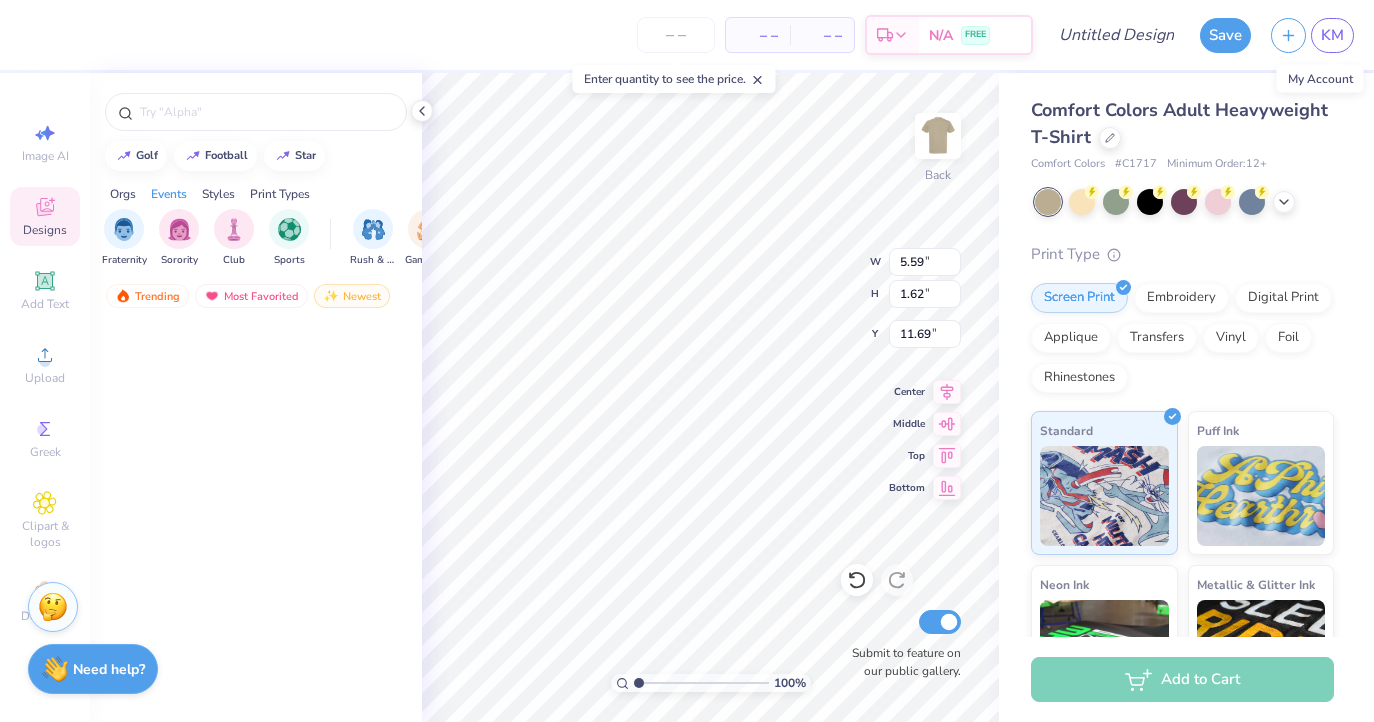 scroll, scrollTop: 0, scrollLeft: 0, axis: both 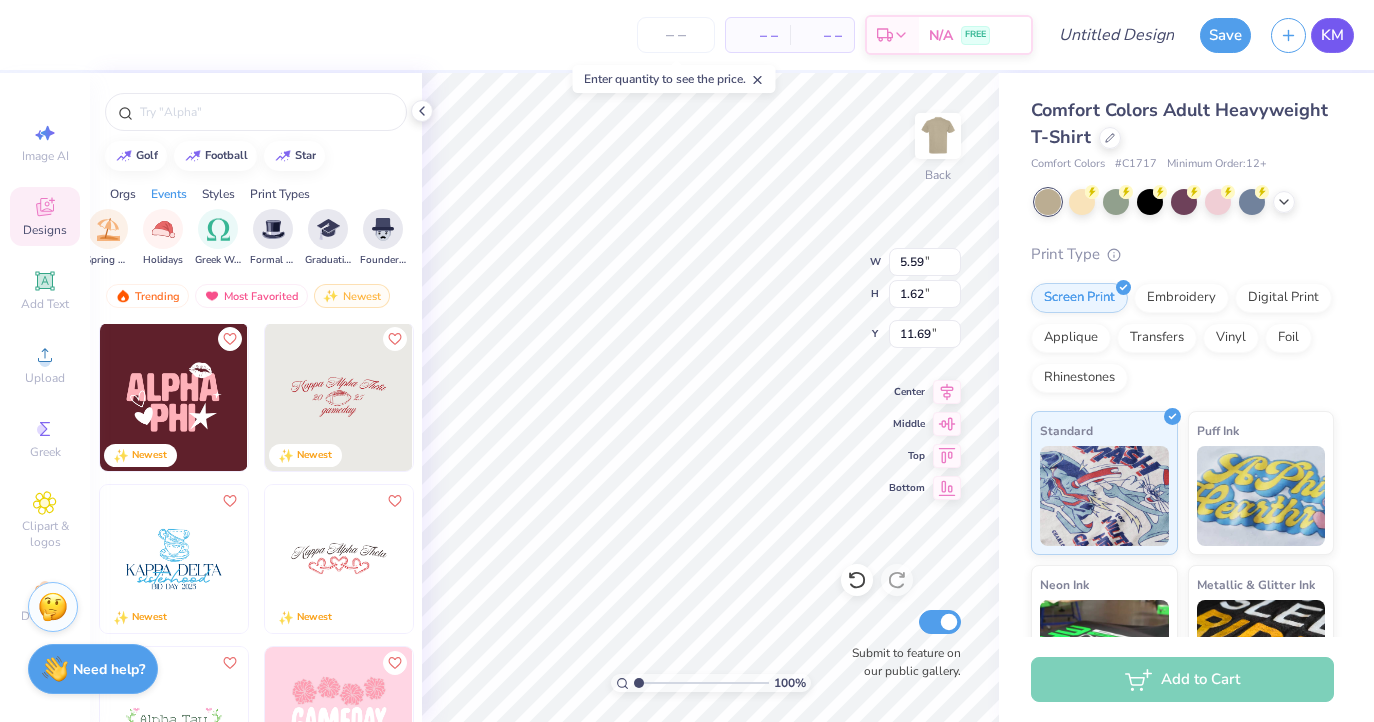 click on "KM" at bounding box center [1332, 35] 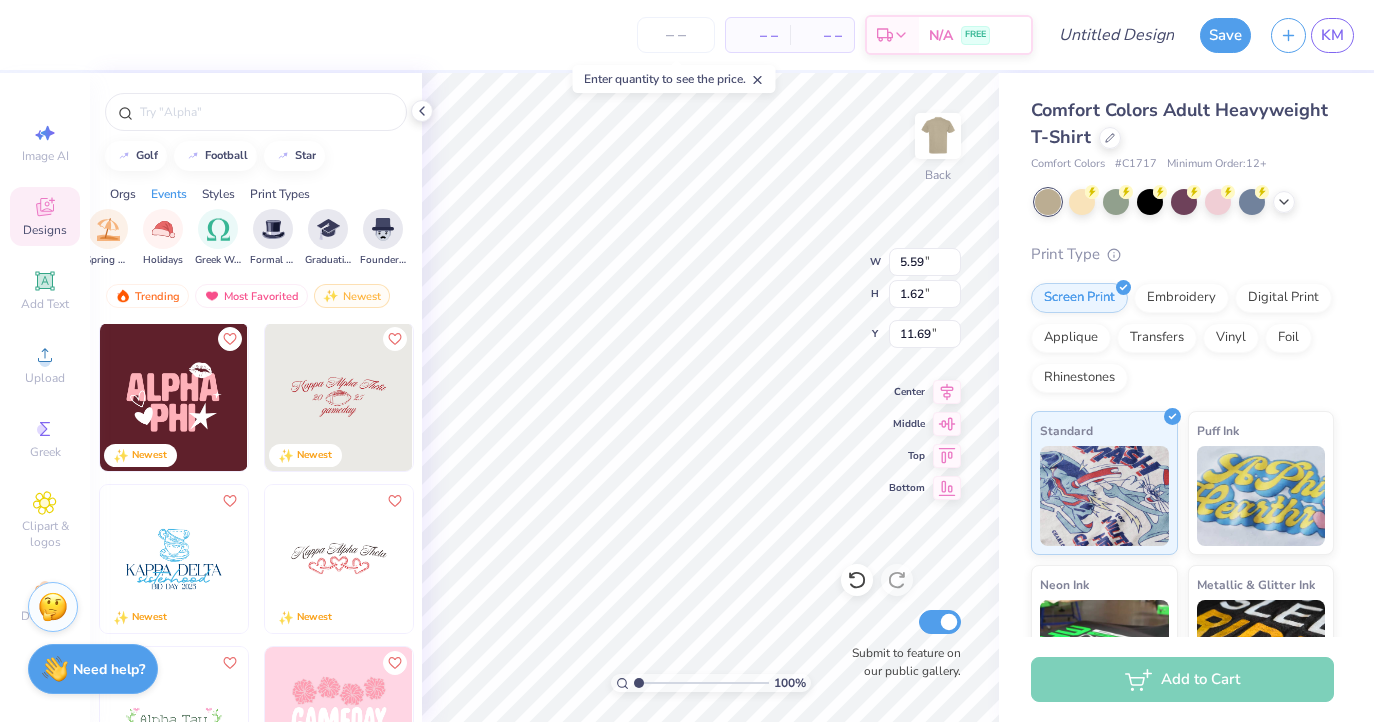 click at bounding box center [256, 107] 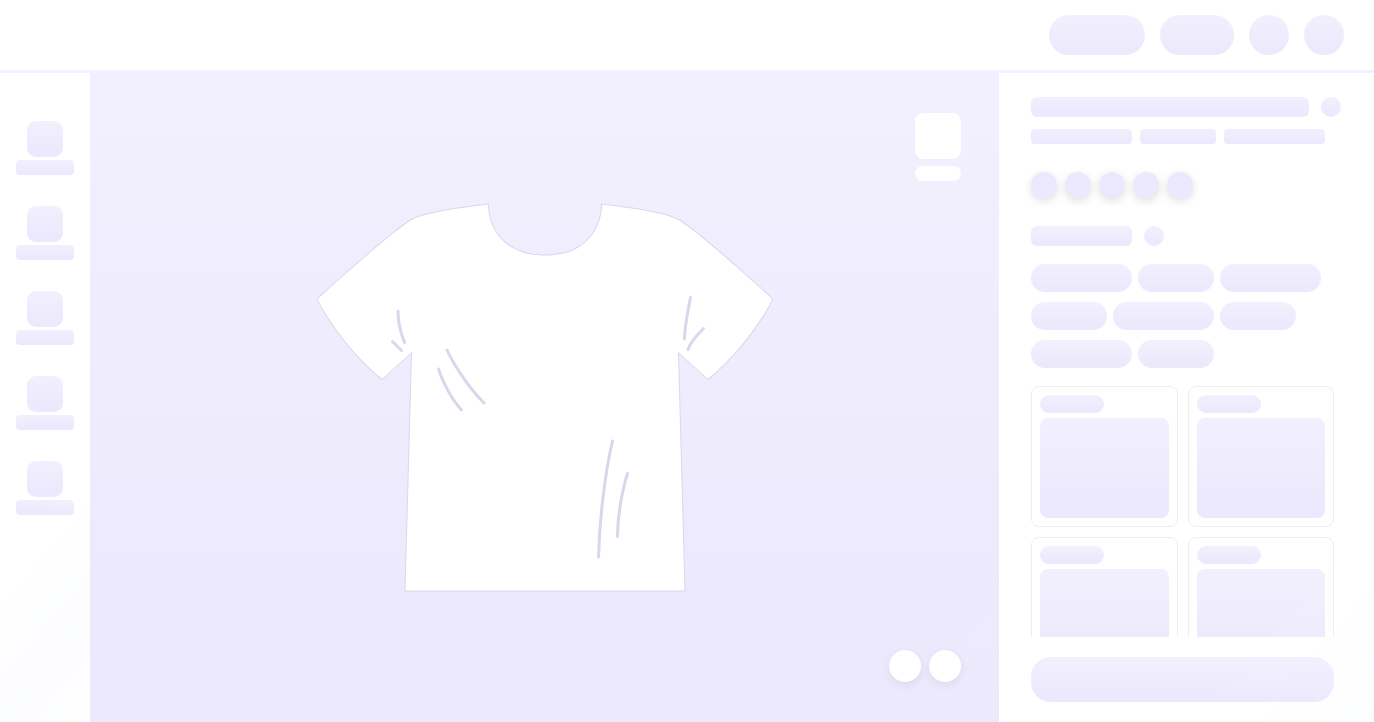 scroll, scrollTop: 0, scrollLeft: 0, axis: both 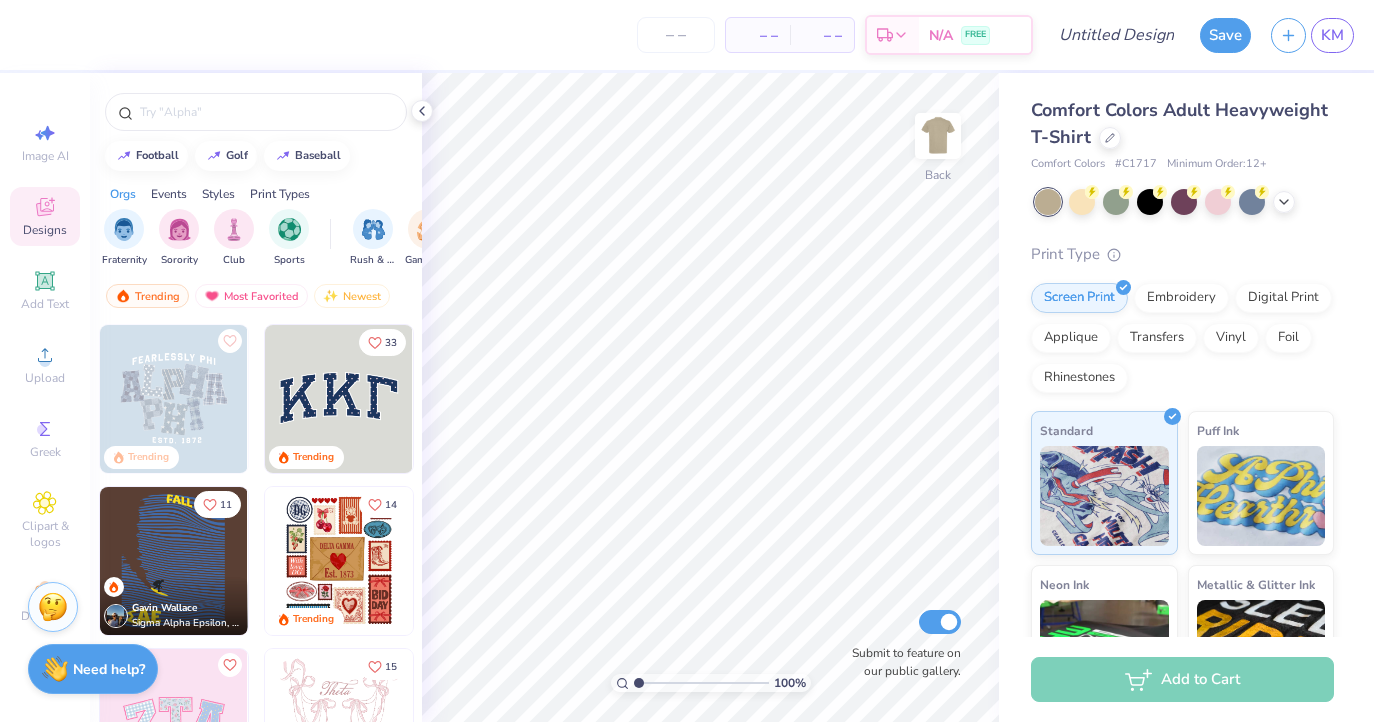 click on "– – Per Item – – Total Est.  Delivery N/A FREE" at bounding box center [531, 35] 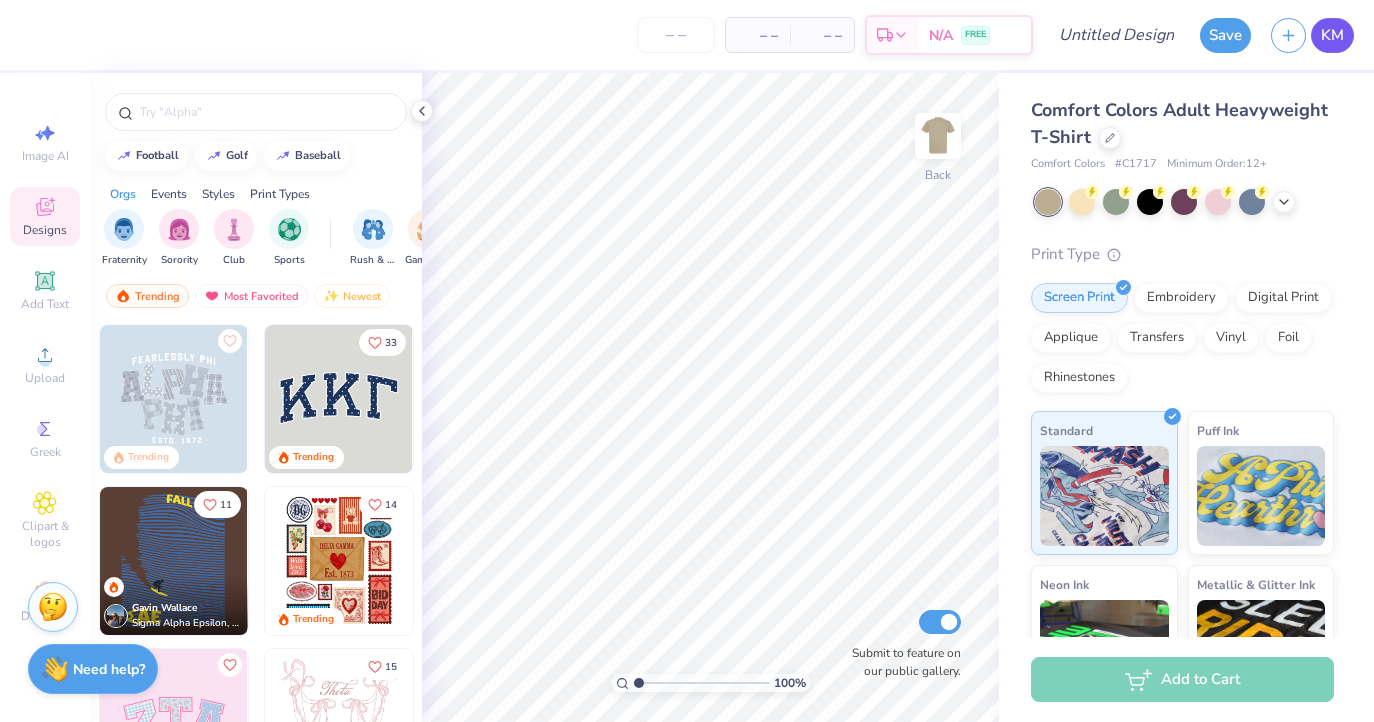 click on "KM" at bounding box center [1332, 35] 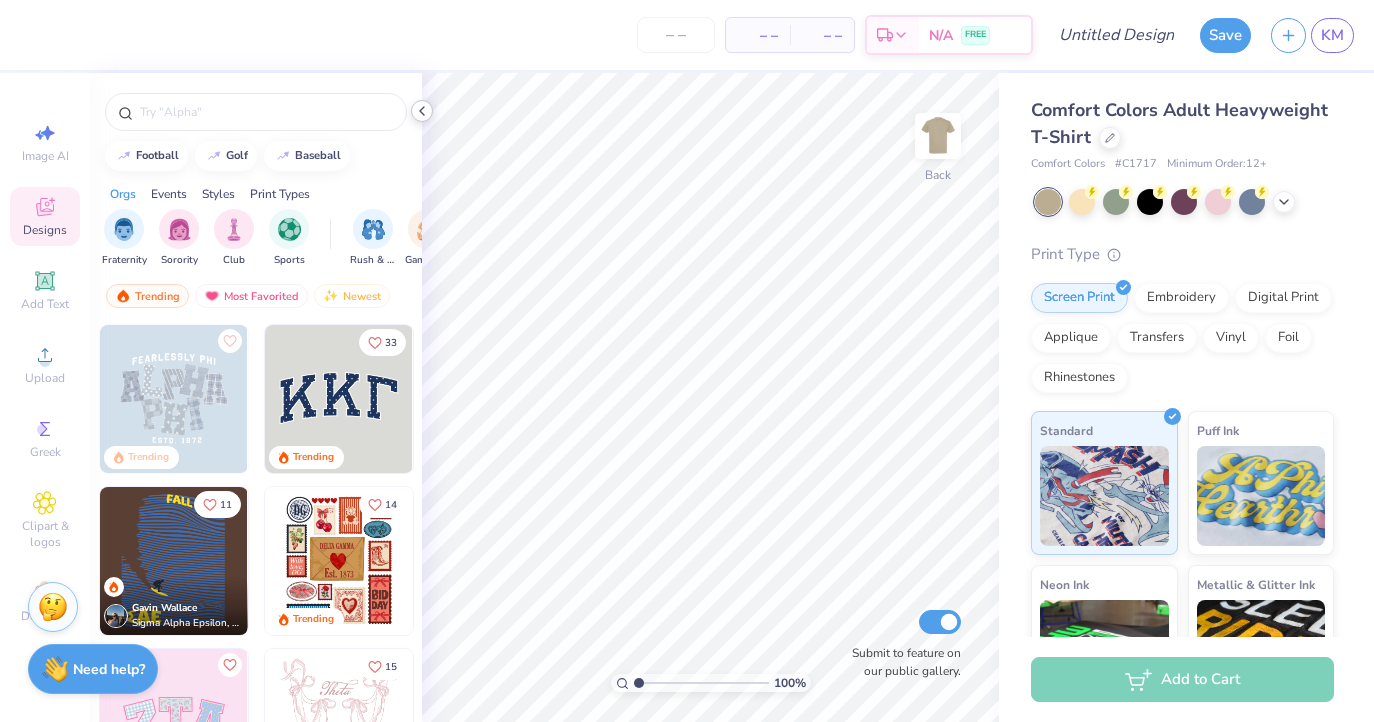 click 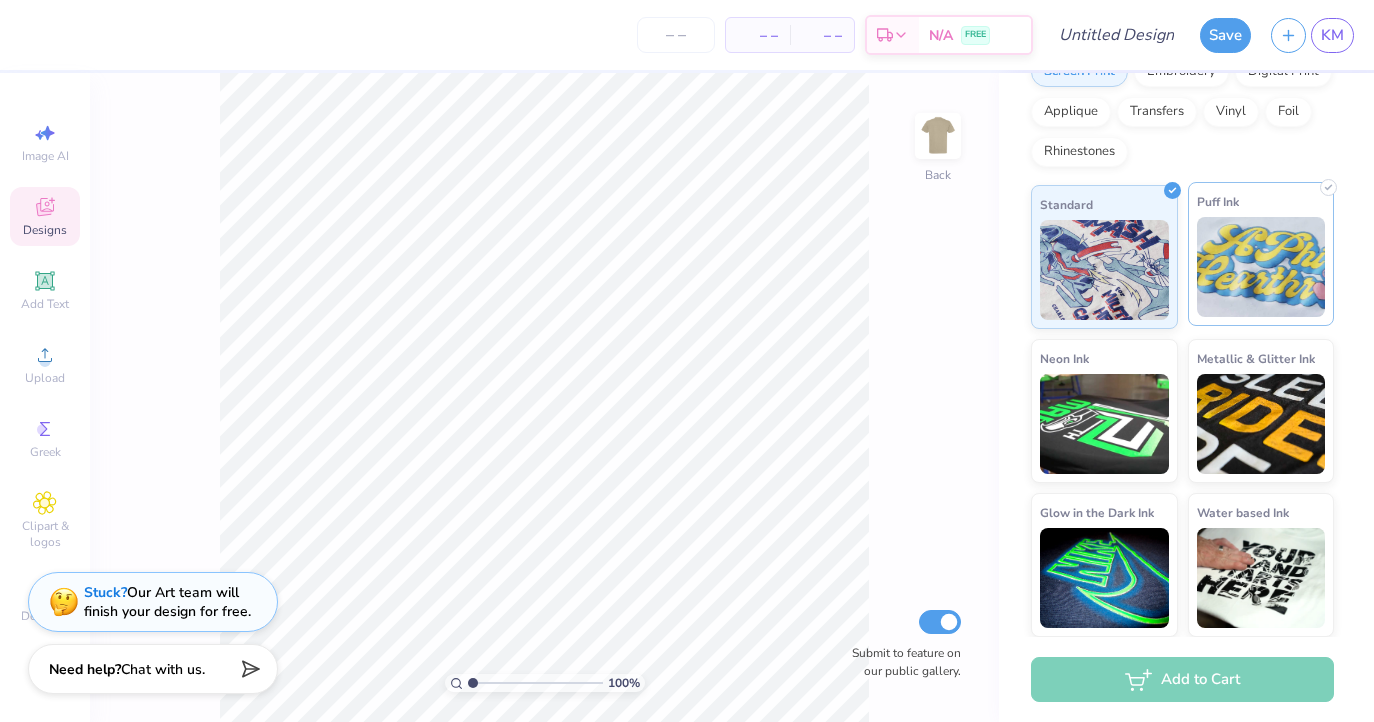 scroll, scrollTop: 0, scrollLeft: 0, axis: both 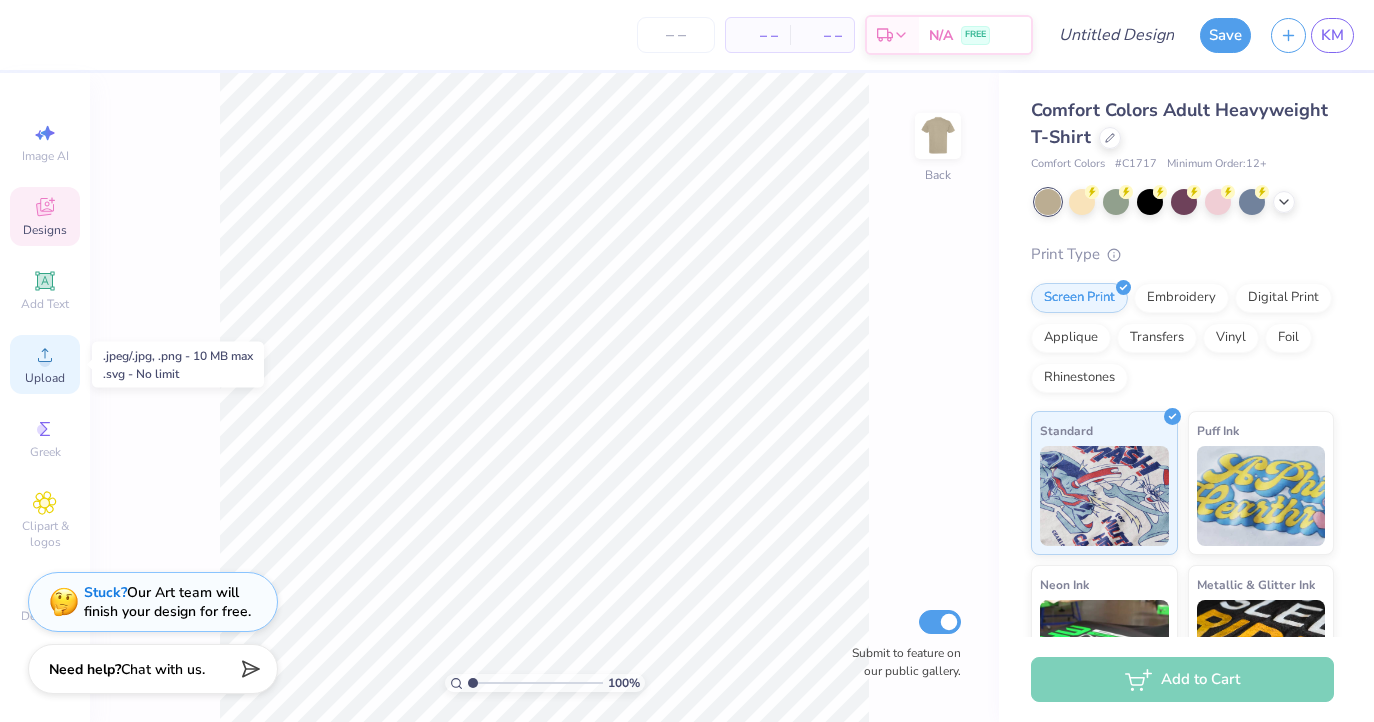 click on "Upload" at bounding box center [45, 378] 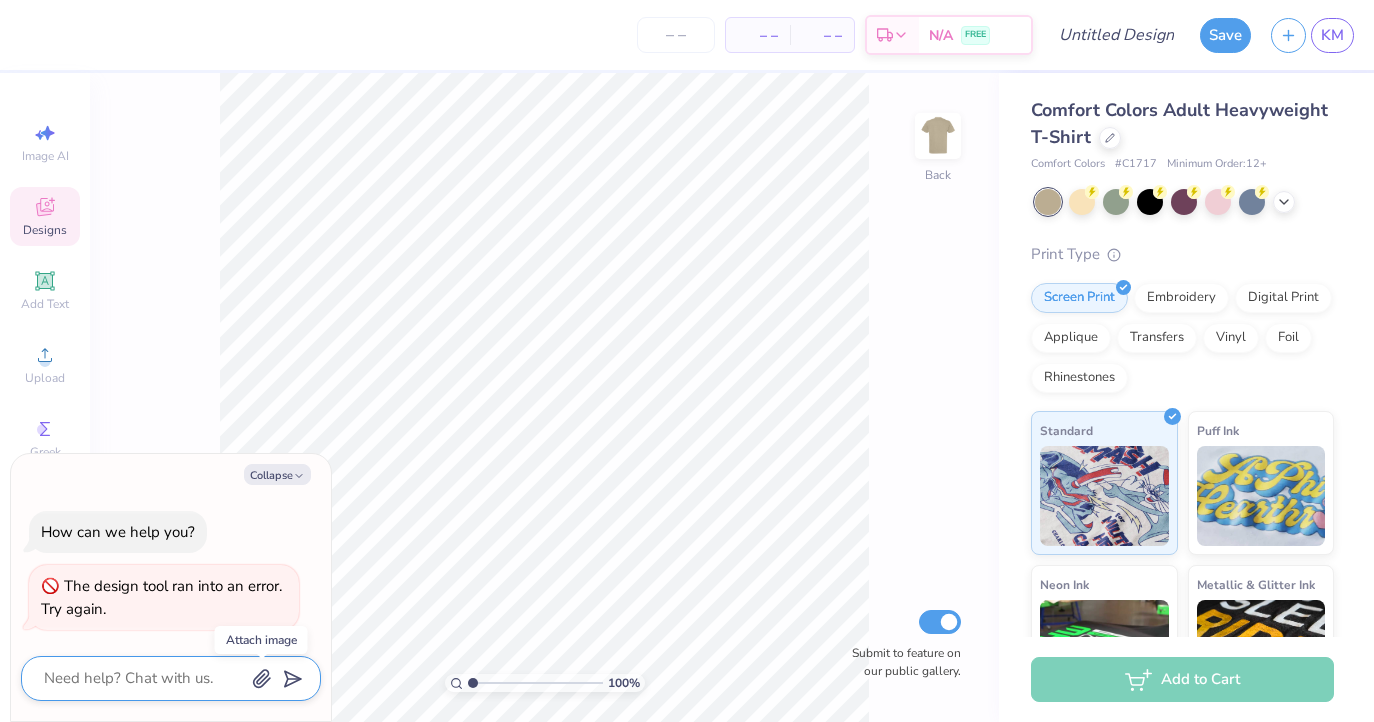 click 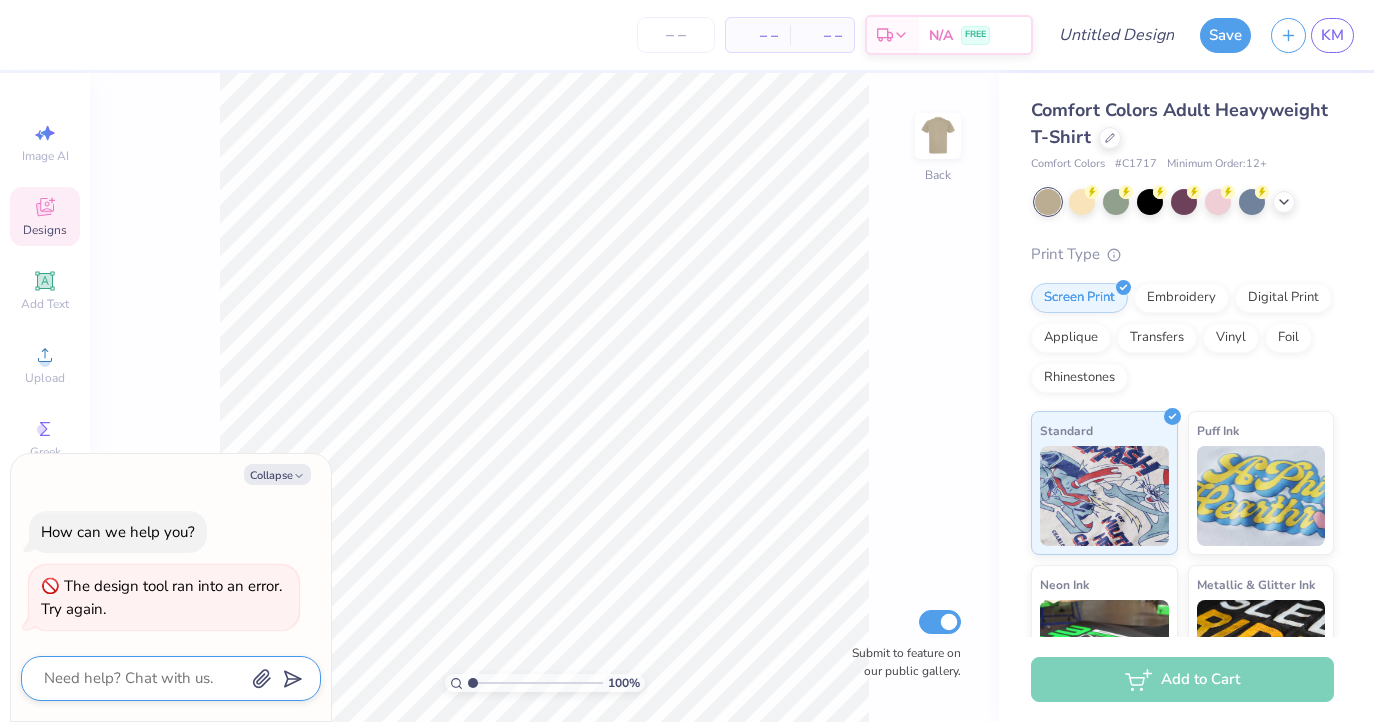 type on "x" 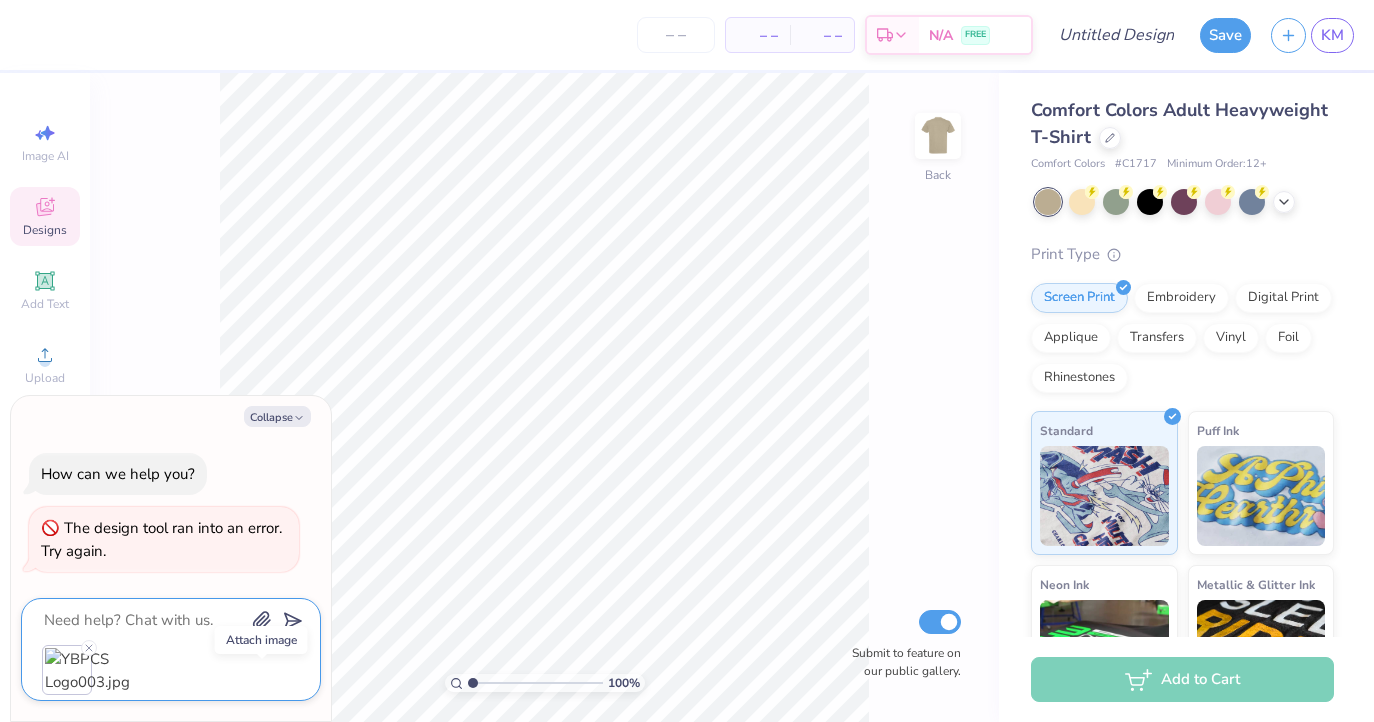 click at bounding box center [143, 620] 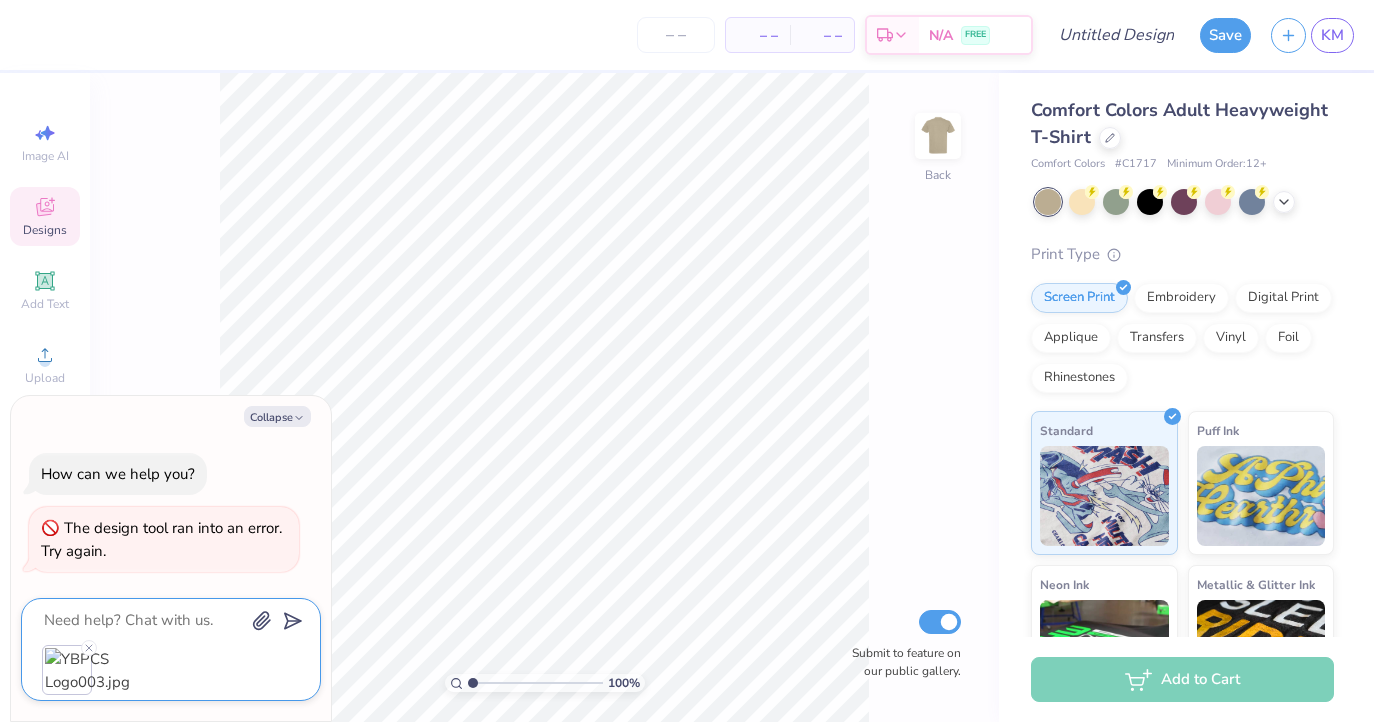type on "H" 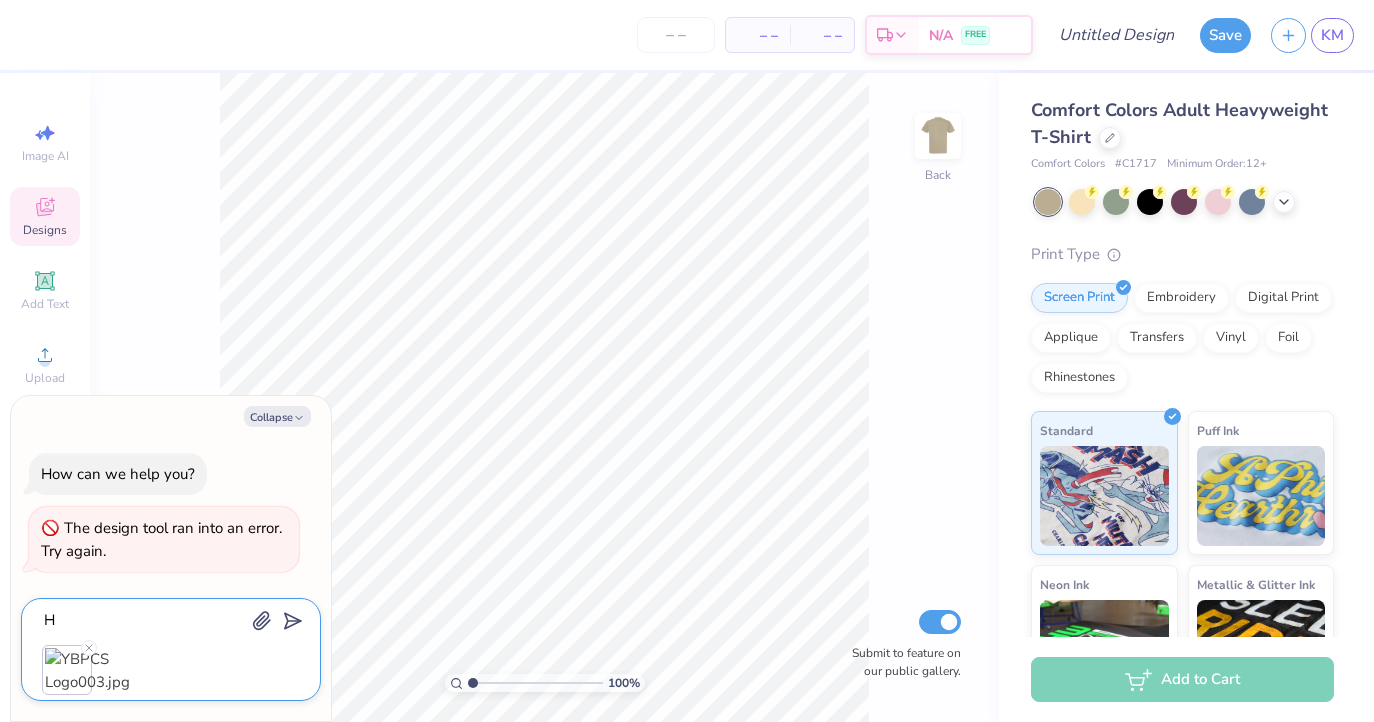 type on "Hi" 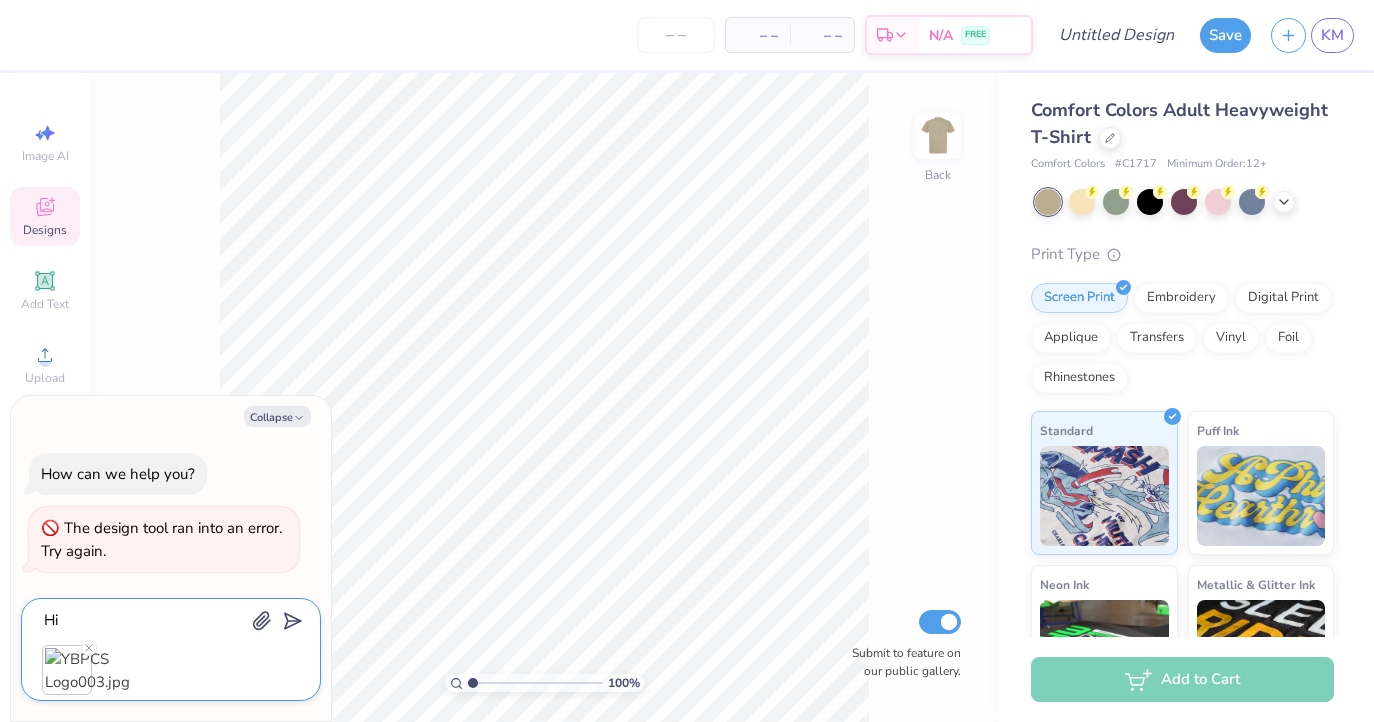 type on "Hi" 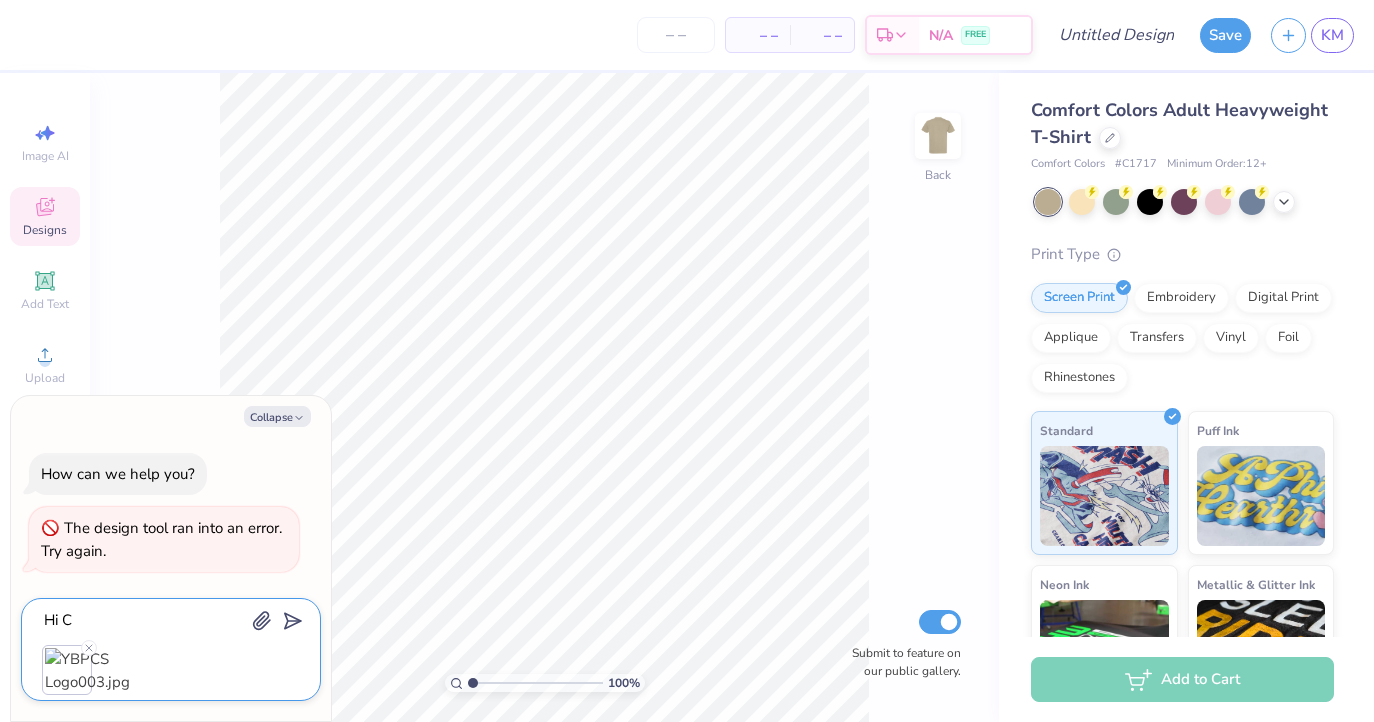 type on "Hi Ca" 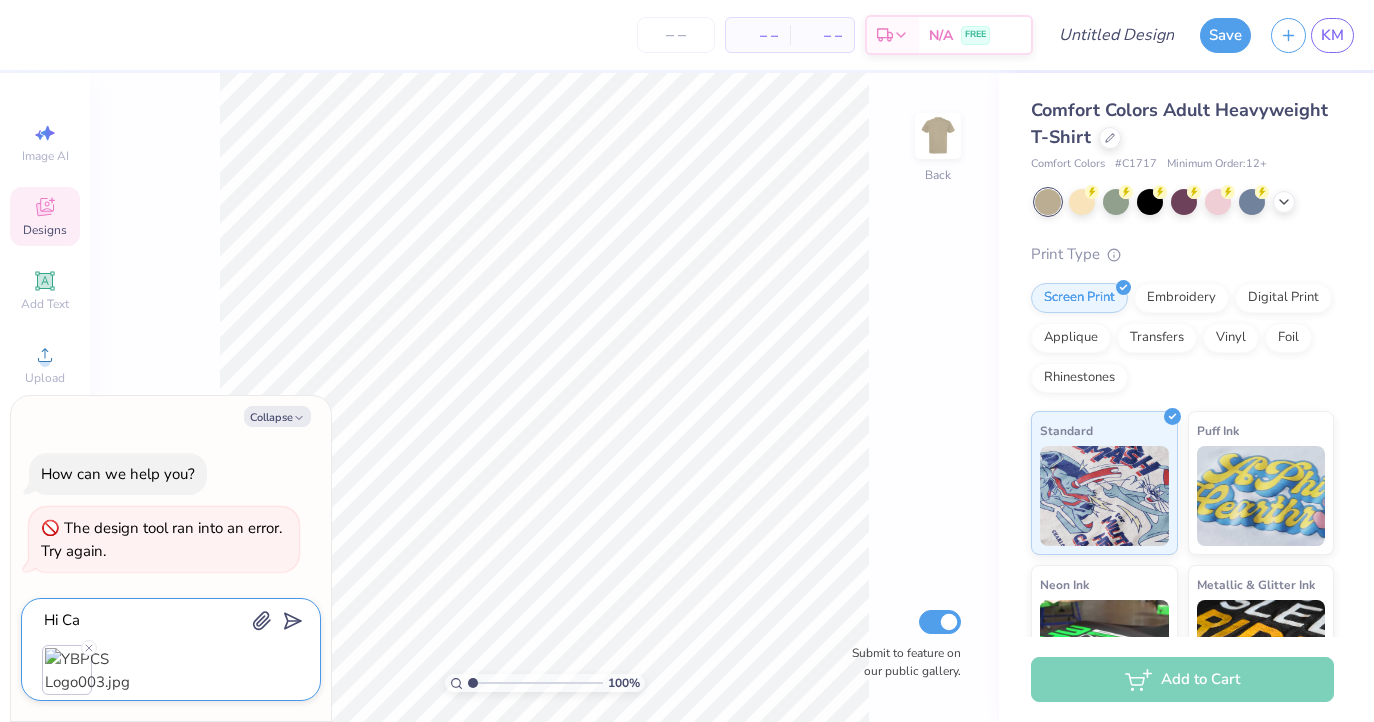 type on "Hi Can" 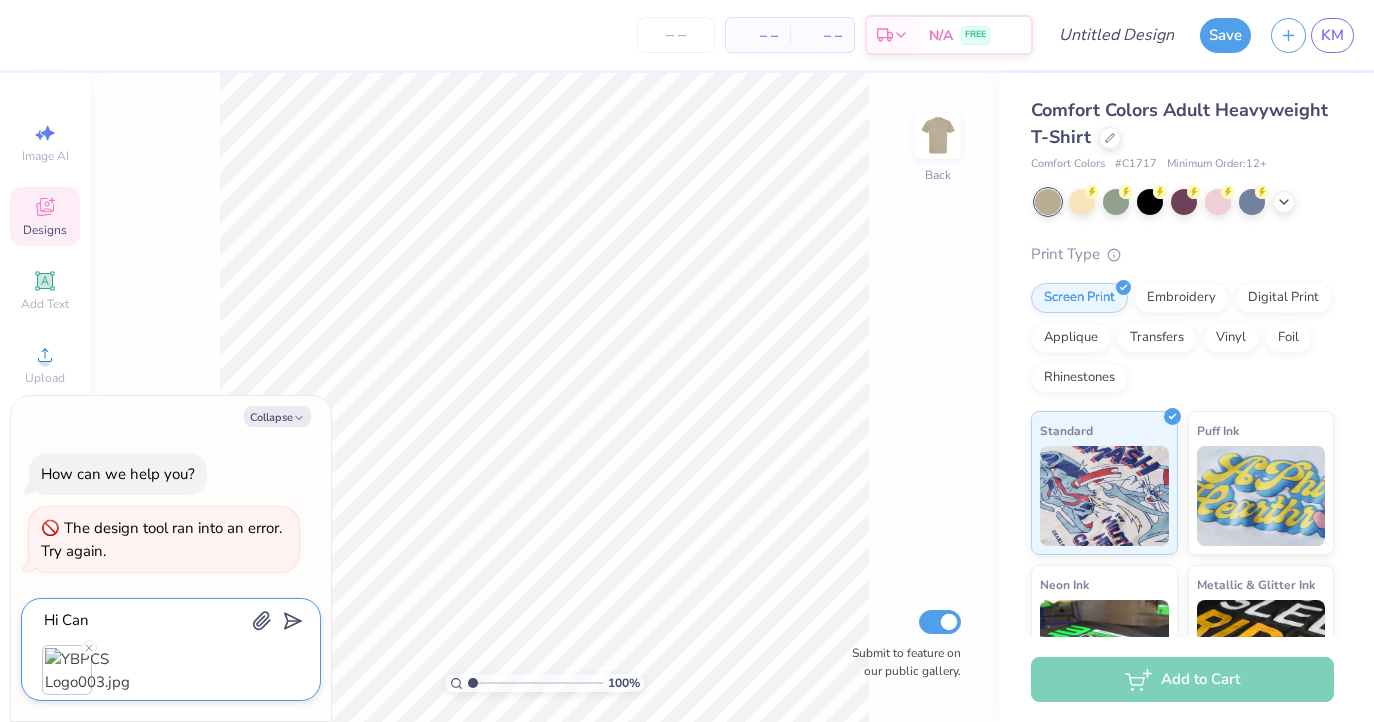 type on "Hi Can" 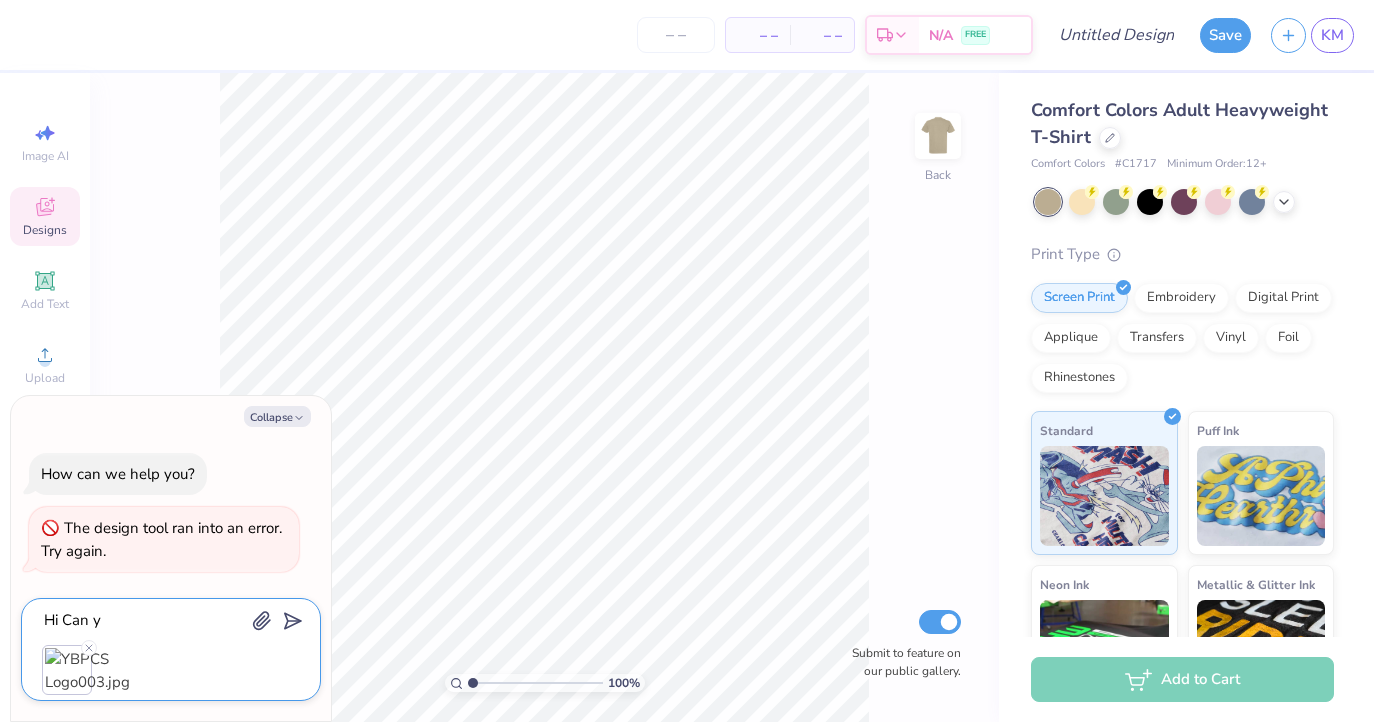 type on "Hi Can yo" 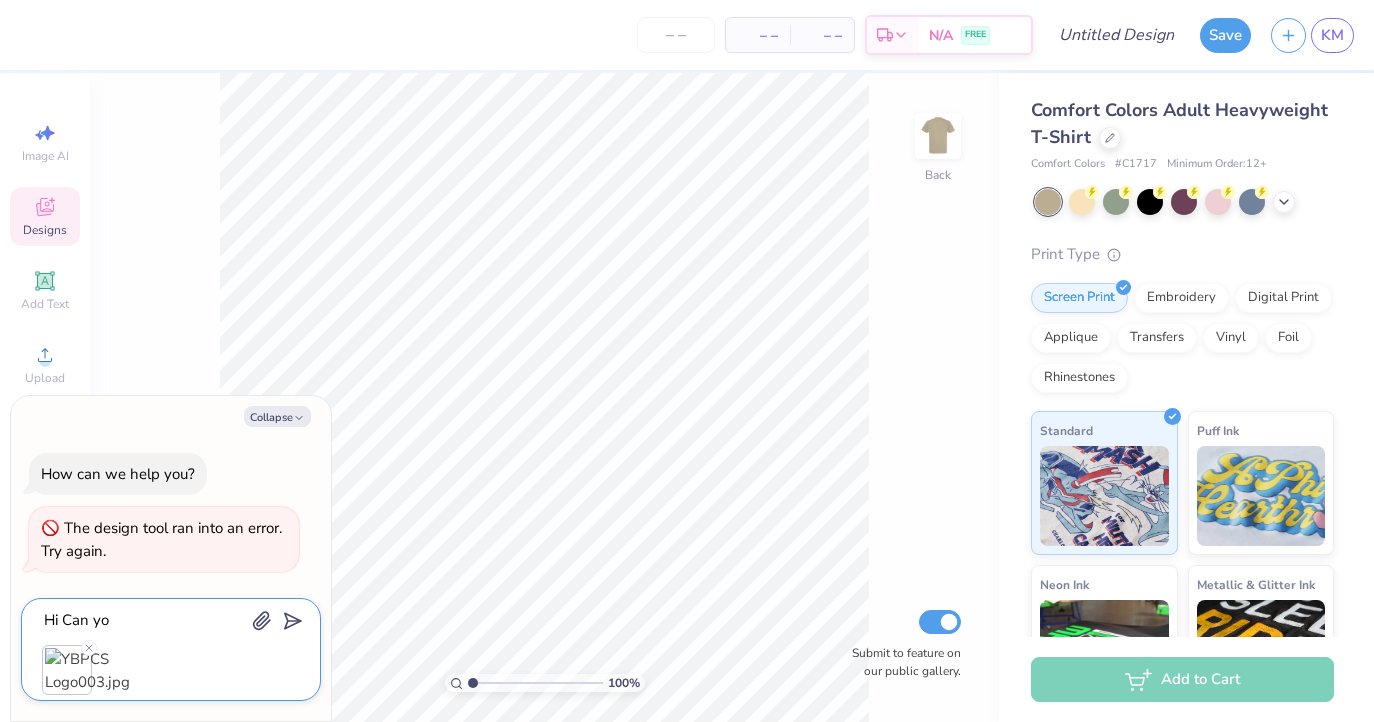 type on "Hi Can you" 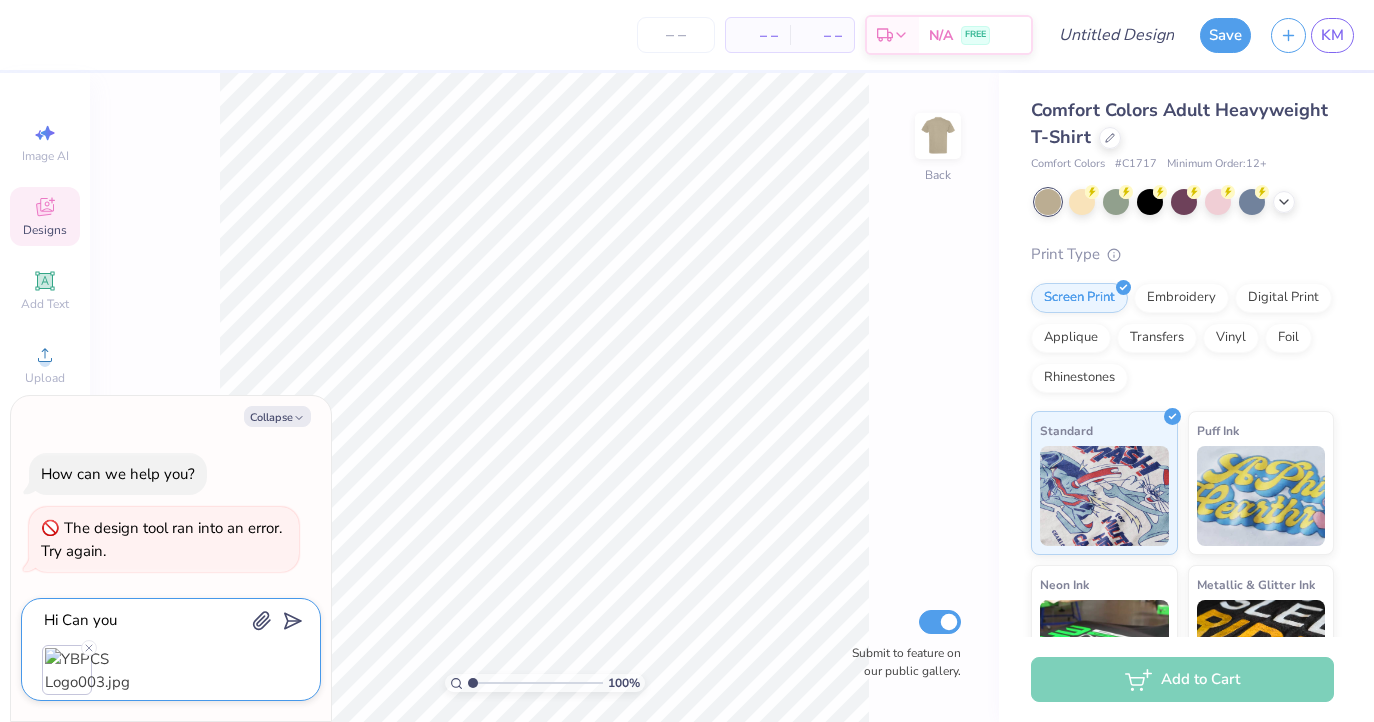 type on "Hi Can you" 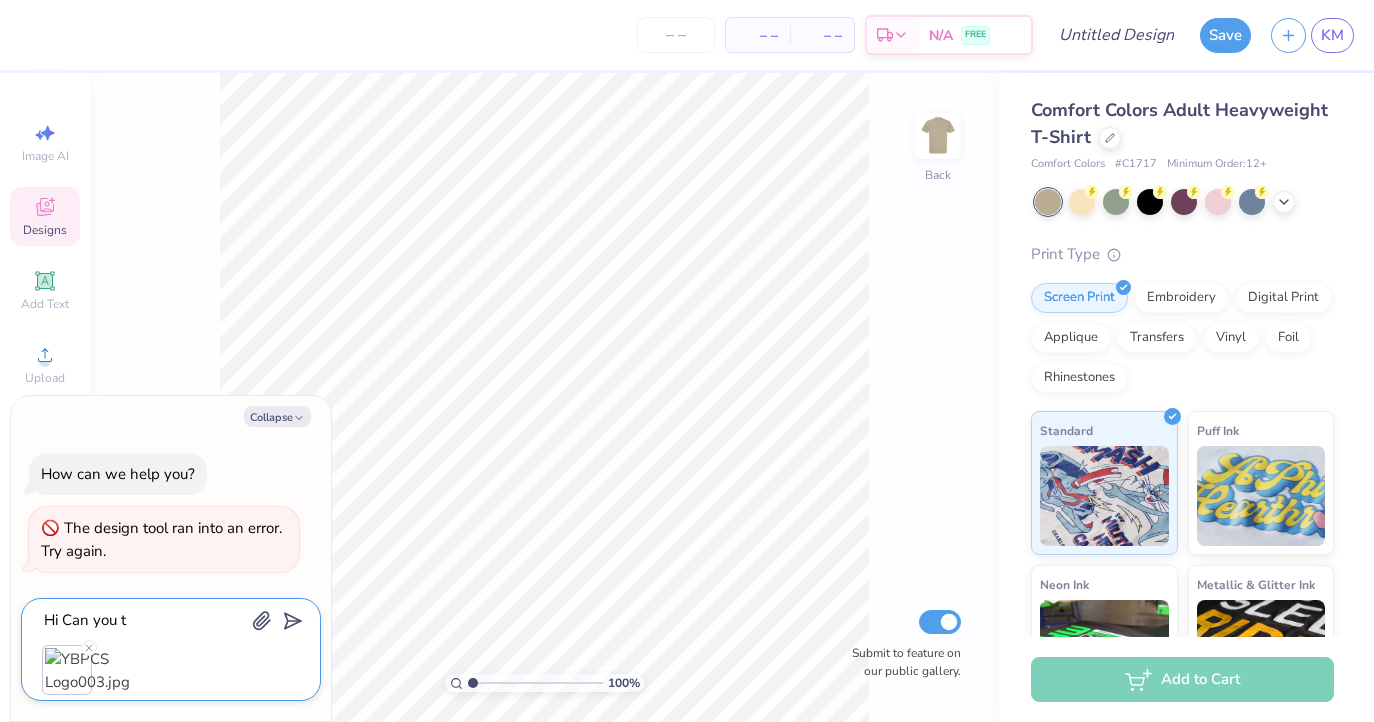 type on "Hi Can you te" 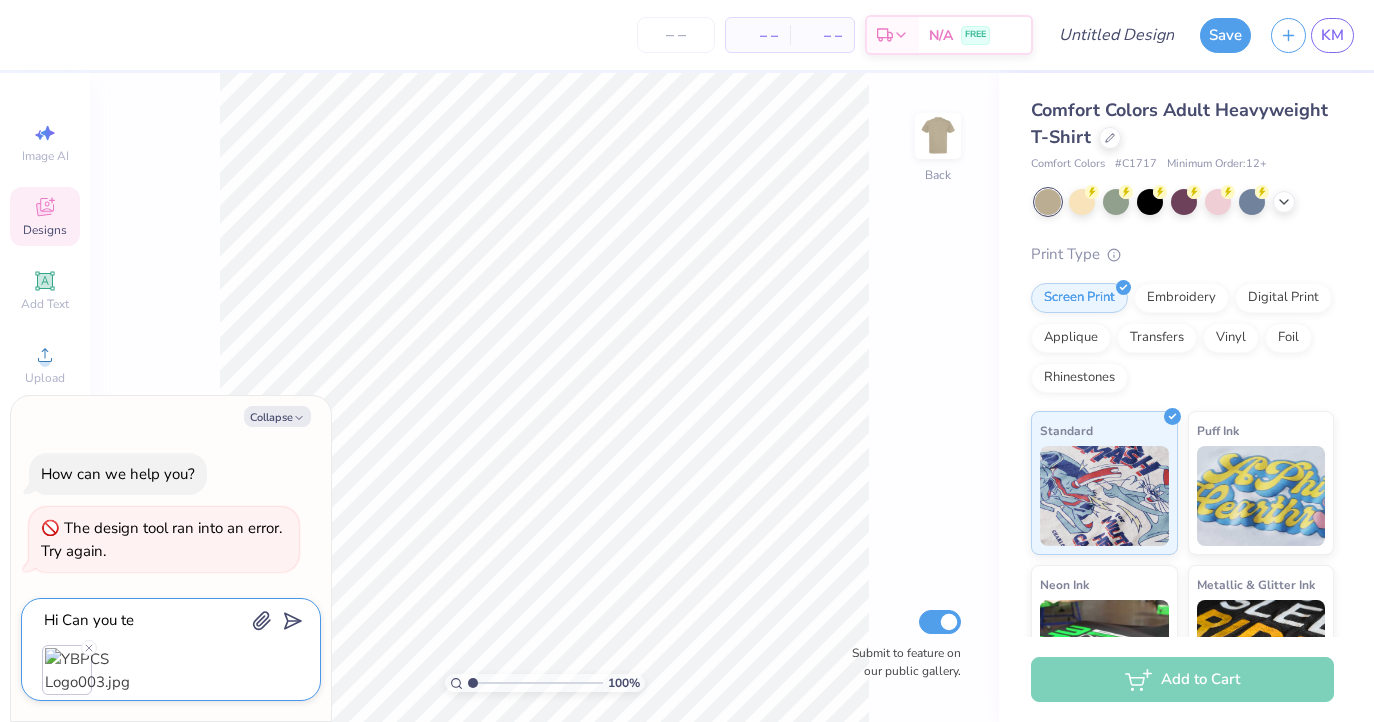type on "Hi Can you tel" 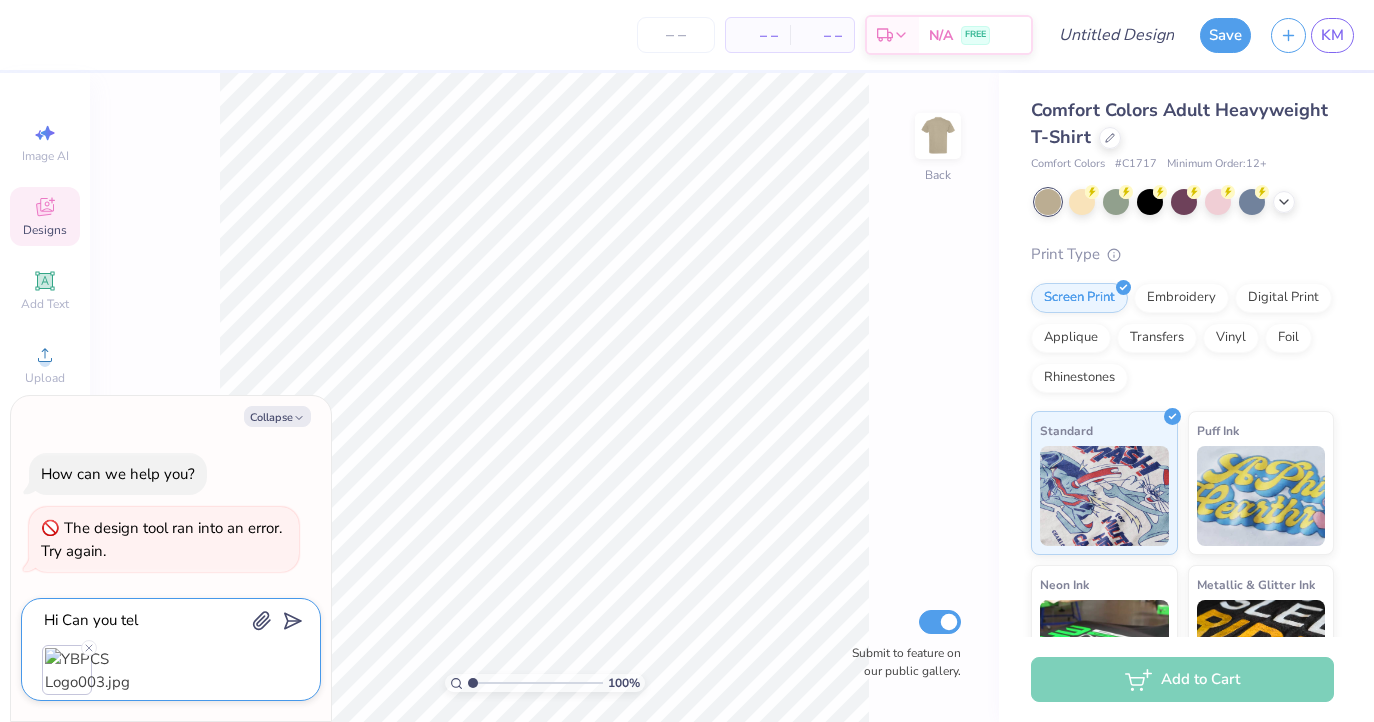 type on "Hi Can you tell" 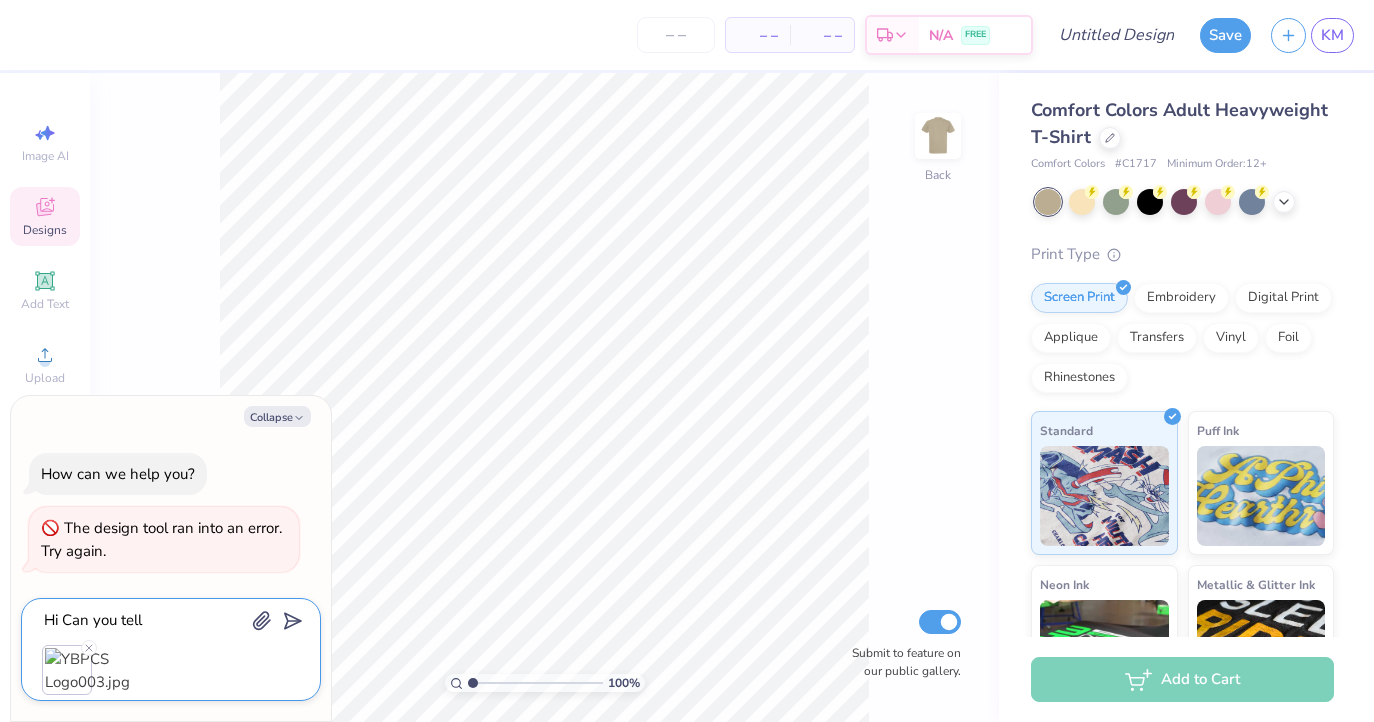 type on "Hi Can you tell" 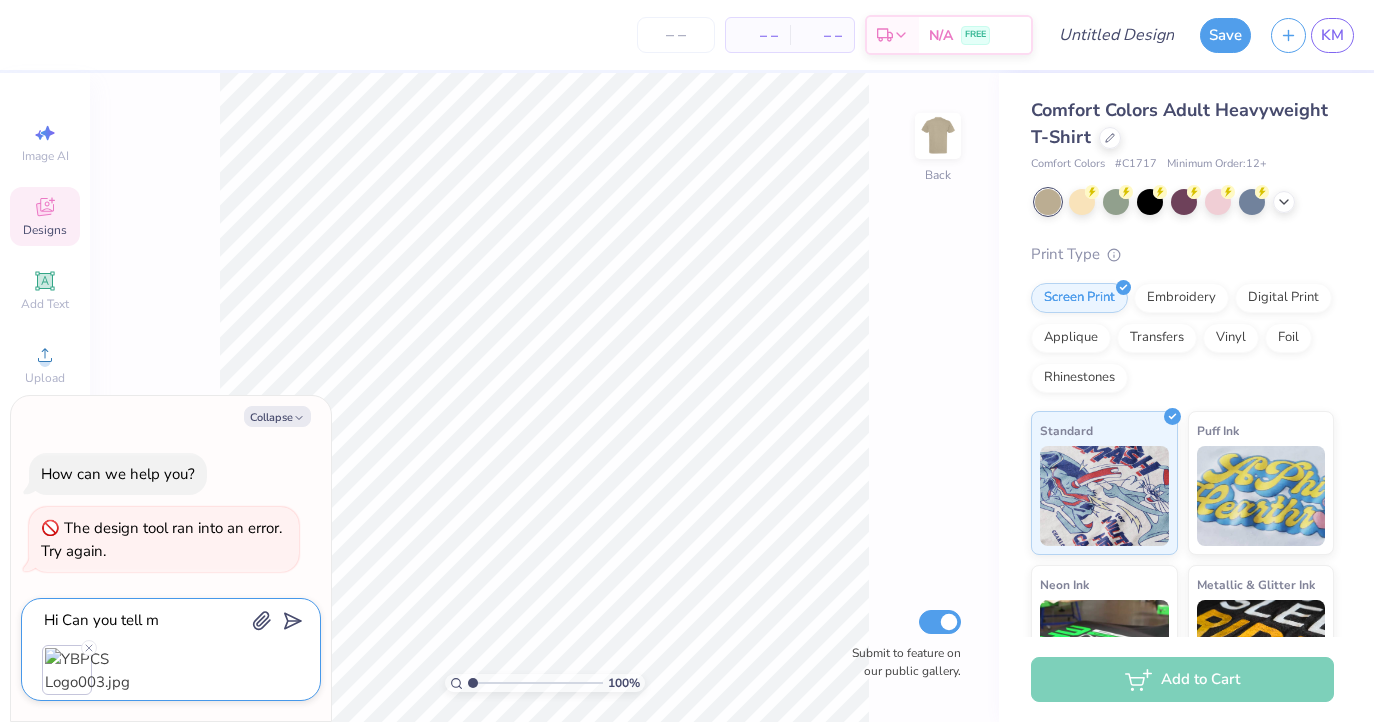 type on "Hi Can you tell me" 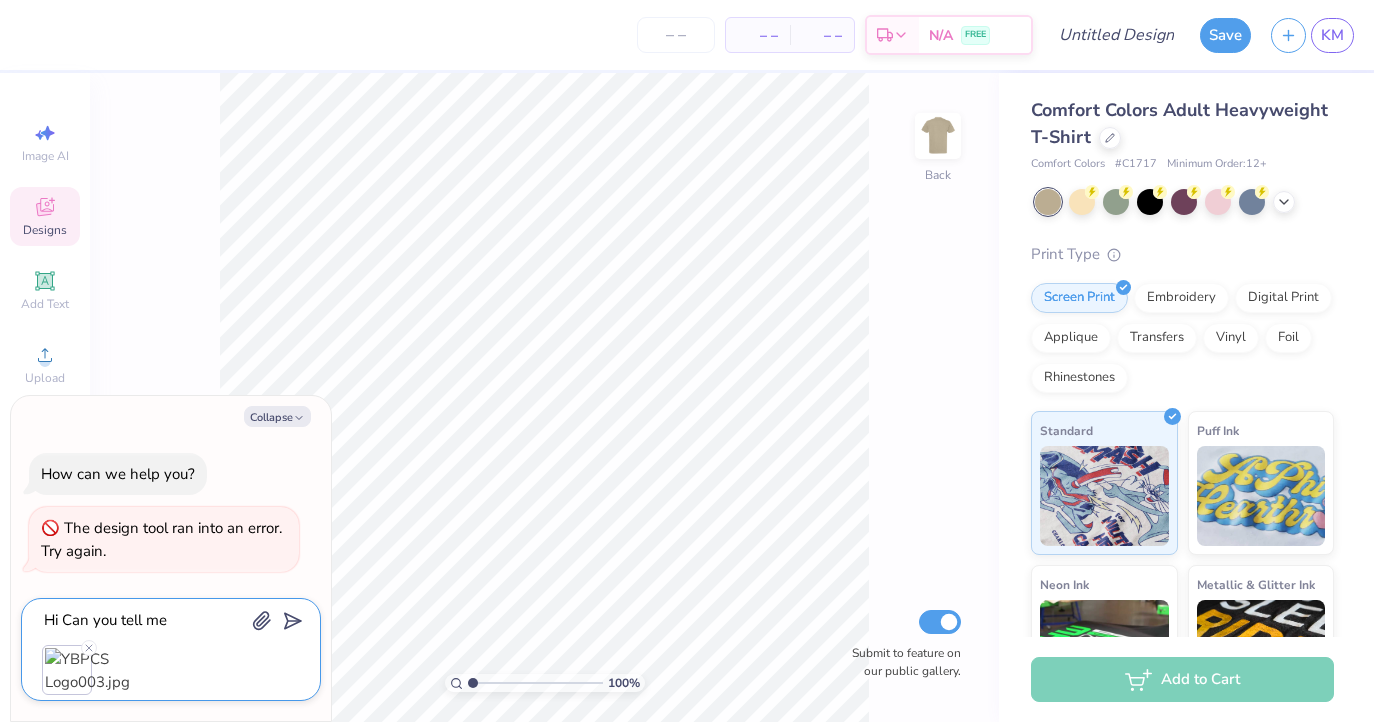 type on "Hi Can you tell me" 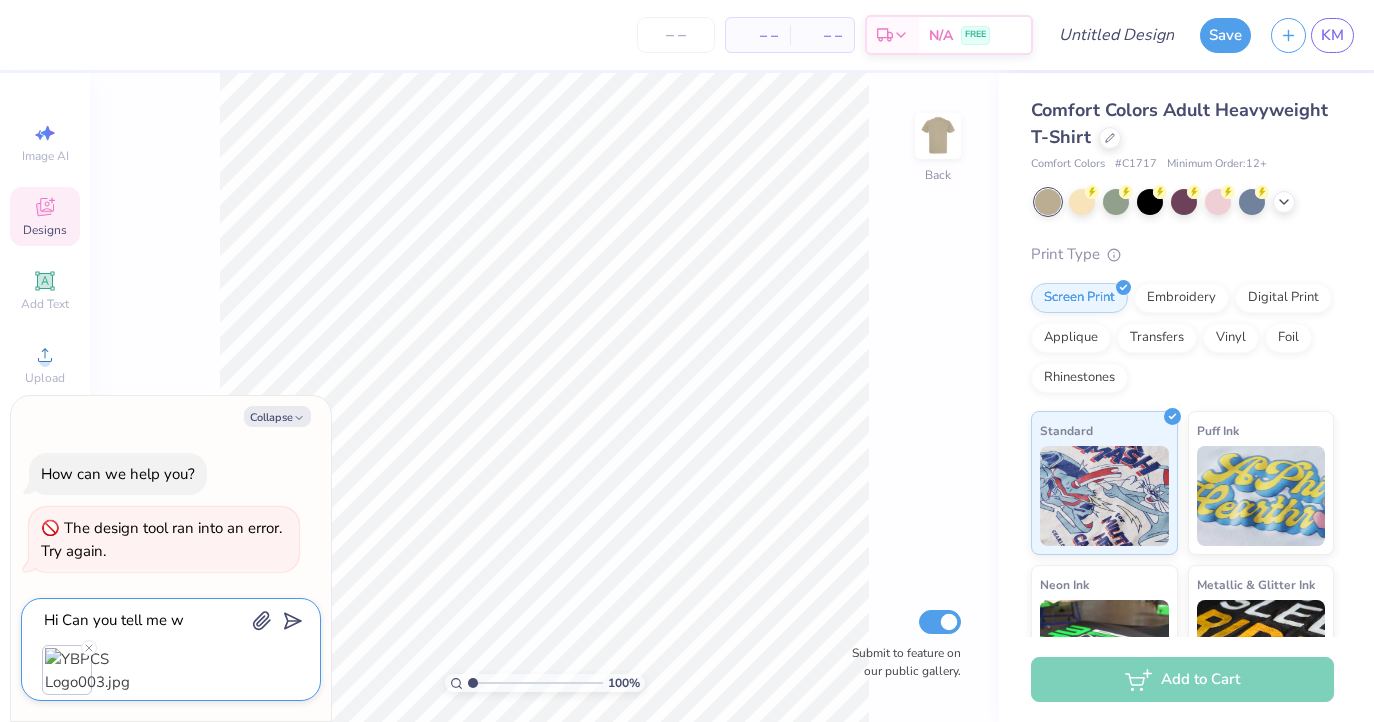 type on "Hi Can you tell me wh" 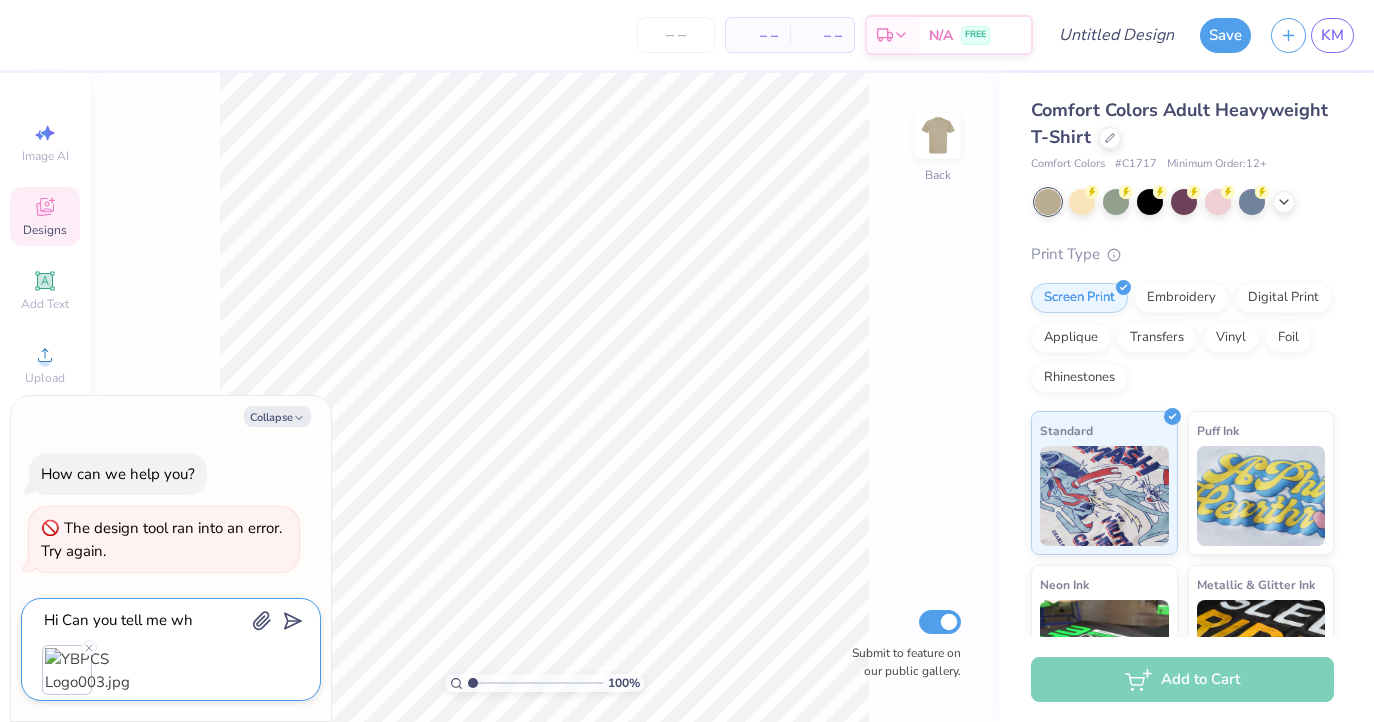 type on "Hi Can you tell me why" 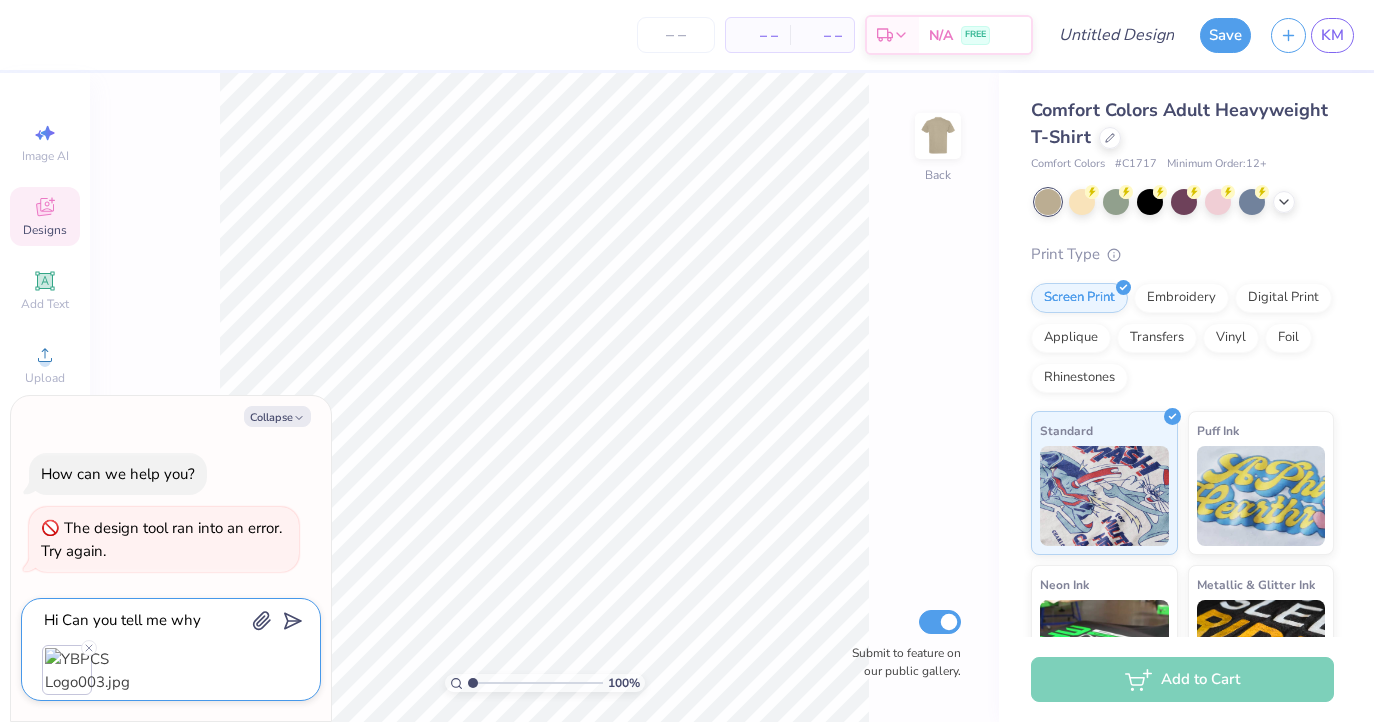 type on "Hi Can you tell me why" 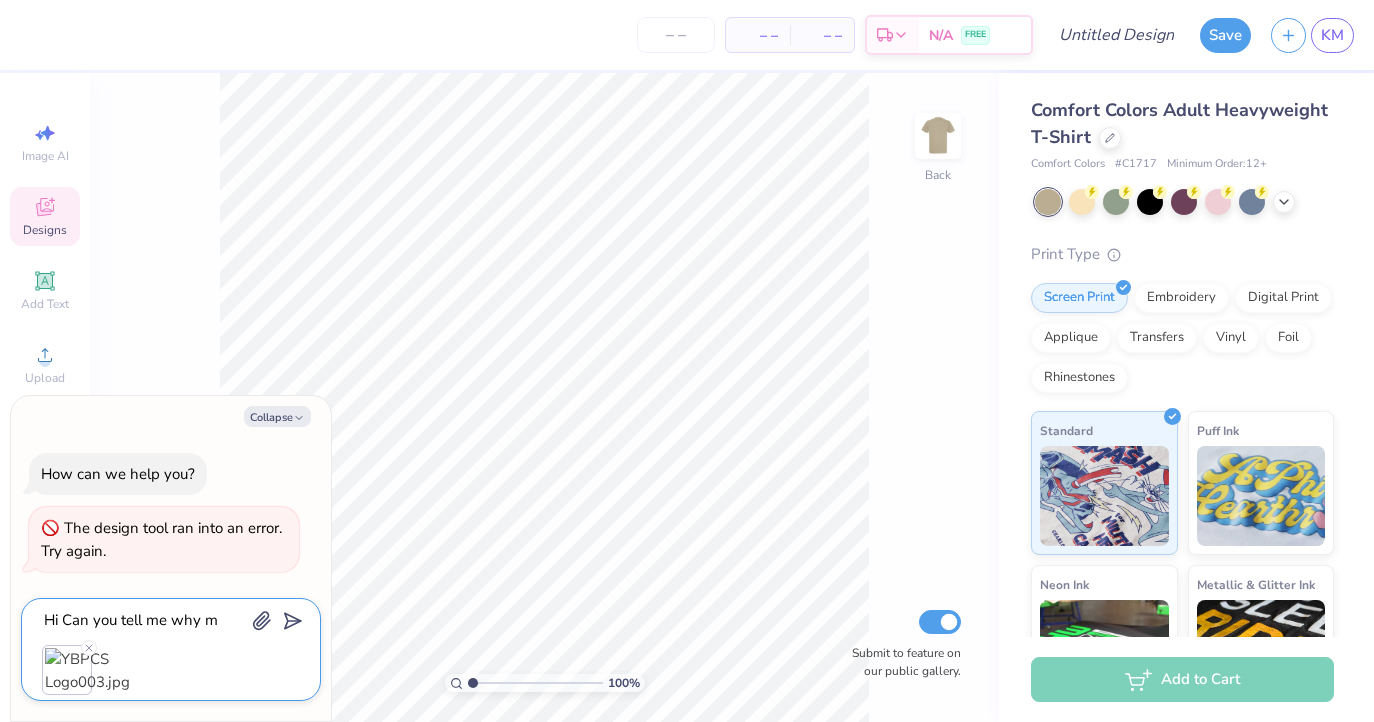 type on "Hi Can you tell me why my" 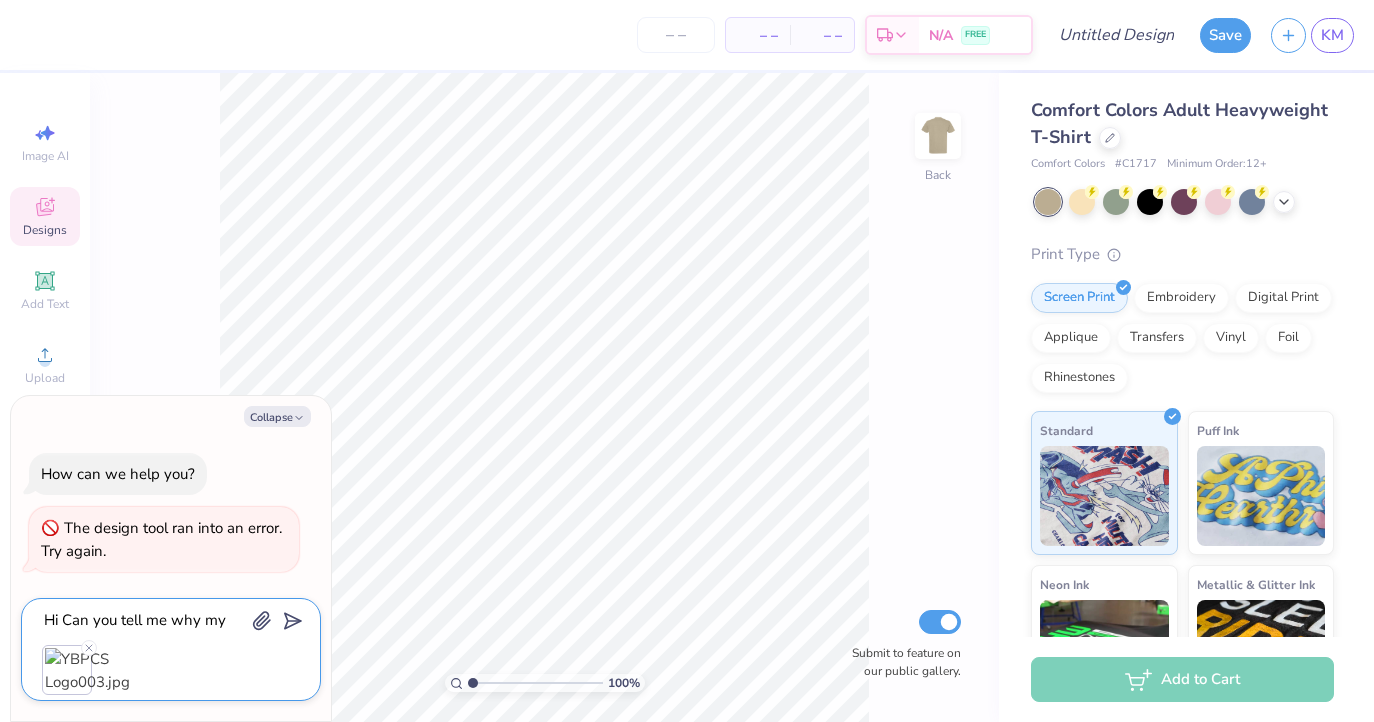 type on "Hi Can you tell me why my" 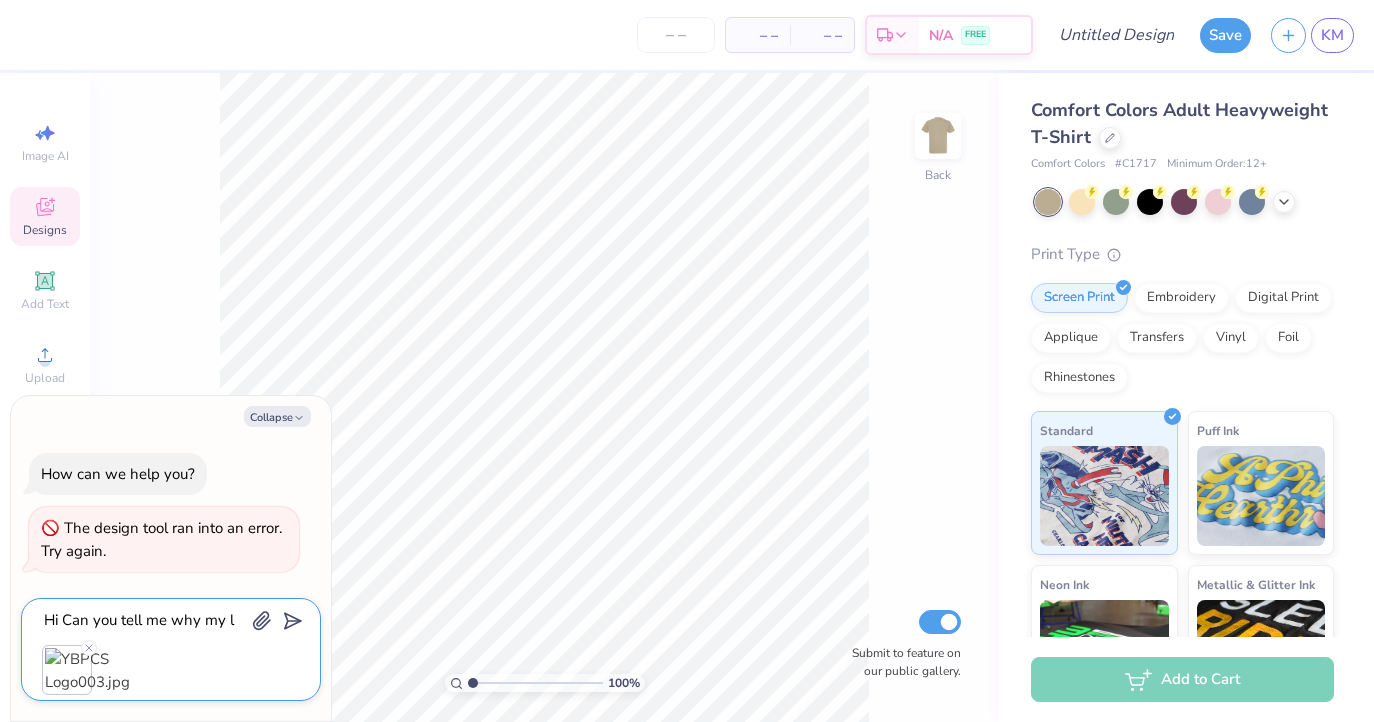 type on "Hi Can you tell me why my lo" 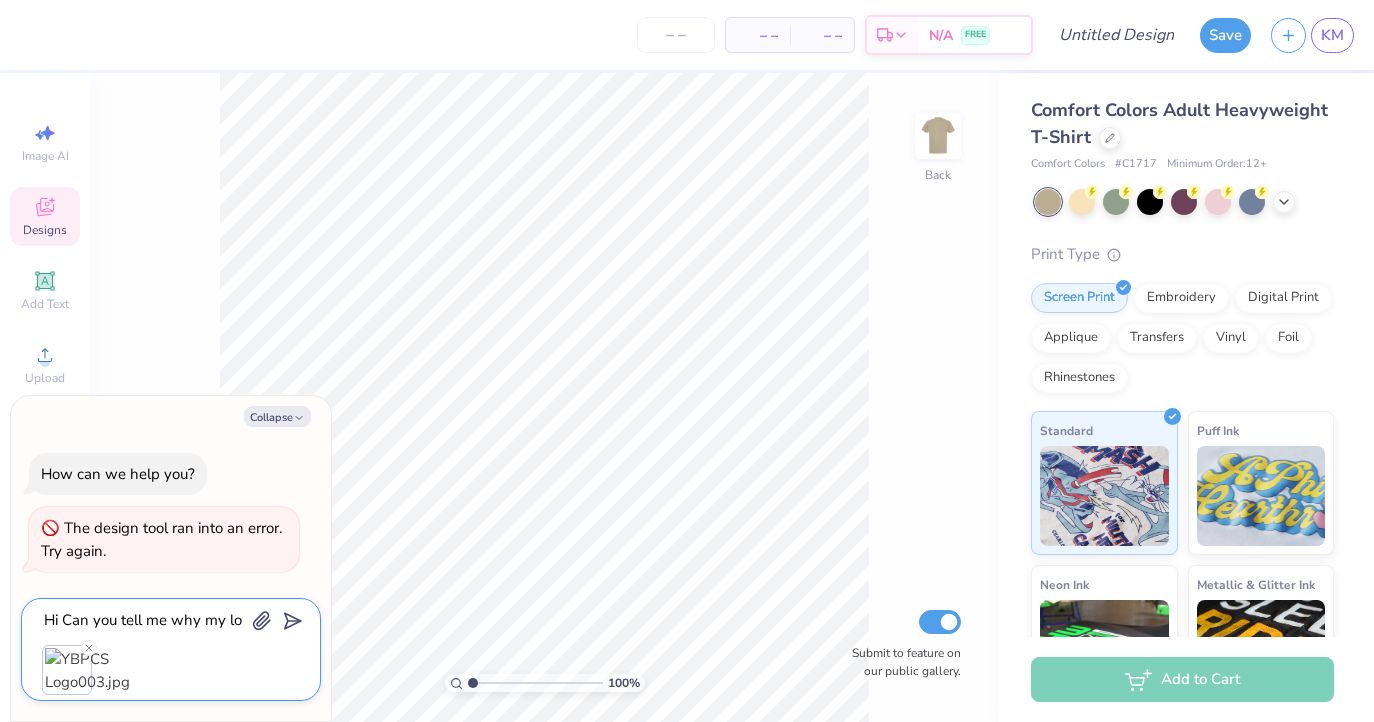 type on "Hi Can you tell me why my log" 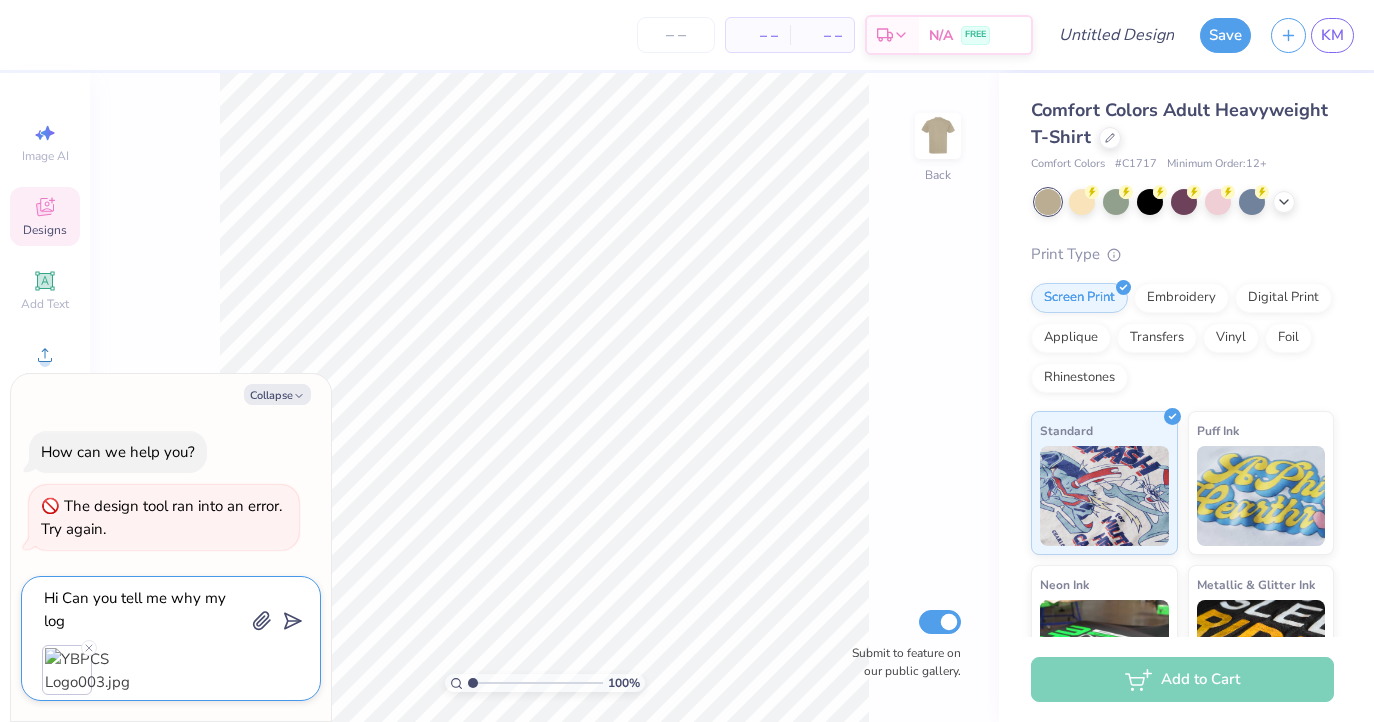 type on "Hi Can you tell me why my logo" 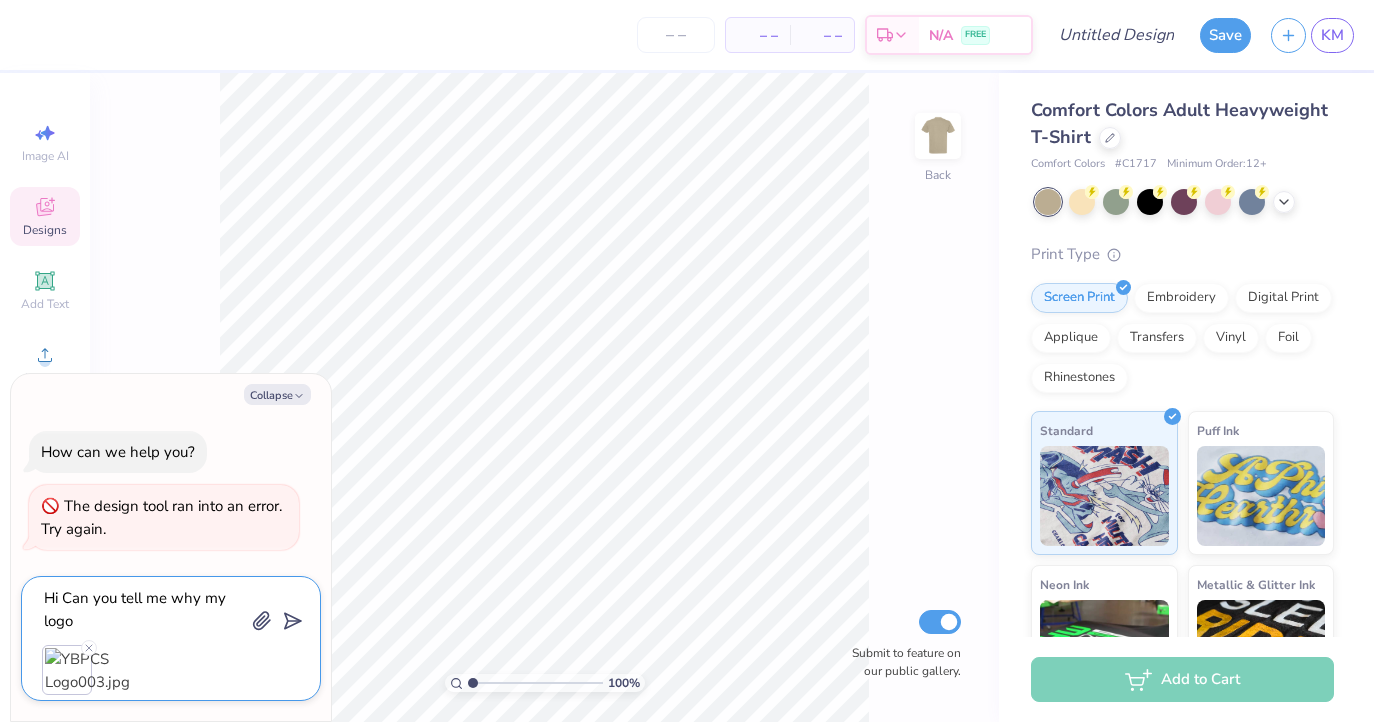 type on "Hi Can you tell me why my logo" 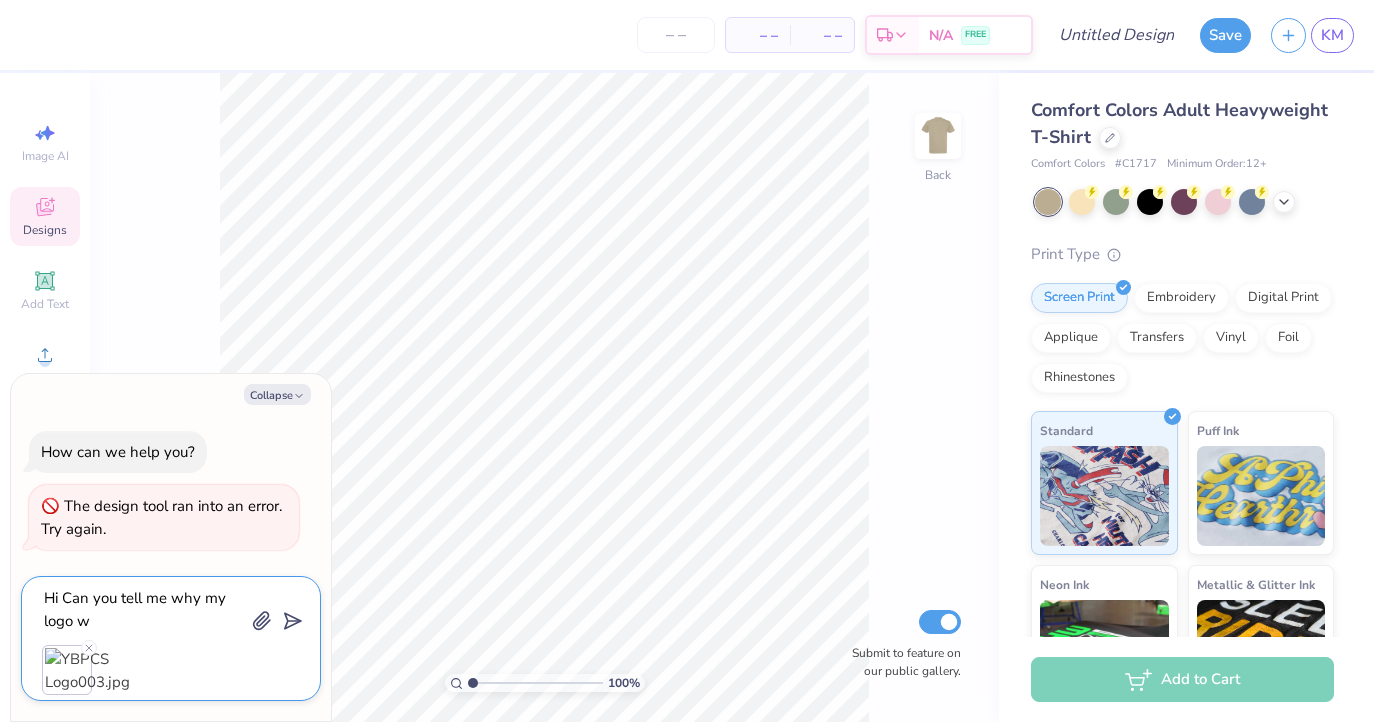 type on "Hi Can you tell me why my logo" 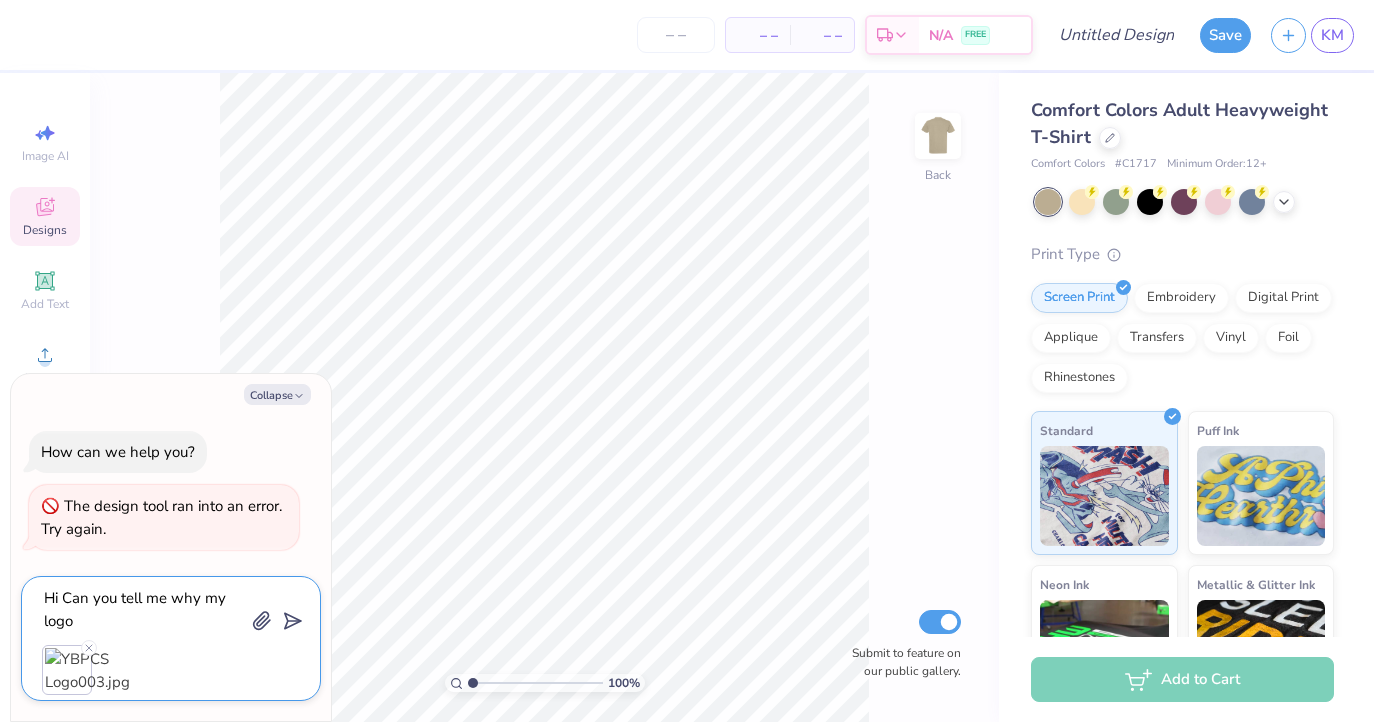 type on "Hi Can you tell me why my logo o" 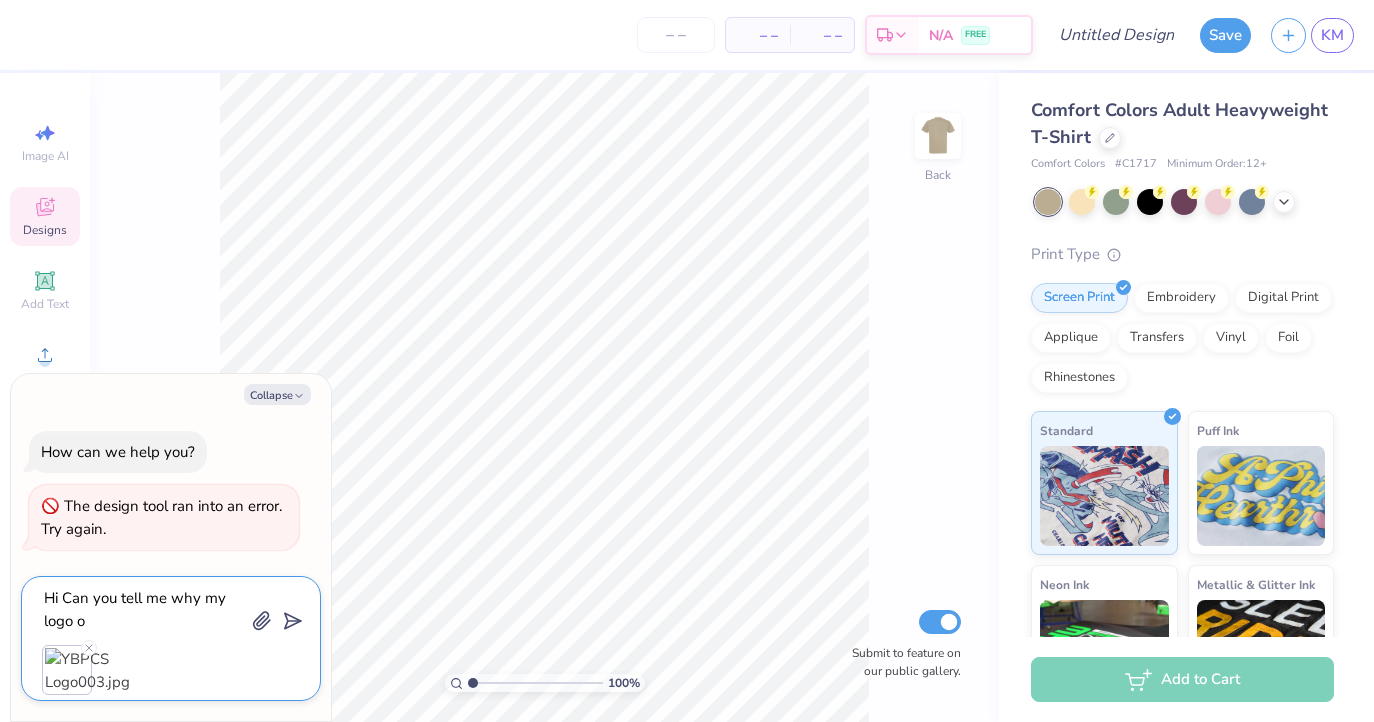 type on "Hi Can you tell me why my logo on" 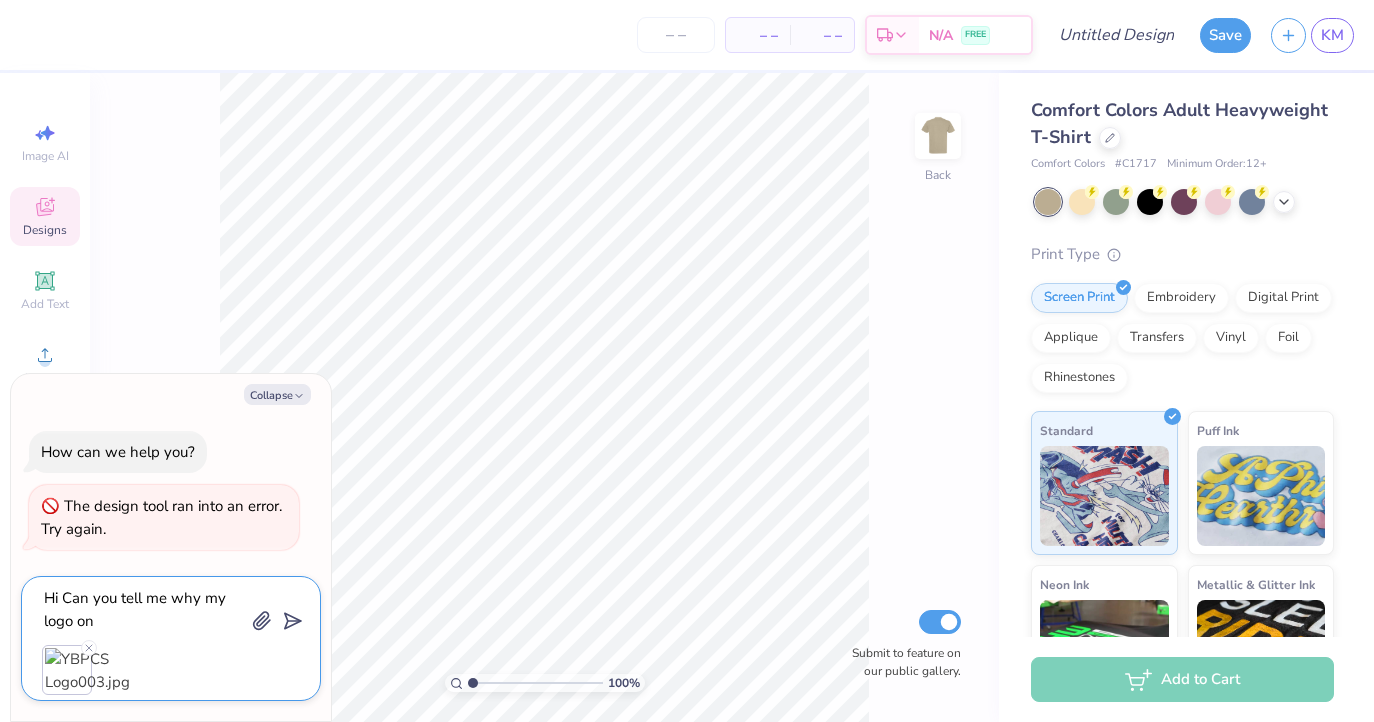 type on "Hi Can you tell me why my logo on'" 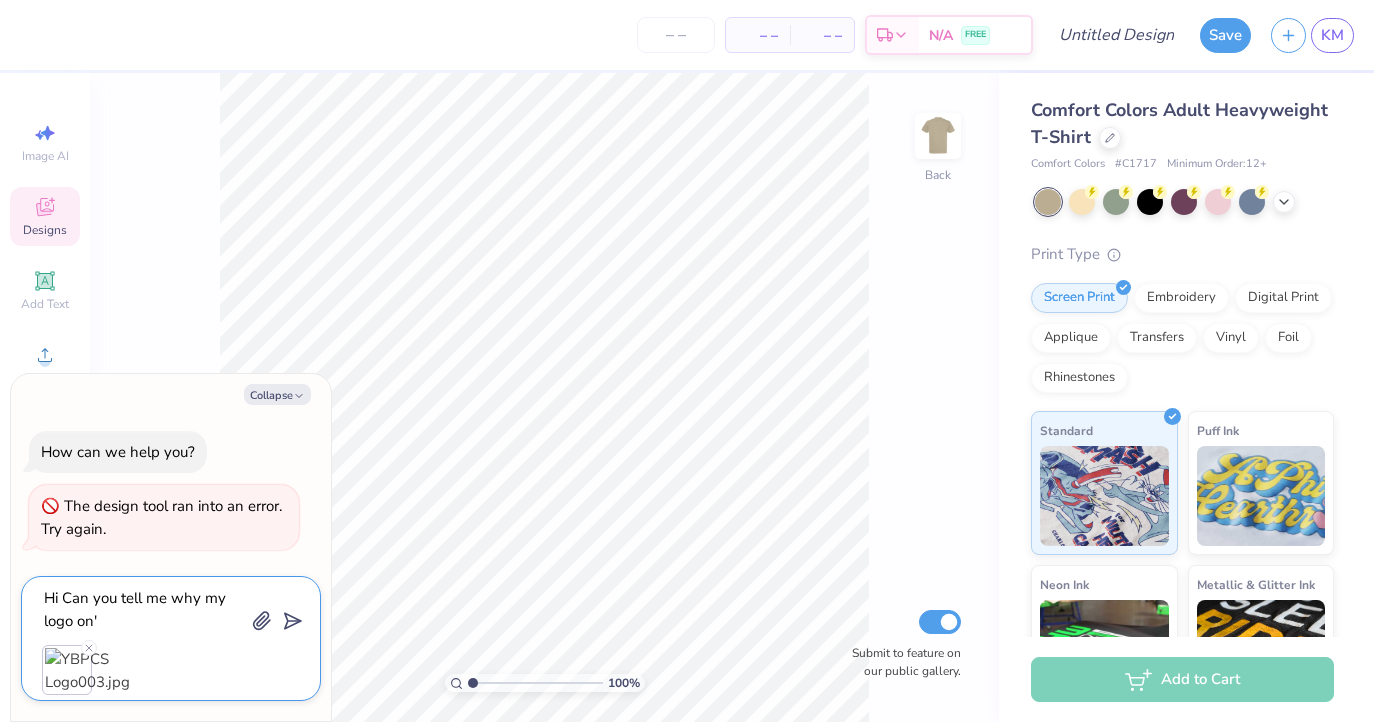 type on "Hi Can you tell me why my logo on't" 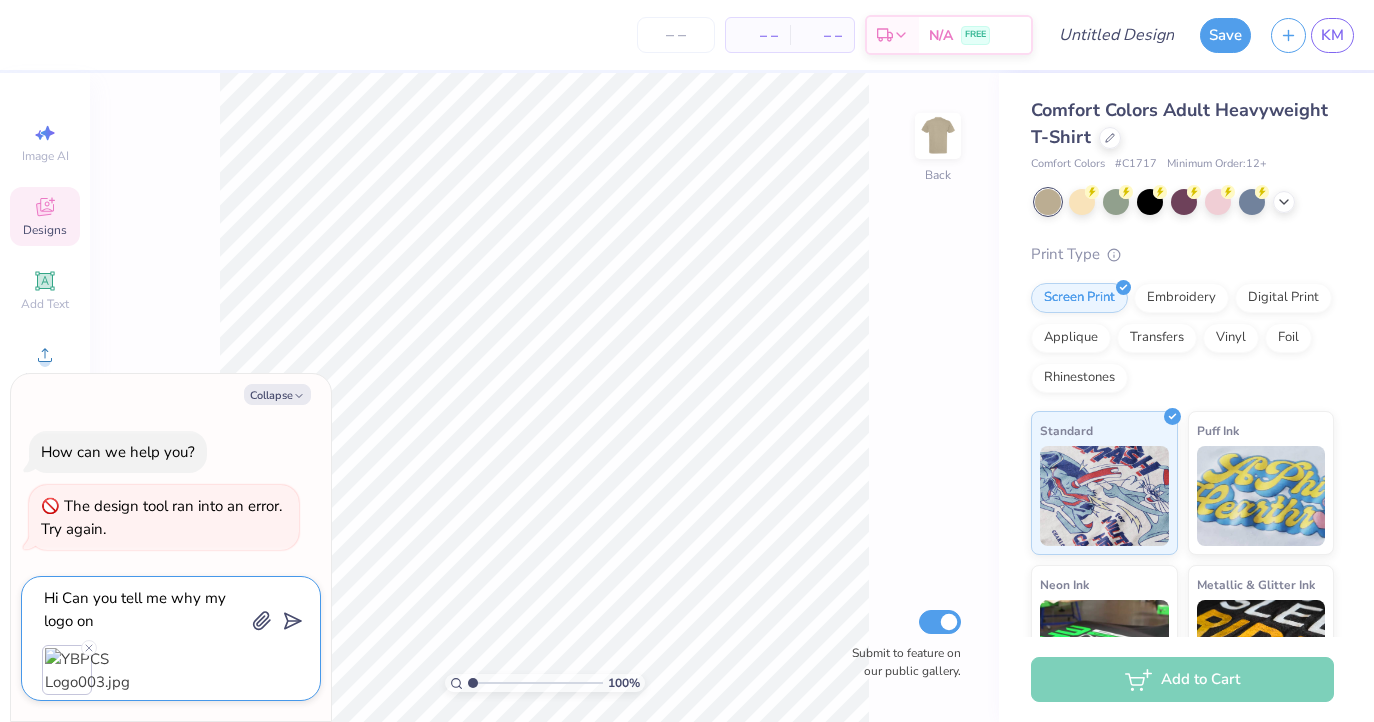 type on "Hi Can you tell me why my logo o" 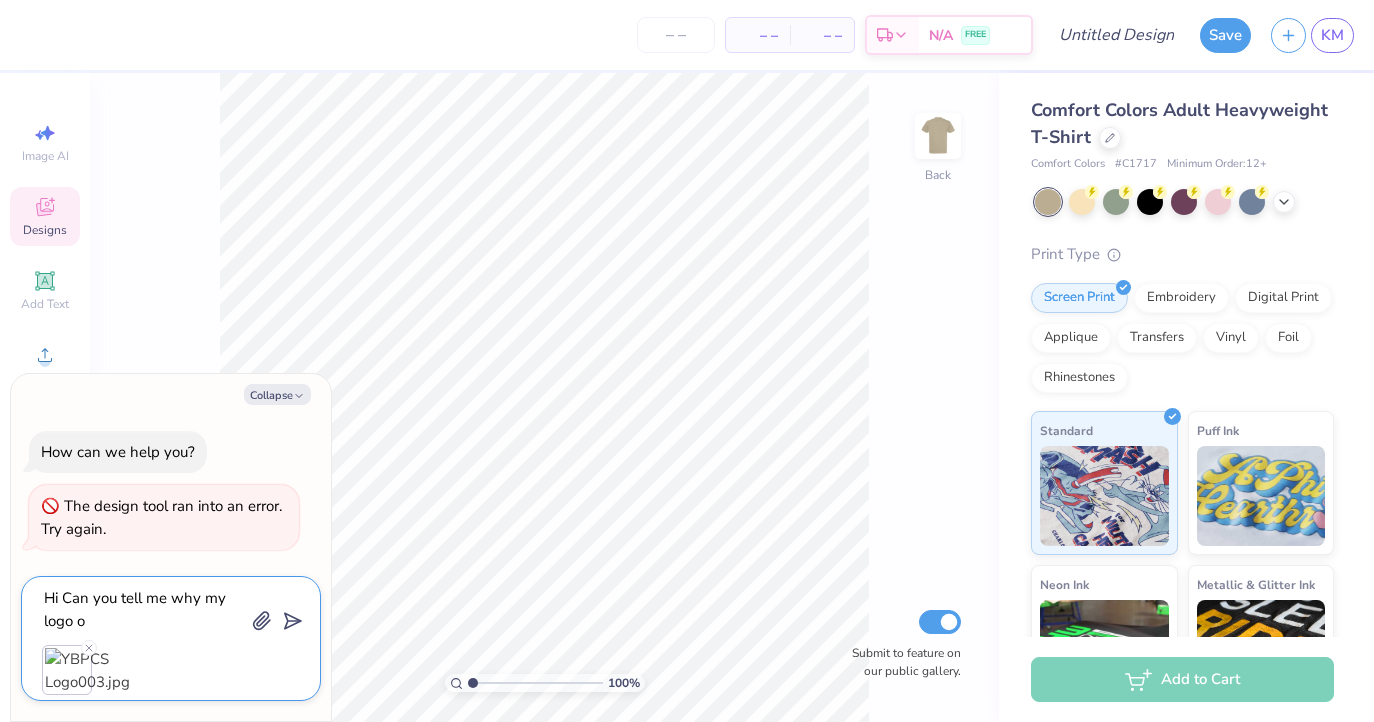 type on "Hi Can you tell me why my logo" 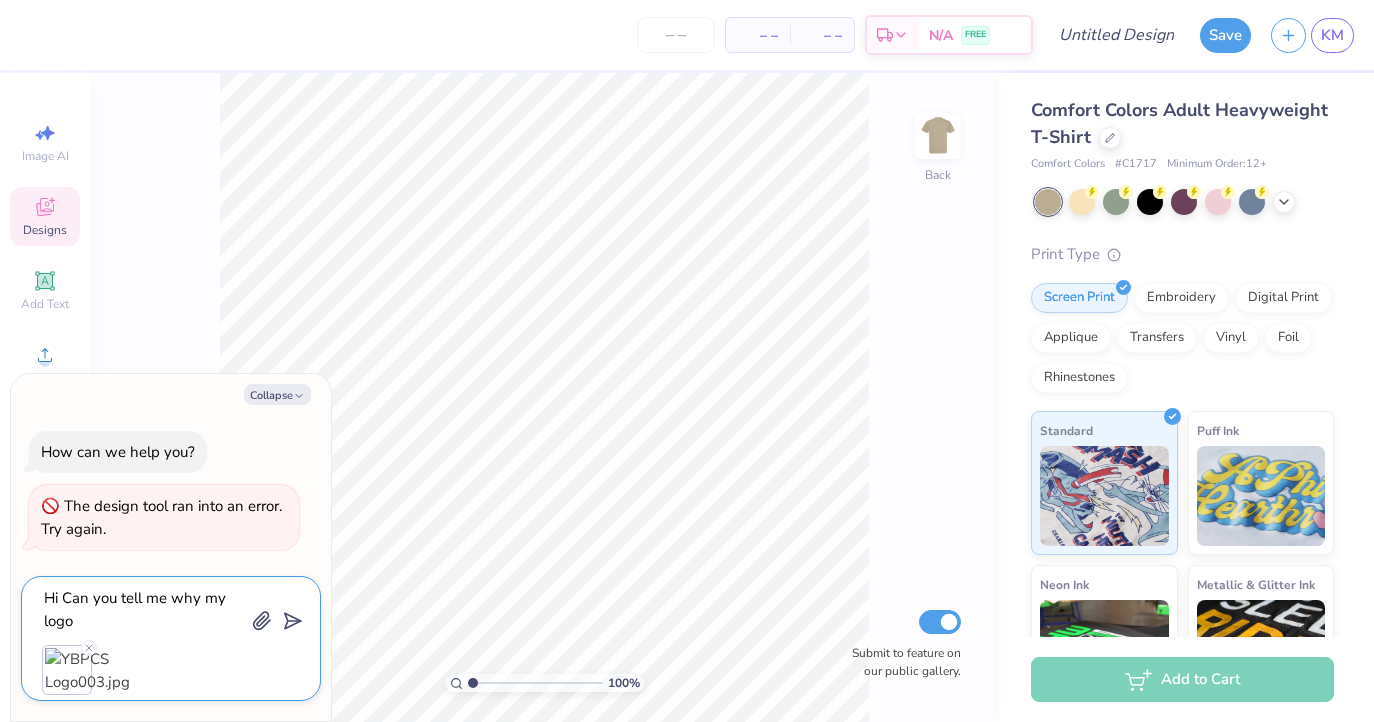 type on "Hi Can you tell me why my logo w" 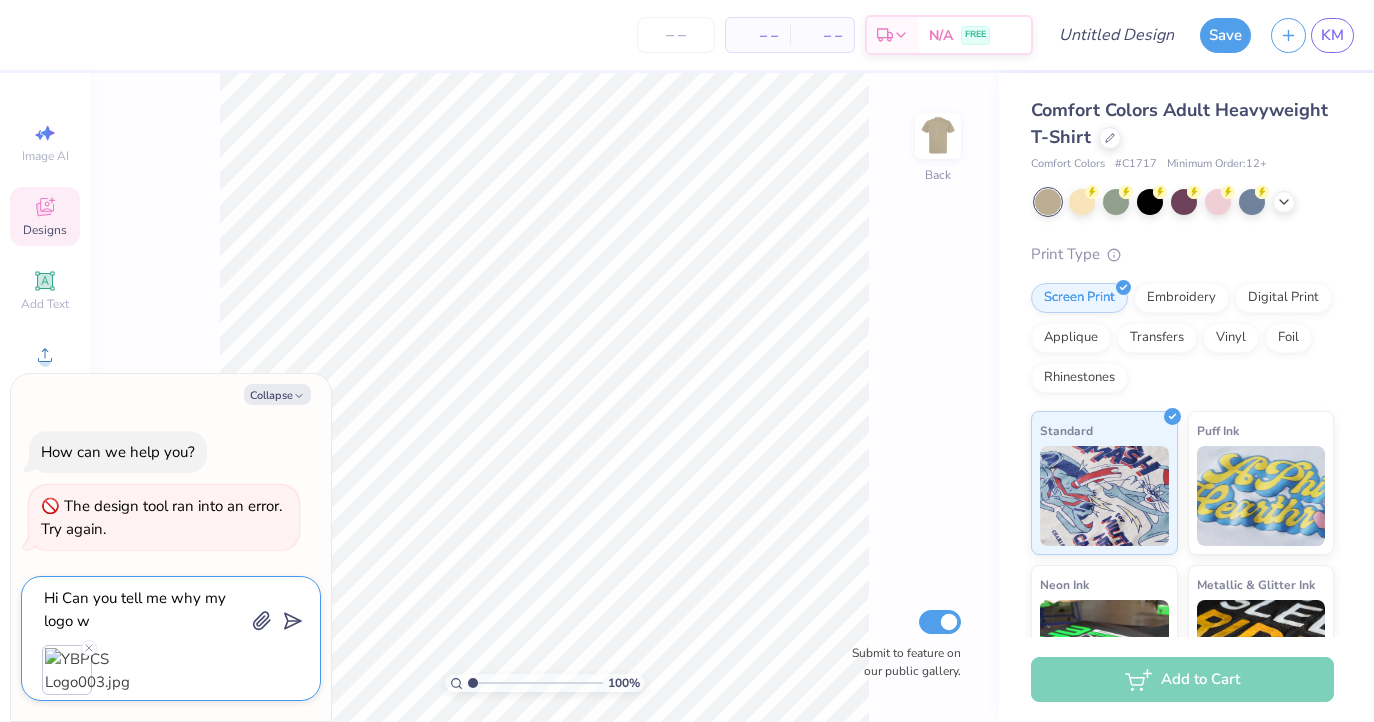 type on "Hi Can you tell me why my logo wo" 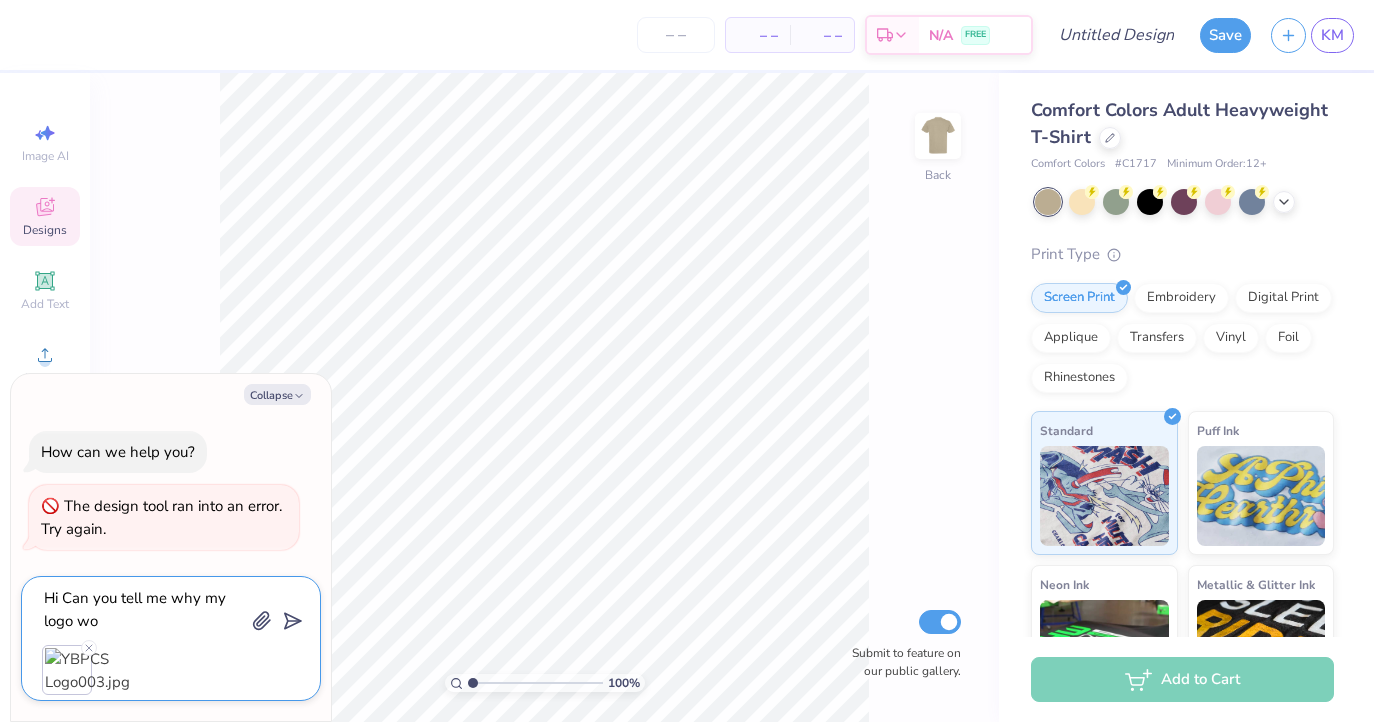 type on "Hi Can you tell me why my logo won" 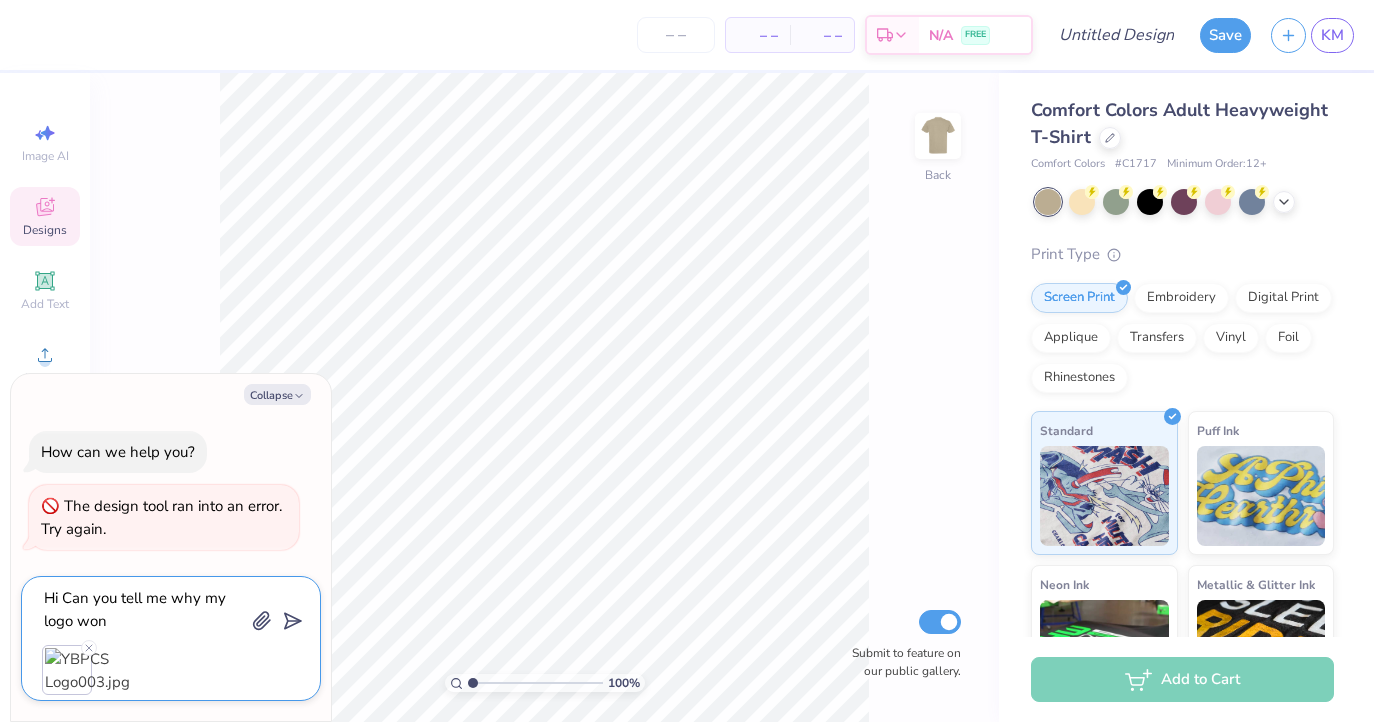 type on "x" 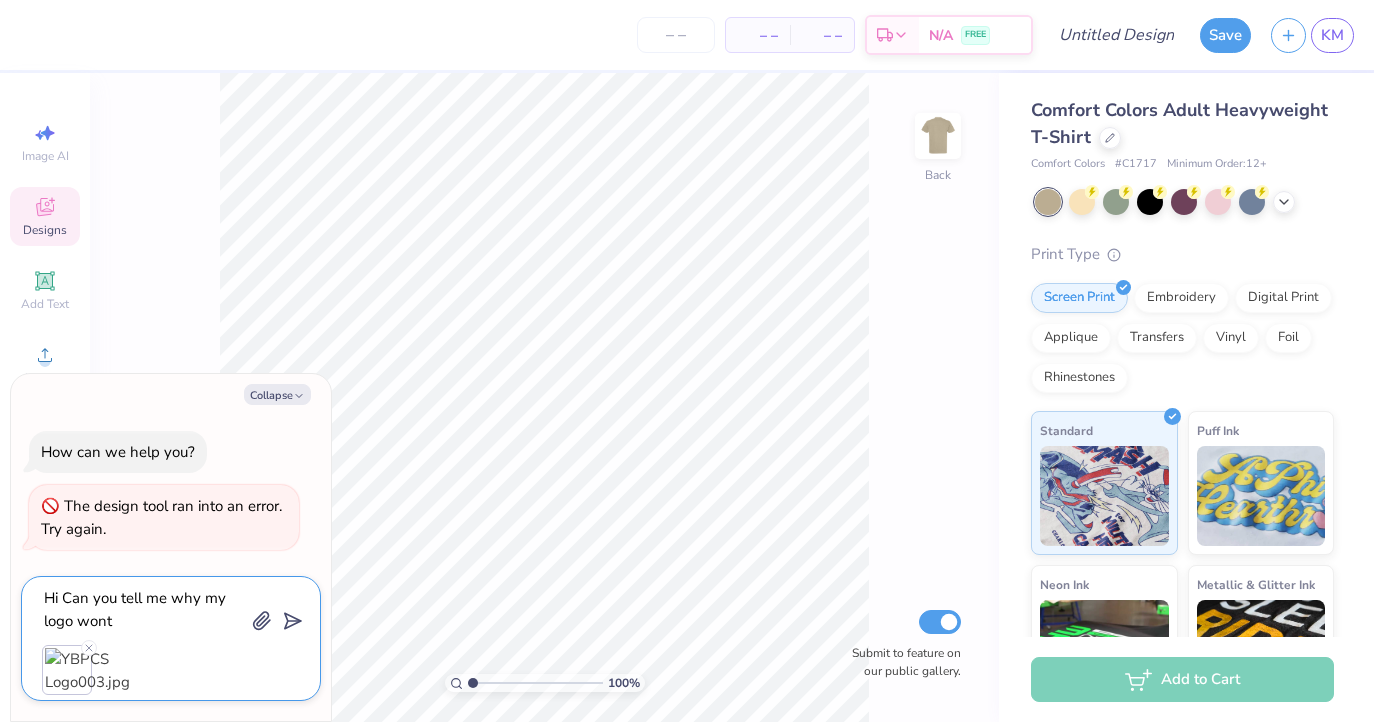 type on "Hi Can you tell me why my logo won" 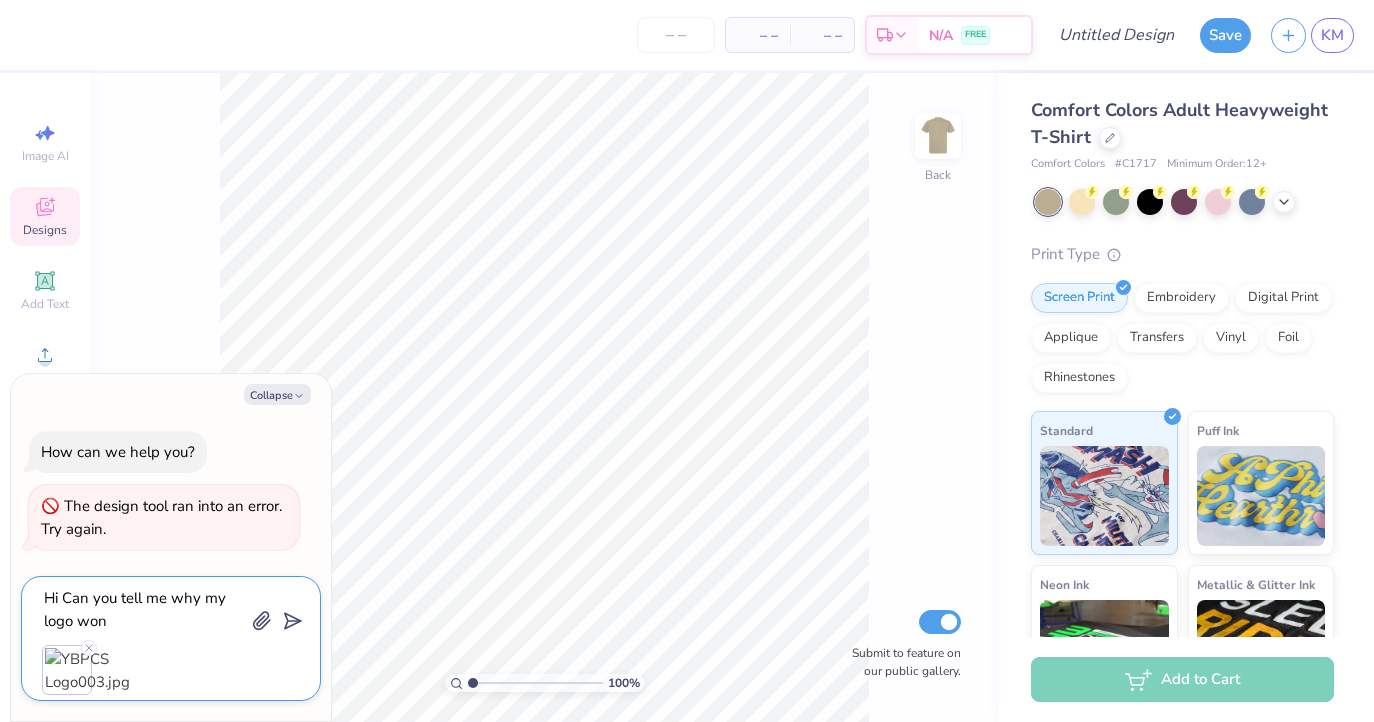 type on "Hi Can you tell me why my logo won'" 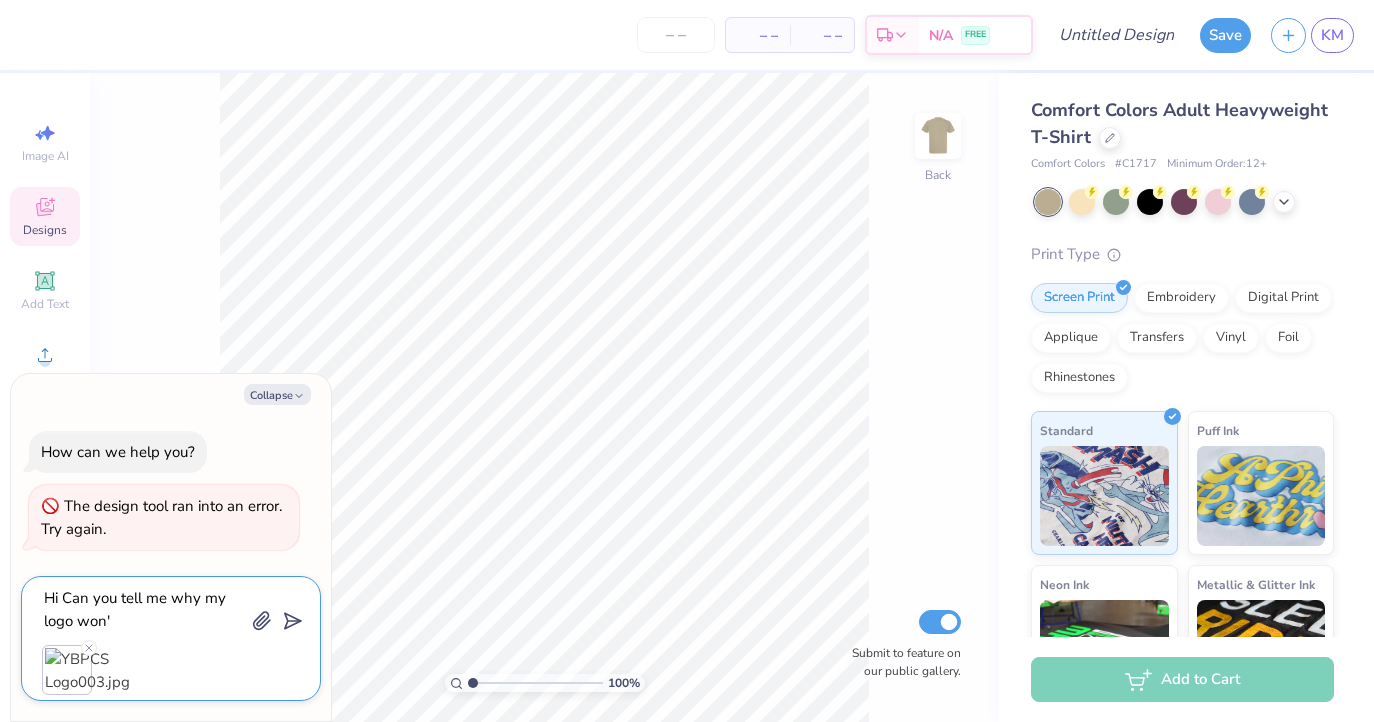 type on "Hi Can you tell me why my logo won't" 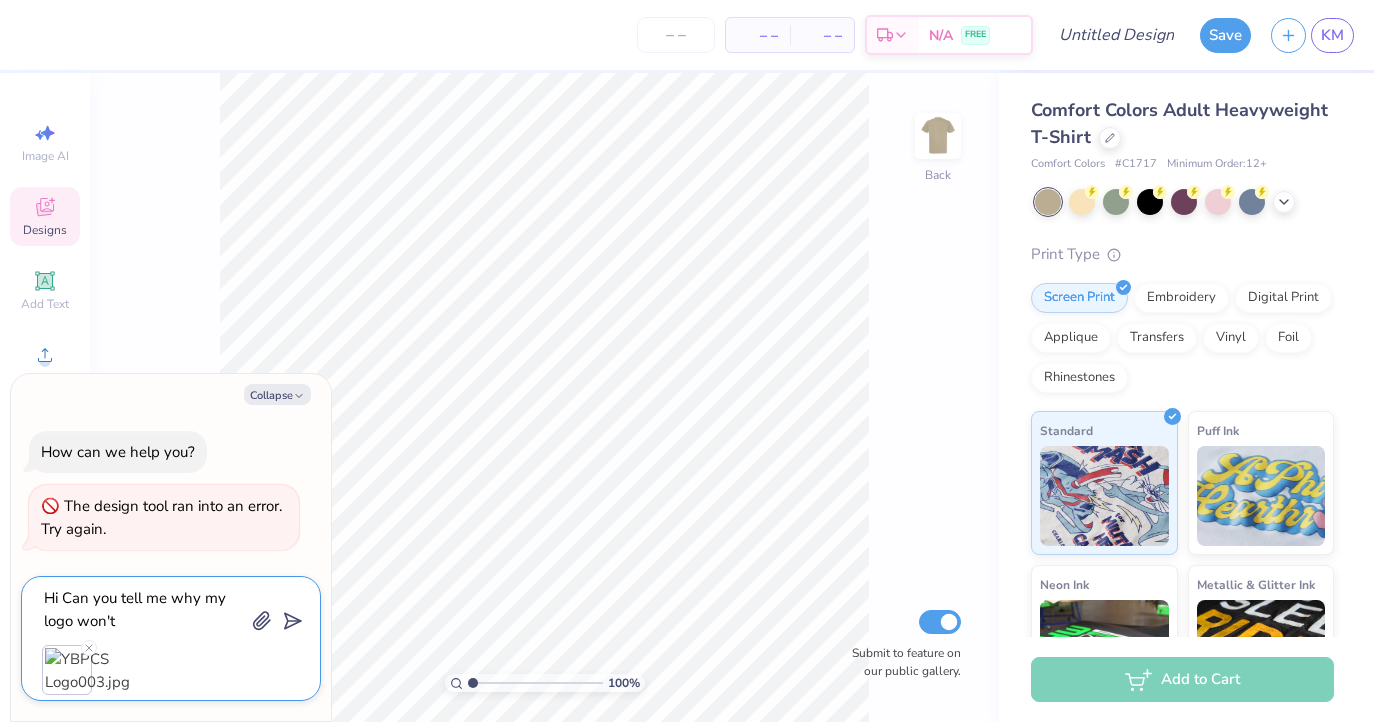 type on "Hi Can you tell me why my logo won't" 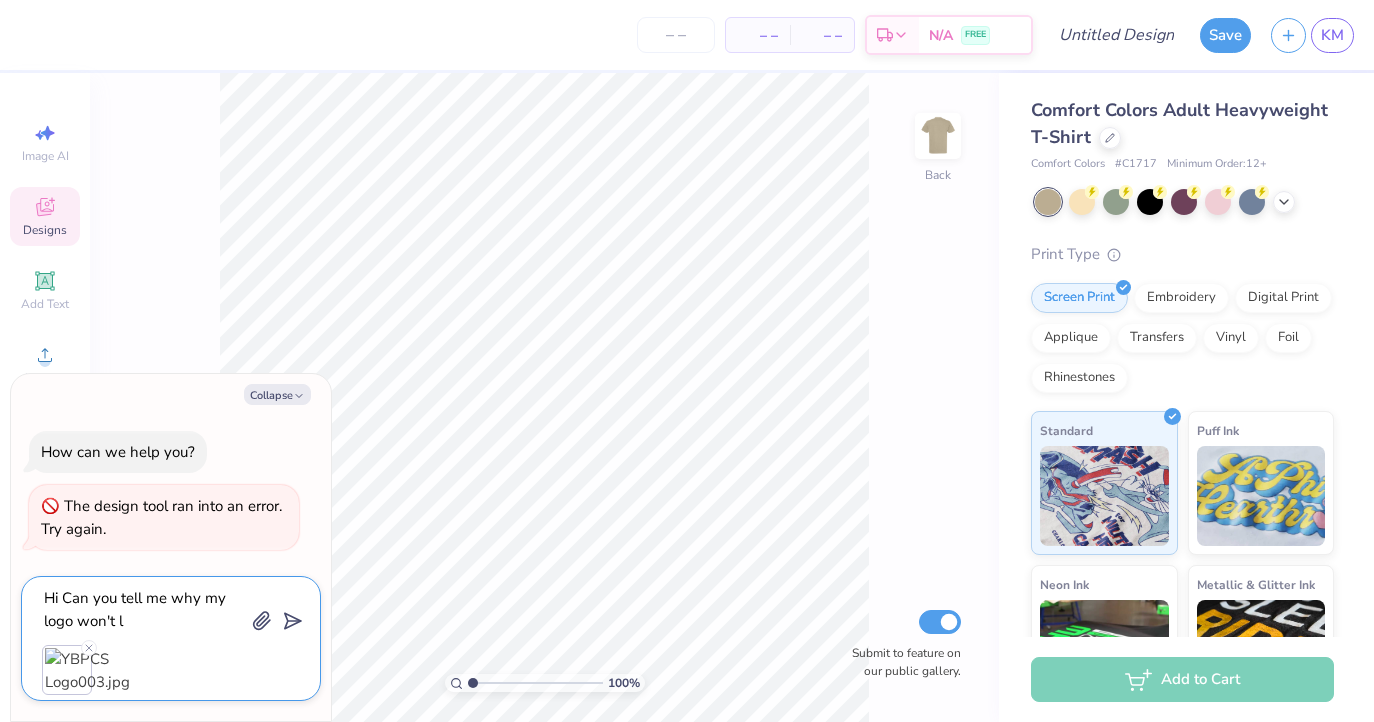 type on "Hi Can you tell me why my logo won't lo" 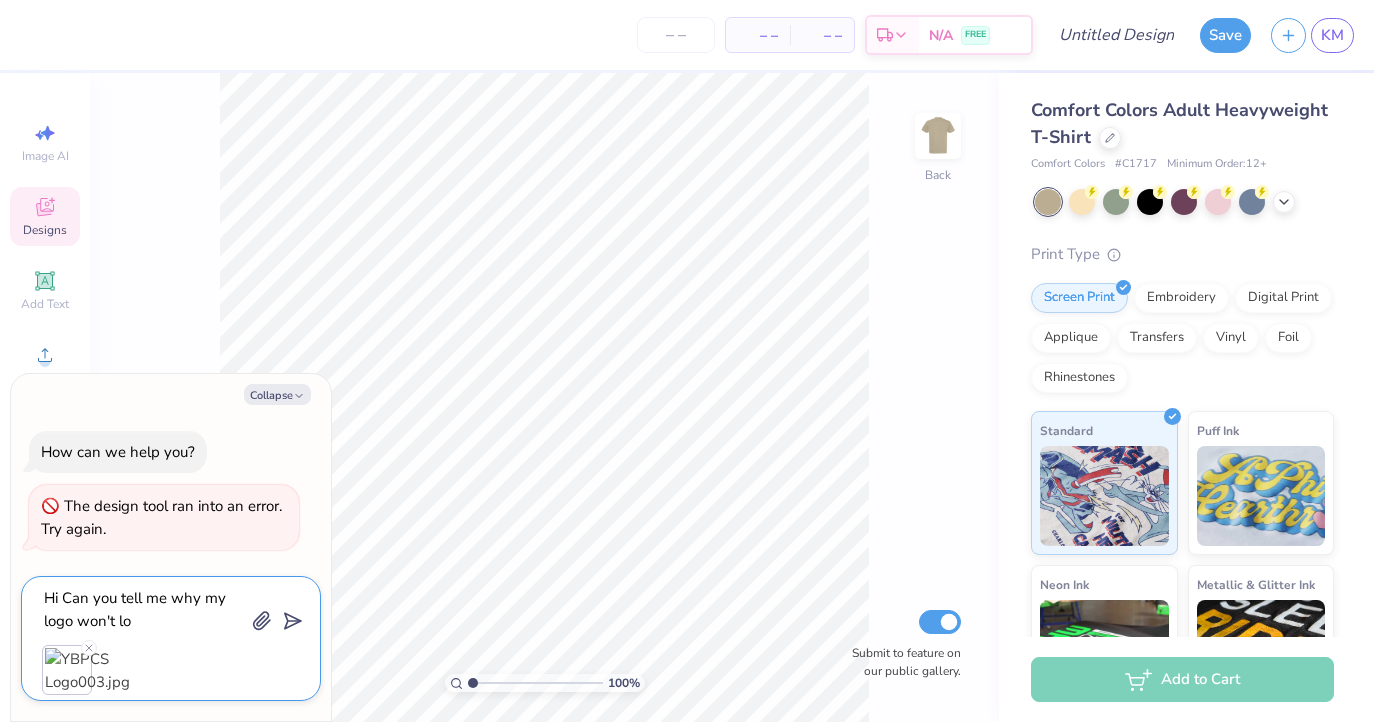 type on "Hi Can you tell me why my logo won't loa" 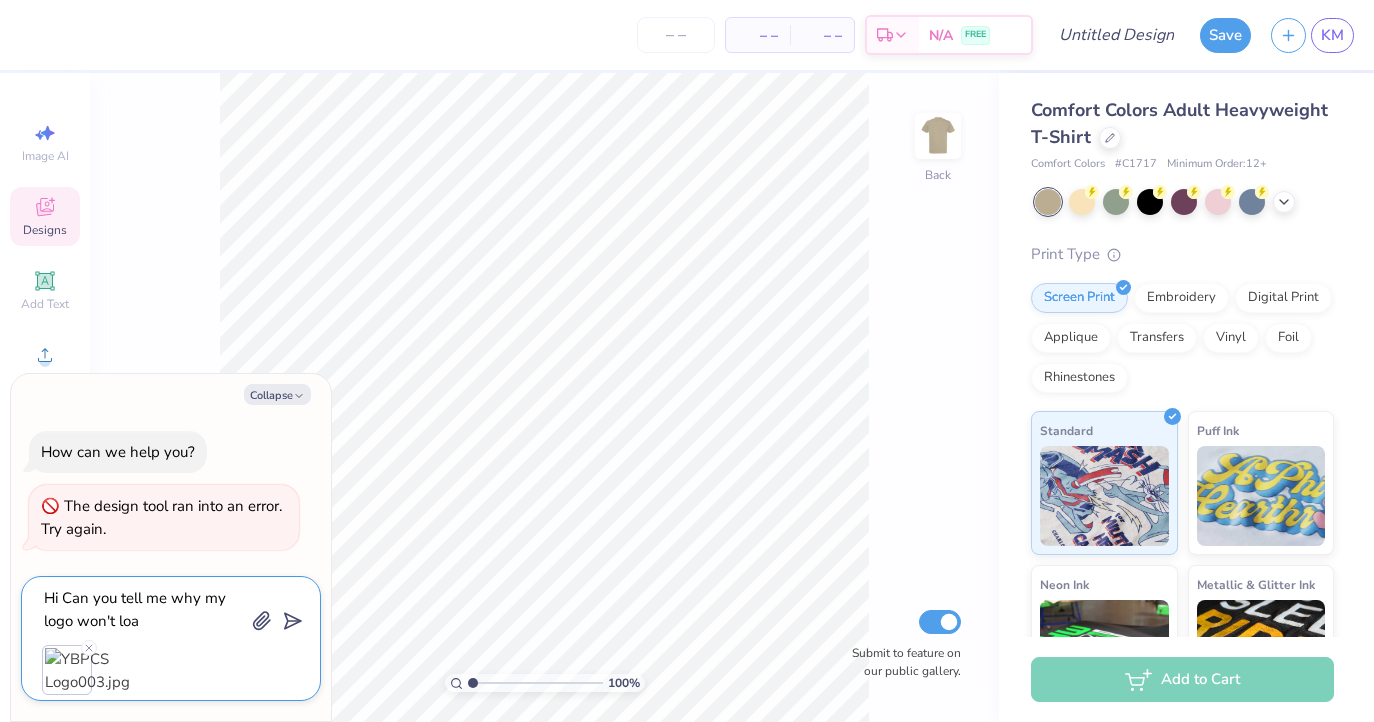 type on "Hi Can you tell me why my logo won't load" 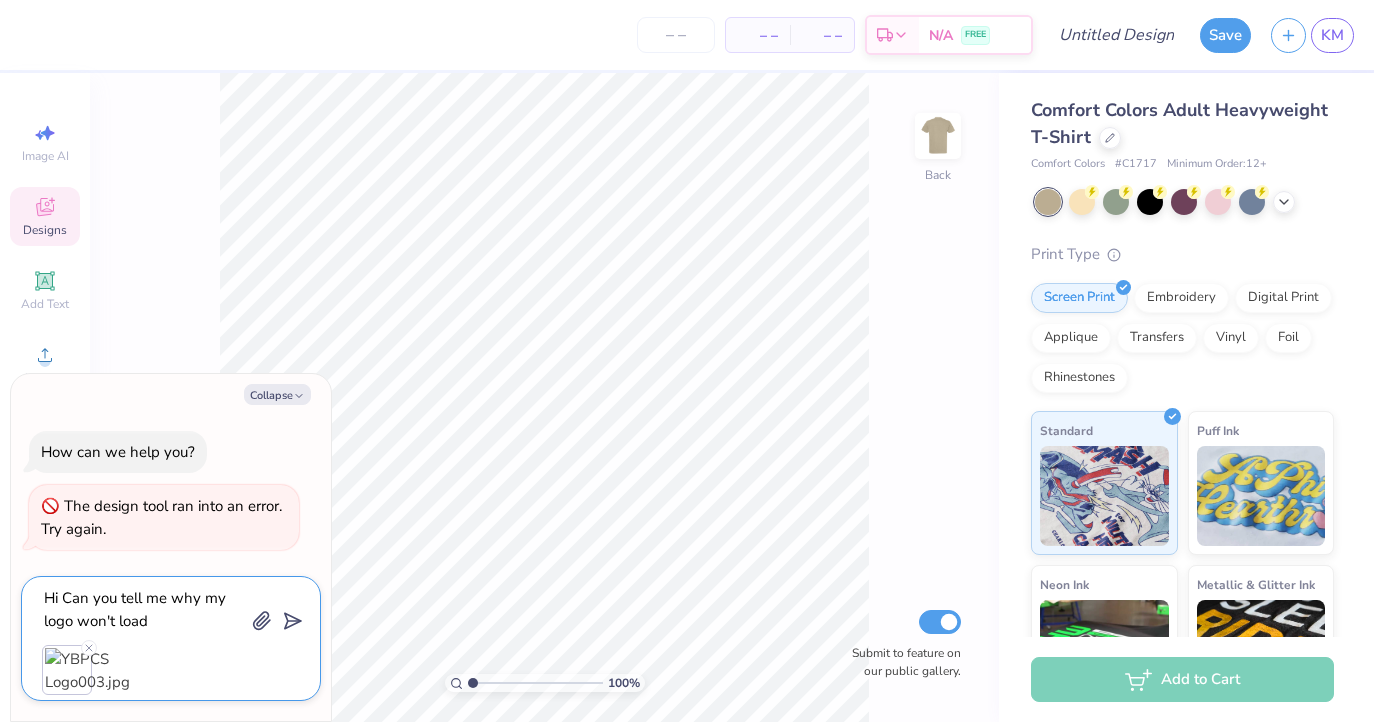 type on "Hi Can you tell me why my logo won't load?" 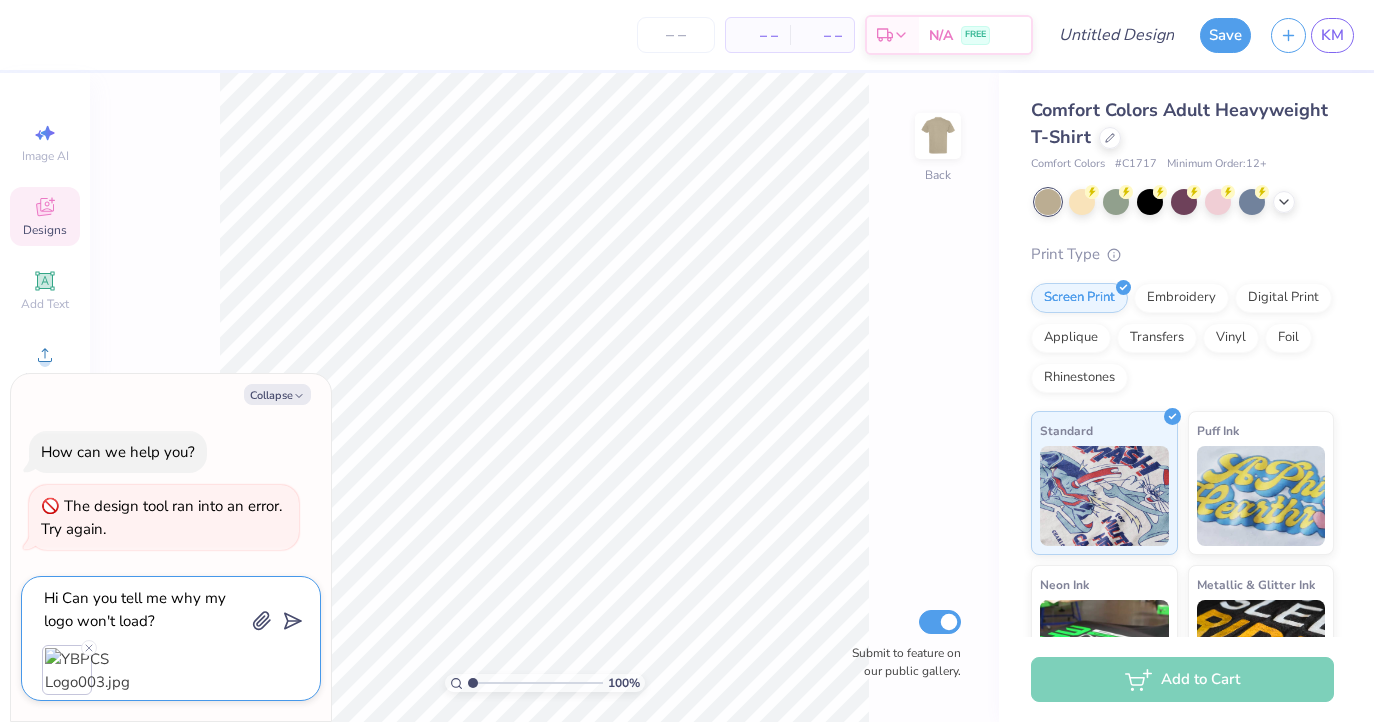 type on "Hi Can you tell me why my logo won't load?" 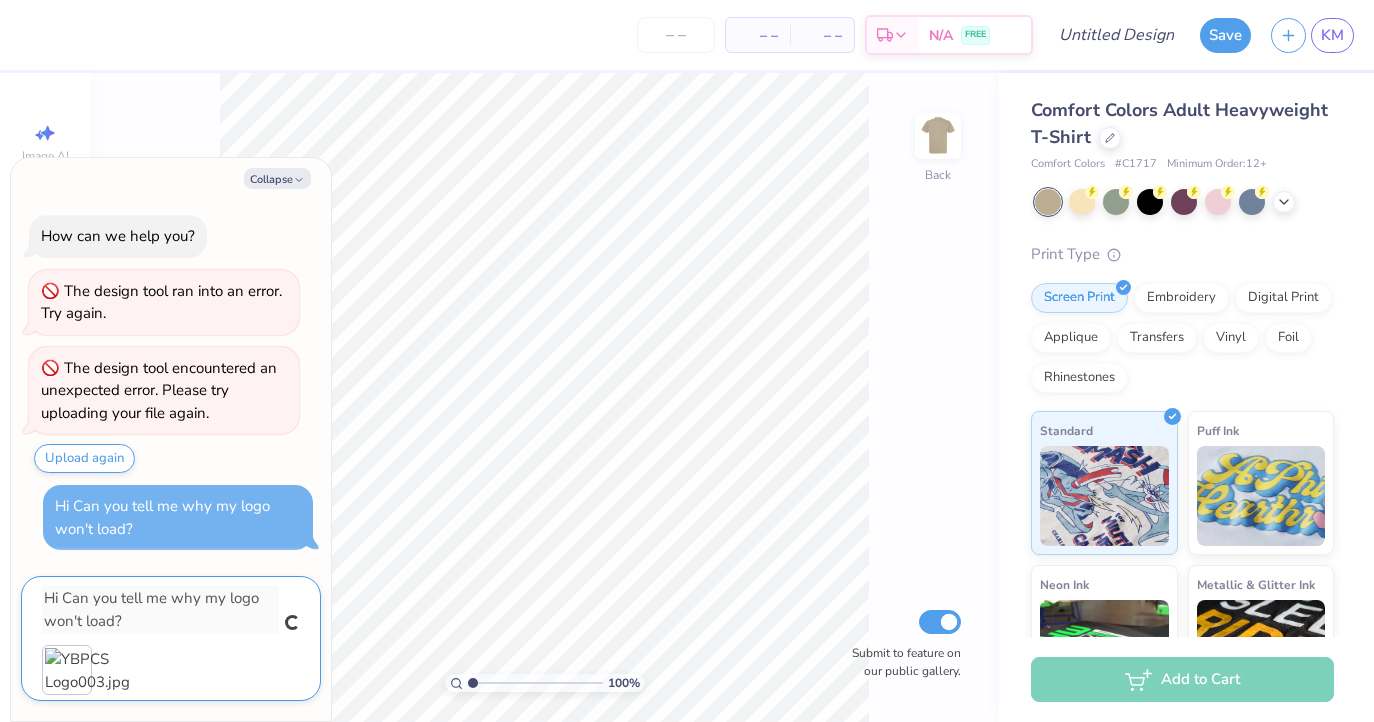 type on "x" 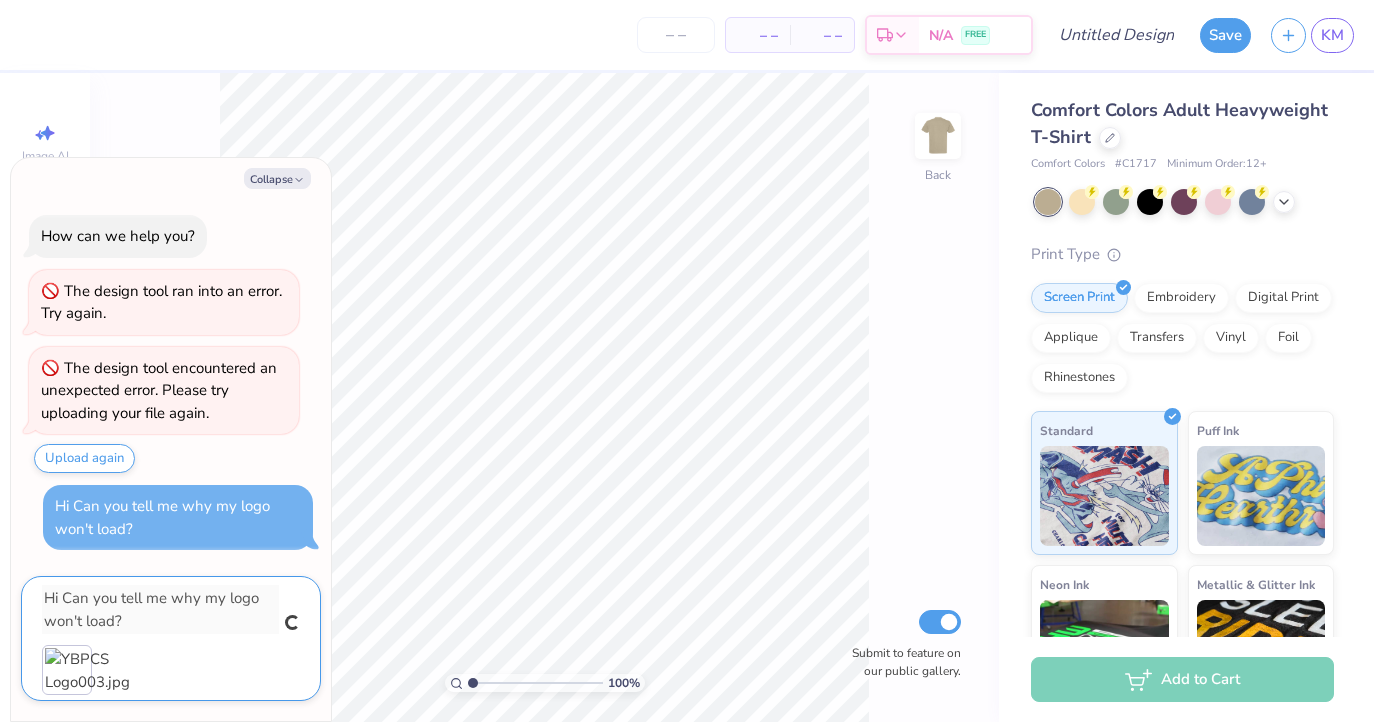 type 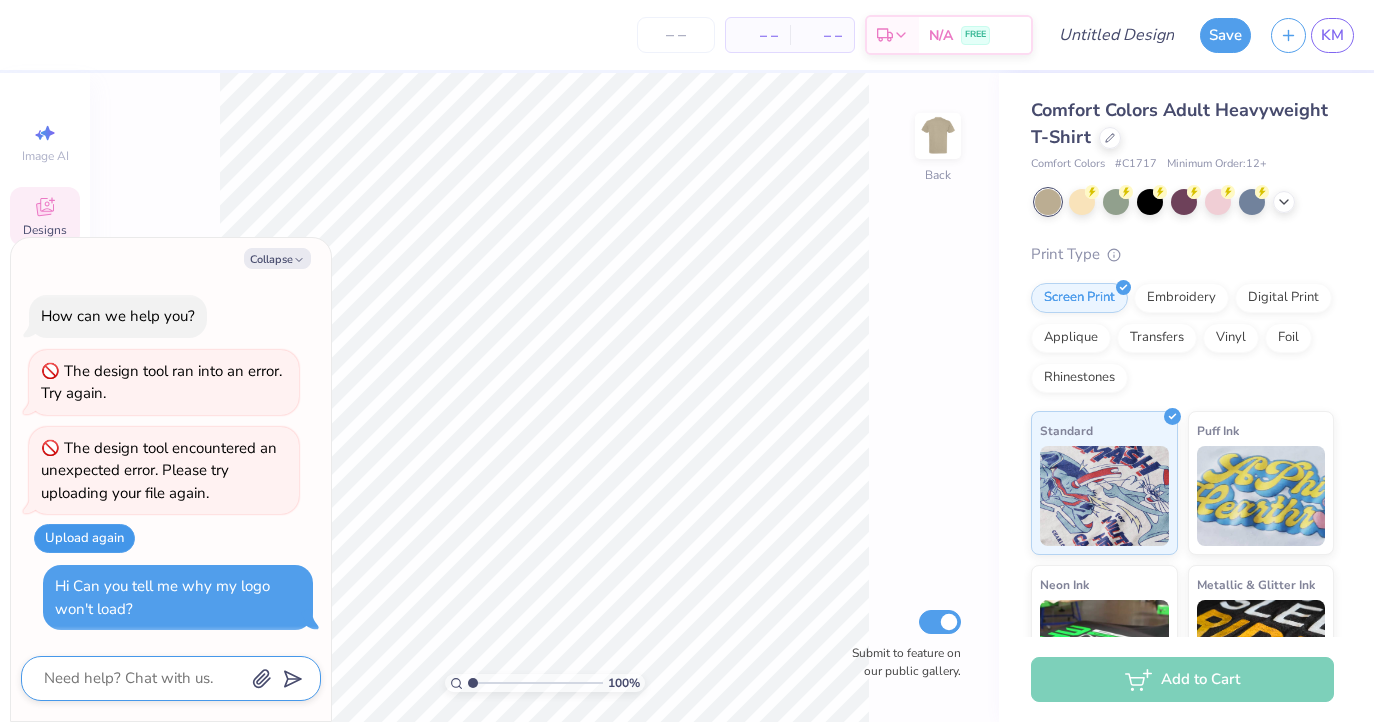 click on "Upload again" at bounding box center (84, 538) 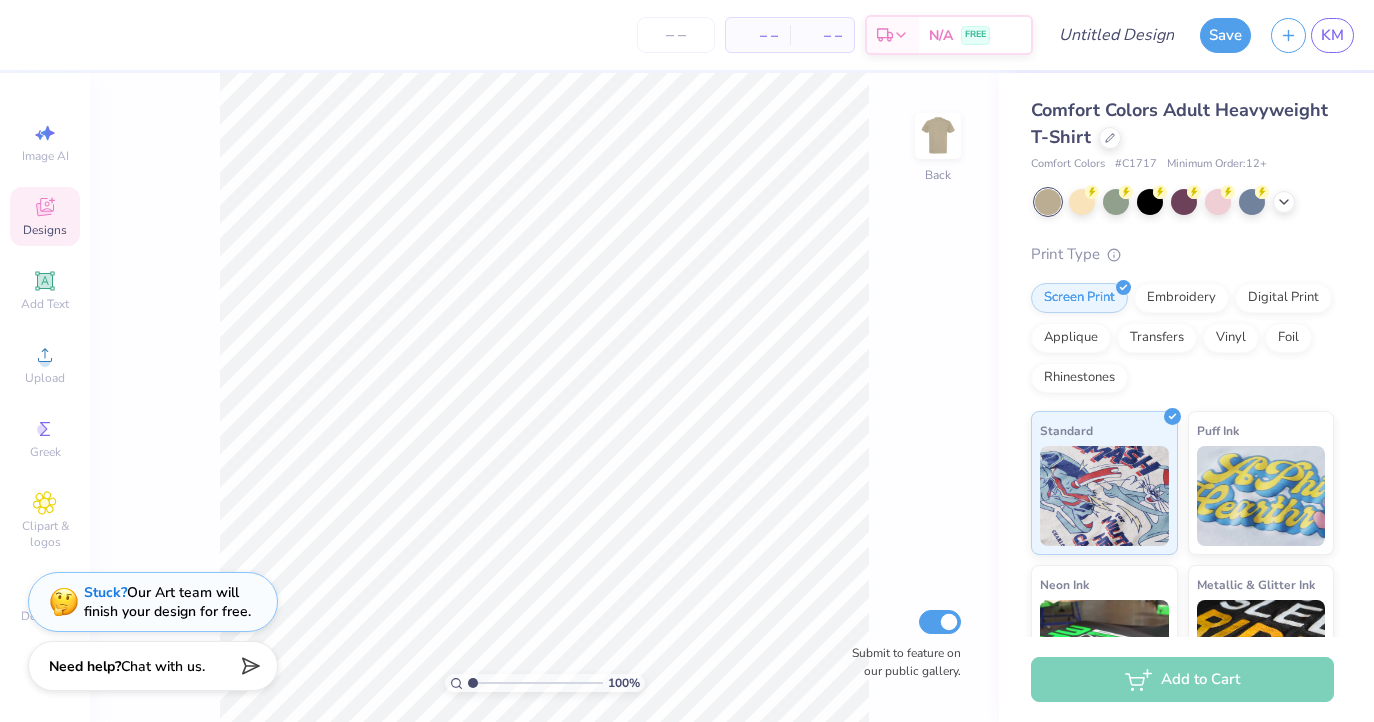 click on "Chat with us." at bounding box center (163, 666) 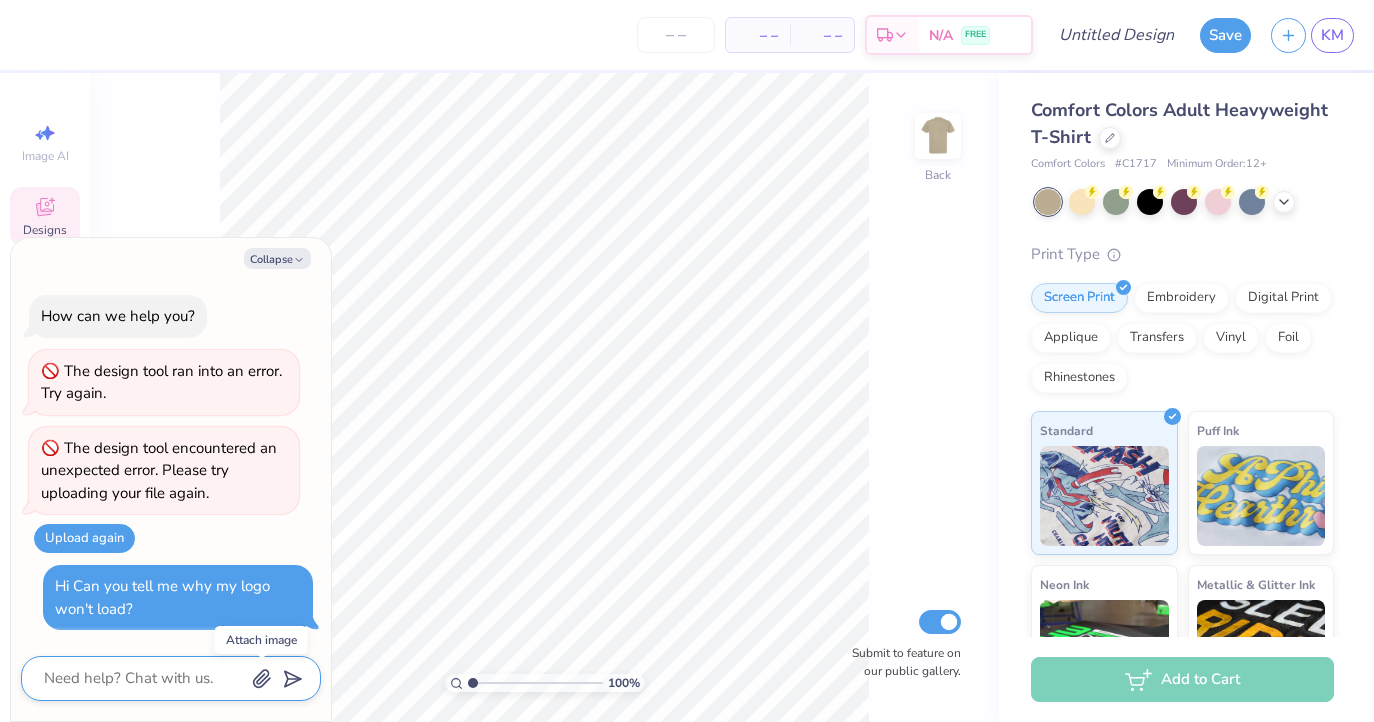 click 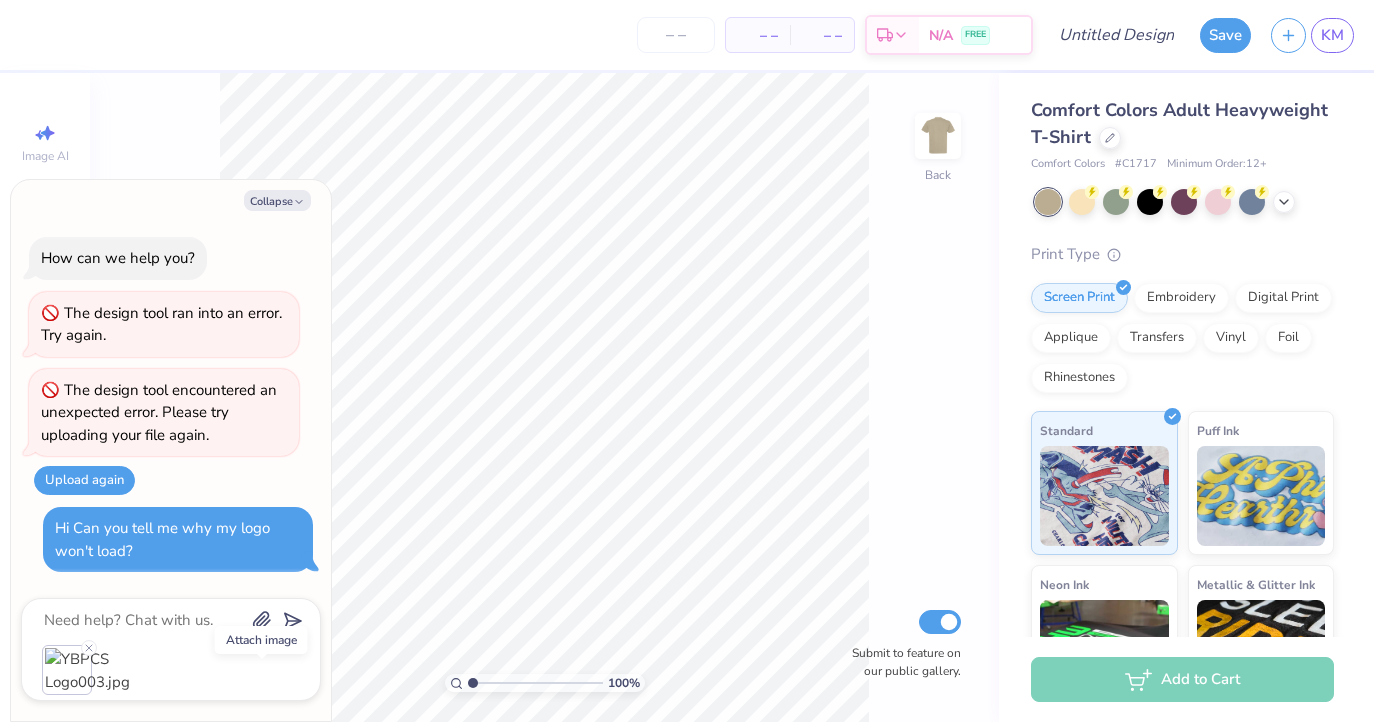 click on "– – Per Item – – Total Est.  Delivery N/A FREE Design Title Save KM Image AI Designs Add Text Upload Greek Clipart & logos Decorate football golf baseball Orgs Events Styles Print Types Fraternity Sorority Club Sports Rush & Bid Game Day Parent's Weekend PR & General Big Little Reveal Philanthropy Date Parties & Socials Retreat Spring Break Holidays Greek Week Formal & Semi Graduation Founder’s Day Classic Minimalist Varsity Y2K Typography Handdrawn Cartoons Grunge 80s & 90s 60s & 70s Embroidery Screen Print Patches Vinyl Digital Print Applique Transfers Trending Most Favorited Newest 100  % Back Submit to feature on our public gallery. Comfort Colors Adult Heavyweight T-Shirt Comfort Colors # C1717 Minimum Order:  12 +   Print Type Screen Print Embroidery Digital Print Applique Transfers Vinyl Foil Rhinestones Standard Puff Ink Neon Ink Metallic & Glitter Ink Glow in the Dark Ink Water based Ink Add to Cart Stuck?  Our Art team will finish your design for free. Need help?" at bounding box center [687, 361] 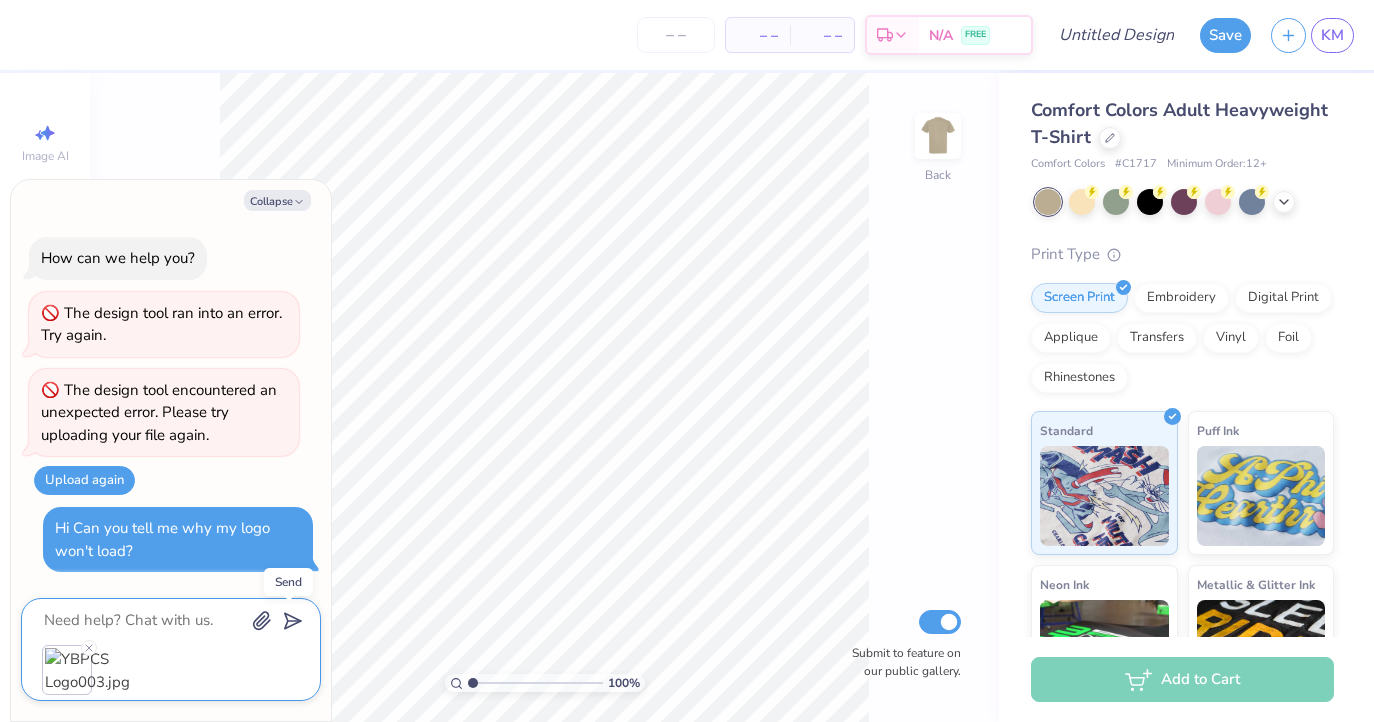 click 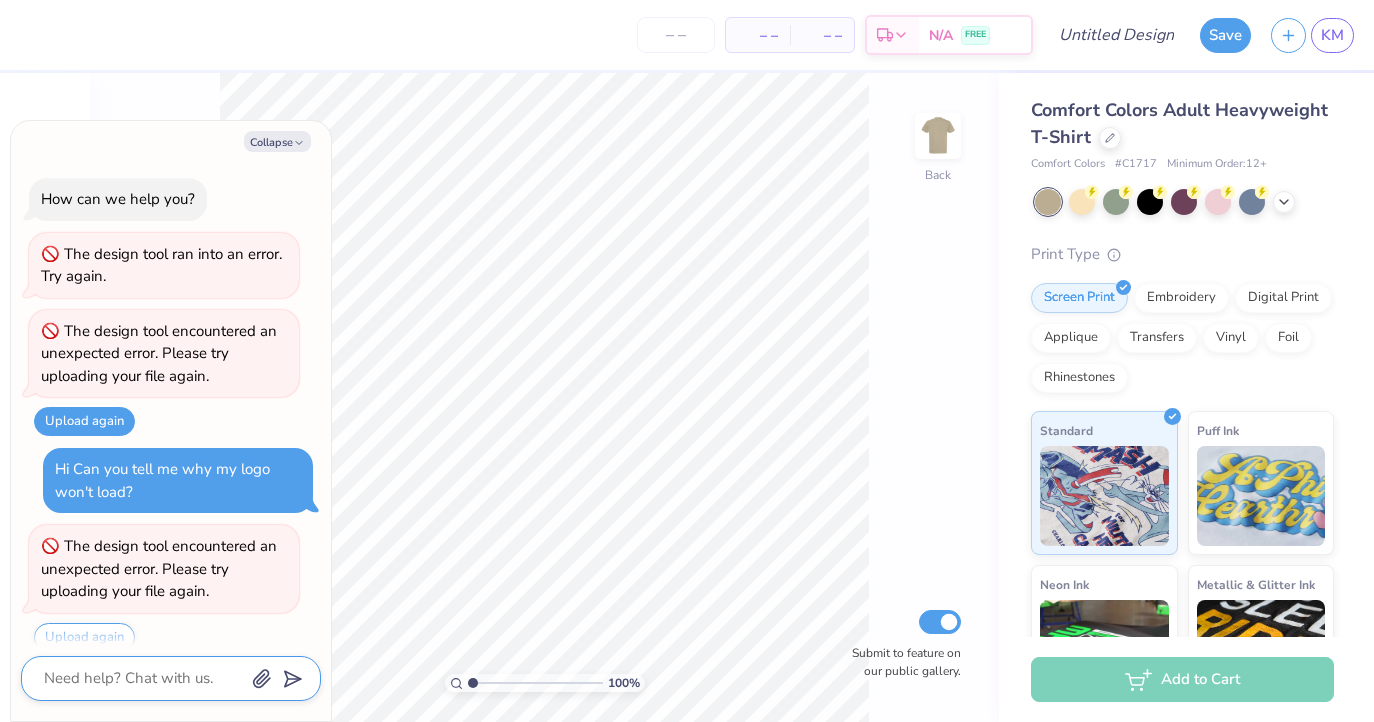 scroll, scrollTop: 21, scrollLeft: 0, axis: vertical 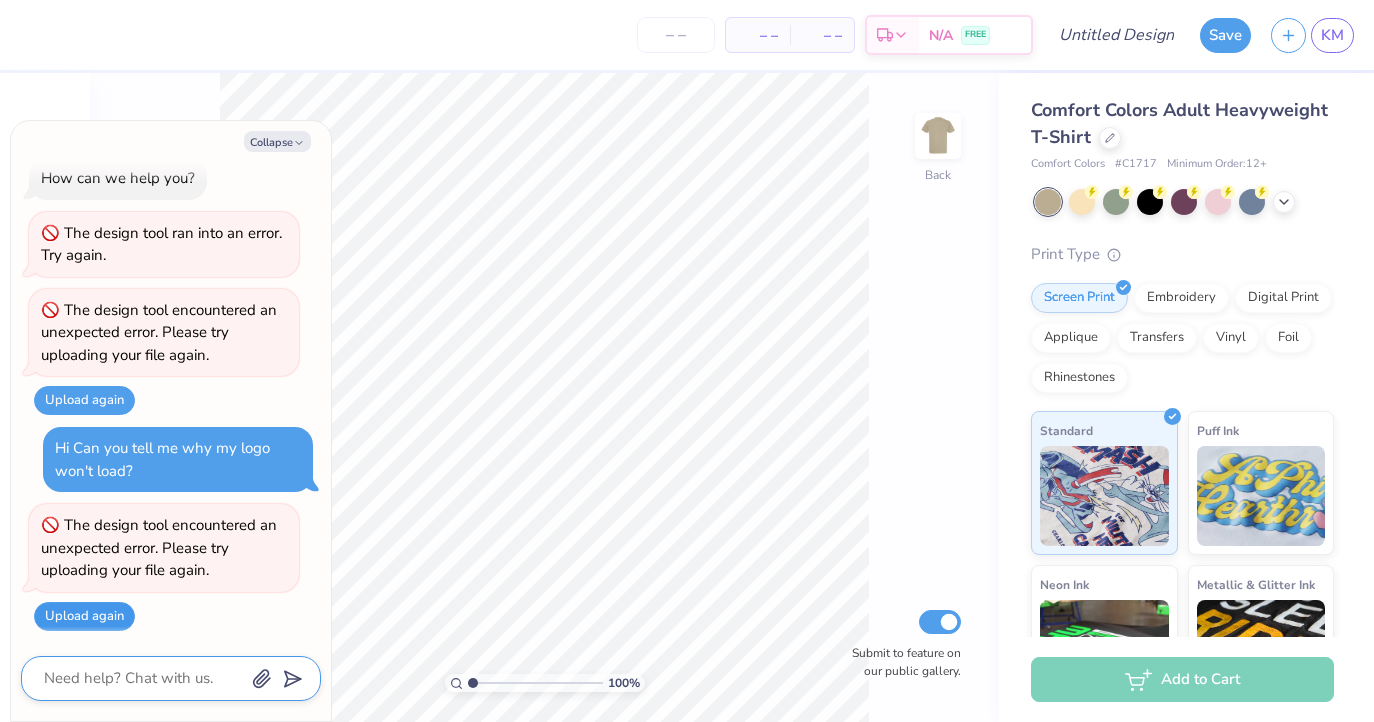 click on "Upload again" at bounding box center [84, 616] 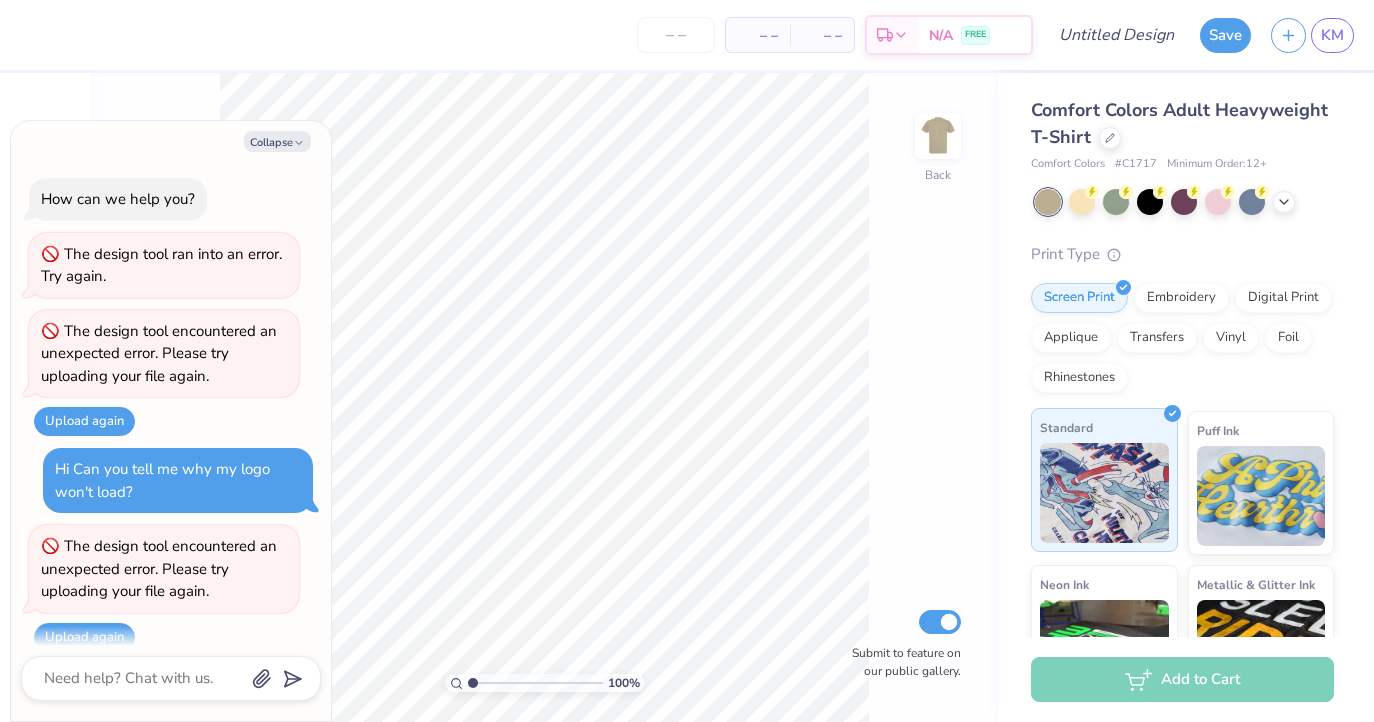 scroll, scrollTop: 138, scrollLeft: 0, axis: vertical 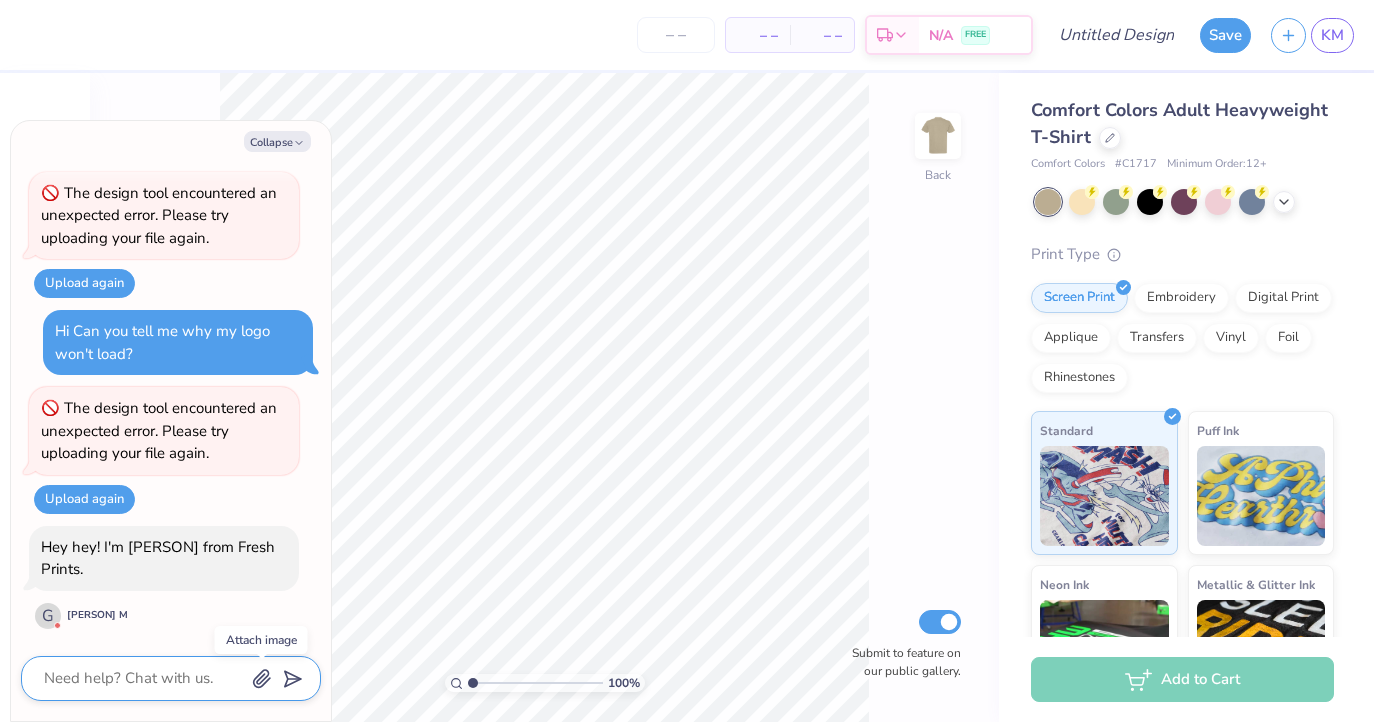 click 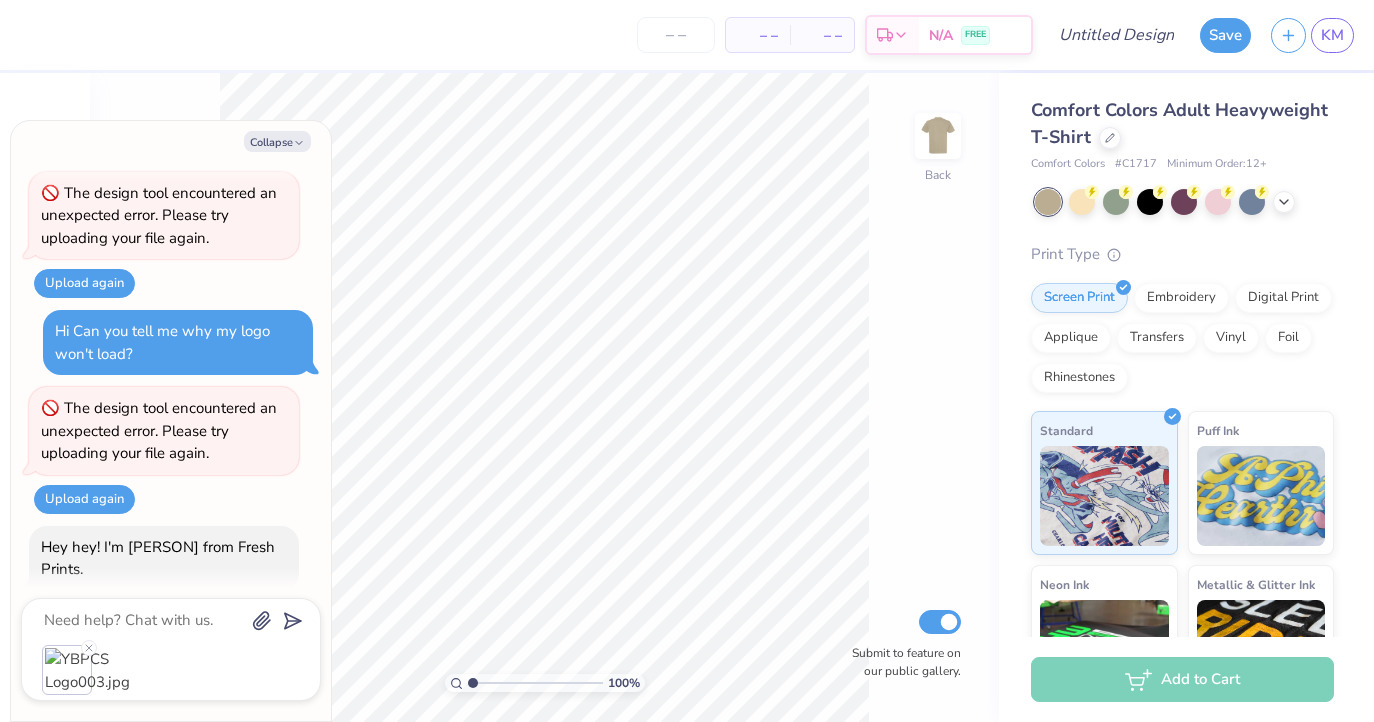 click on "– – Per Item – – Total Est.  Delivery N/A FREE Design Title Save KM Image AI Designs Add Text Upload Greek Clipart & logos Decorate football golf baseball Orgs Events Styles Print Types Fraternity Sorority Club Sports Rush & Bid Game Day Parent's Weekend PR & General Big Little Reveal Philanthropy Date Parties & Socials Retreat Spring Break Holidays Greek Week Formal & Semi Graduation Founder’s Day Classic Minimalist Varsity Y2K Typography Handdrawn Cartoons Grunge 80s & 90s 60s & 70s Embroidery Screen Print Patches Vinyl Digital Print Applique Transfers Trending Most Favorited Newest 100  % Back Submit to feature on our public gallery. Comfort Colors Adult Heavyweight T-Shirt Comfort Colors # C1717 Minimum Order:  12 +   Print Type Screen Print Embroidery Digital Print Applique Transfers Vinyl Foil Rhinestones Standard Puff Ink Neon Ink Metallic & Glitter Ink Glow in the Dark Ink Water based Ink Add to Cart Stuck?  Our Art team will finish your design for free. Need help?" at bounding box center [687, 361] 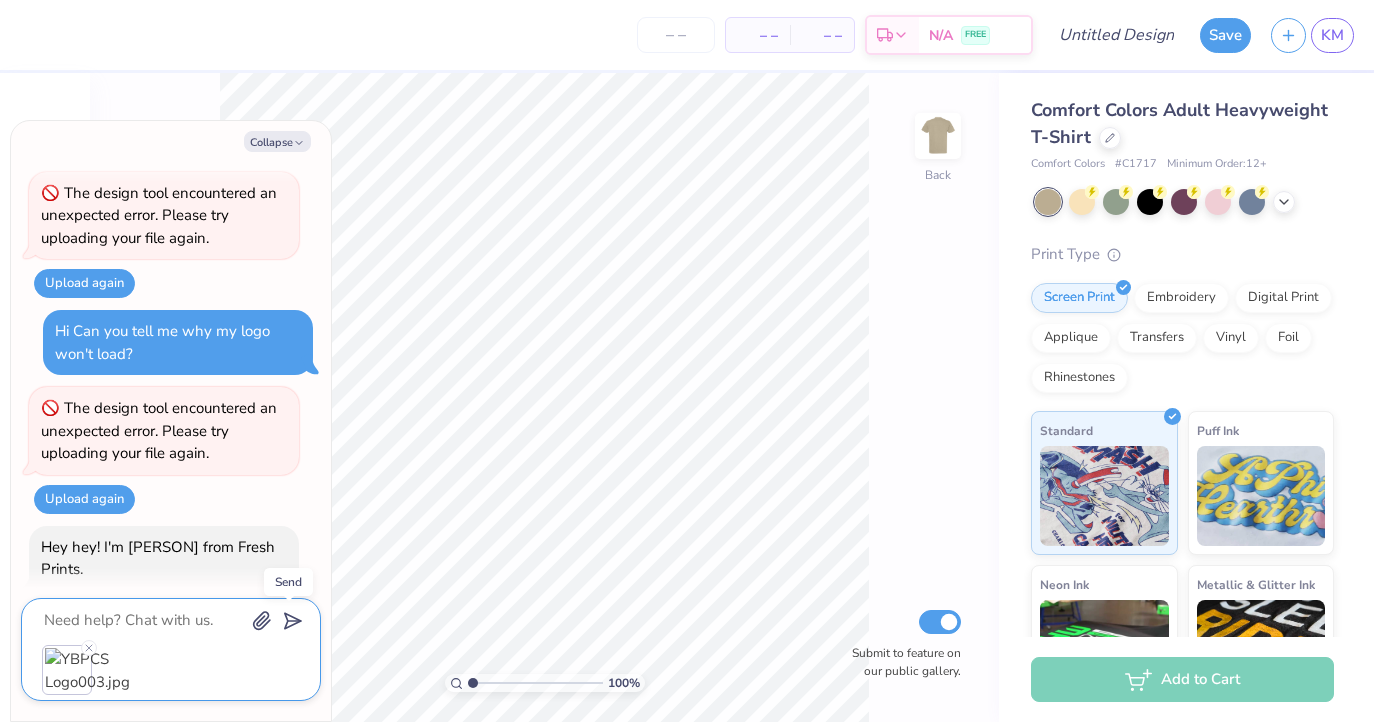 click 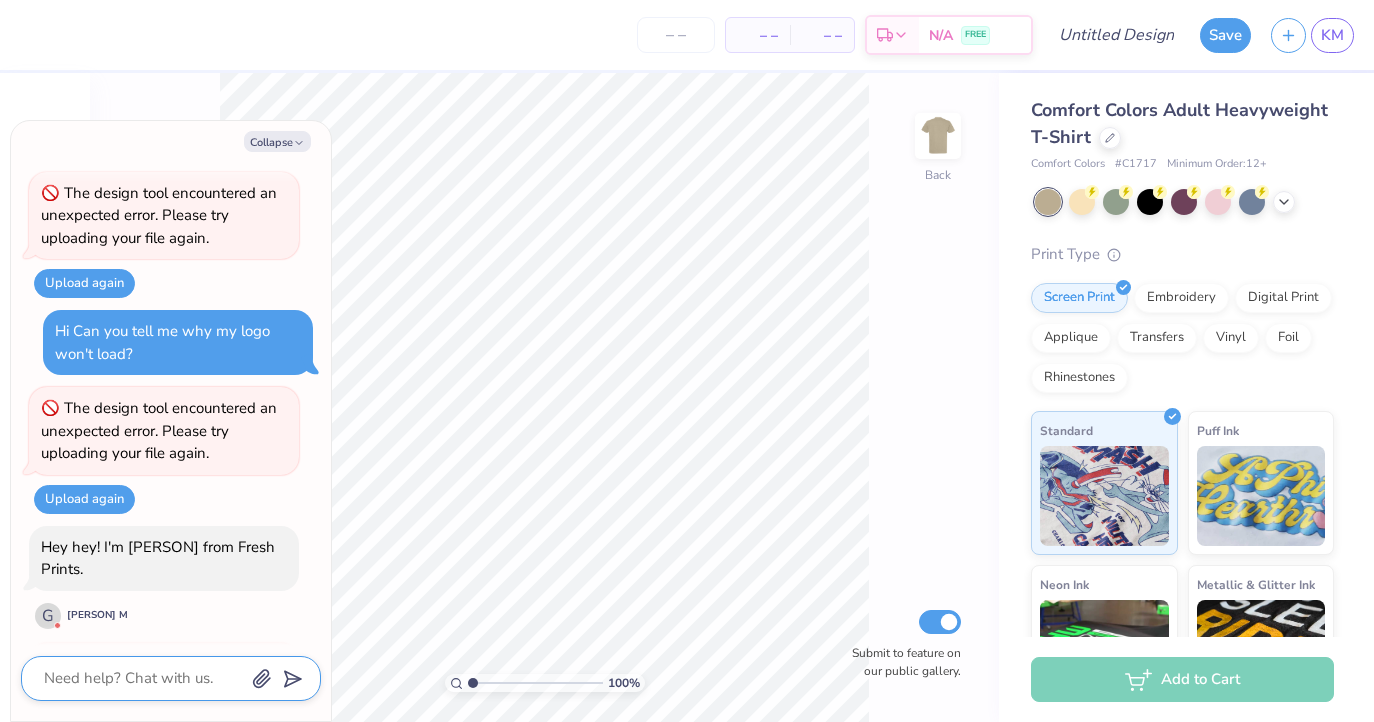scroll, scrollTop: 277, scrollLeft: 0, axis: vertical 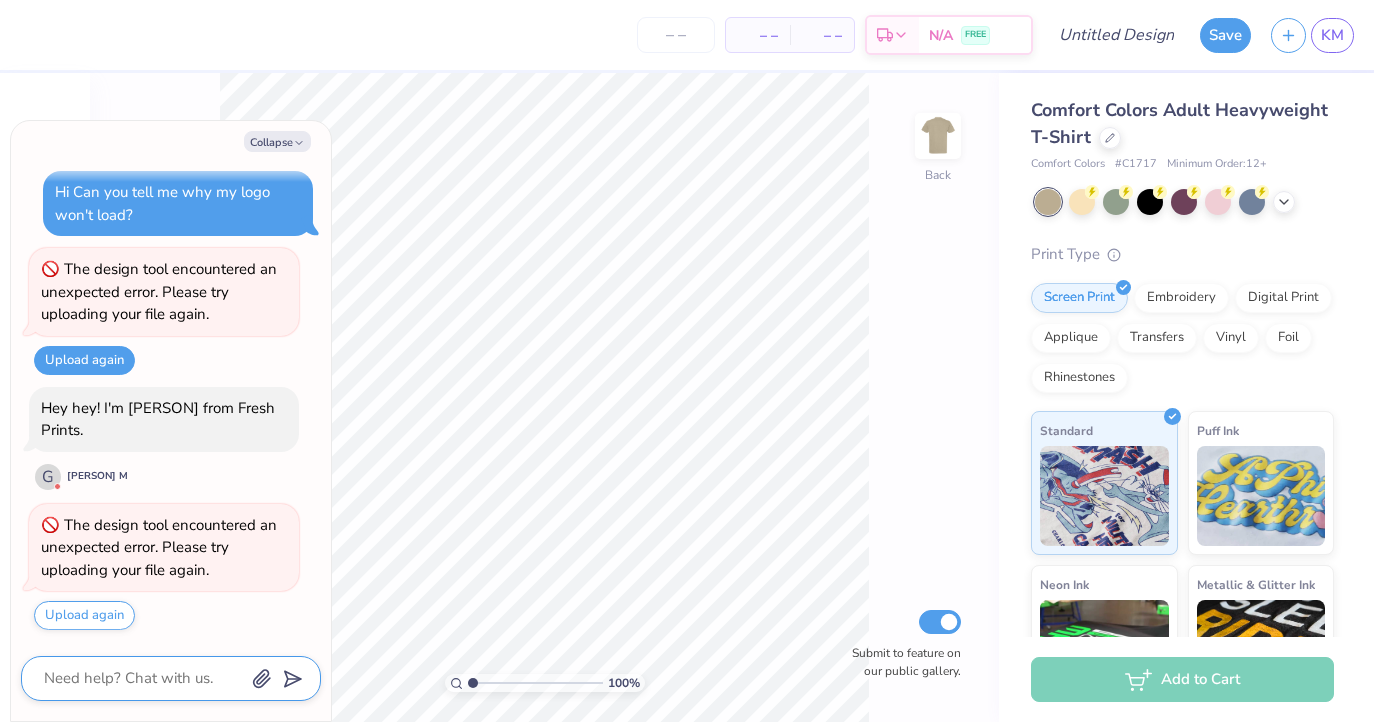 click at bounding box center (143, 678) 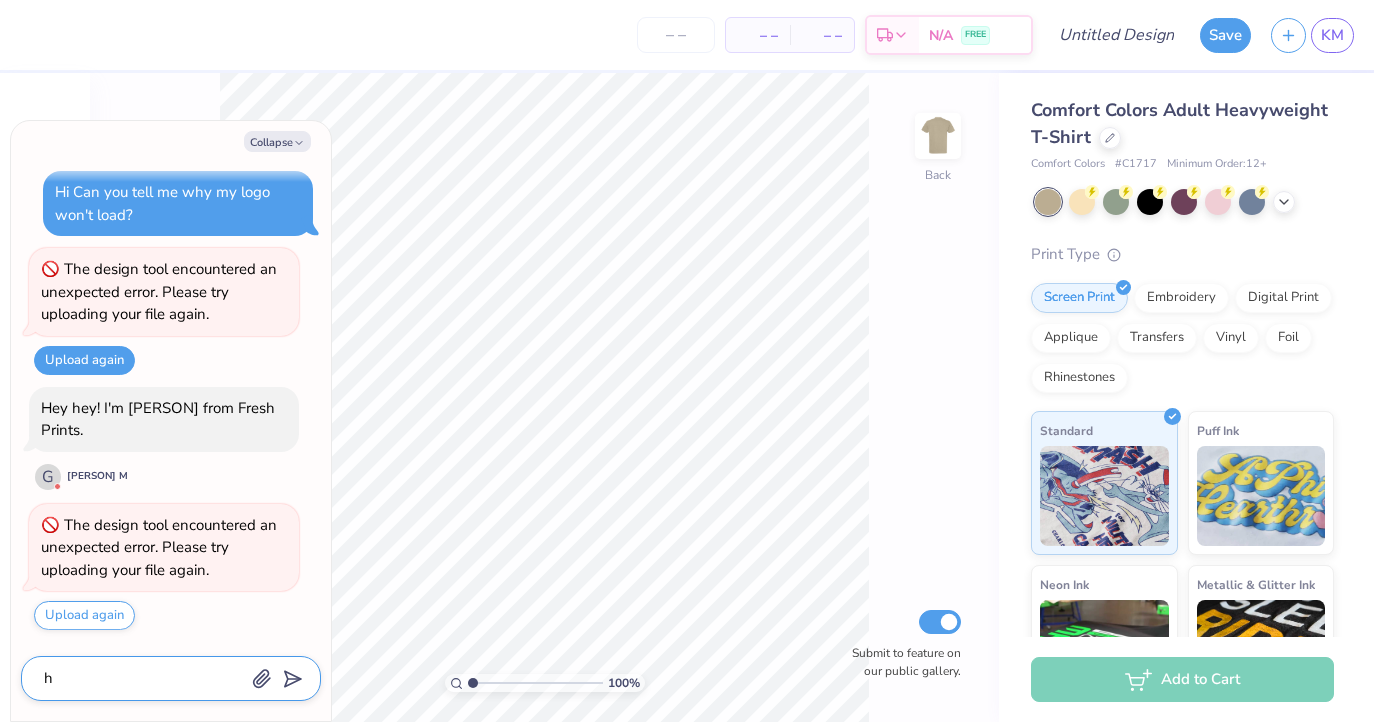 type on "x" 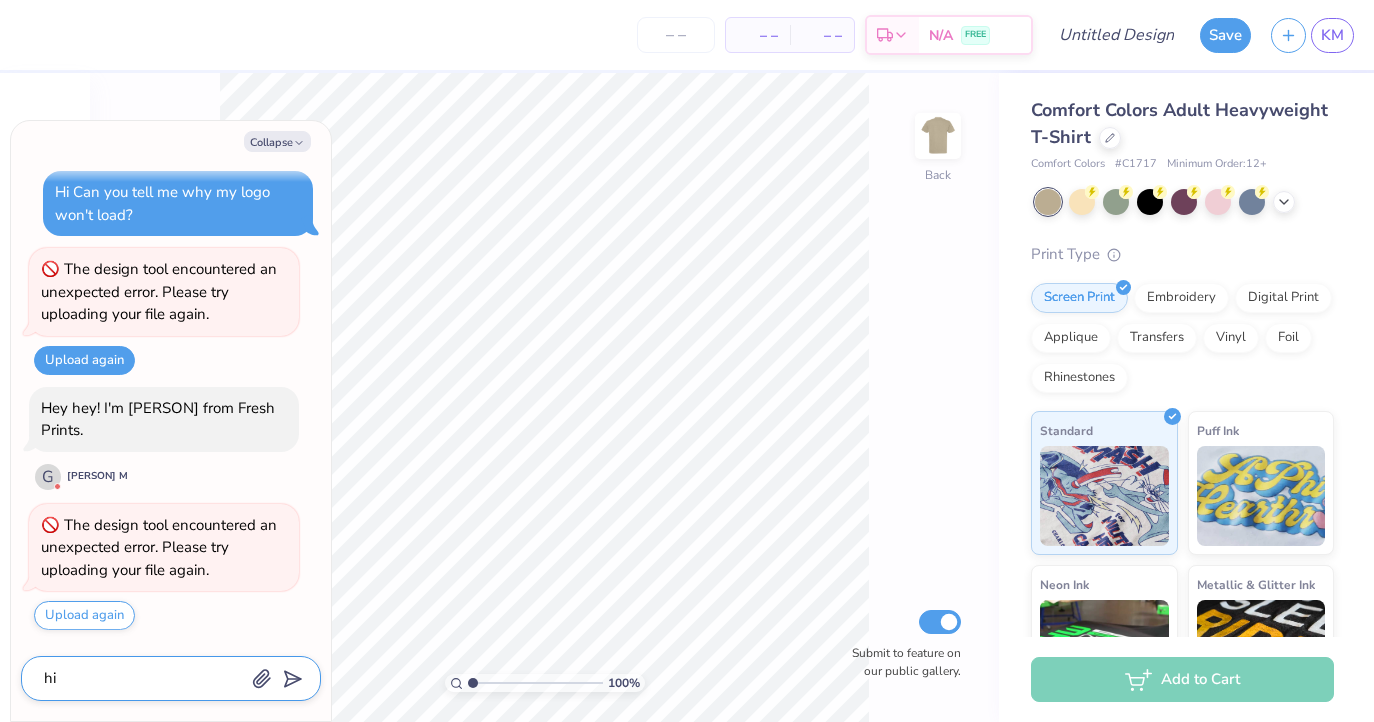 type on "x" 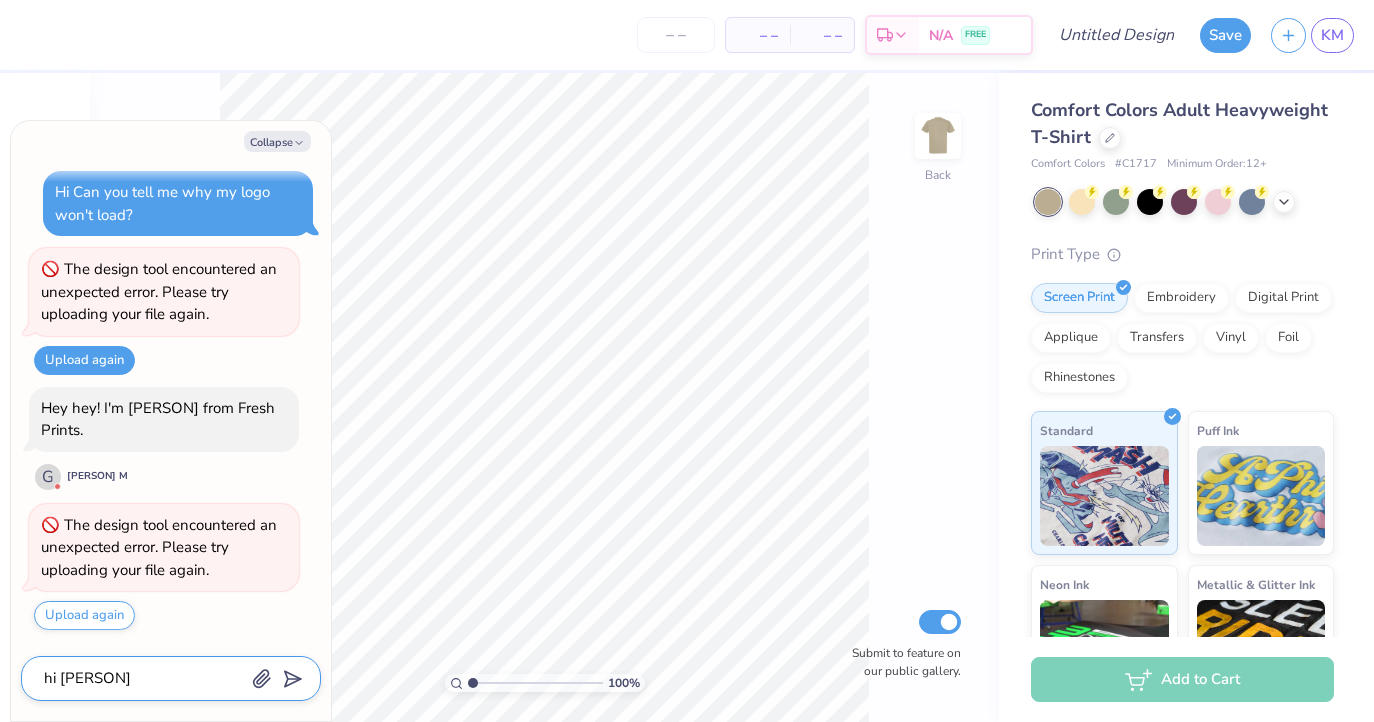type on "x" 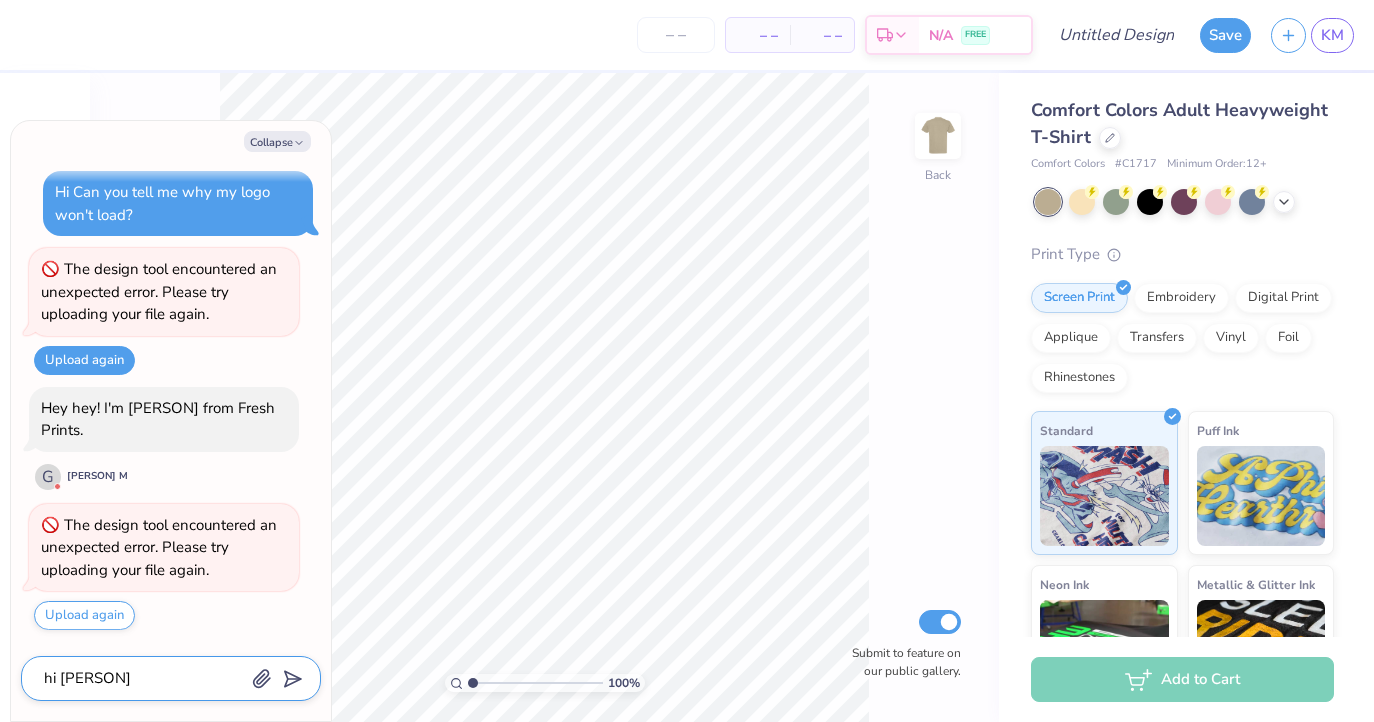 type on "x" 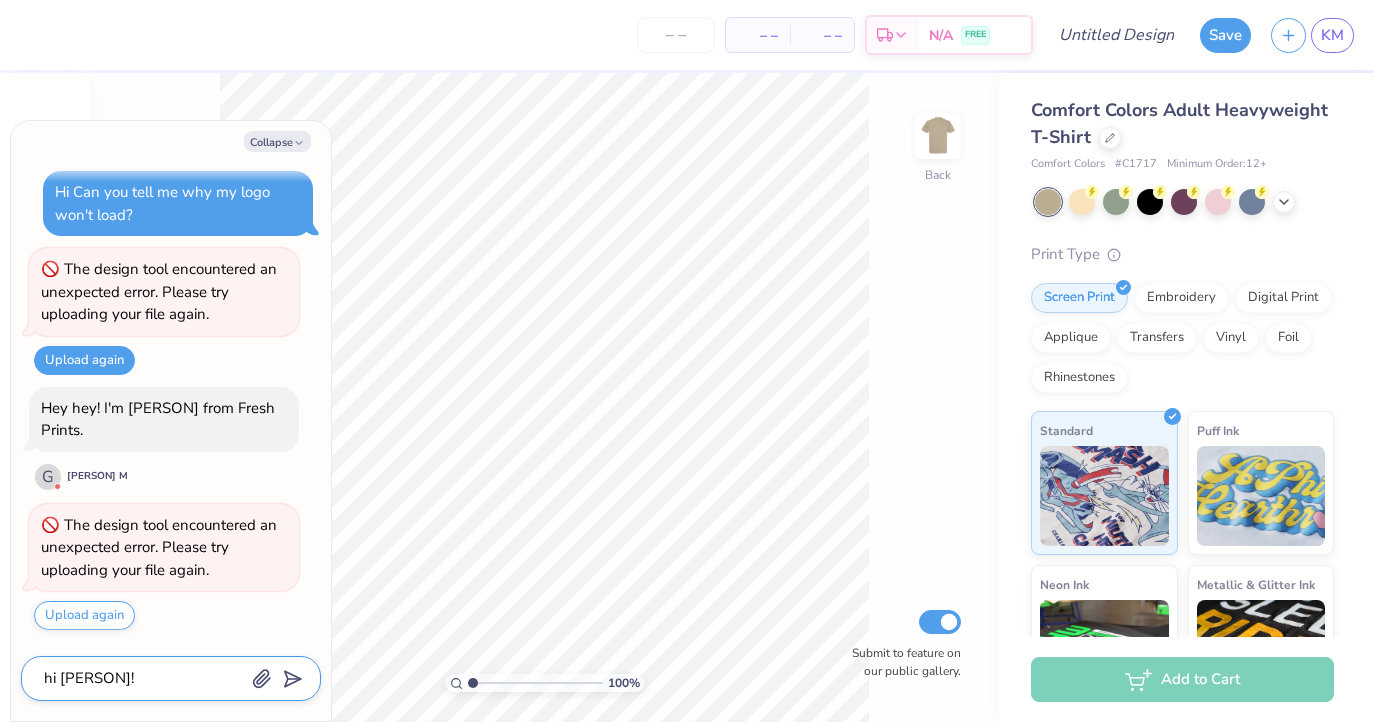 type on "hi George!" 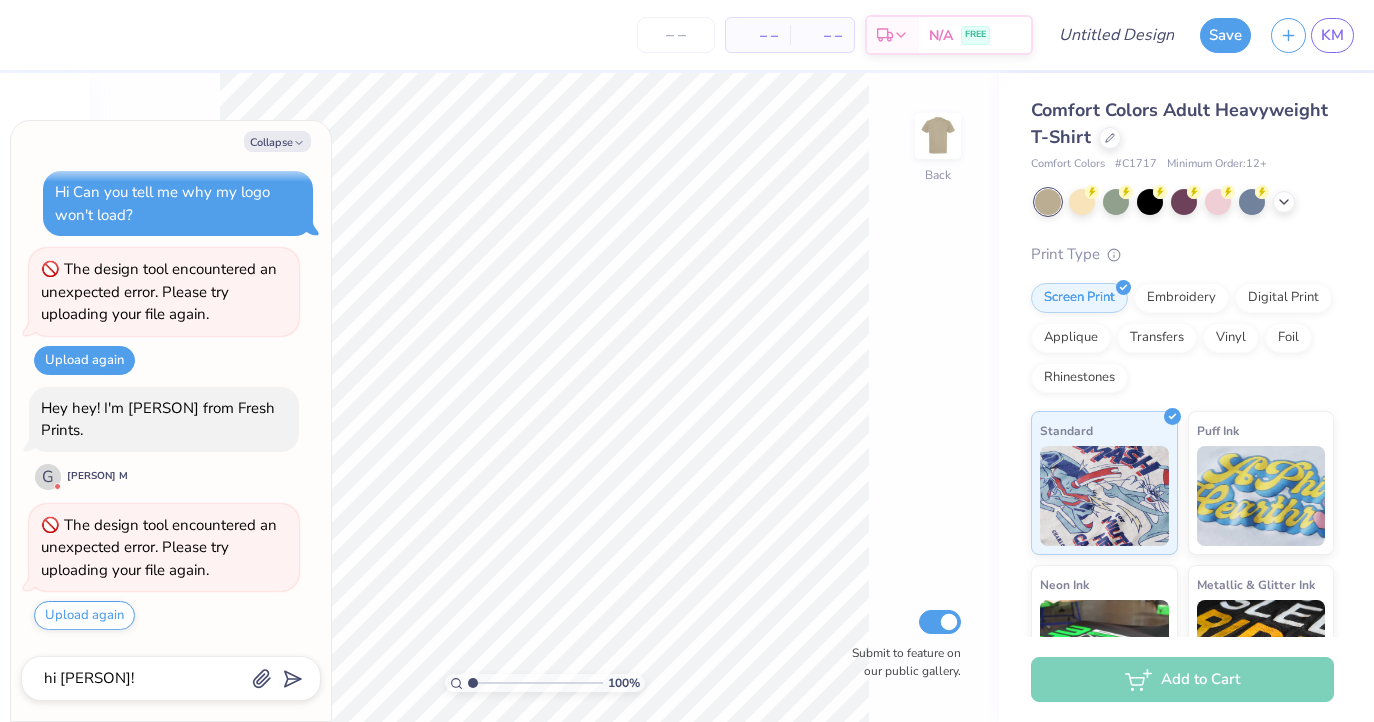 scroll, scrollTop: 331, scrollLeft: 0, axis: vertical 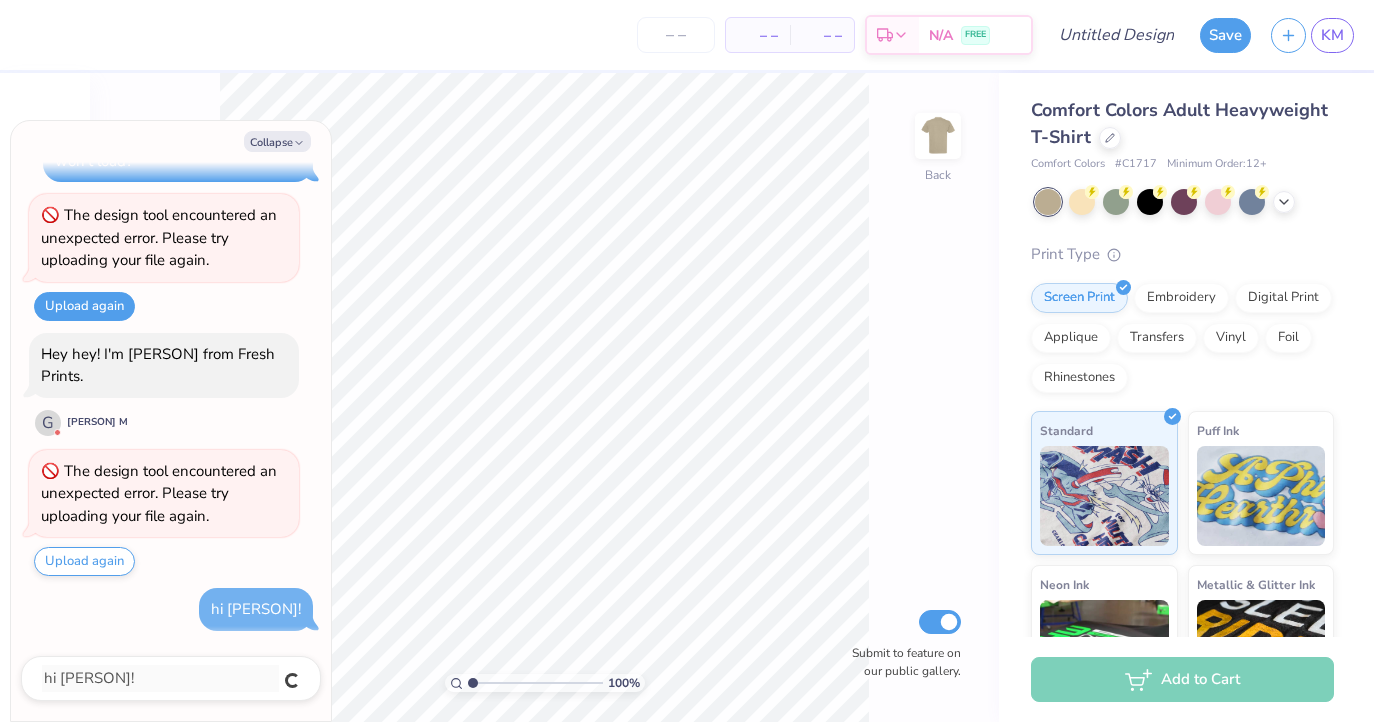 type on "x" 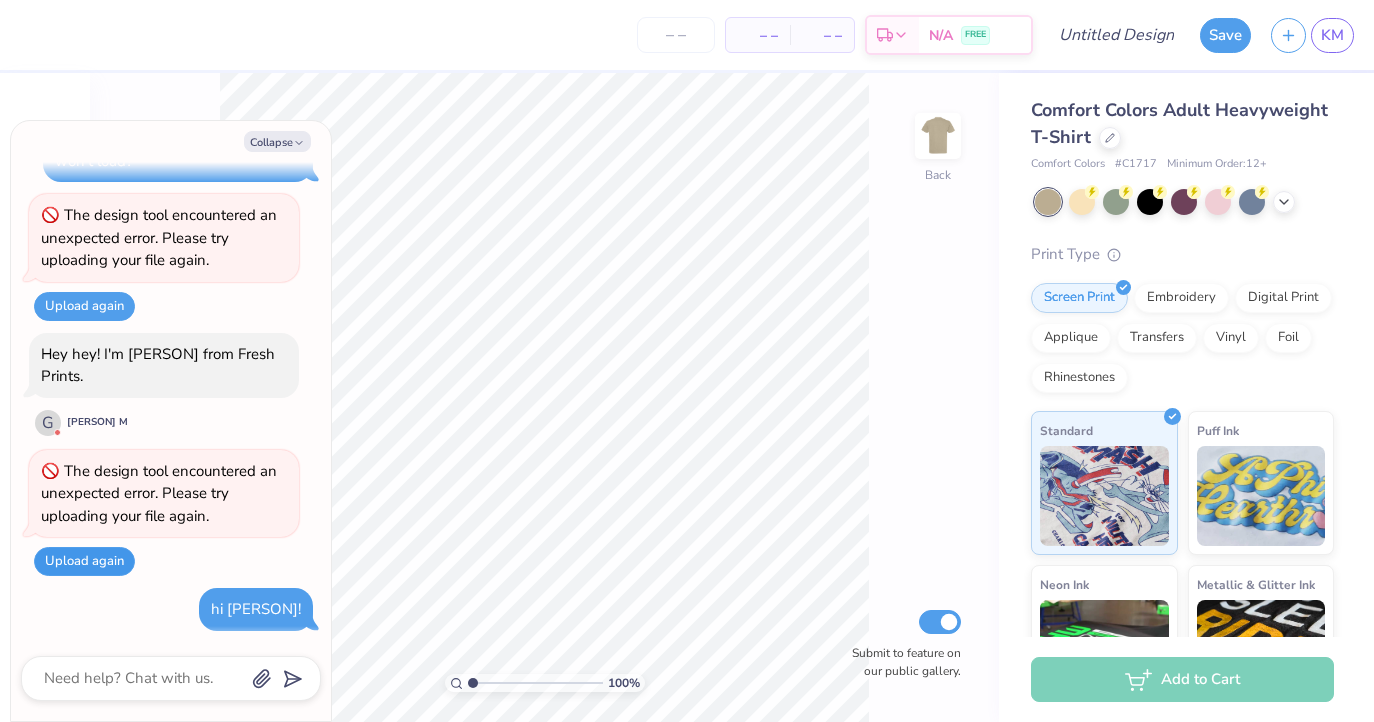 click on "Upload again" at bounding box center (84, 561) 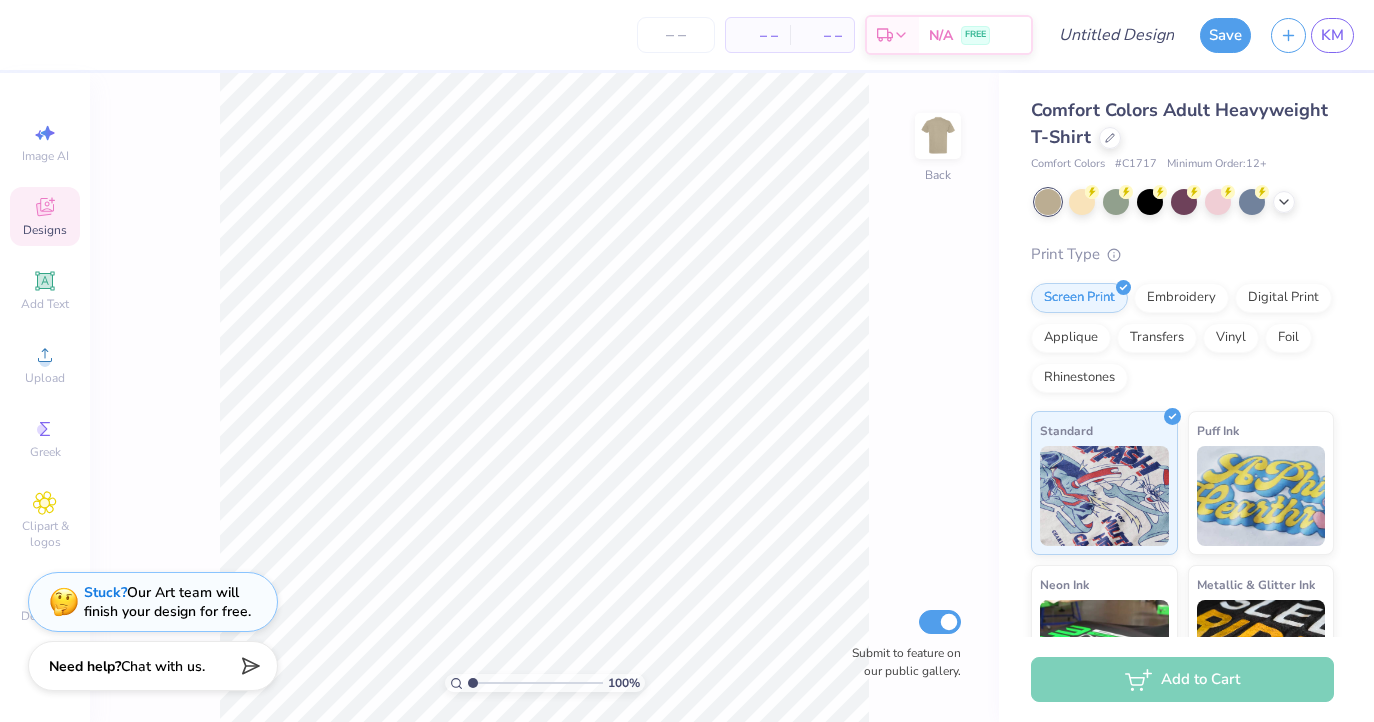 click 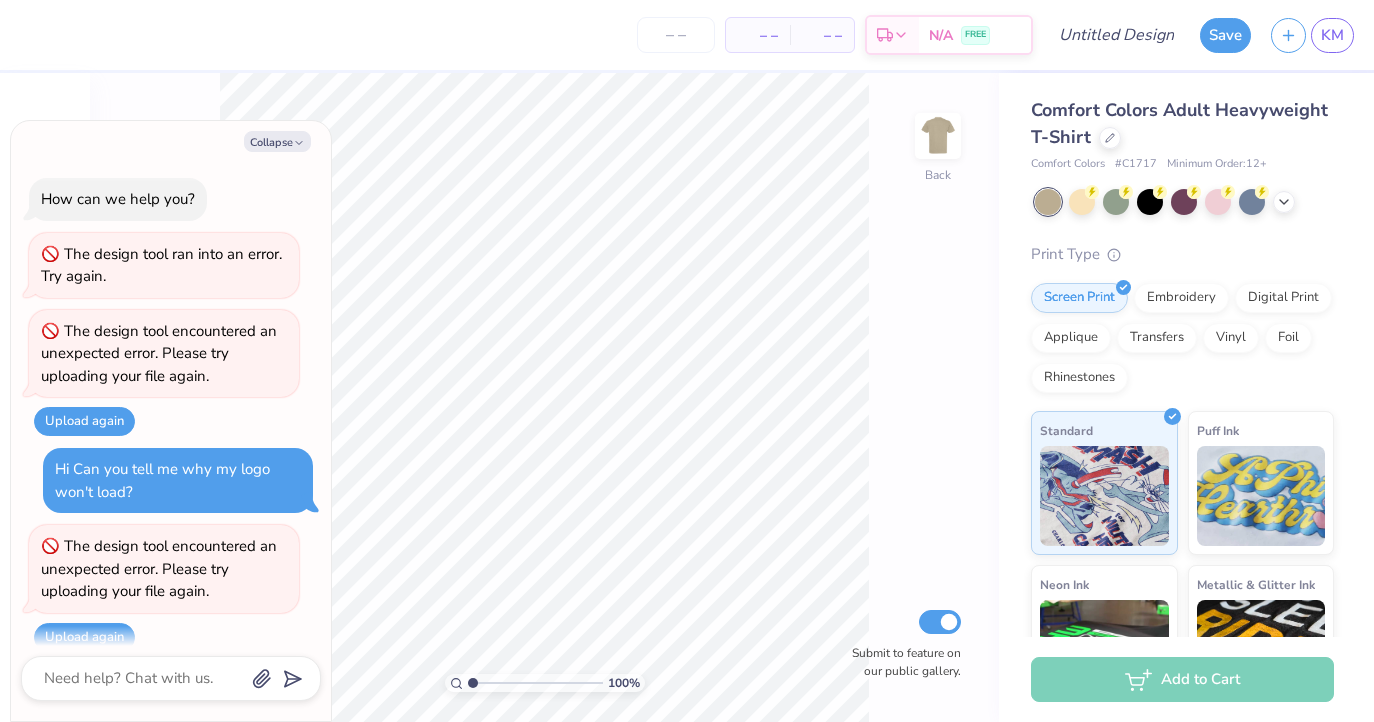 scroll, scrollTop: 471, scrollLeft: 0, axis: vertical 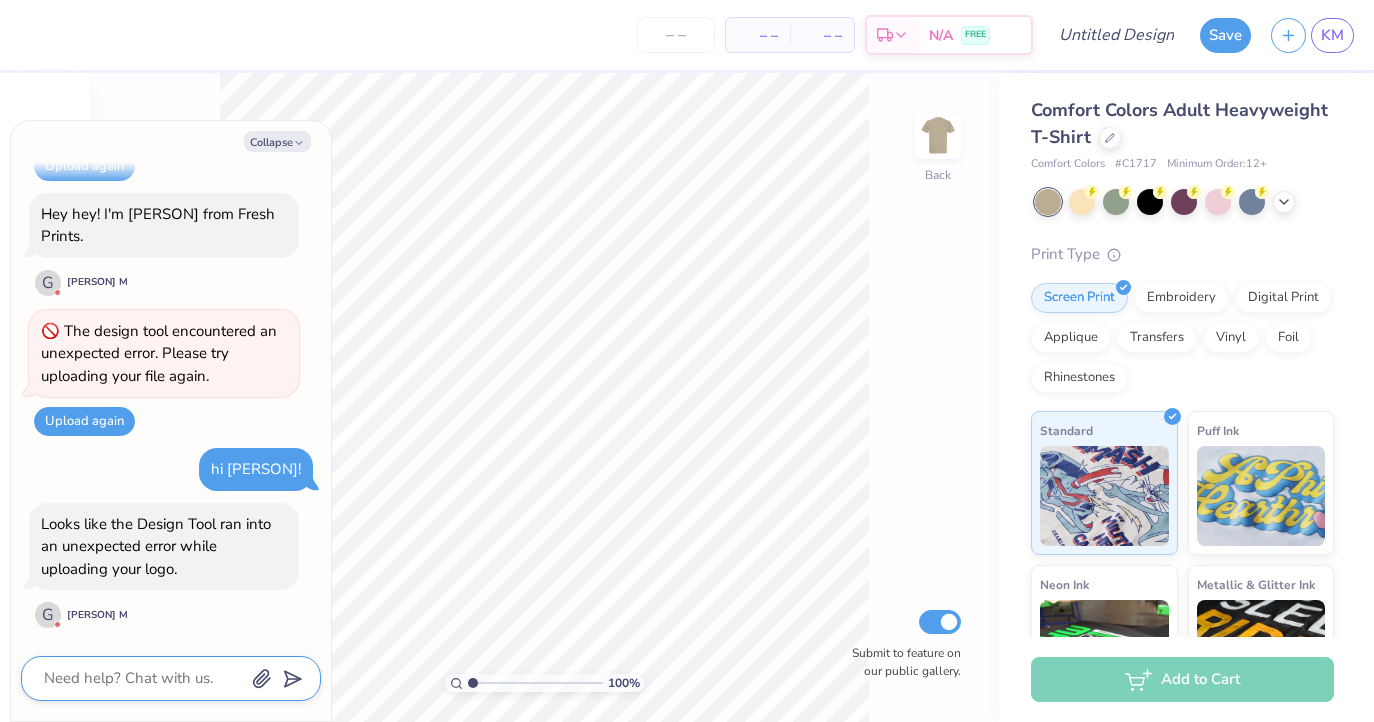 click at bounding box center [143, 678] 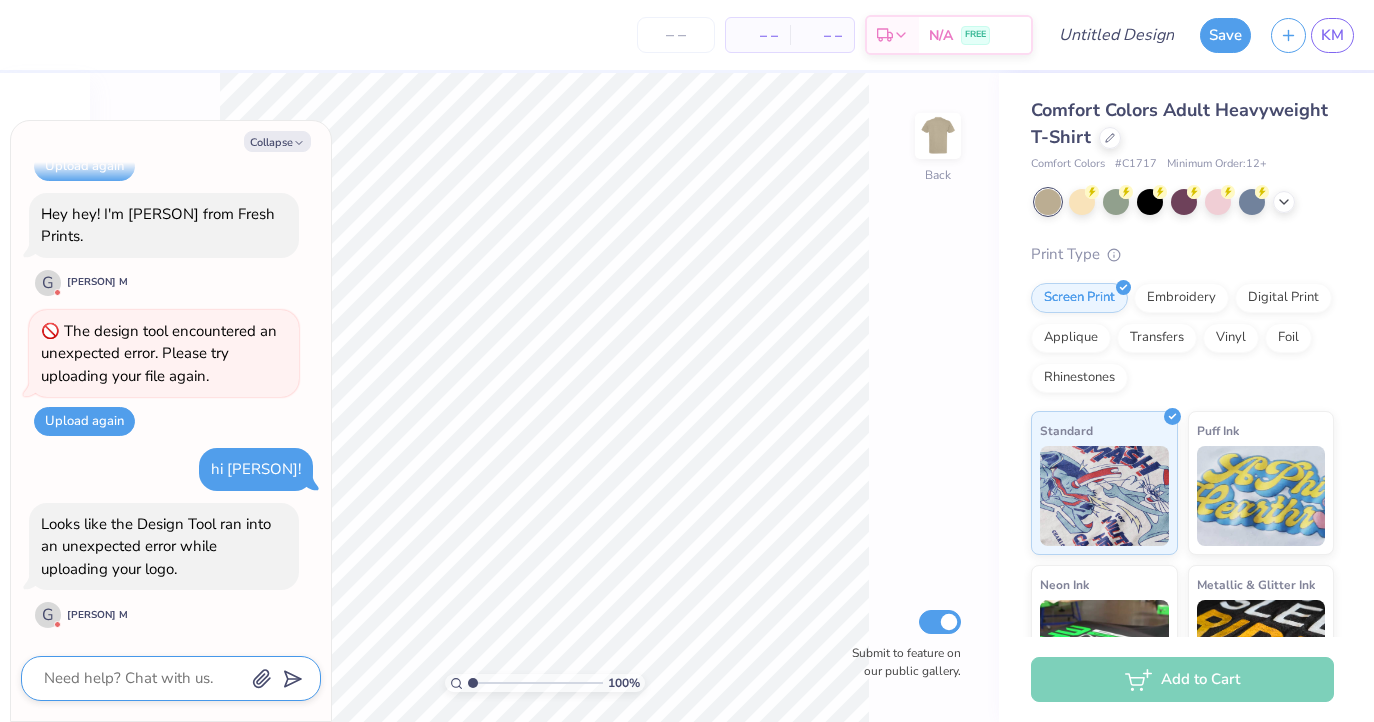 type on "x" 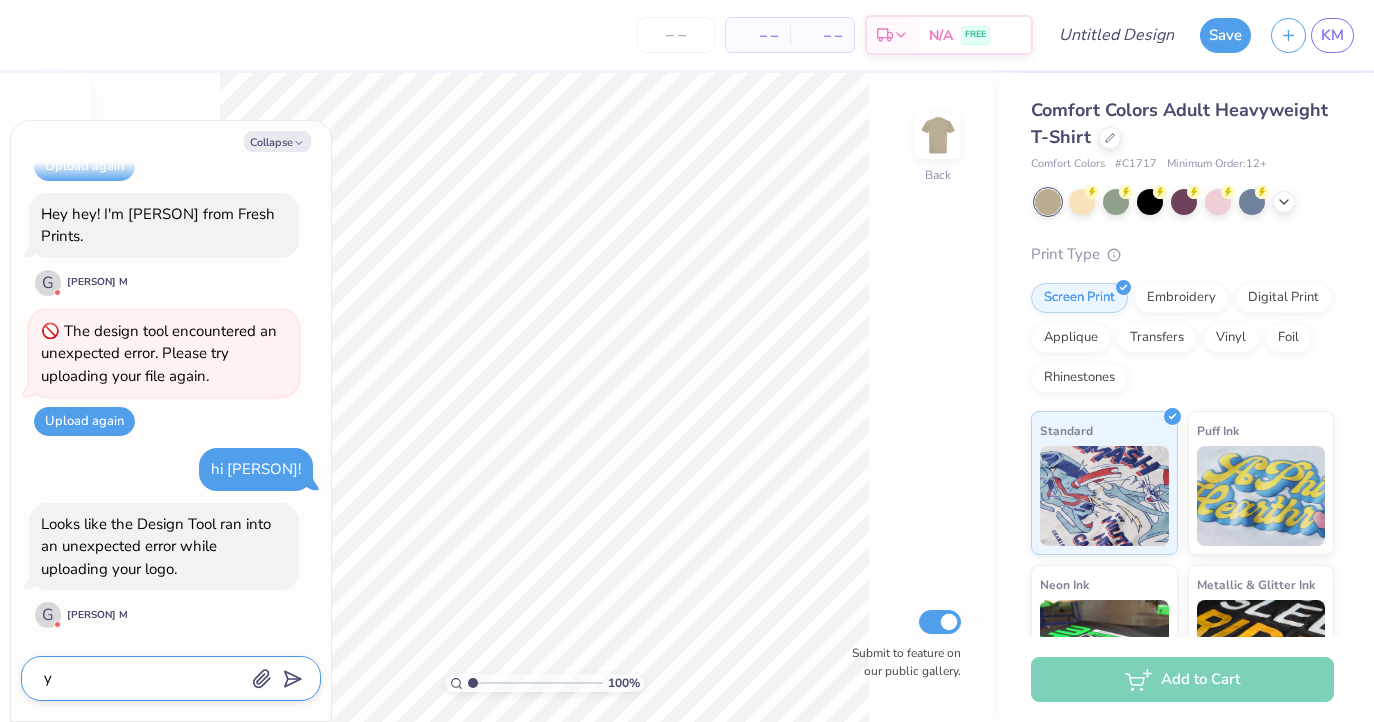 type on "x" 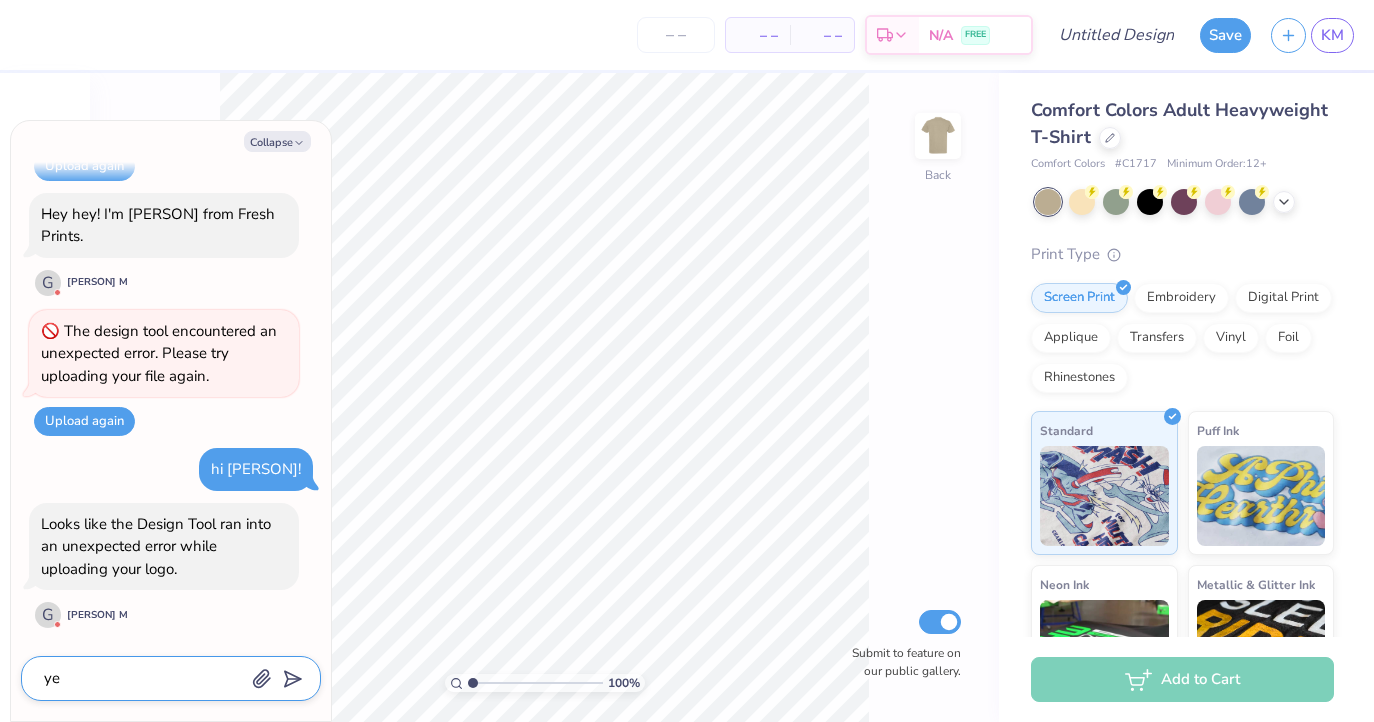 type on "x" 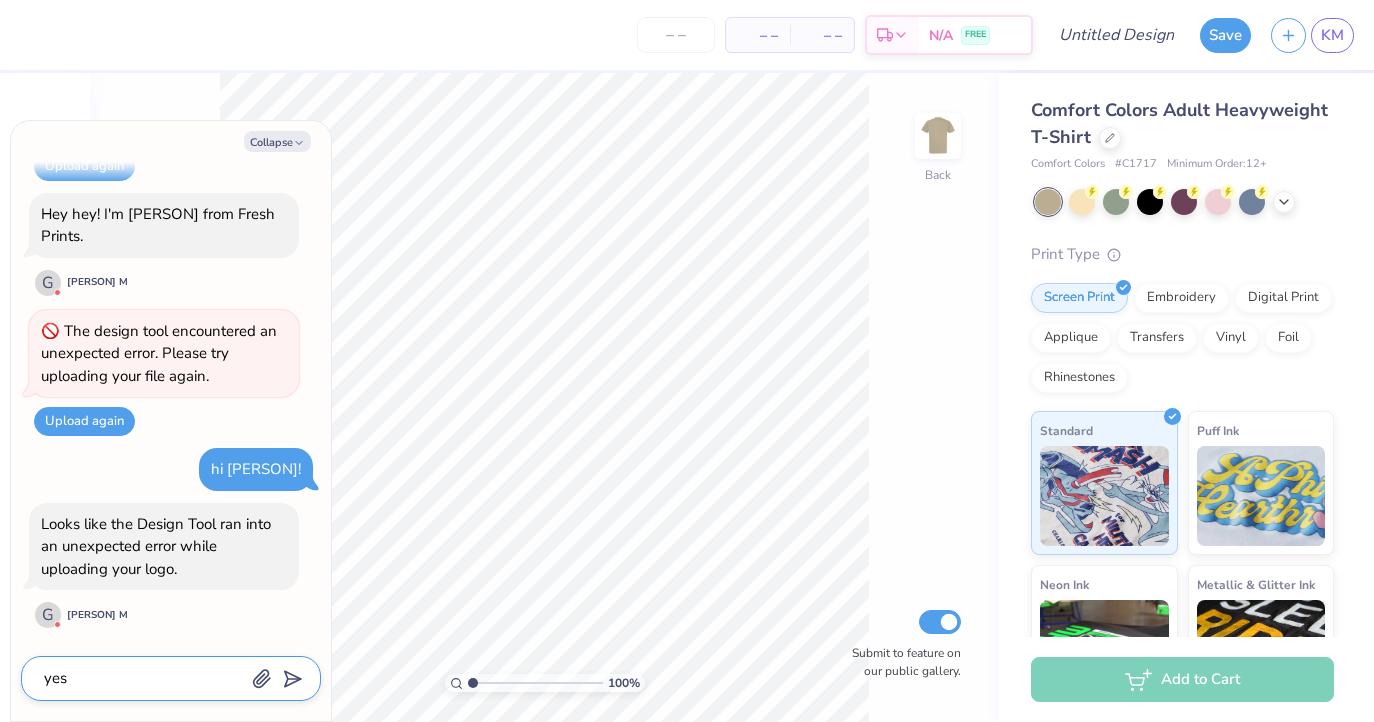 type on "yes" 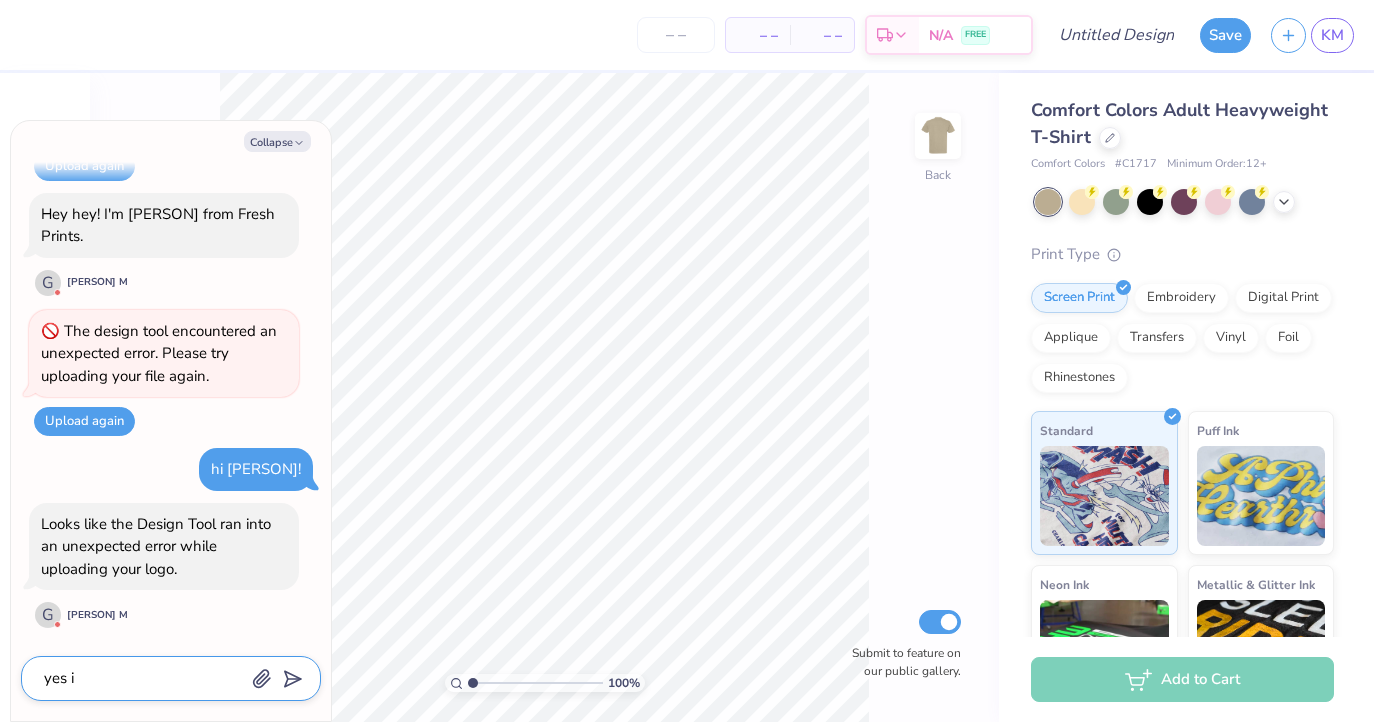 type on "x" 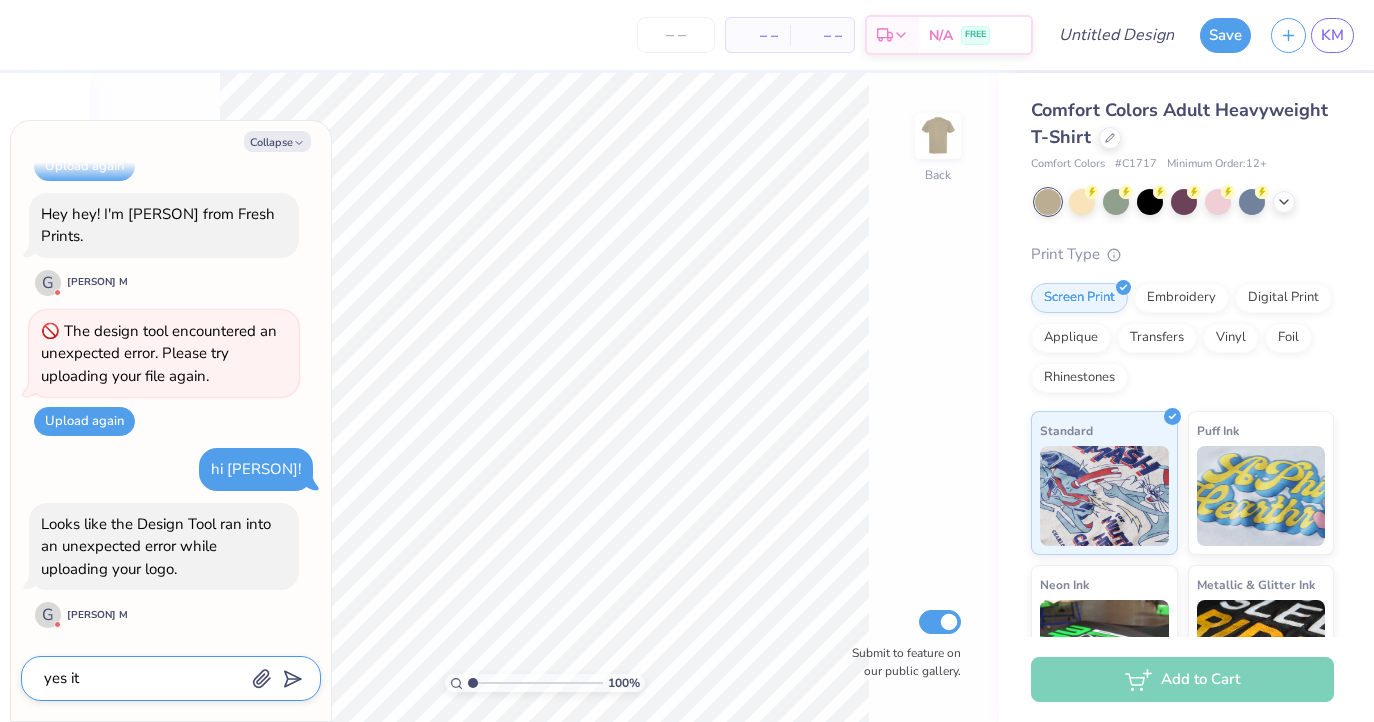type on "x" 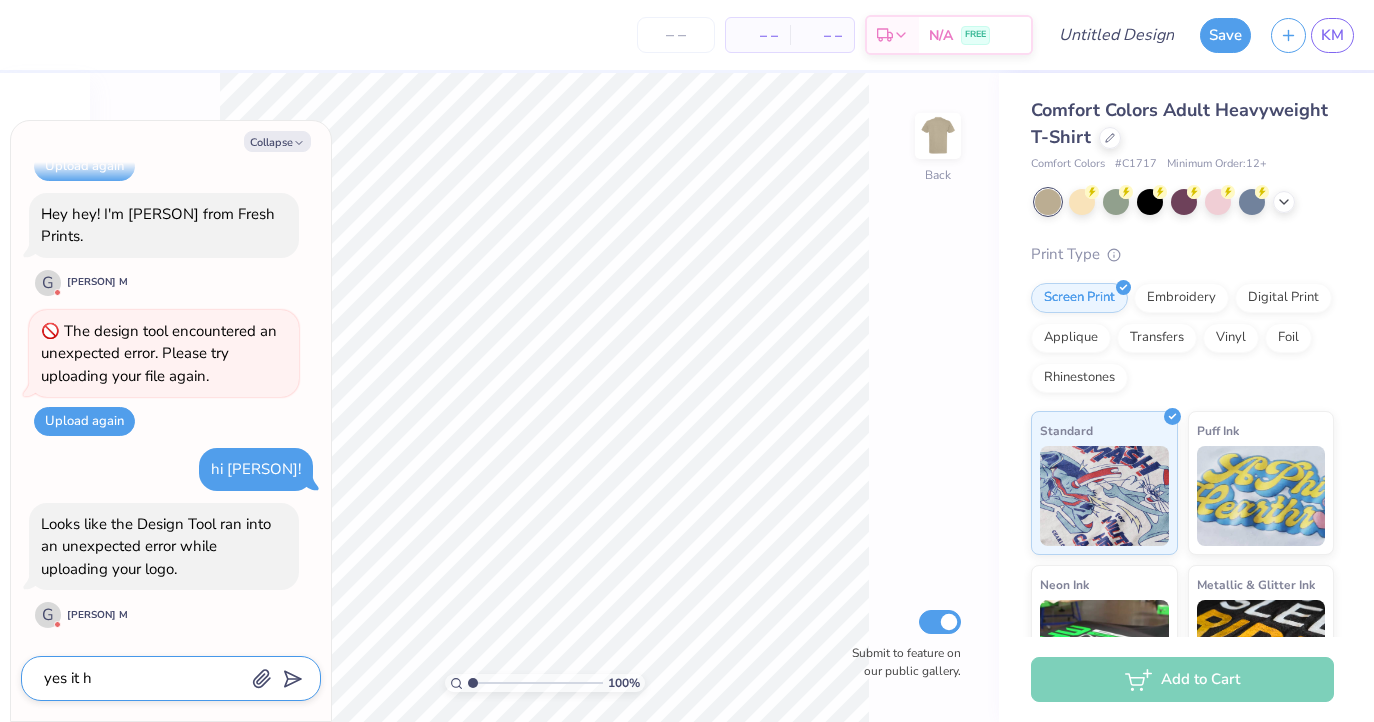 type on "x" 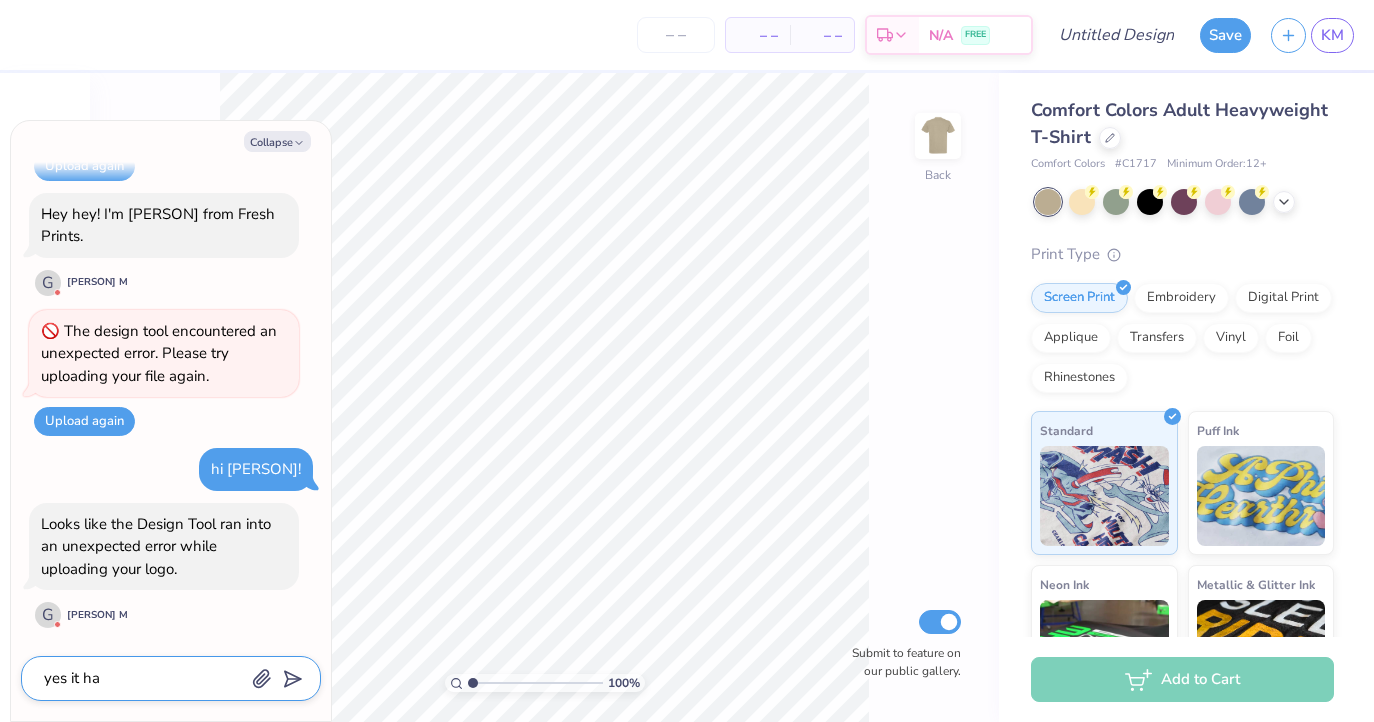 type on "x" 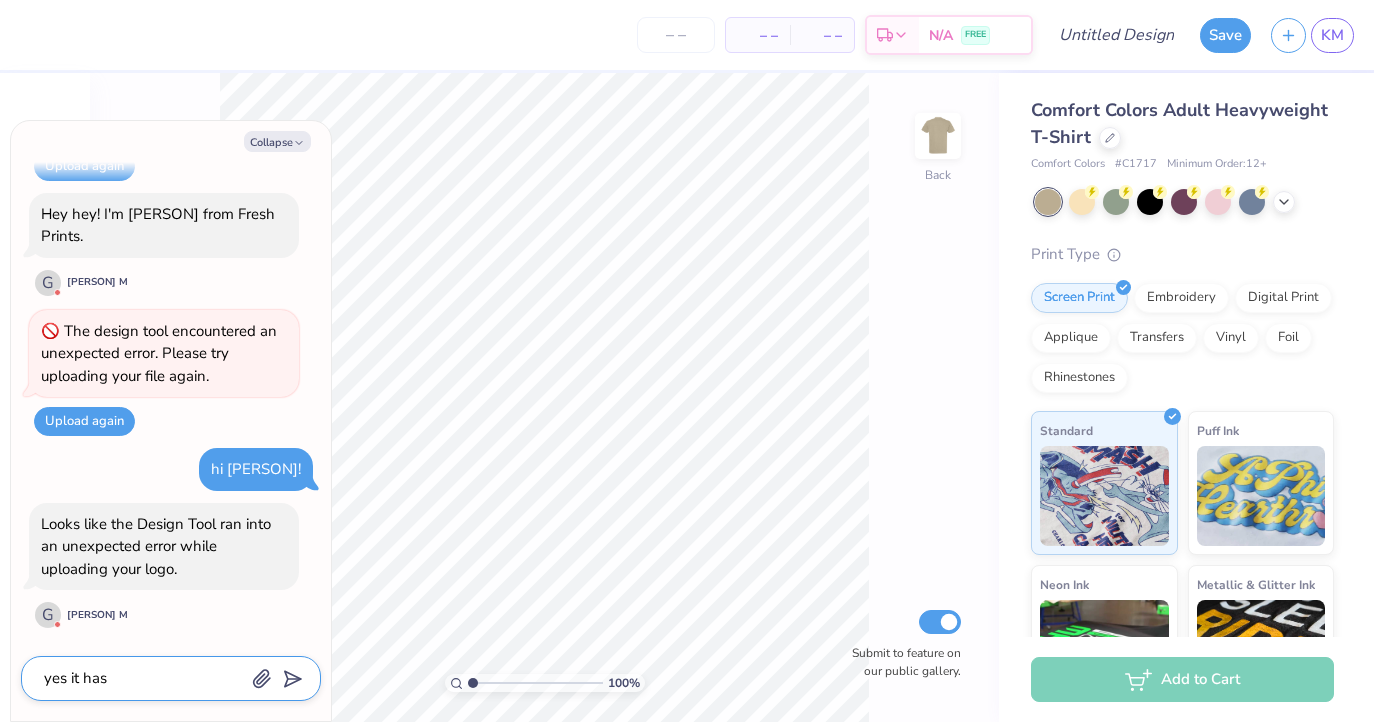 type on "x" 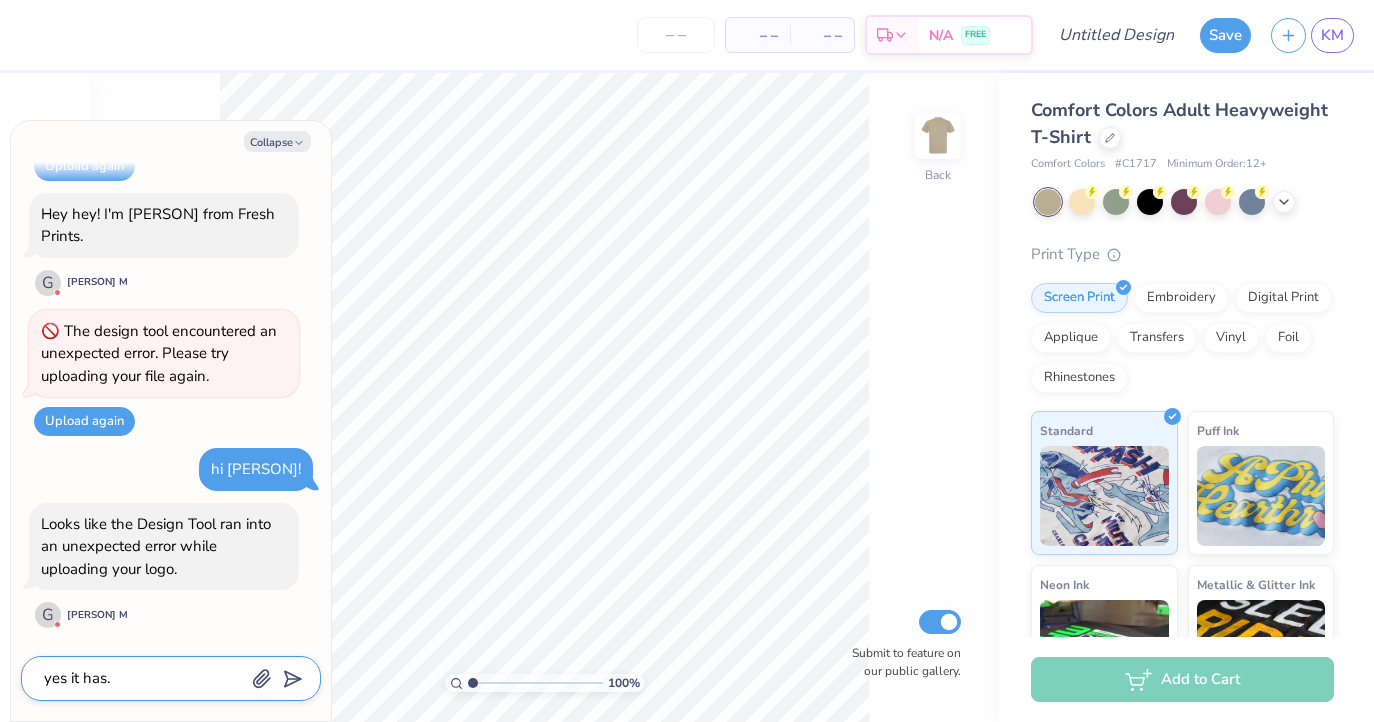 type on "x" 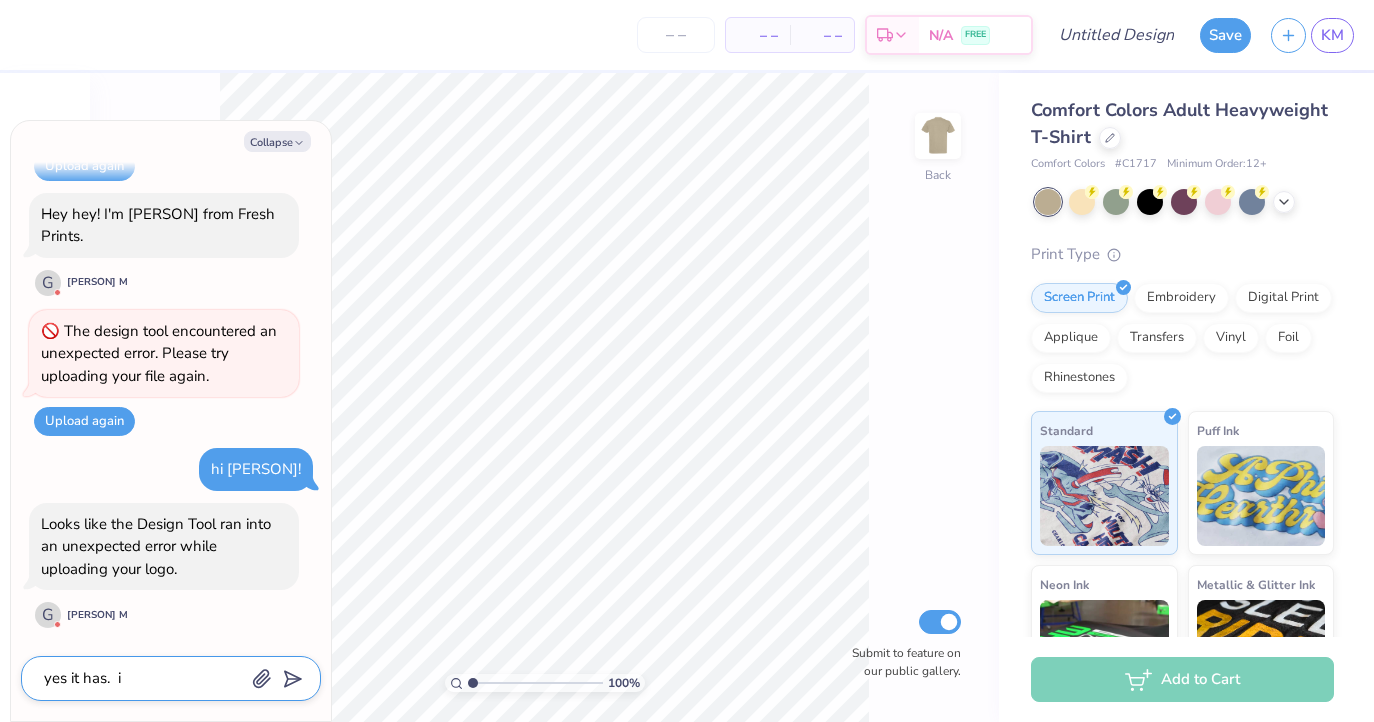 type on "x" 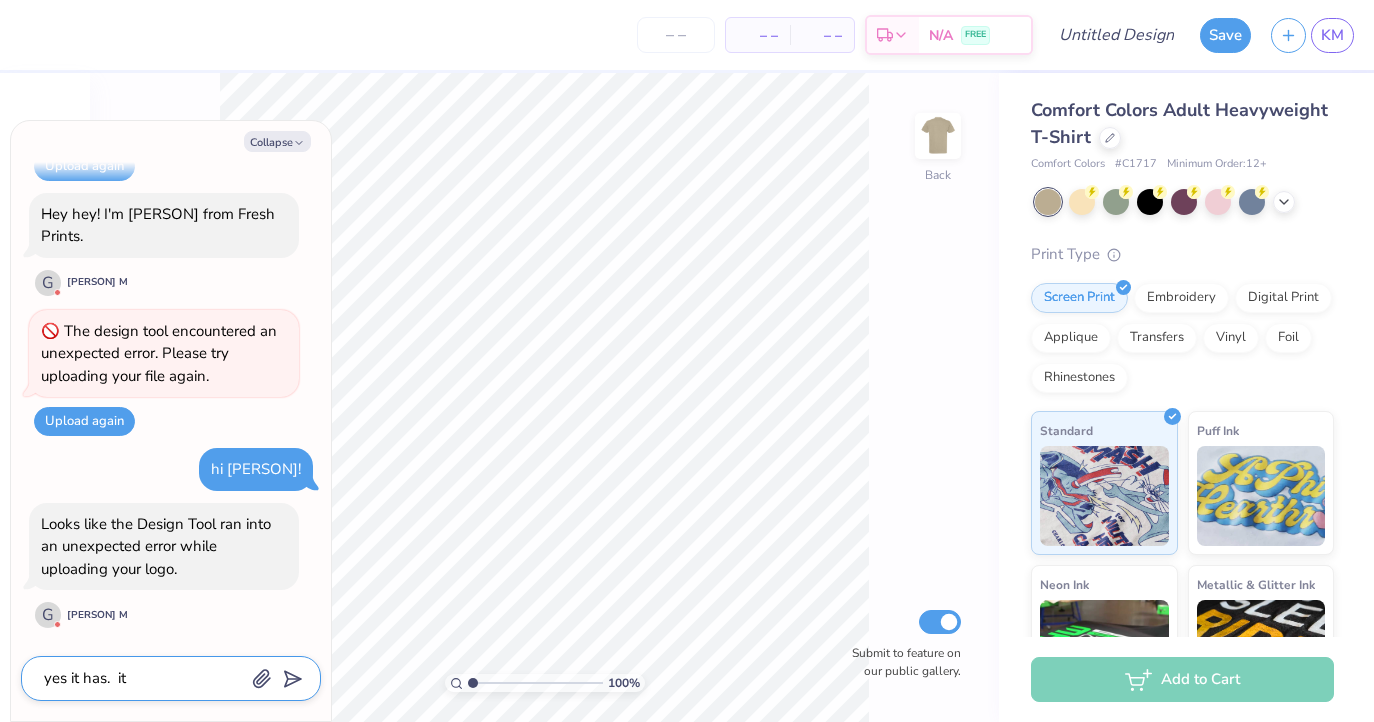 type on "x" 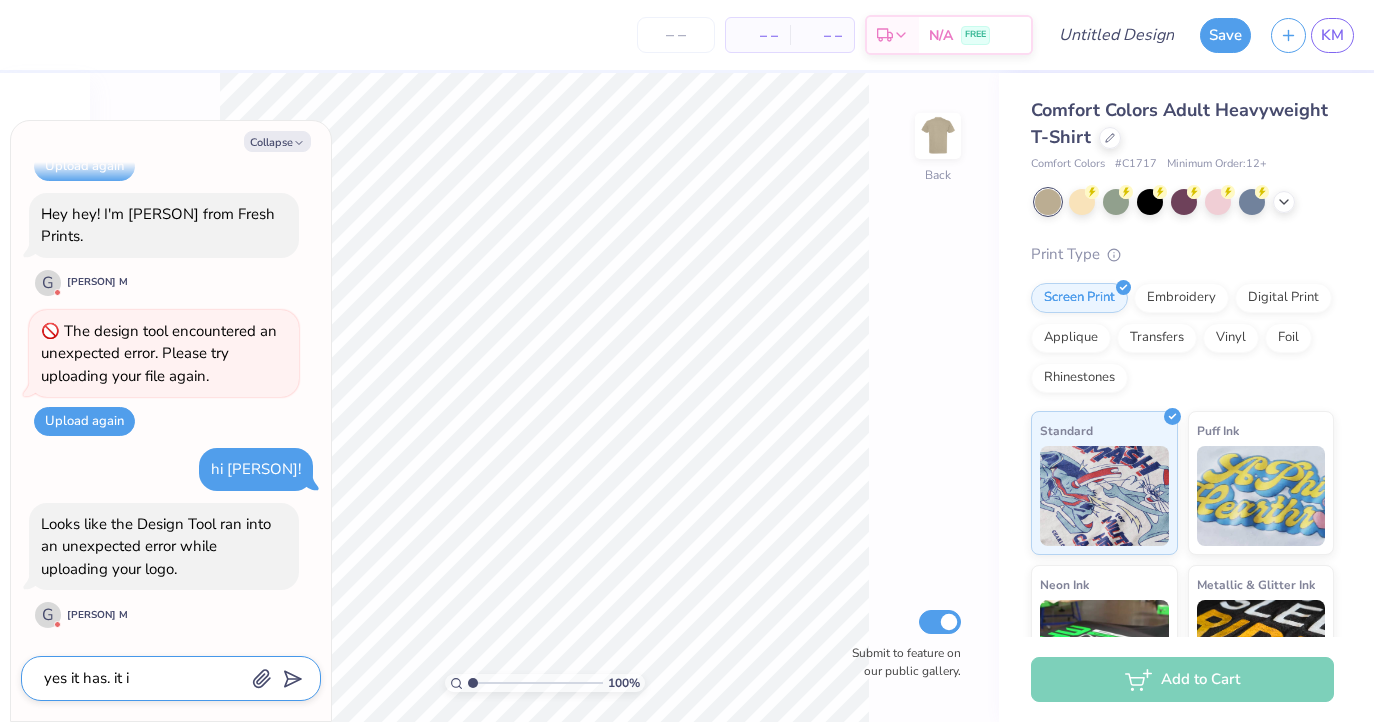 type on "x" 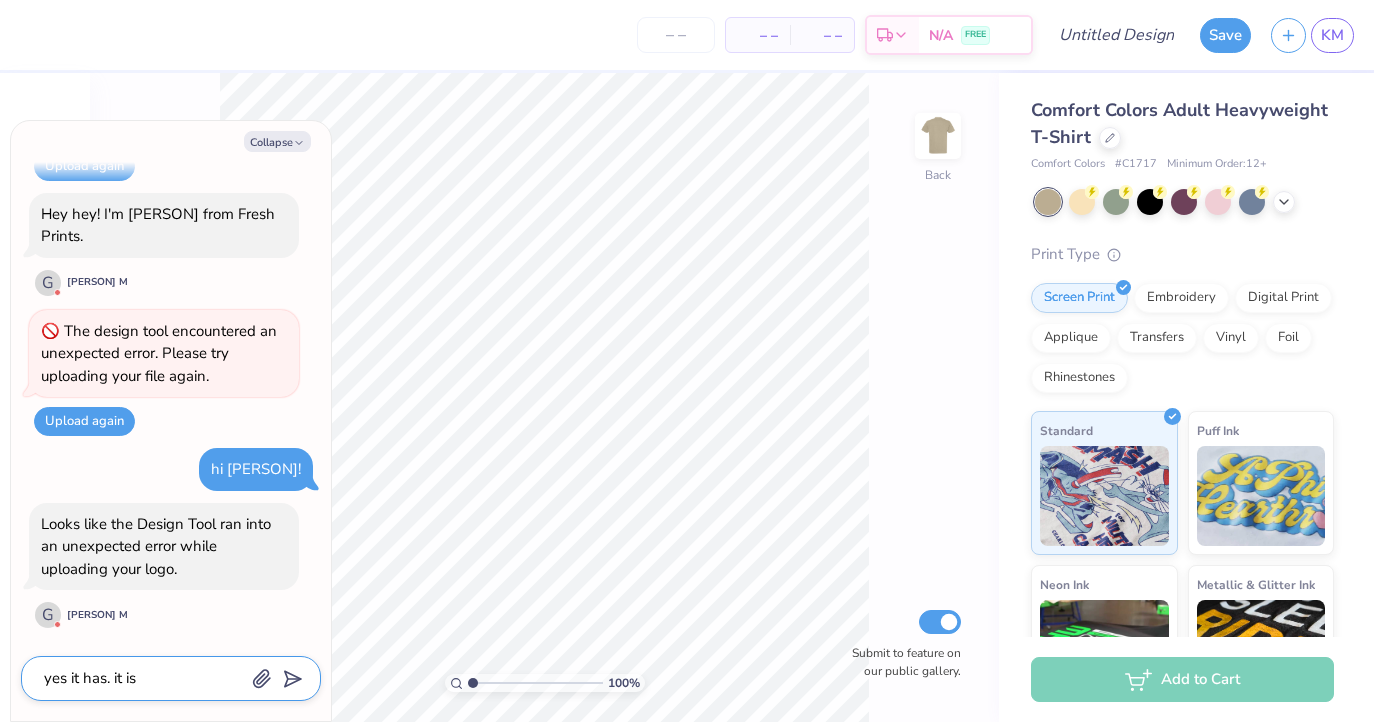 type on "x" 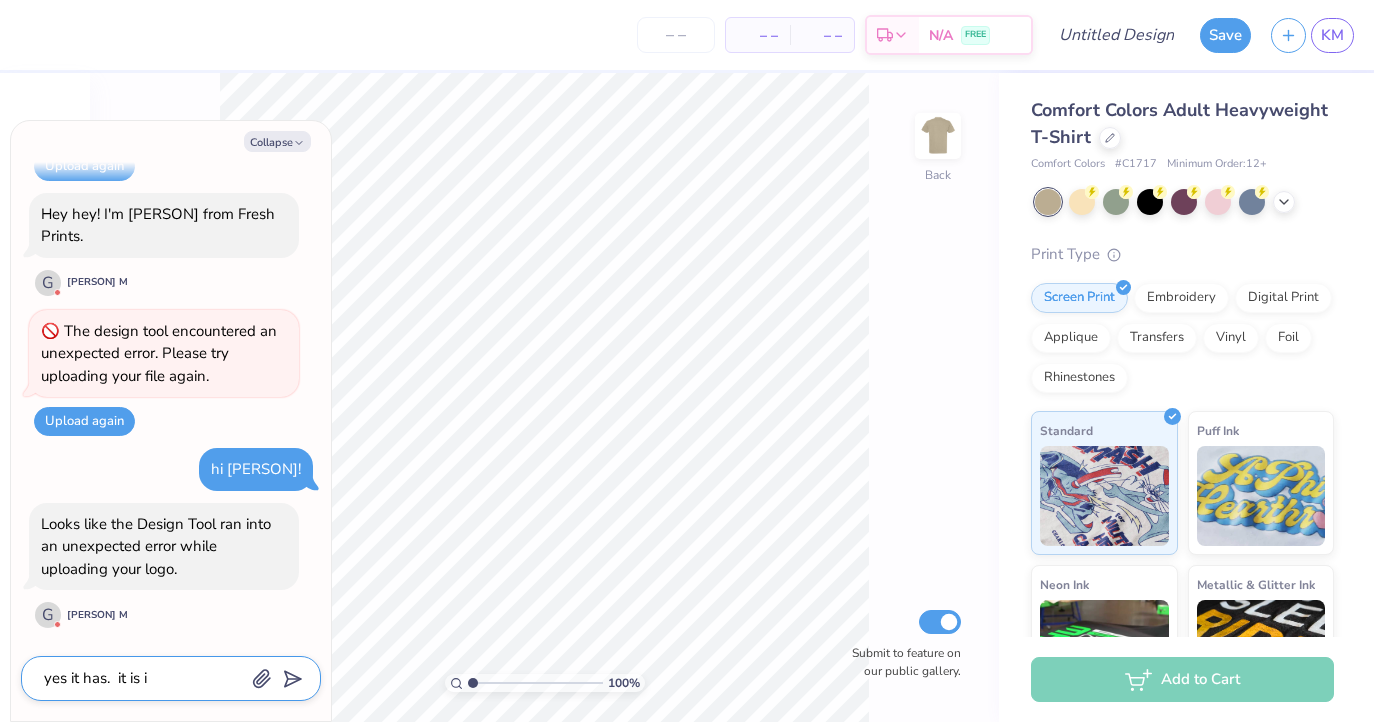 type on "x" 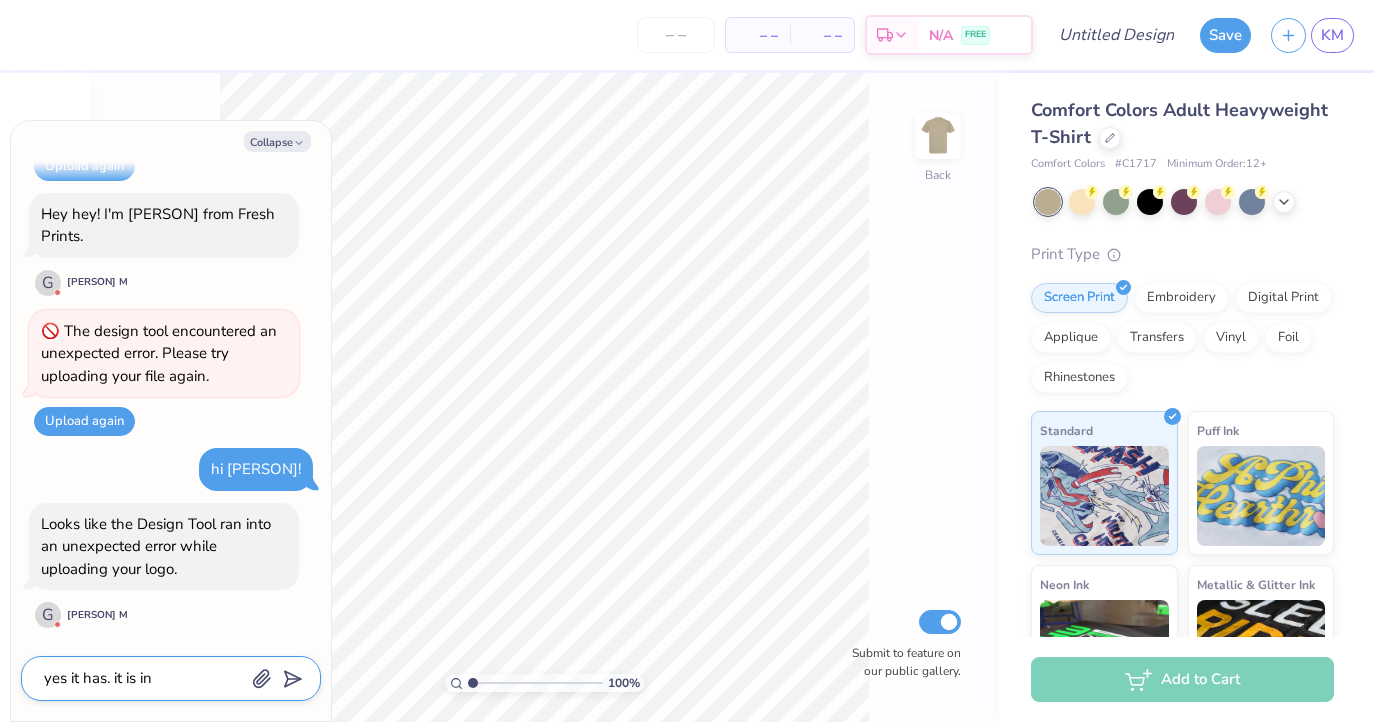 type on "x" 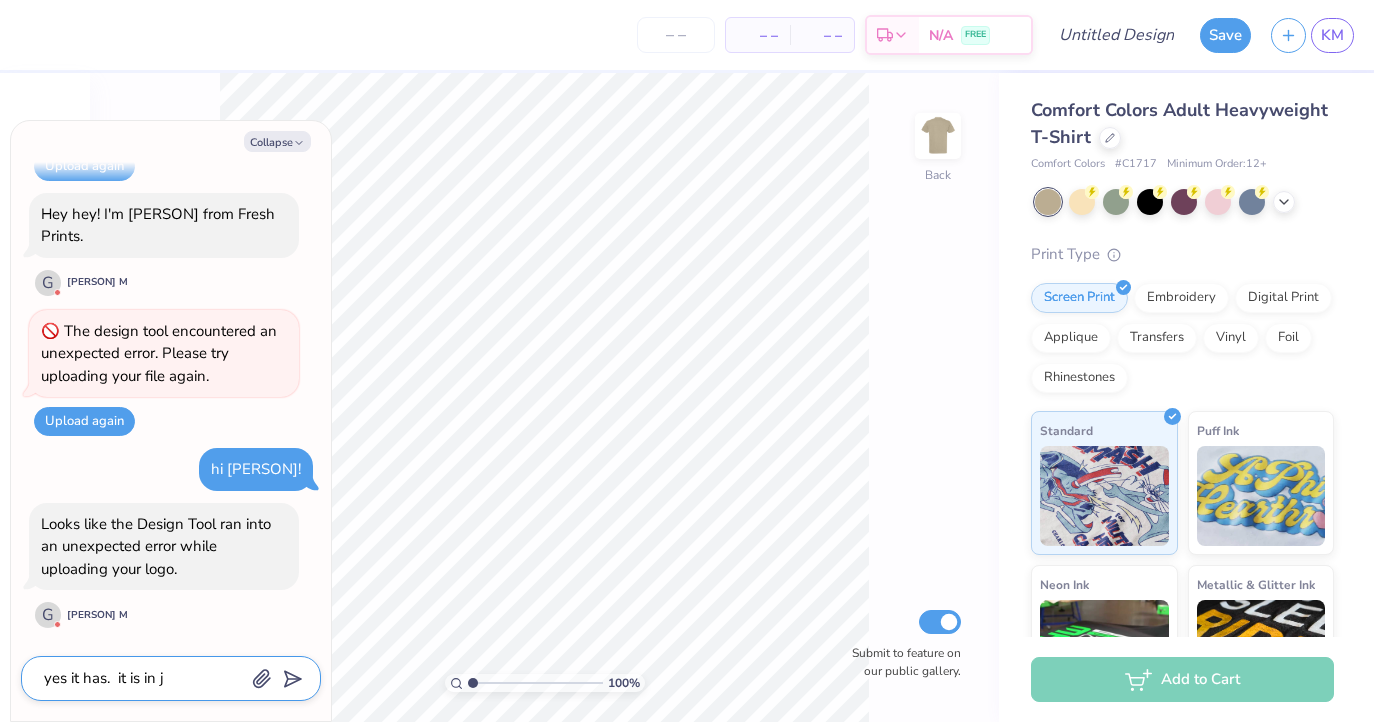type on "x" 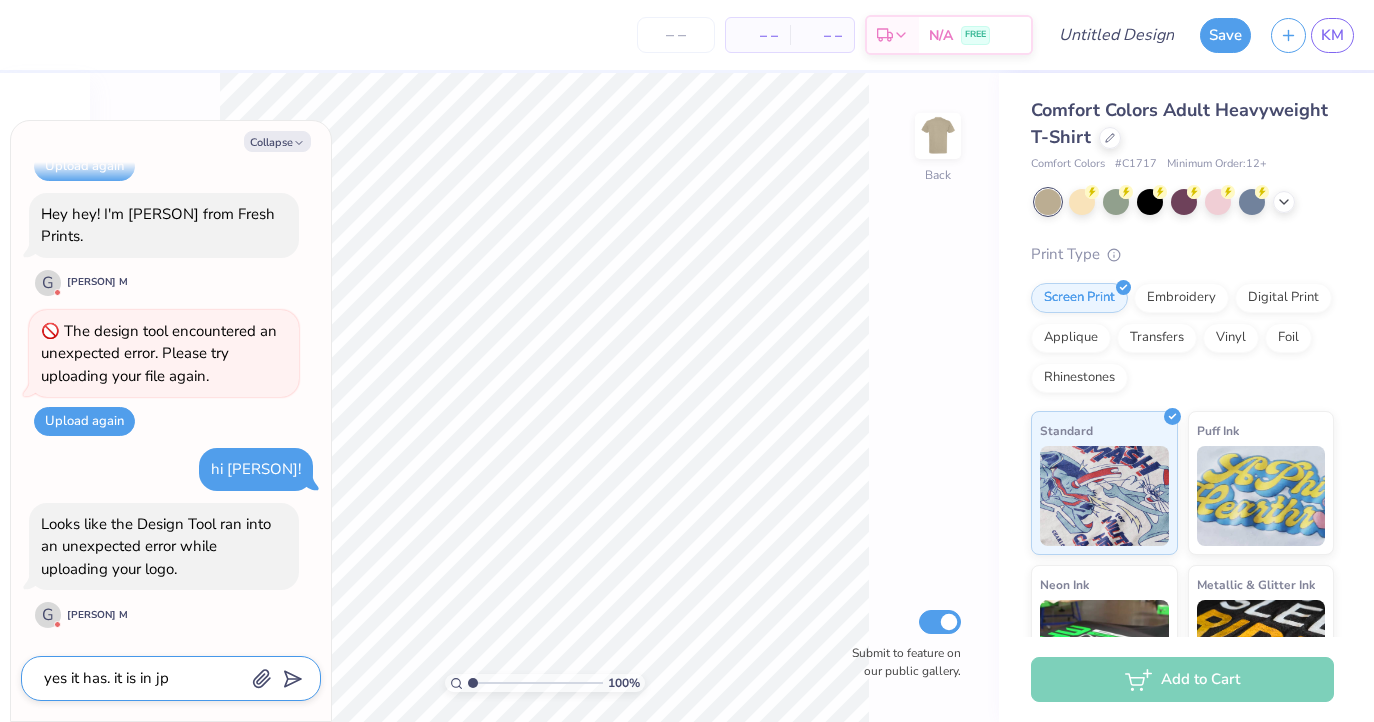 type on "x" 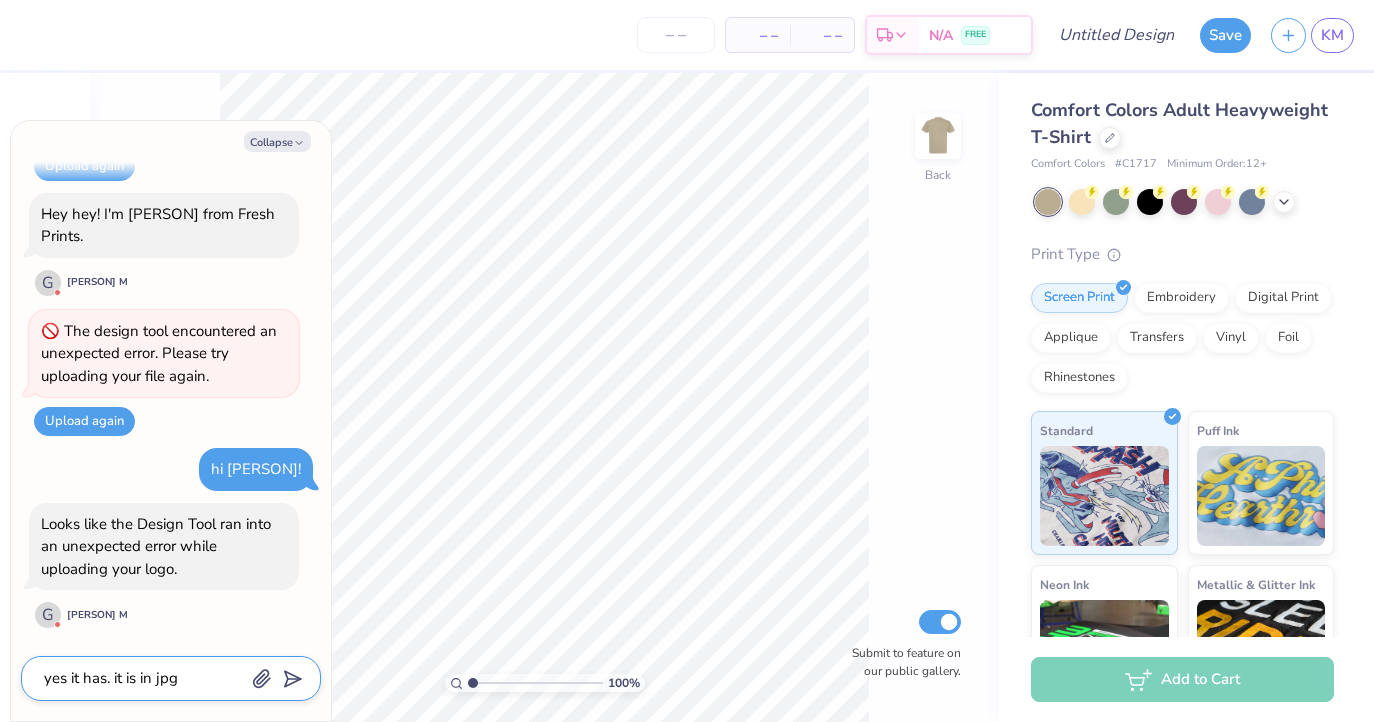 type on "x" 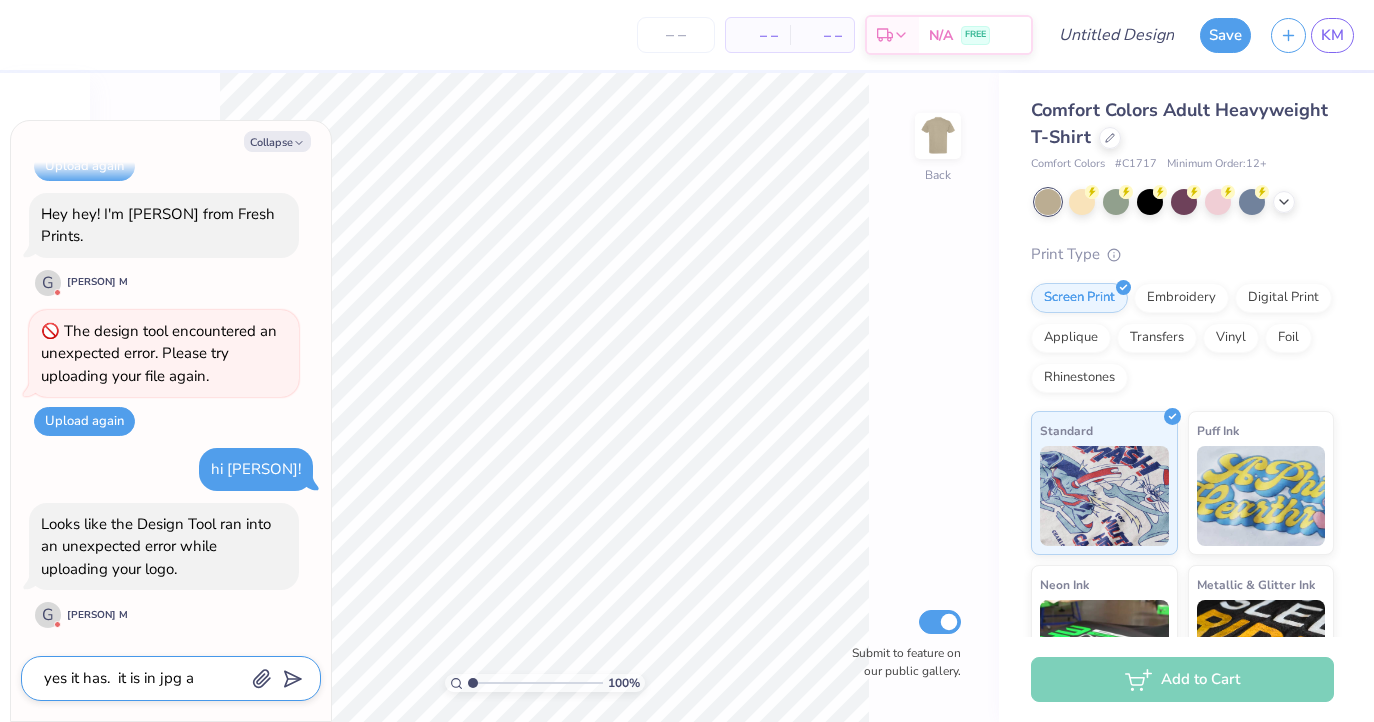 type on "x" 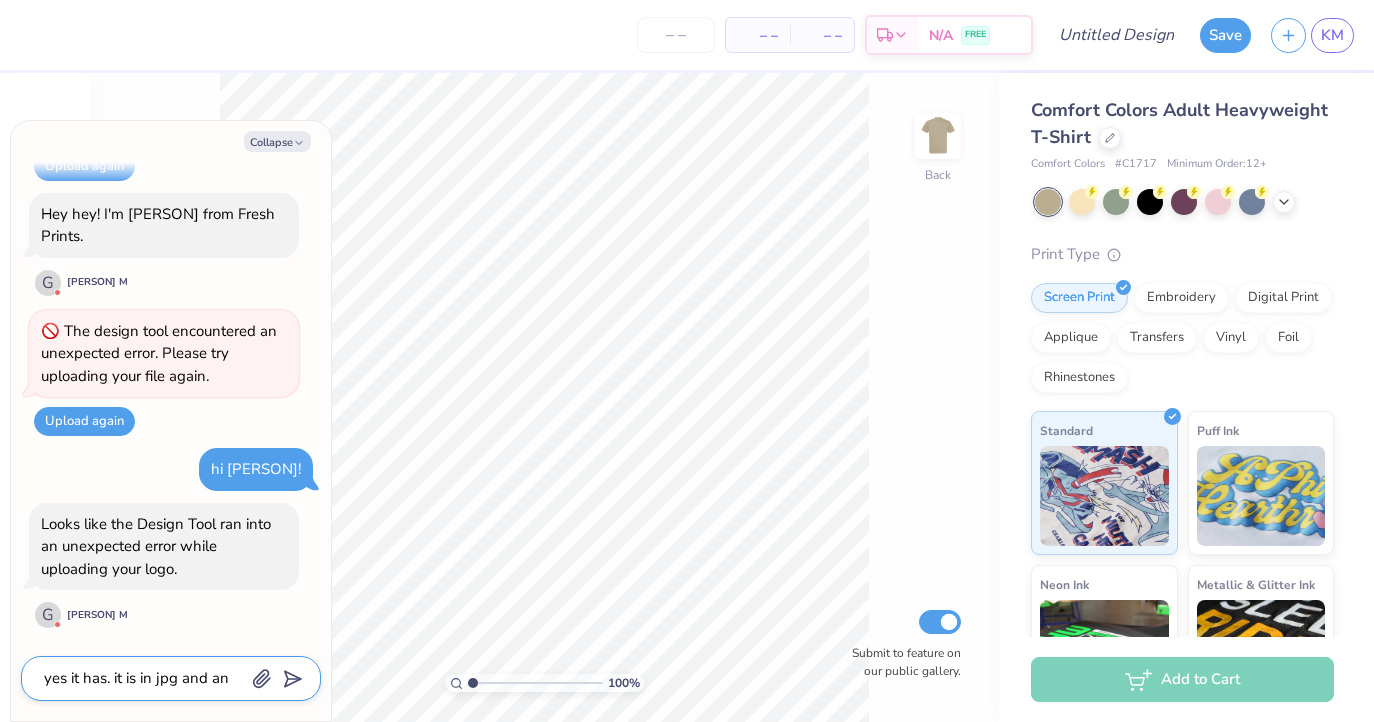 type on "x" 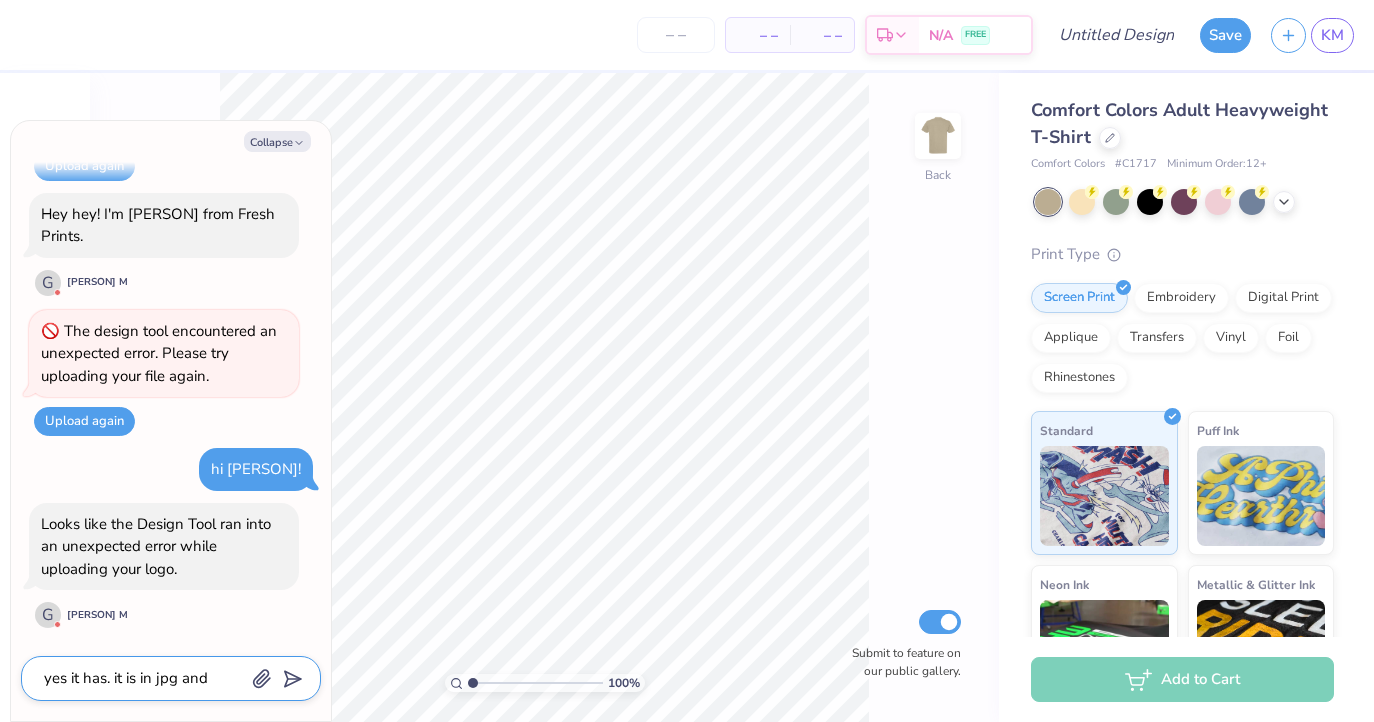 type on "x" 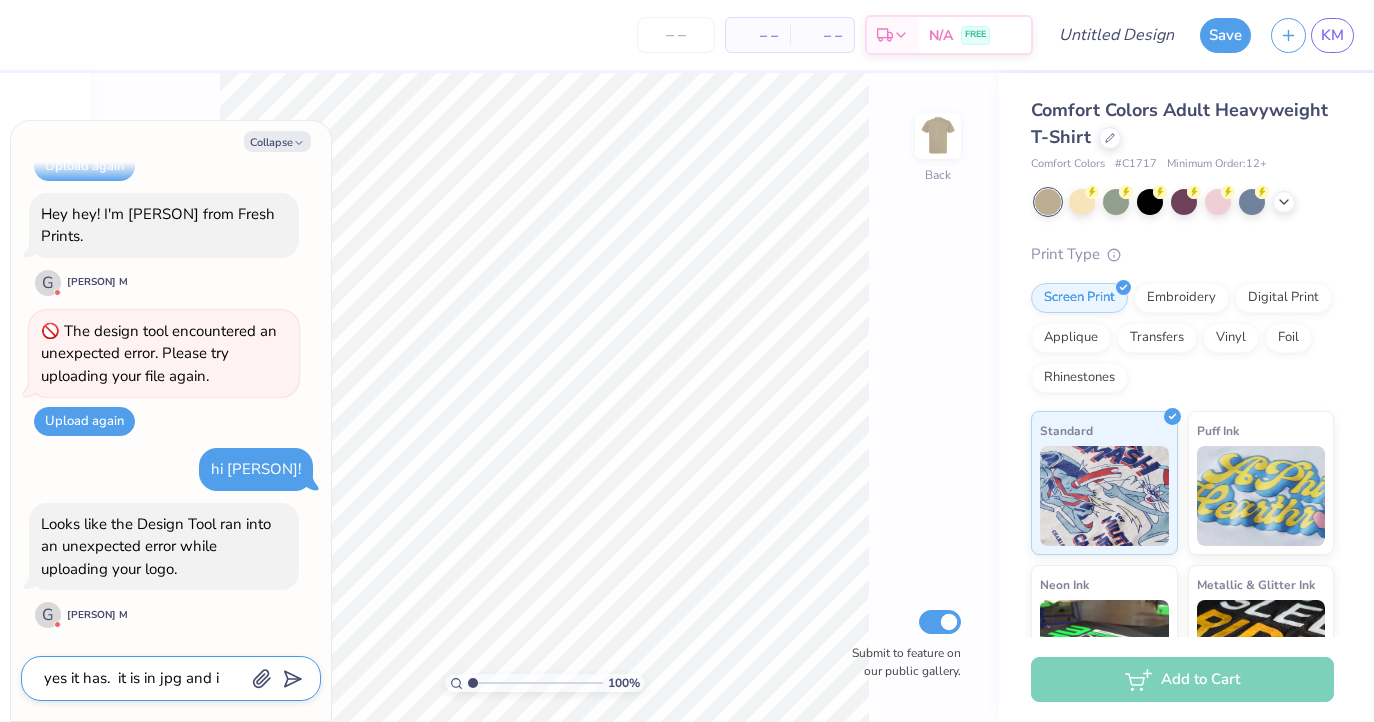 type on "x" 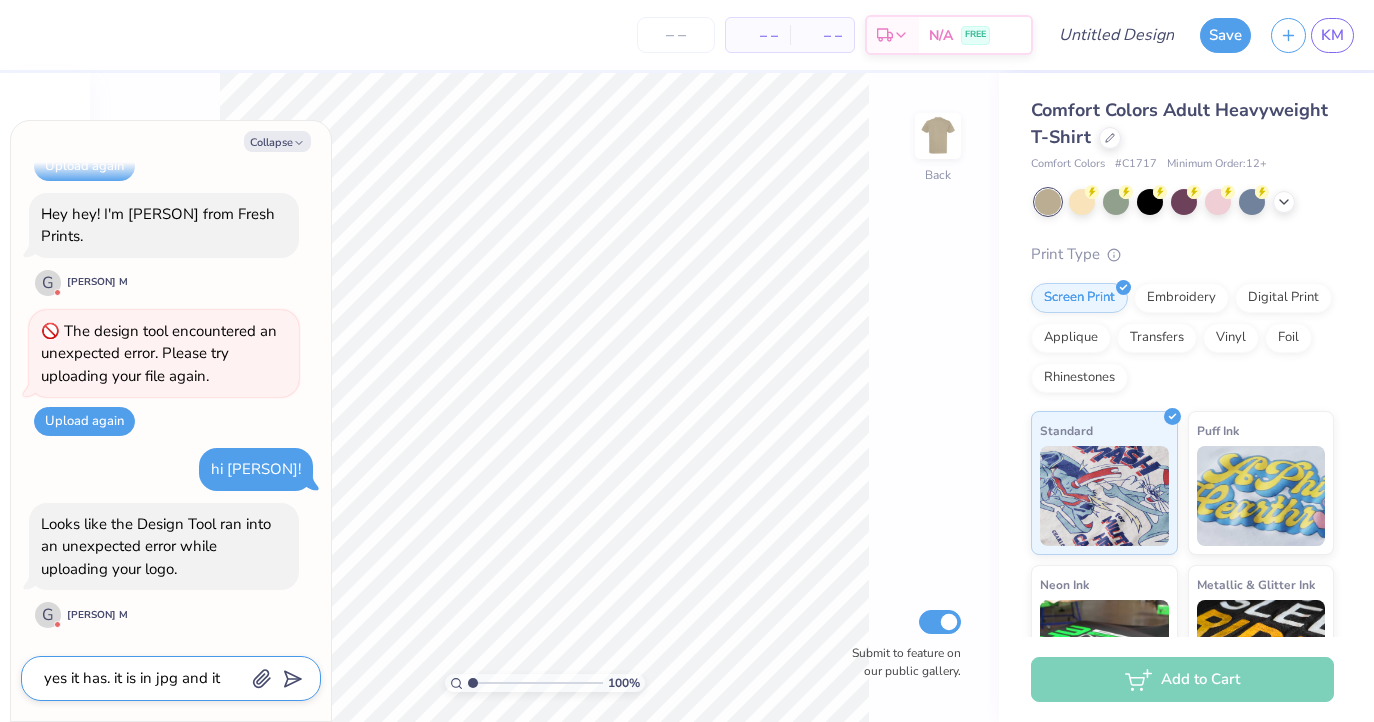 type 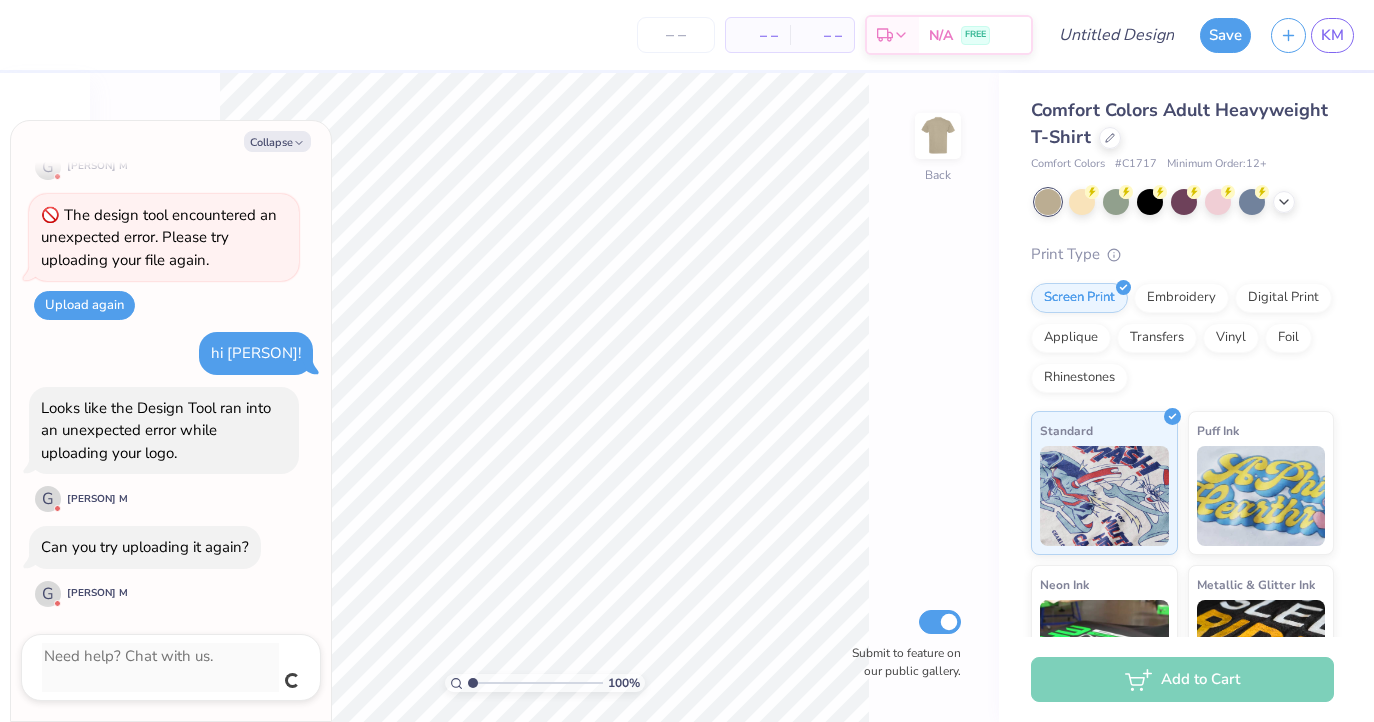 scroll, scrollTop: 642, scrollLeft: 0, axis: vertical 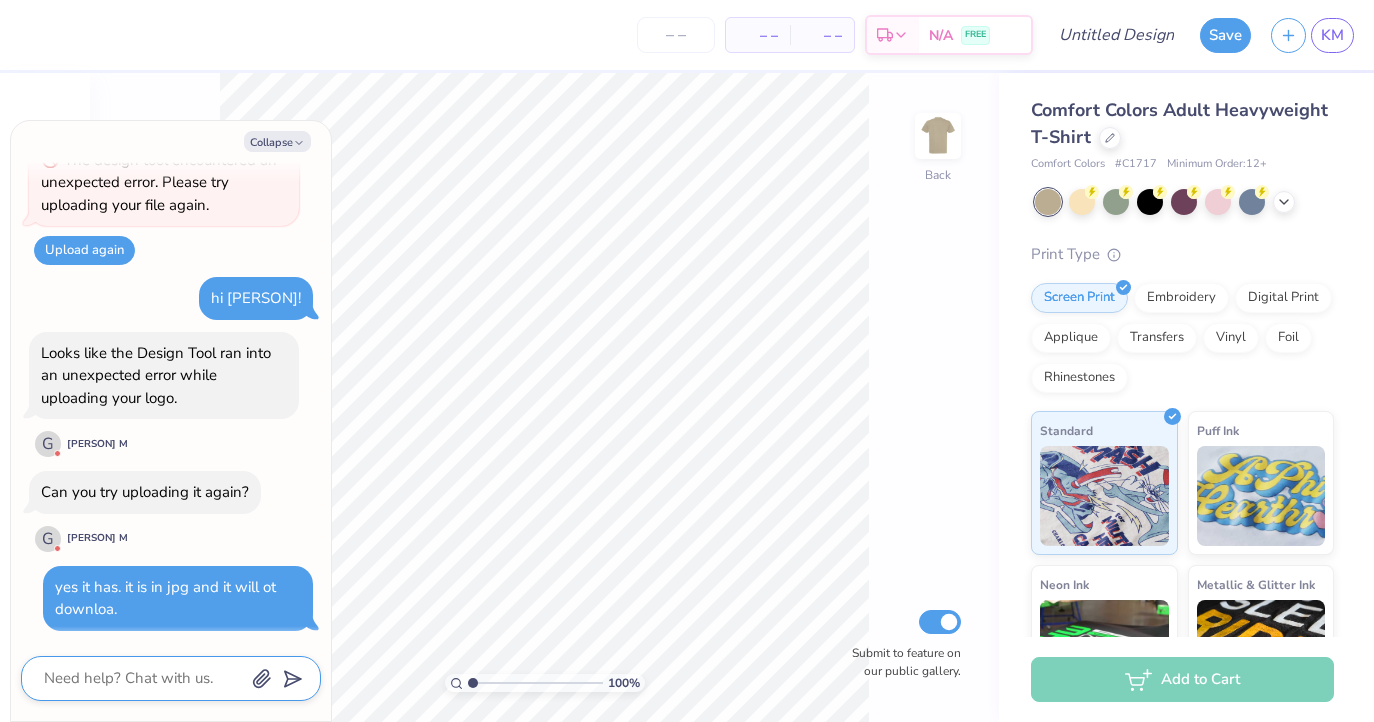 click at bounding box center [143, 678] 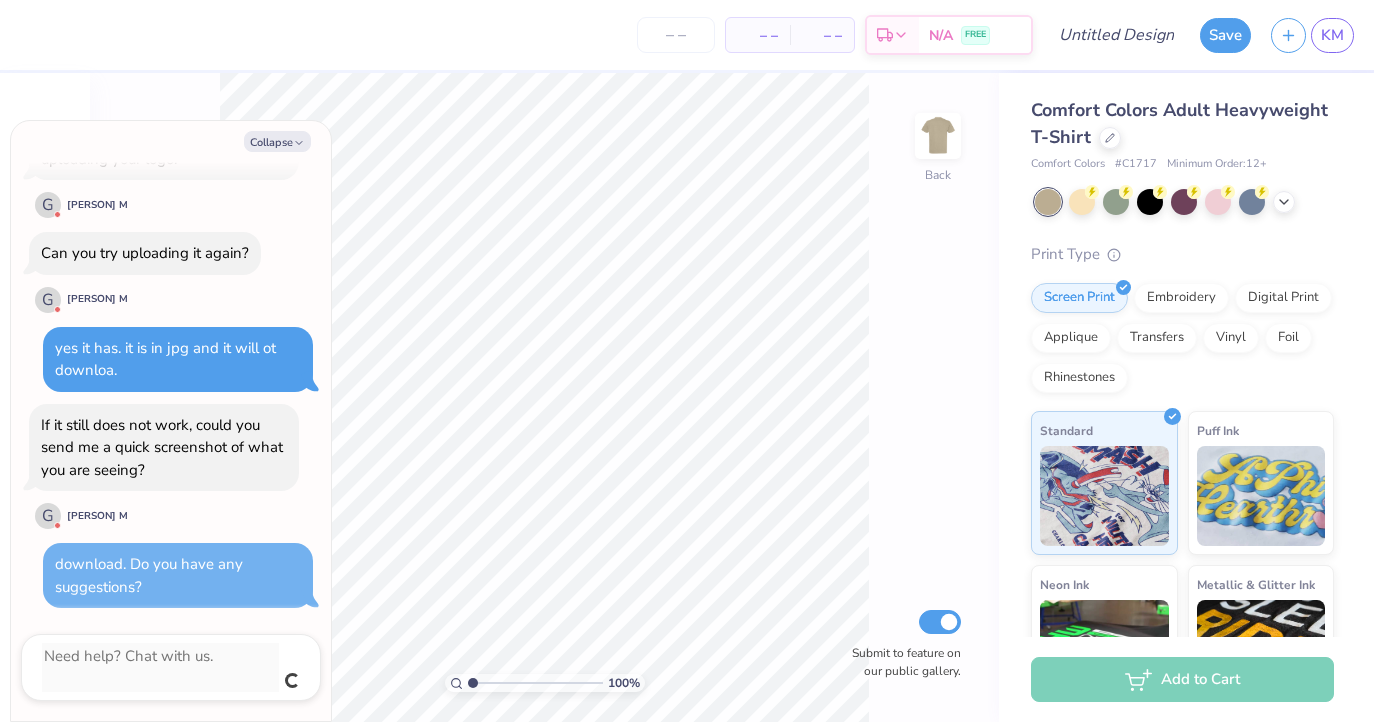 scroll, scrollTop: 859, scrollLeft: 0, axis: vertical 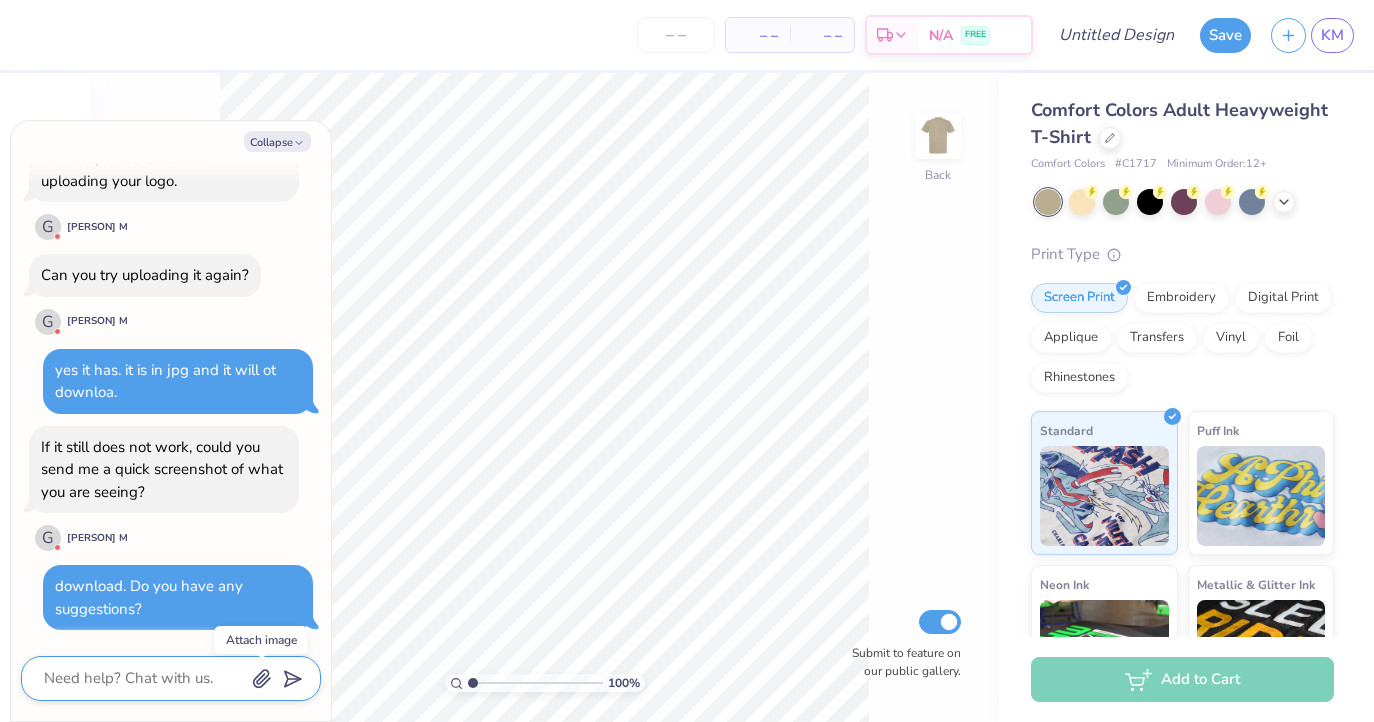 click 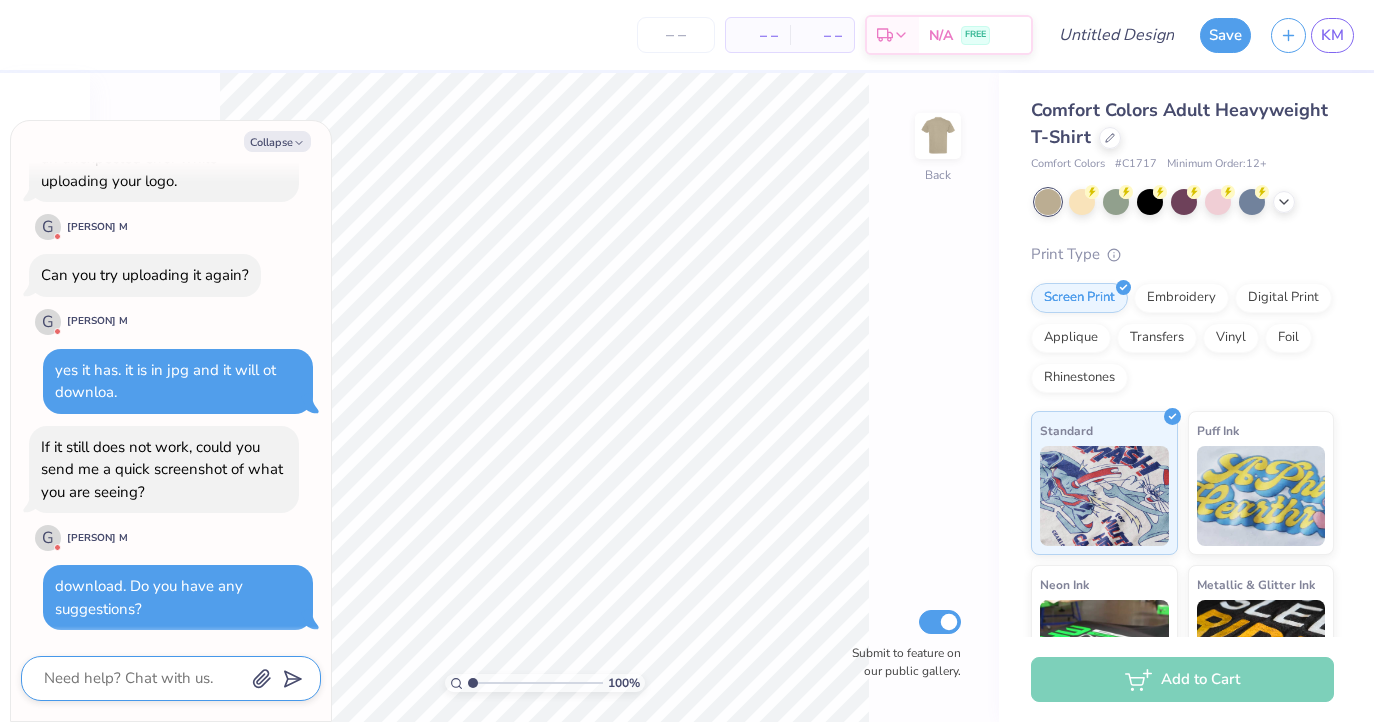 scroll, scrollTop: 881, scrollLeft: 0, axis: vertical 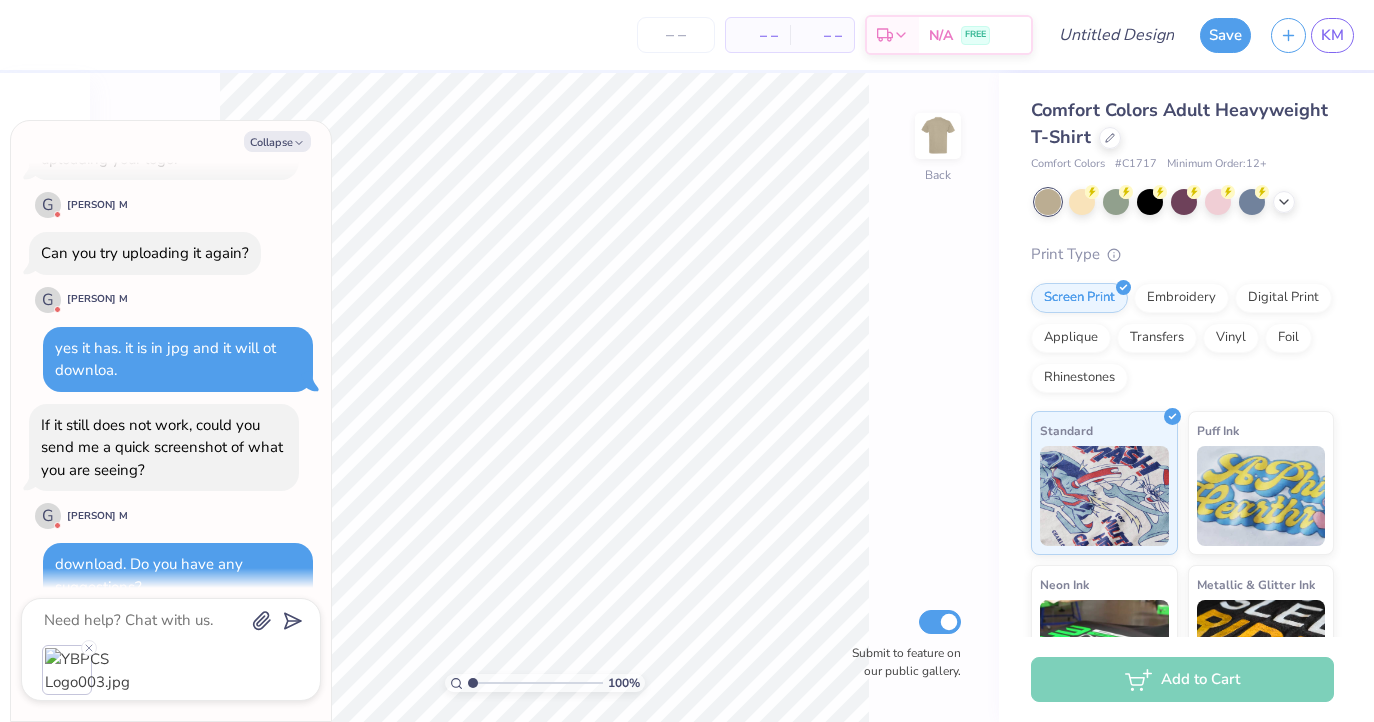 click on "– – Per Item – – Total Est.  Delivery N/A FREE Design Title Save KM Image AI Designs Add Text Upload Greek Clipart & logos Decorate football golf baseball Orgs Events Styles Print Types Fraternity Sorority Club Sports Rush & Bid Game Day Parent's Weekend PR & General Big Little Reveal Philanthropy Date Parties & Socials Retreat Spring Break Holidays Greek Week Formal & Semi Graduation Founder’s Day Classic Minimalist Varsity Y2K Typography Handdrawn Cartoons Grunge 80s & 90s 60s & 70s Embroidery Screen Print Patches Vinyl Digital Print Applique Transfers Trending Most Favorited Newest 100  % Back Submit to feature on our public gallery. Comfort Colors Adult Heavyweight T-Shirt Comfort Colors # C1717 Minimum Order:  12 +   Print Type Screen Print Embroidery Digital Print Applique Transfers Vinyl Foil Rhinestones Standard Puff Ink Neon Ink Metallic & Glitter Ink Glow in the Dark Ink Water based Ink Add to Cart Stuck?  Our Art team will finish your design for free. Need help?" at bounding box center [687, 361] 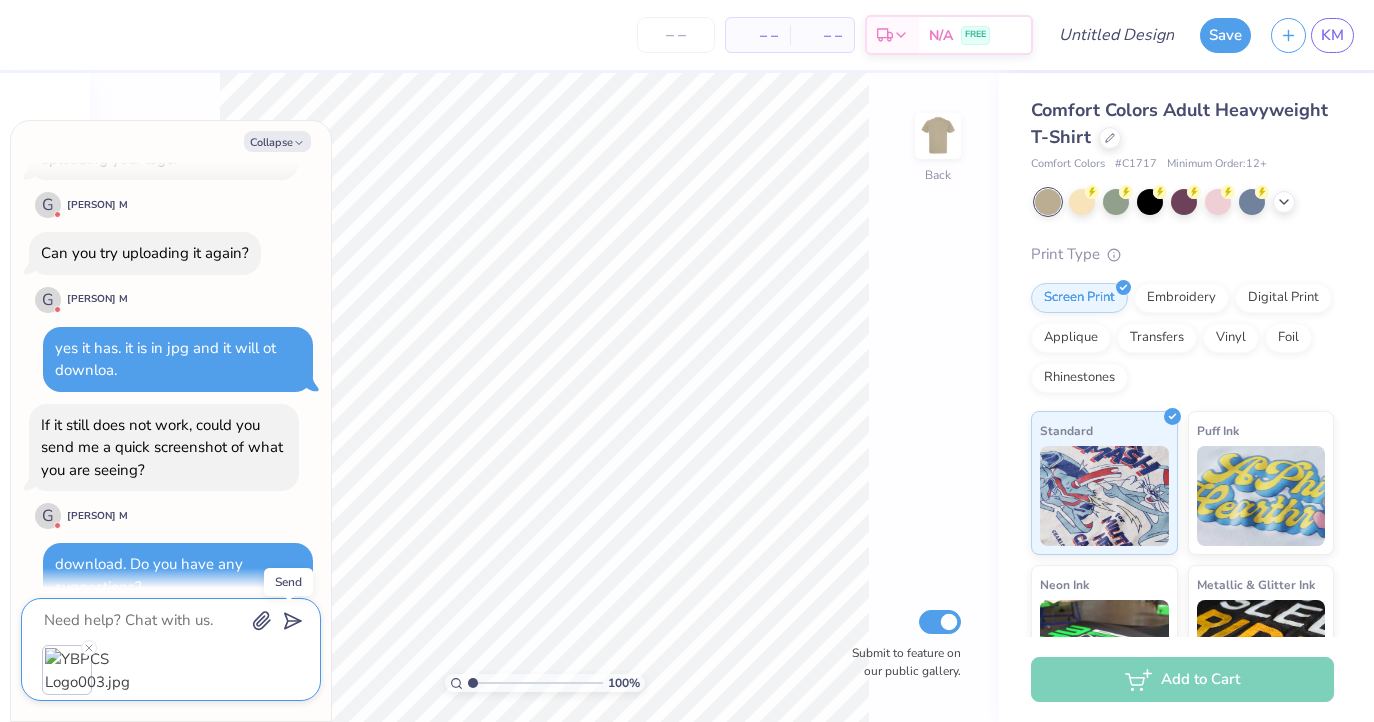 click 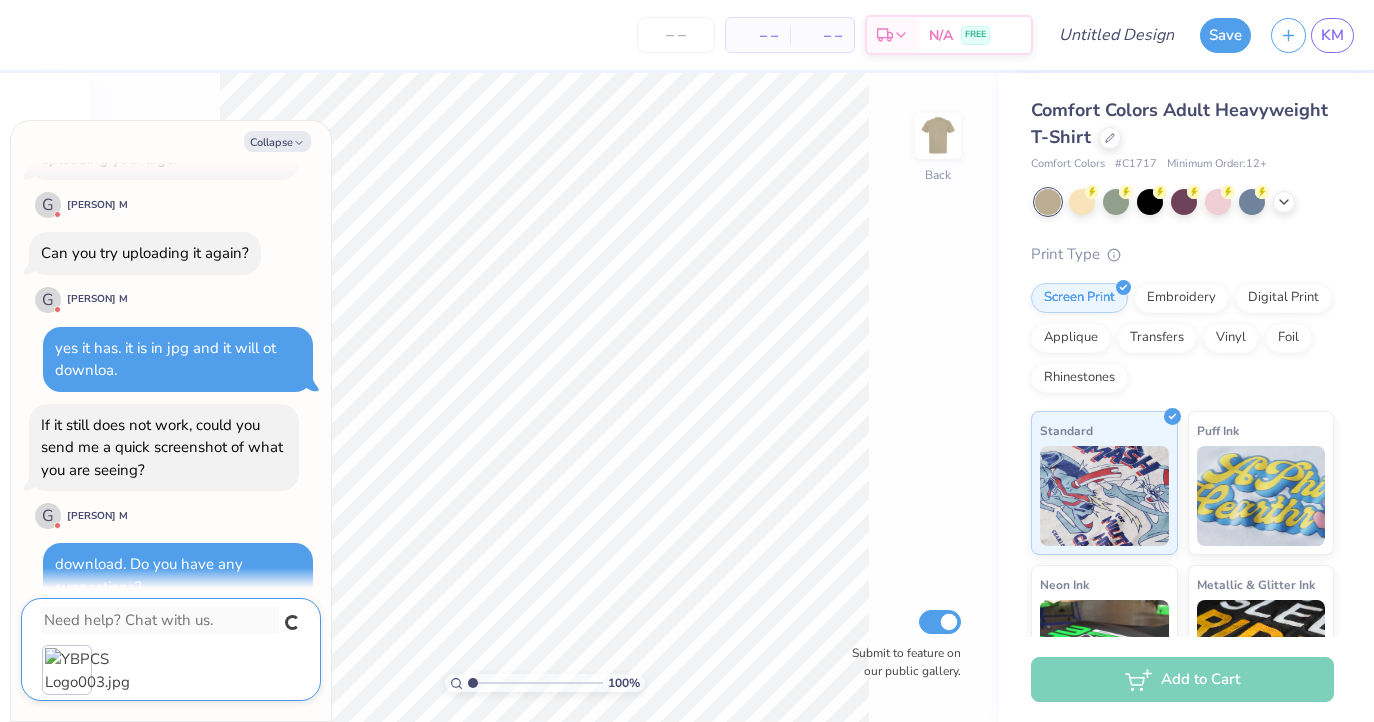 scroll, scrollTop: 997, scrollLeft: 0, axis: vertical 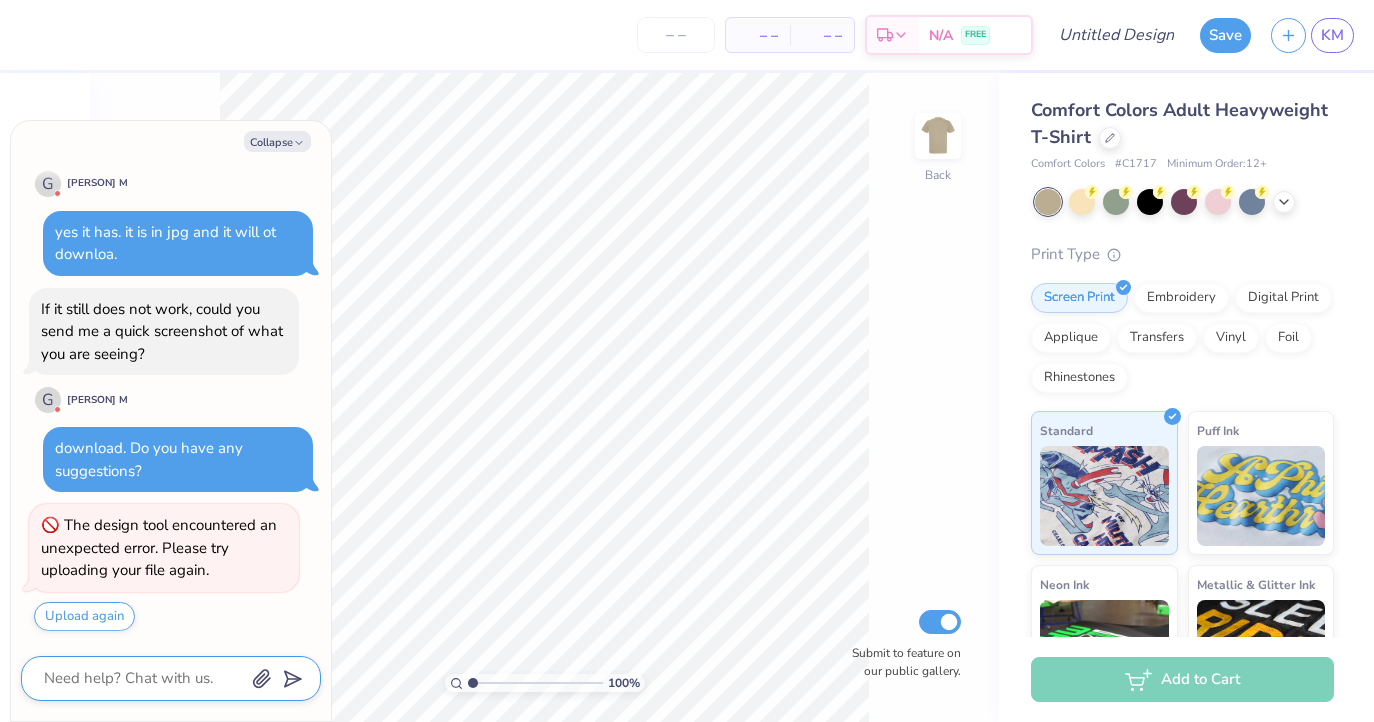 click at bounding box center [143, 678] 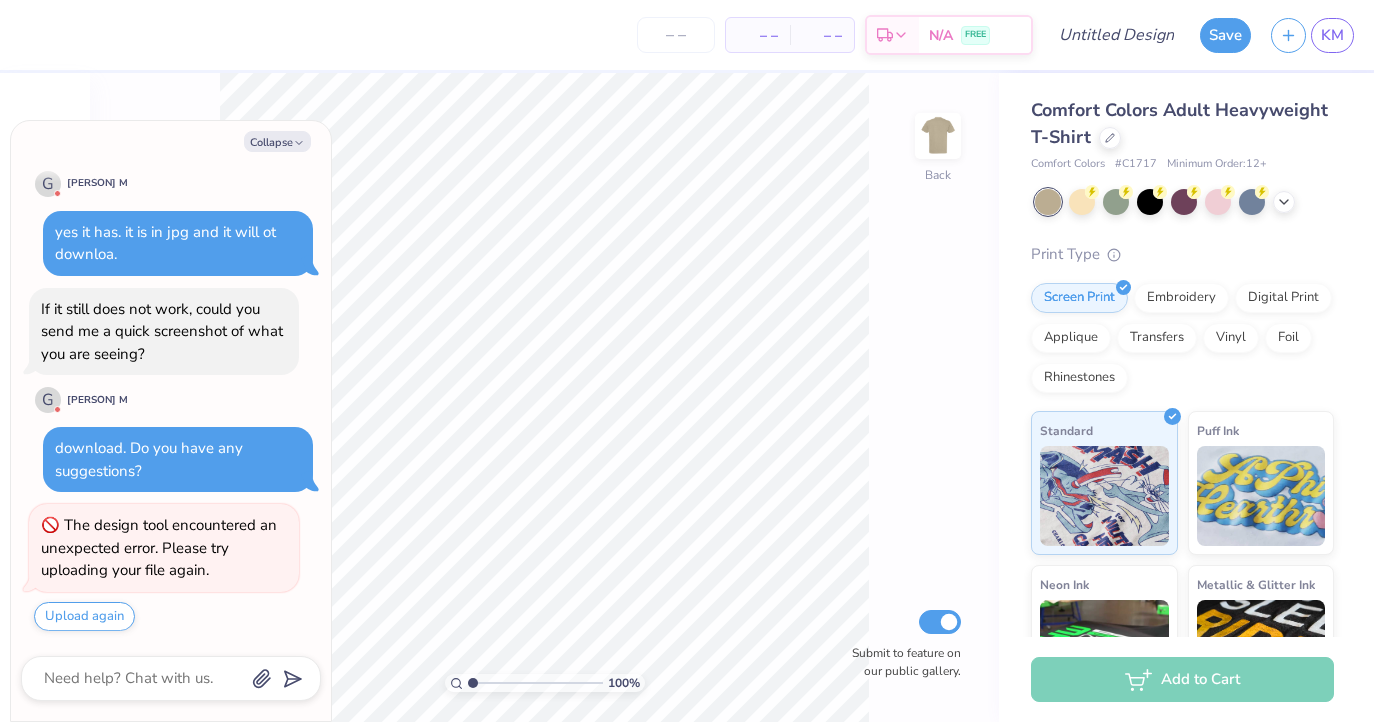 click 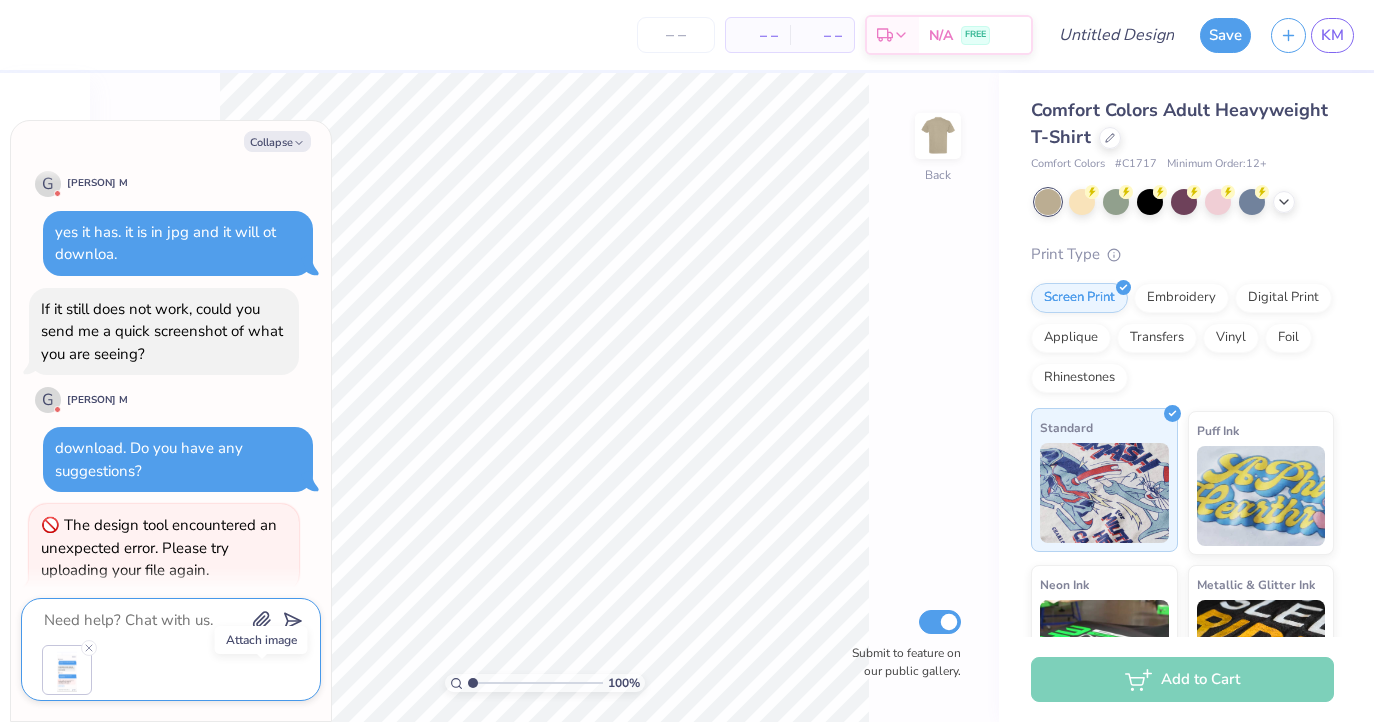 scroll, scrollTop: 1055, scrollLeft: 0, axis: vertical 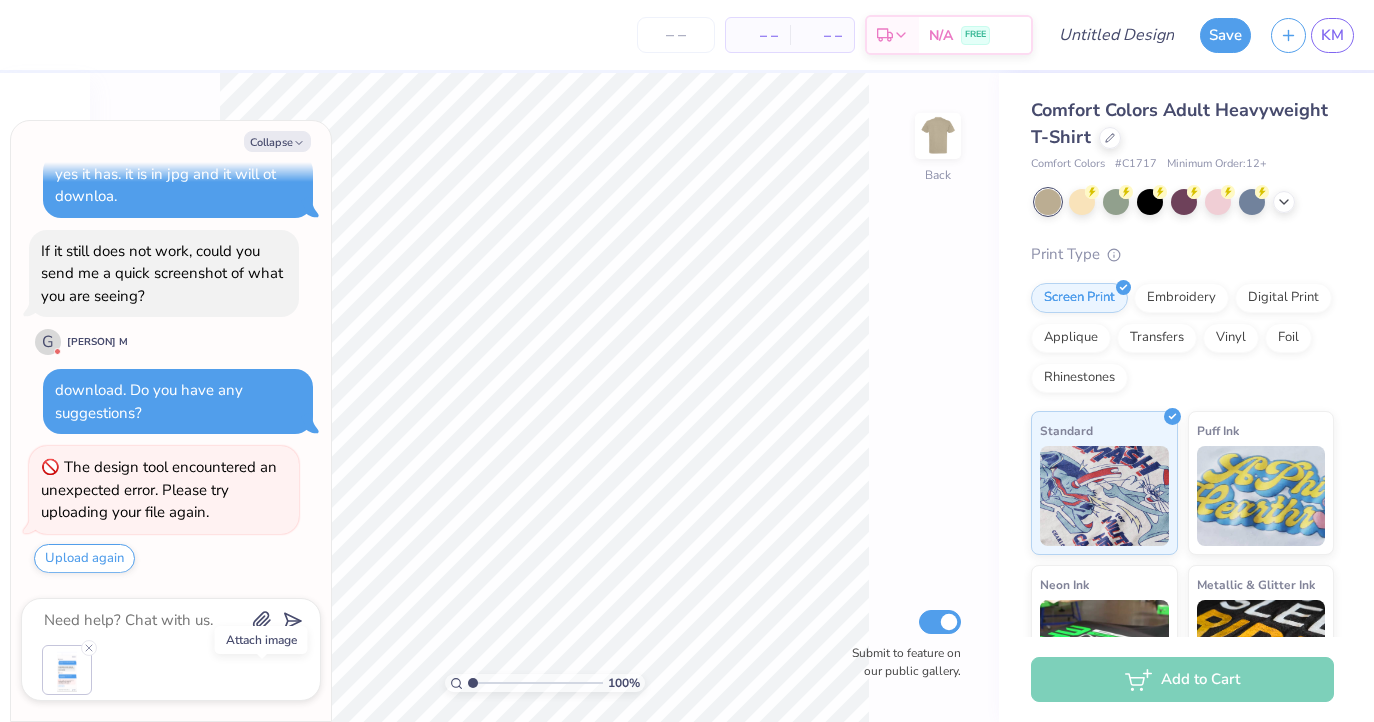 click on "– – Per Item – – Total Est.  Delivery N/A FREE Design Title Save KM Image AI Designs Add Text Upload Greek Clipart & logos Decorate football golf baseball Orgs Events Styles Print Types Fraternity Sorority Club Sports Rush & Bid Game Day Parent's Weekend PR & General Big Little Reveal Philanthropy Date Parties & Socials Retreat Spring Break Holidays Greek Week Formal & Semi Graduation Founder’s Day Classic Minimalist Varsity Y2K Typography Handdrawn Cartoons Grunge 80s & 90s 60s & 70s Embroidery Screen Print Patches Vinyl Digital Print Applique Transfers Trending Most Favorited Newest 100  % Back Submit to feature on our public gallery. Comfort Colors Adult Heavyweight T-Shirt Comfort Colors # C1717 Minimum Order:  12 +   Print Type Screen Print Embroidery Digital Print Applique Transfers Vinyl Foil Rhinestones Standard Puff Ink Neon Ink Metallic & Glitter Ink Glow in the Dark Ink Water based Ink Add to Cart Stuck?  Our Art team will finish your design for free. Need help?" at bounding box center (687, 361) 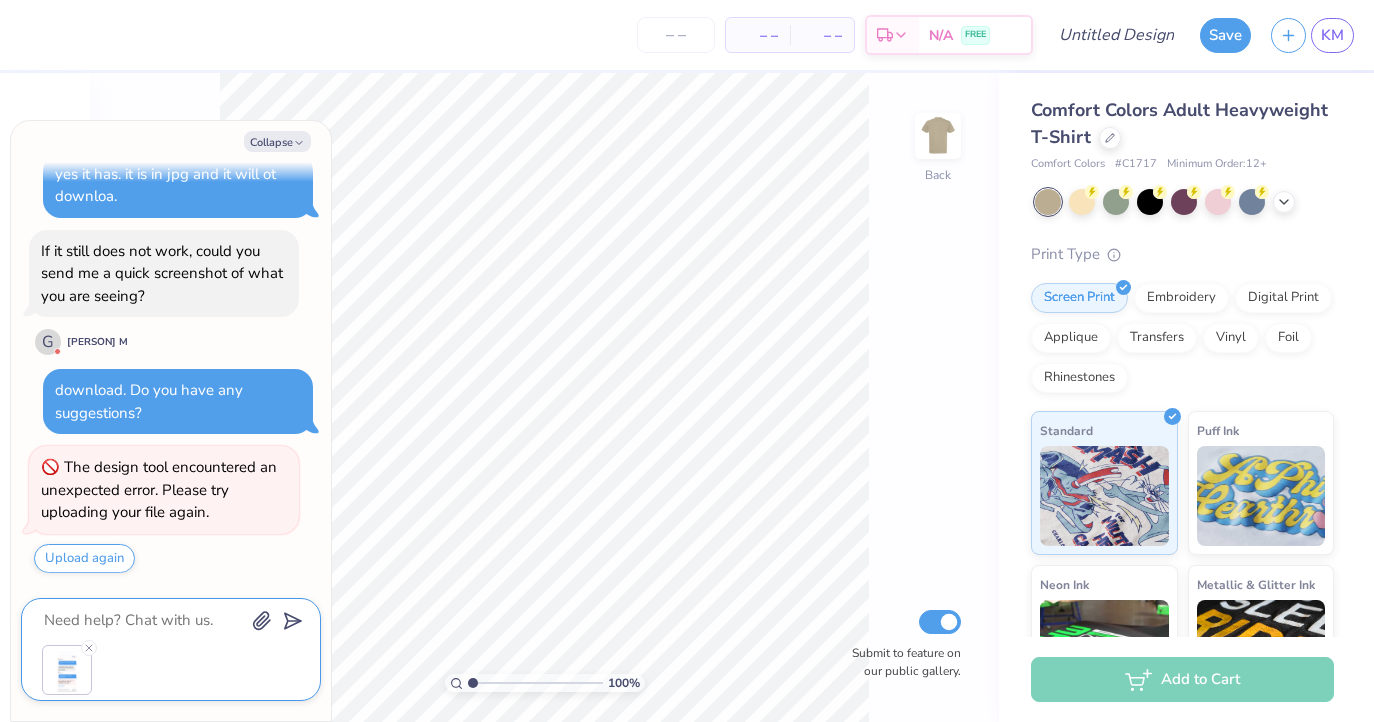 click 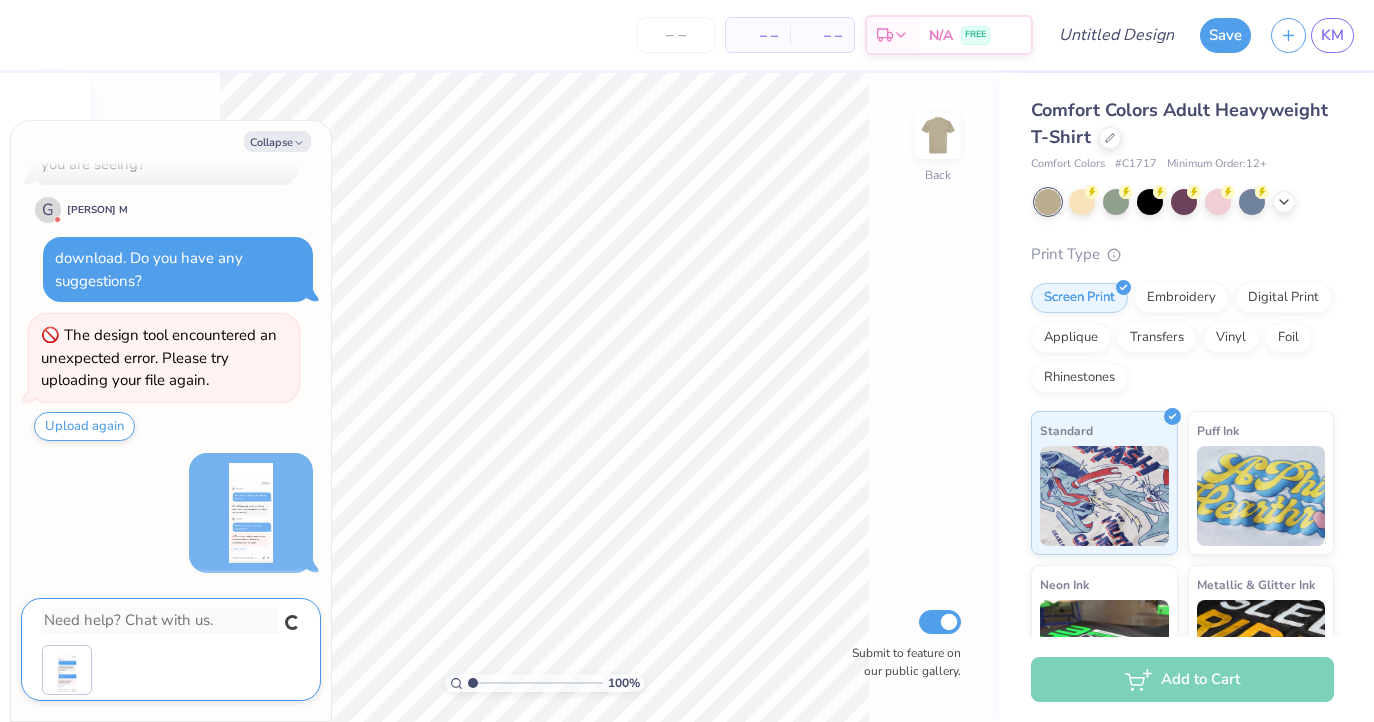scroll, scrollTop: 1129, scrollLeft: 0, axis: vertical 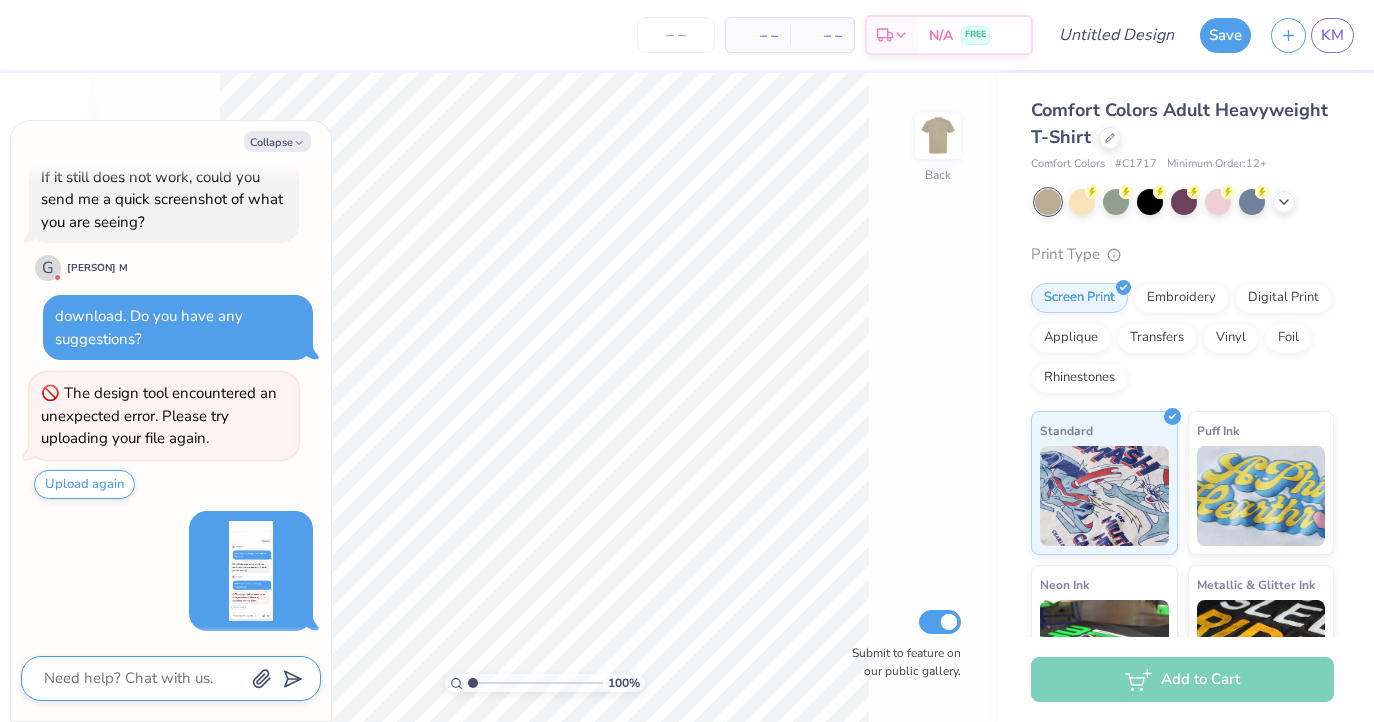 click at bounding box center (143, 678) 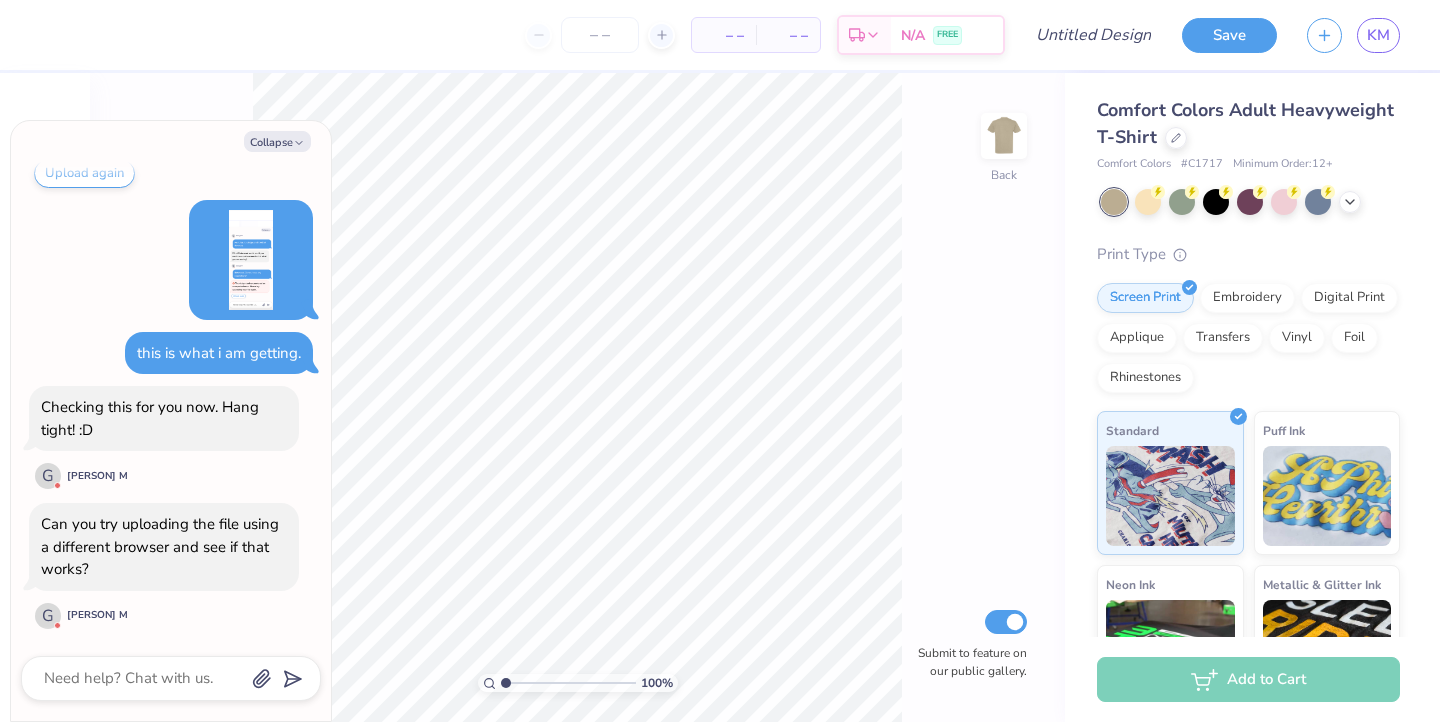 scroll, scrollTop: 2374, scrollLeft: 0, axis: vertical 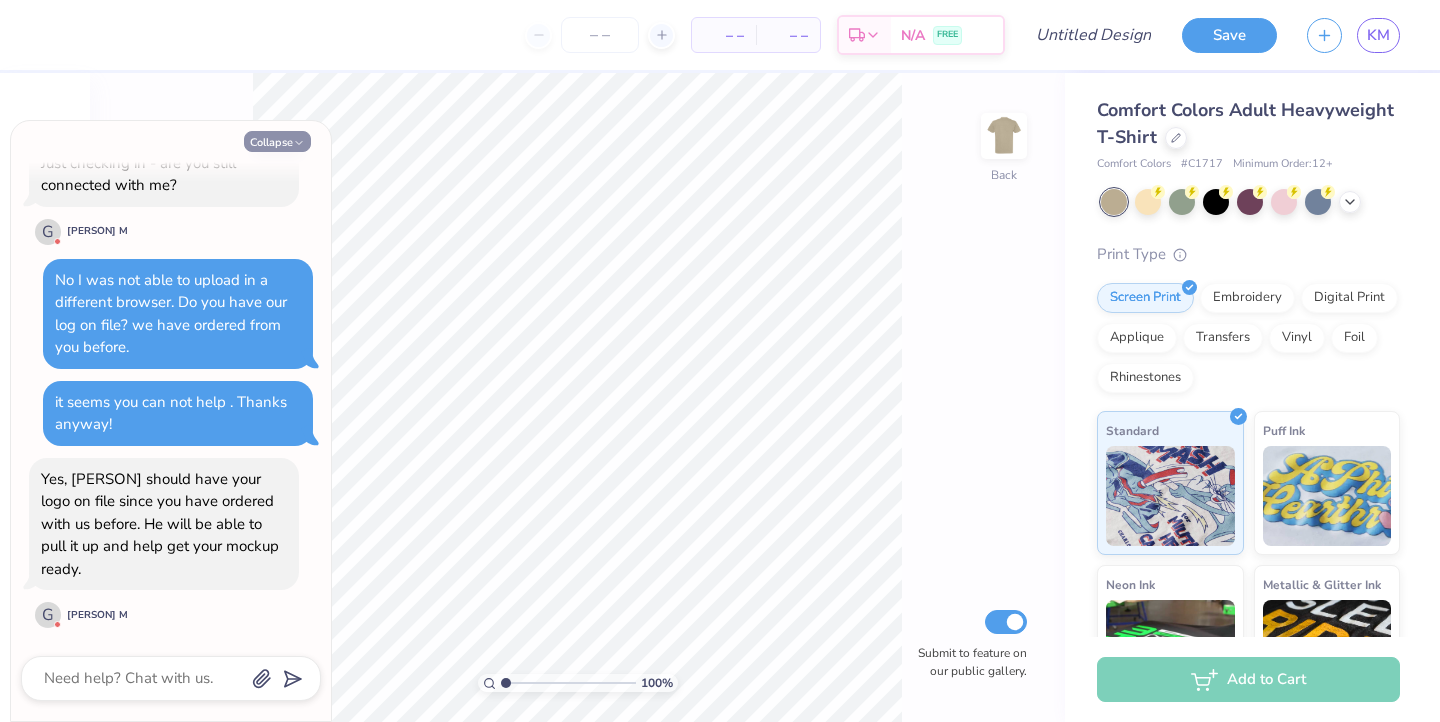 click 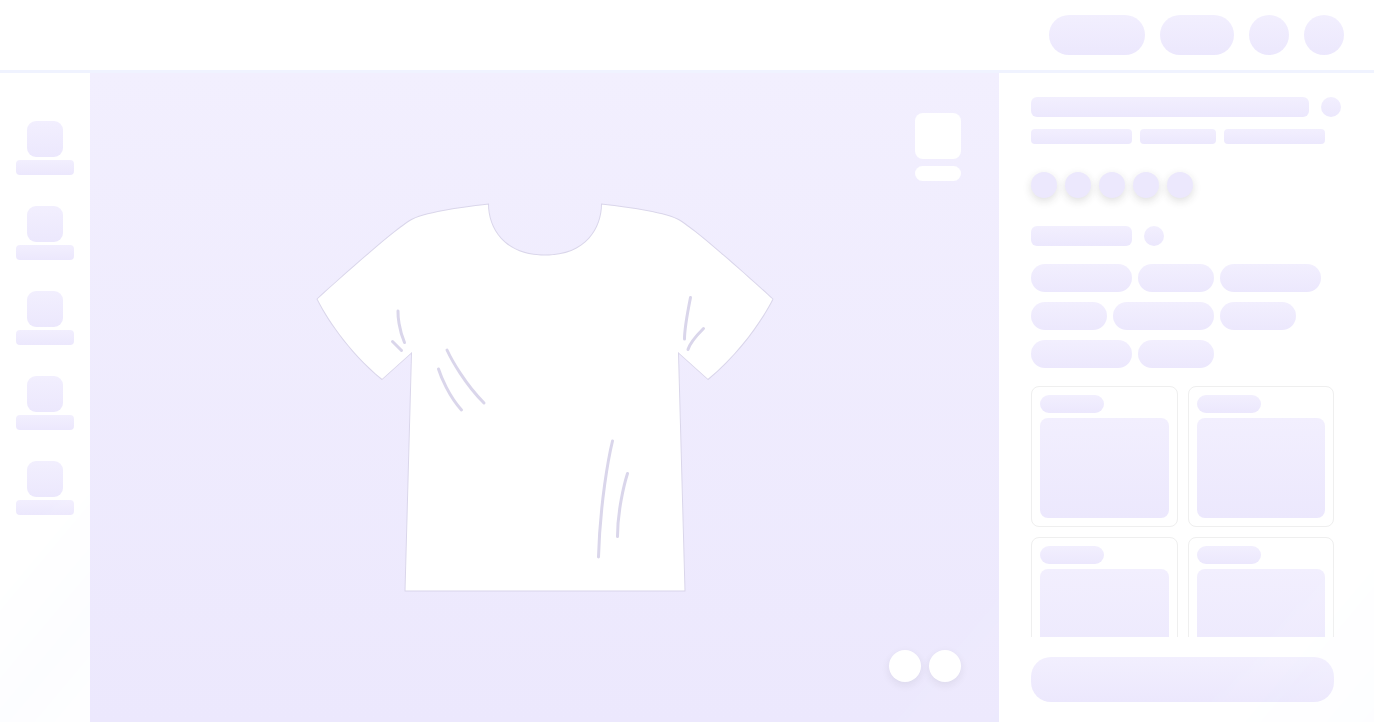 scroll, scrollTop: 0, scrollLeft: 0, axis: both 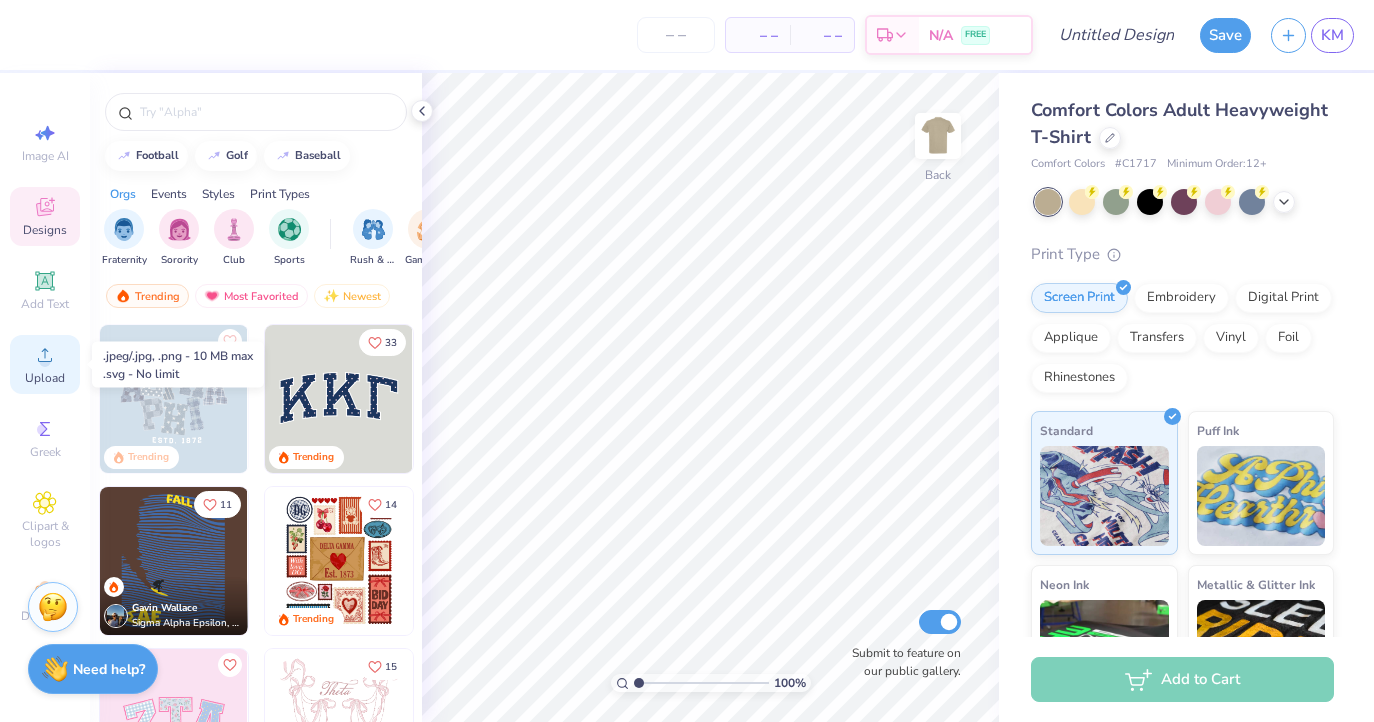 click 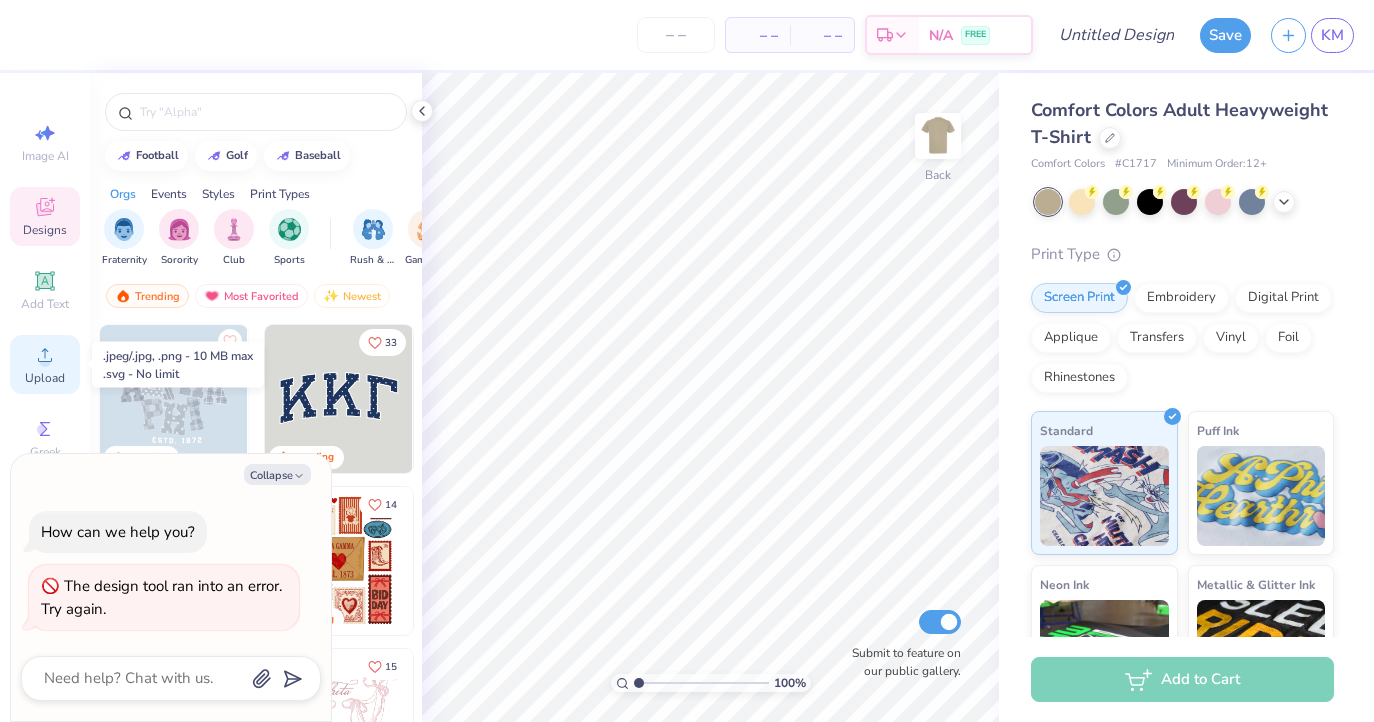 click on "Upload" at bounding box center [45, 378] 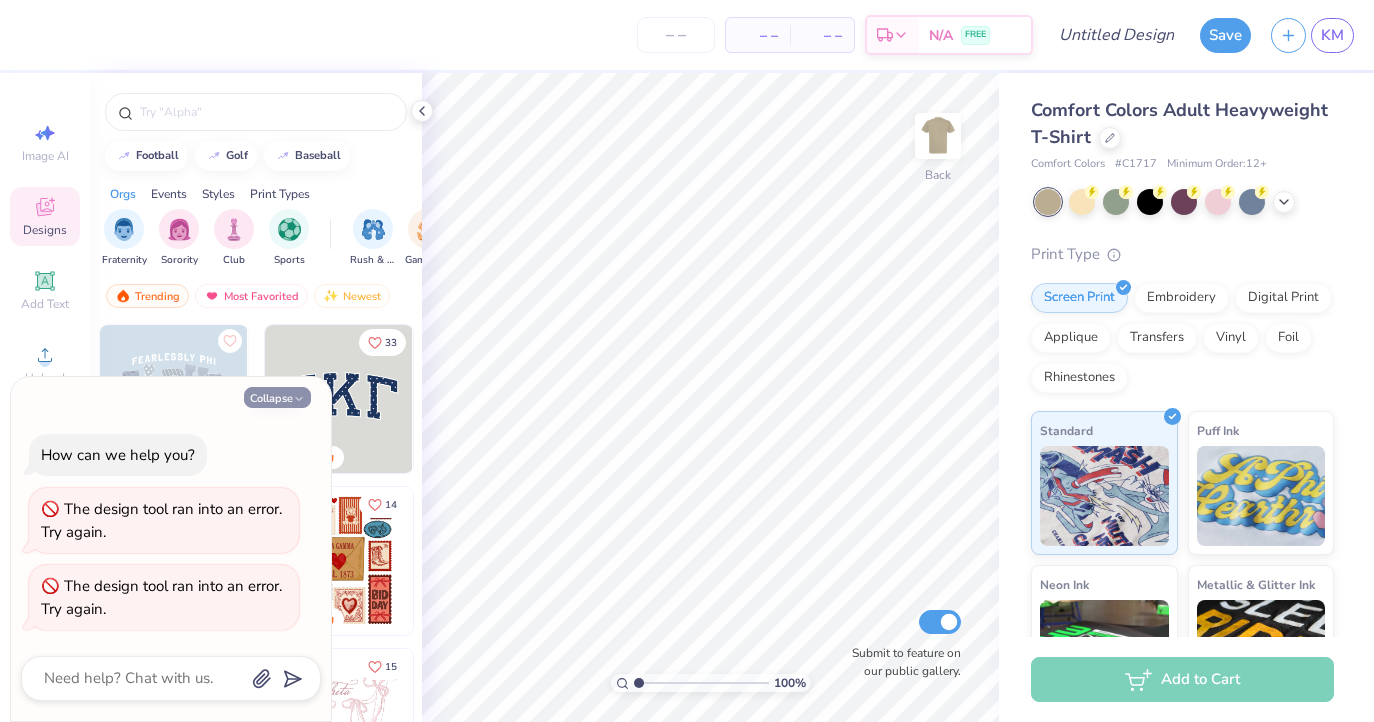 click on "Collapse" at bounding box center [277, 397] 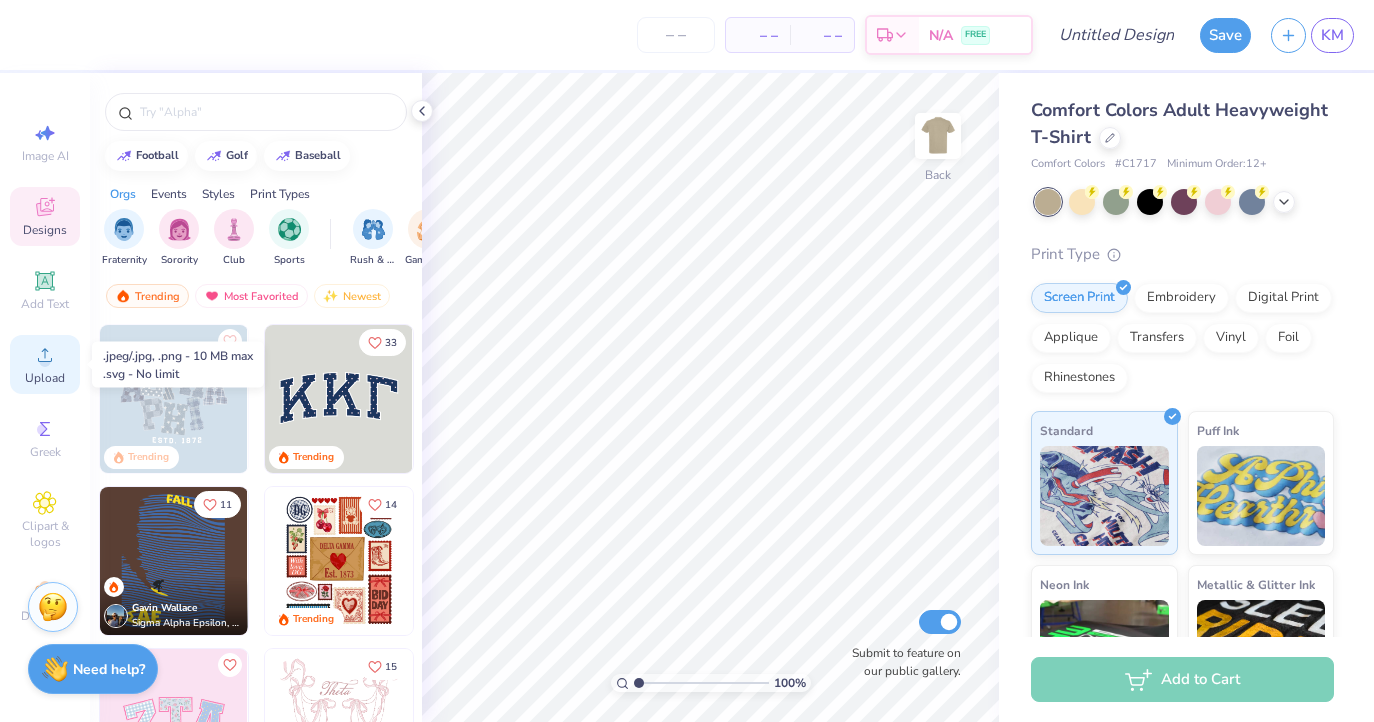 click on "Upload" at bounding box center (45, 378) 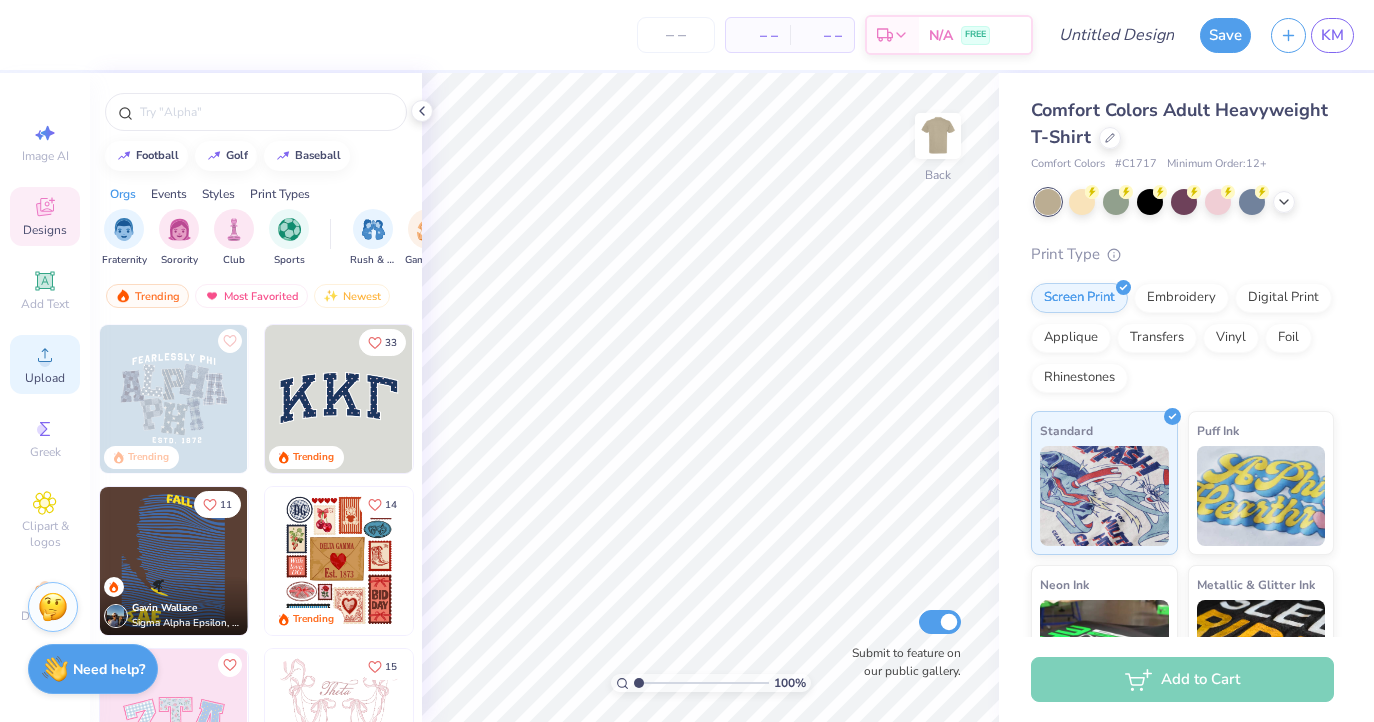 type on "x" 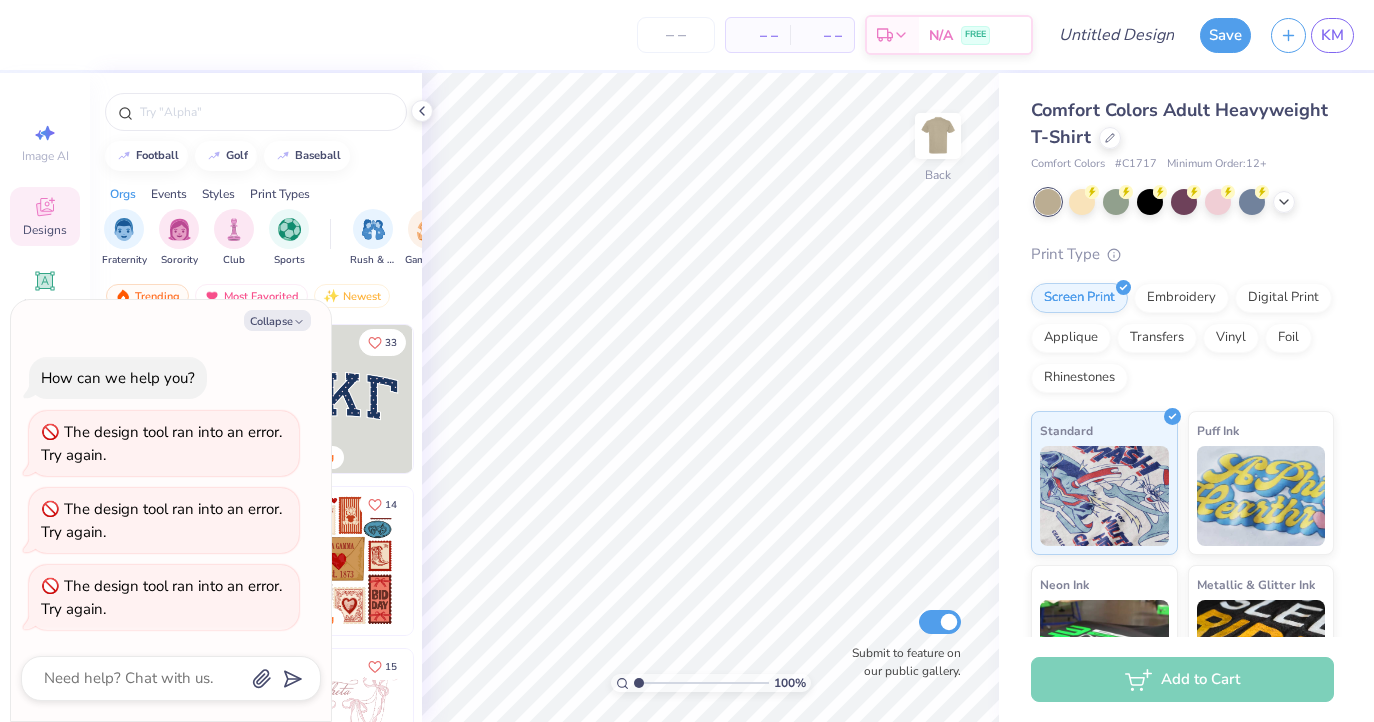 click on "Save KM" at bounding box center (1287, 35) 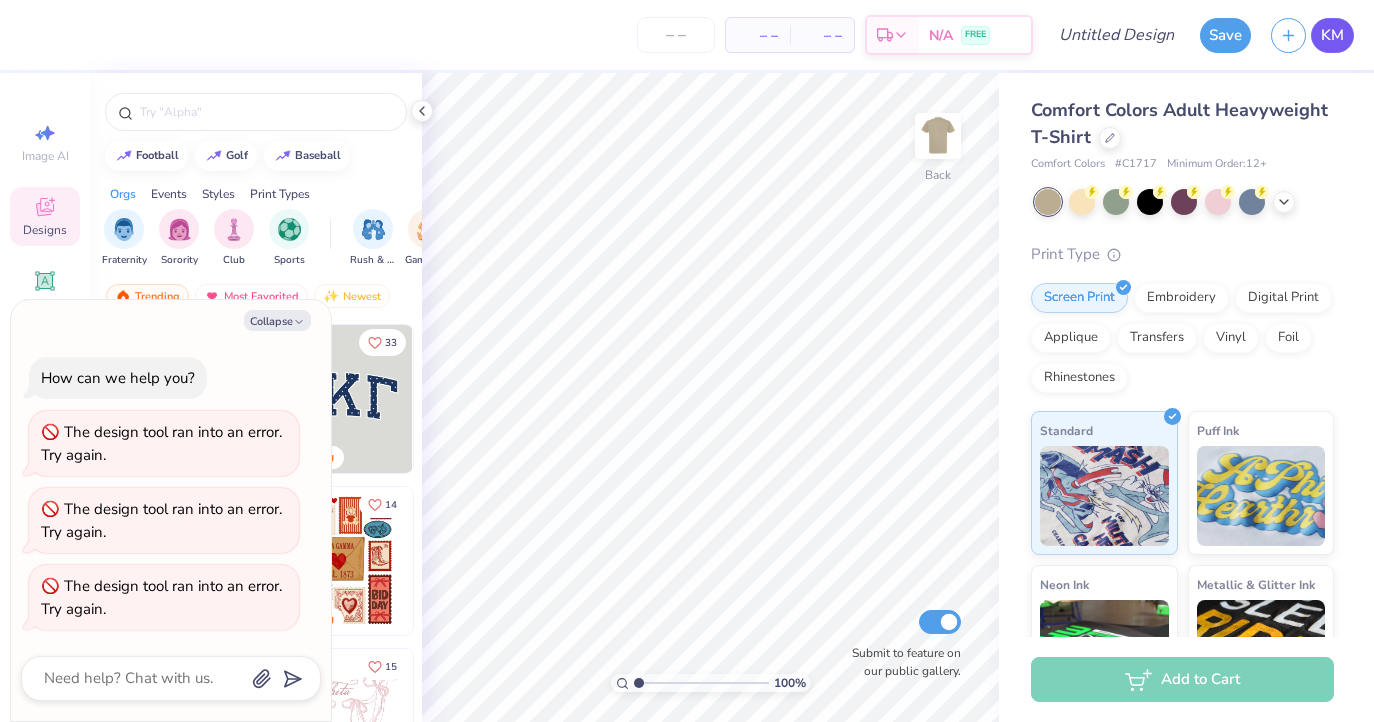 click on "KM" at bounding box center [1332, 35] 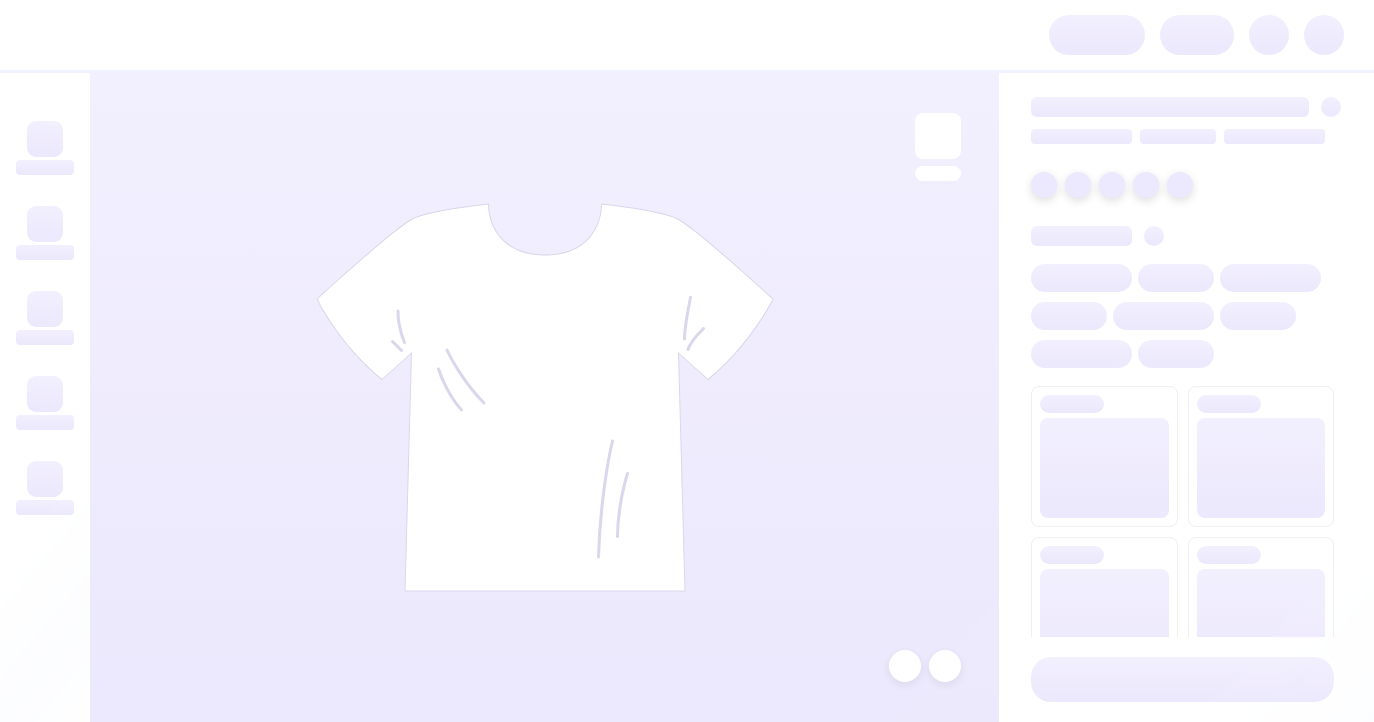scroll, scrollTop: 0, scrollLeft: 0, axis: both 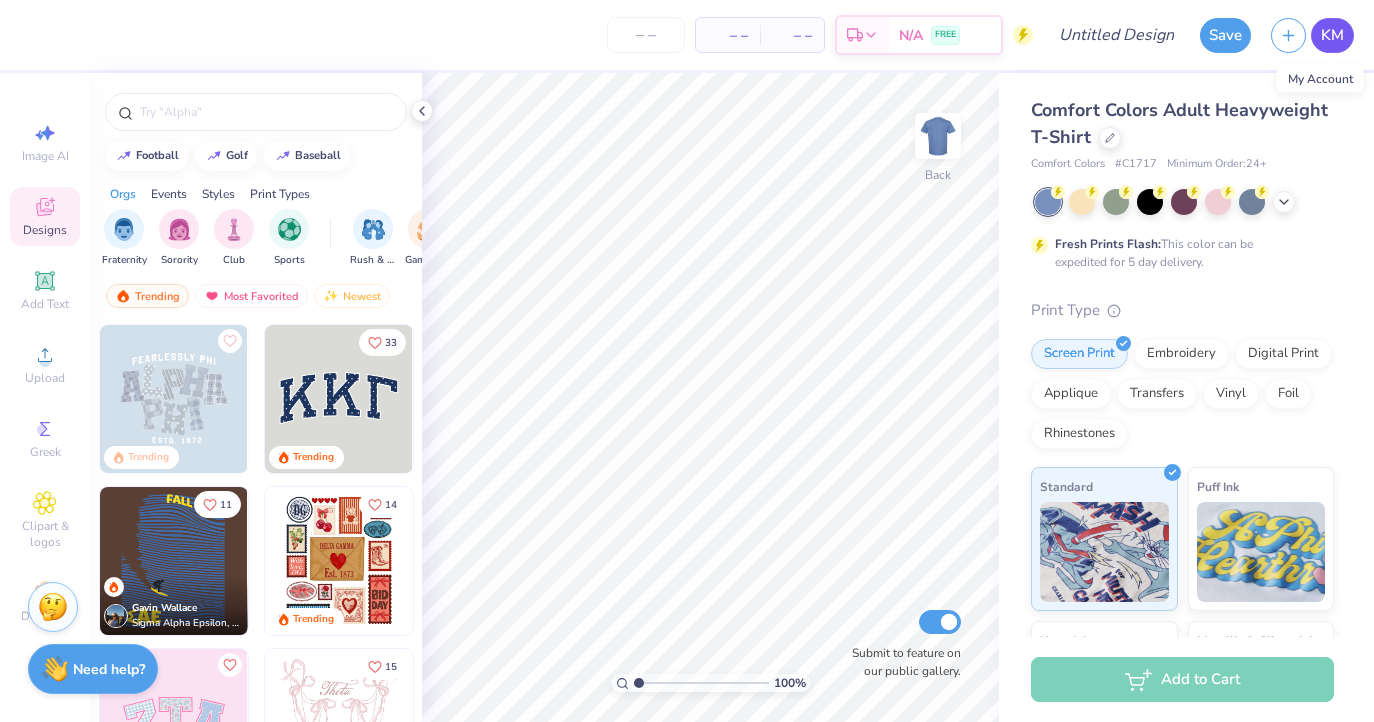 click on "KM" at bounding box center (1332, 35) 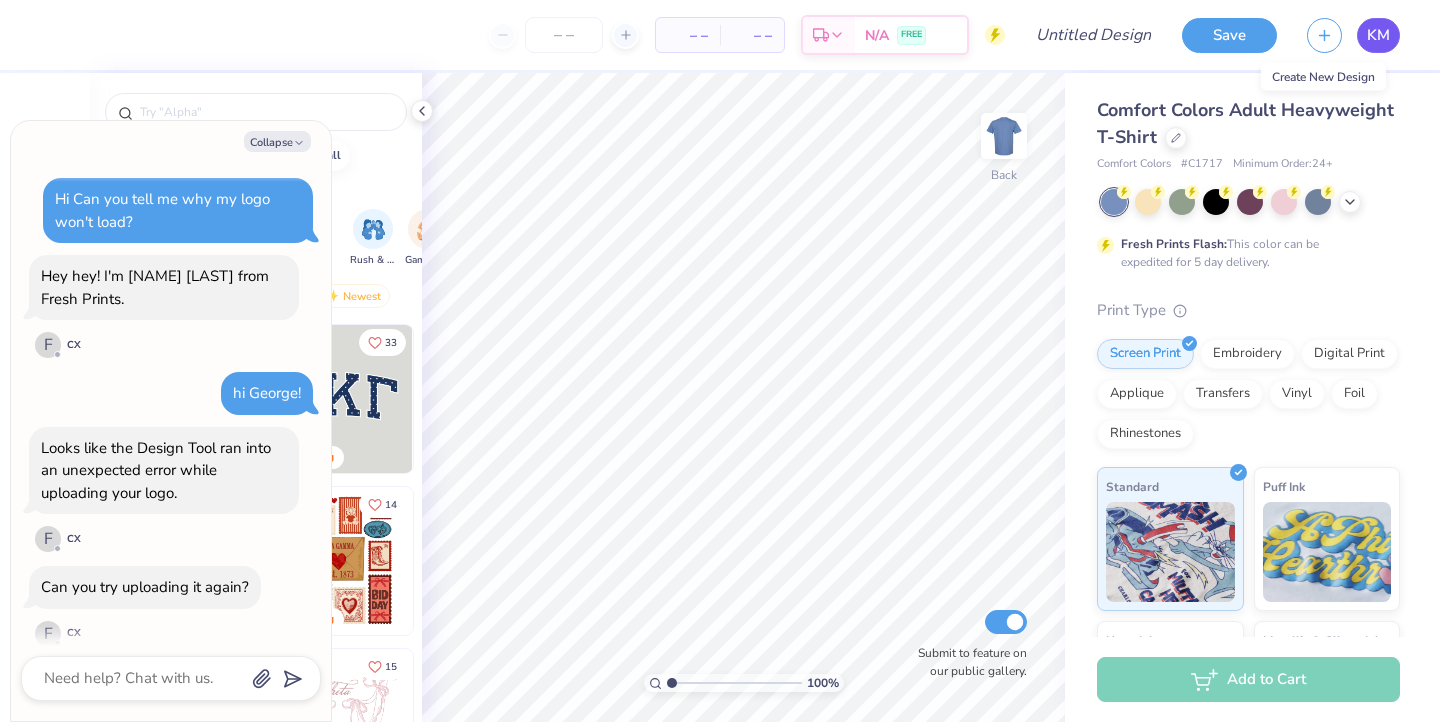 scroll, scrollTop: 994, scrollLeft: 0, axis: vertical 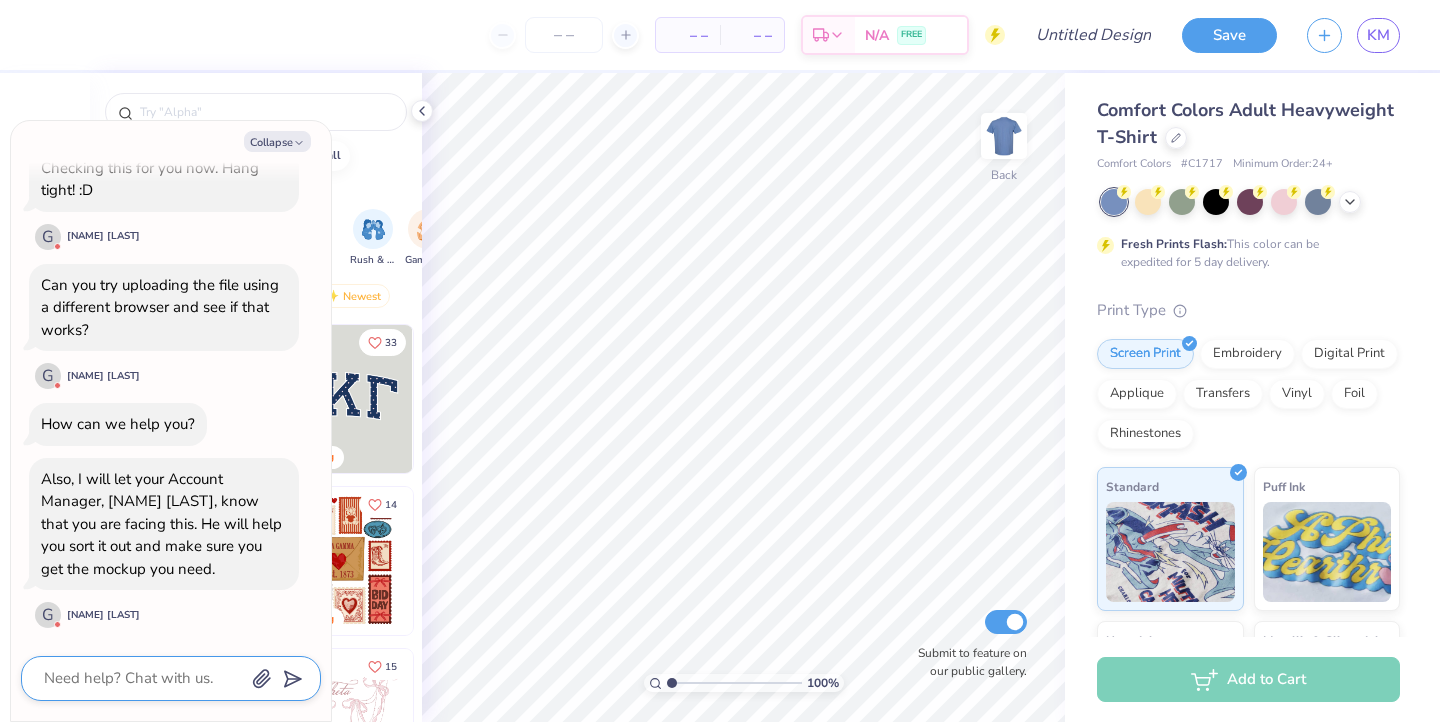 click at bounding box center (143, 678) 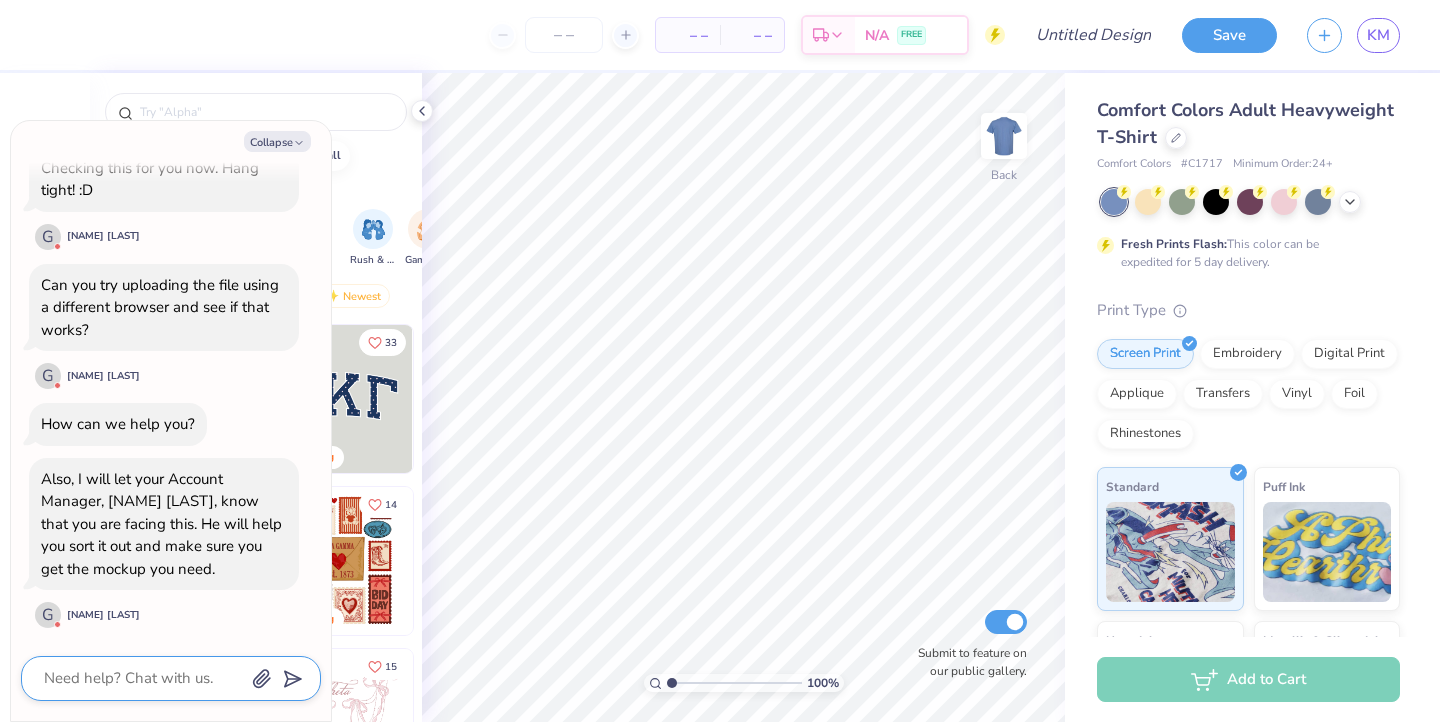 type on "t" 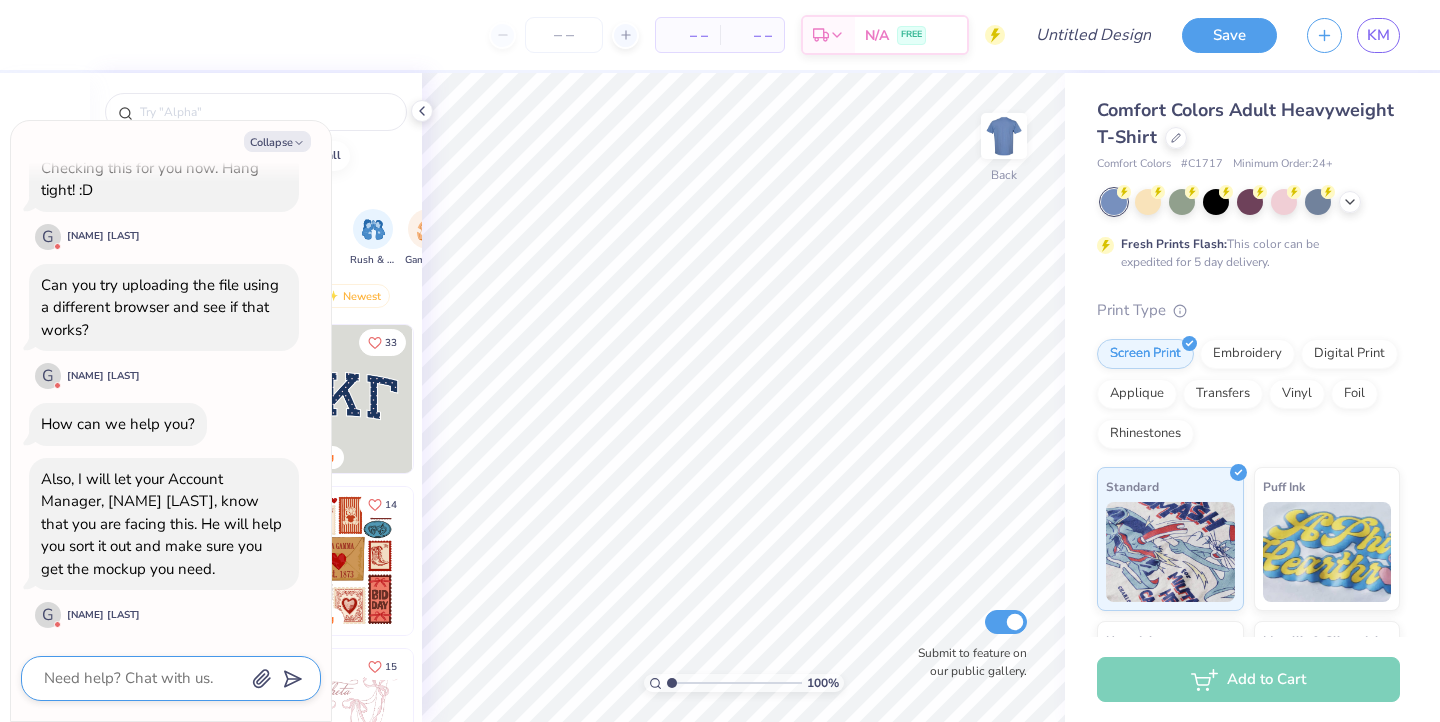 type on "x" 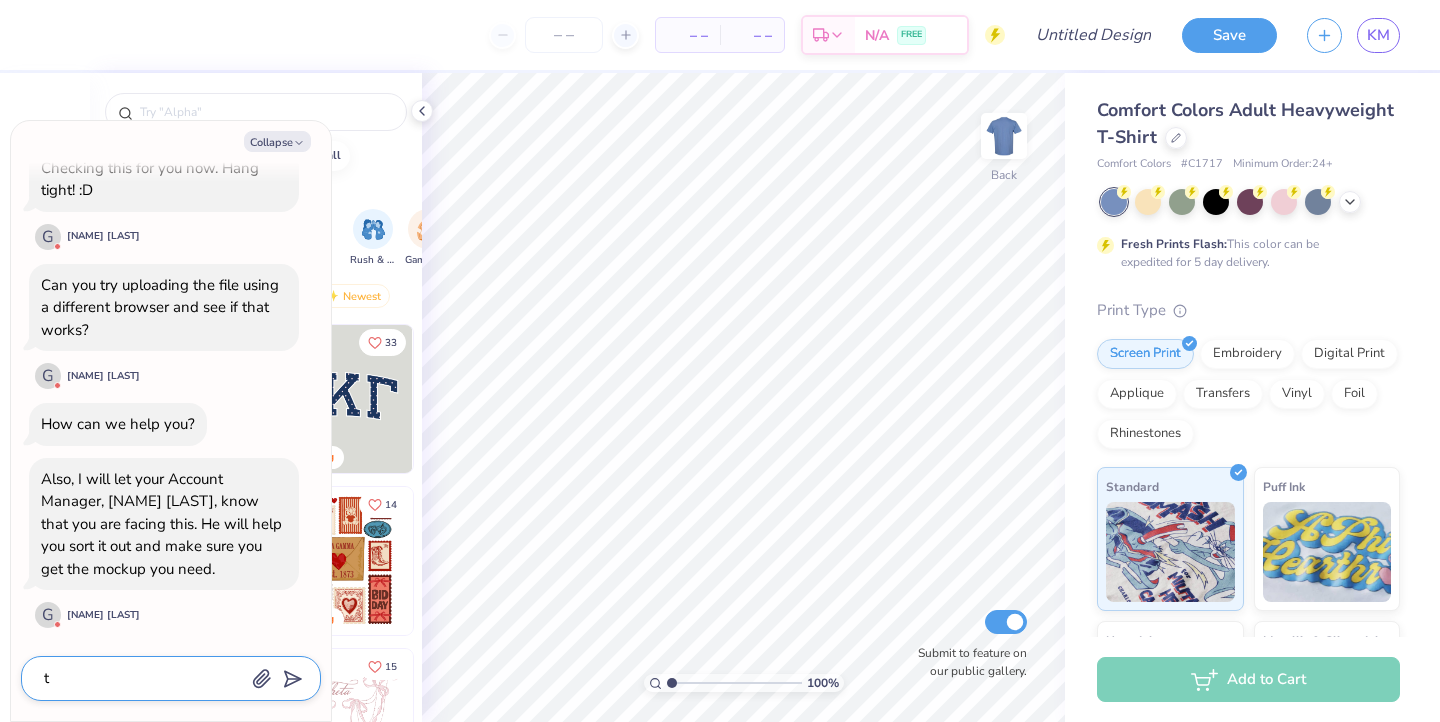 type on "th" 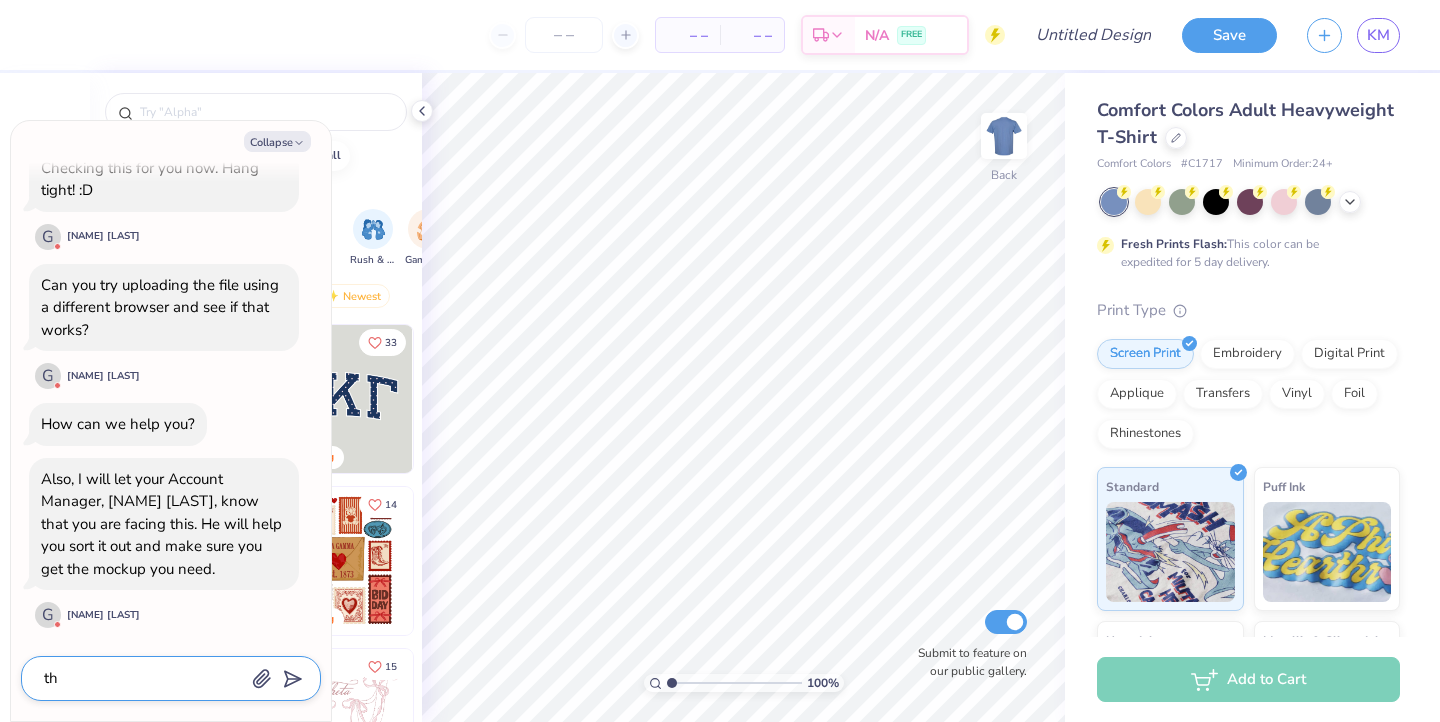 type on "x" 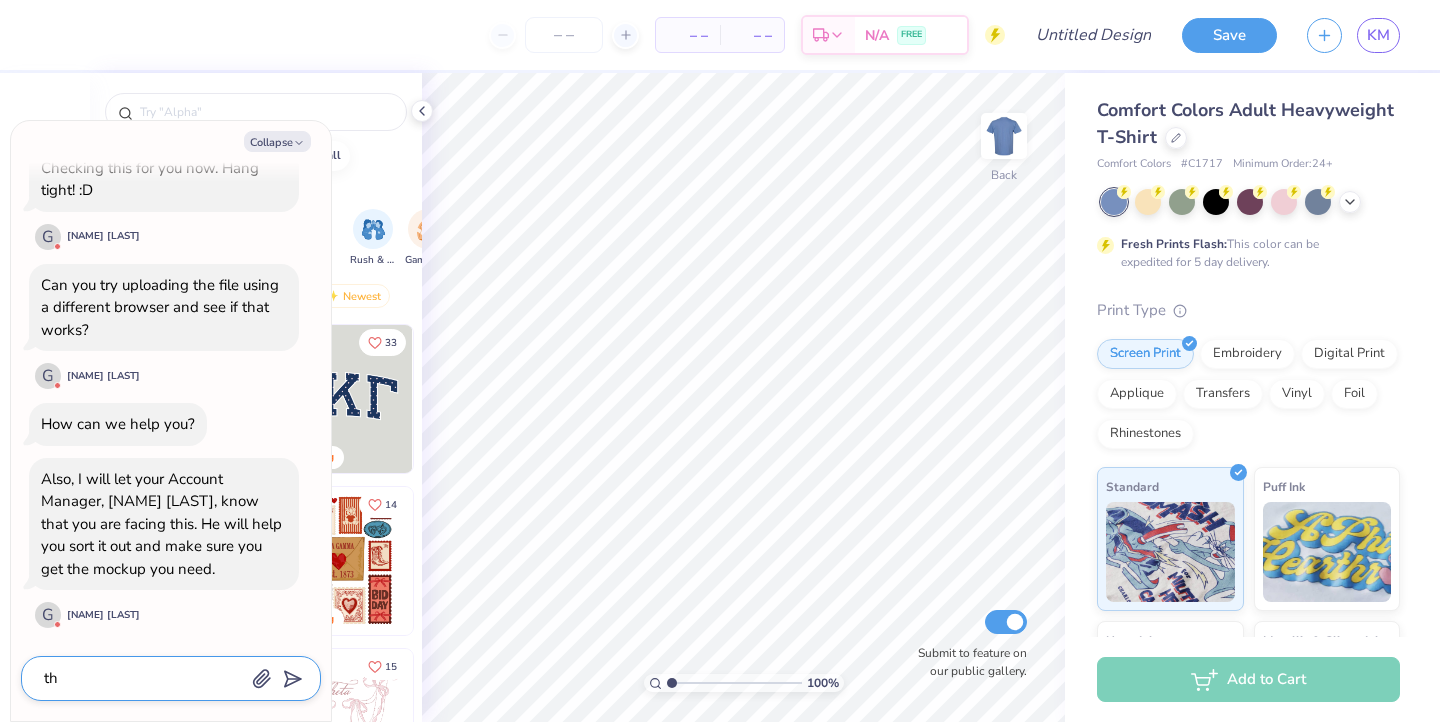 type on "tha" 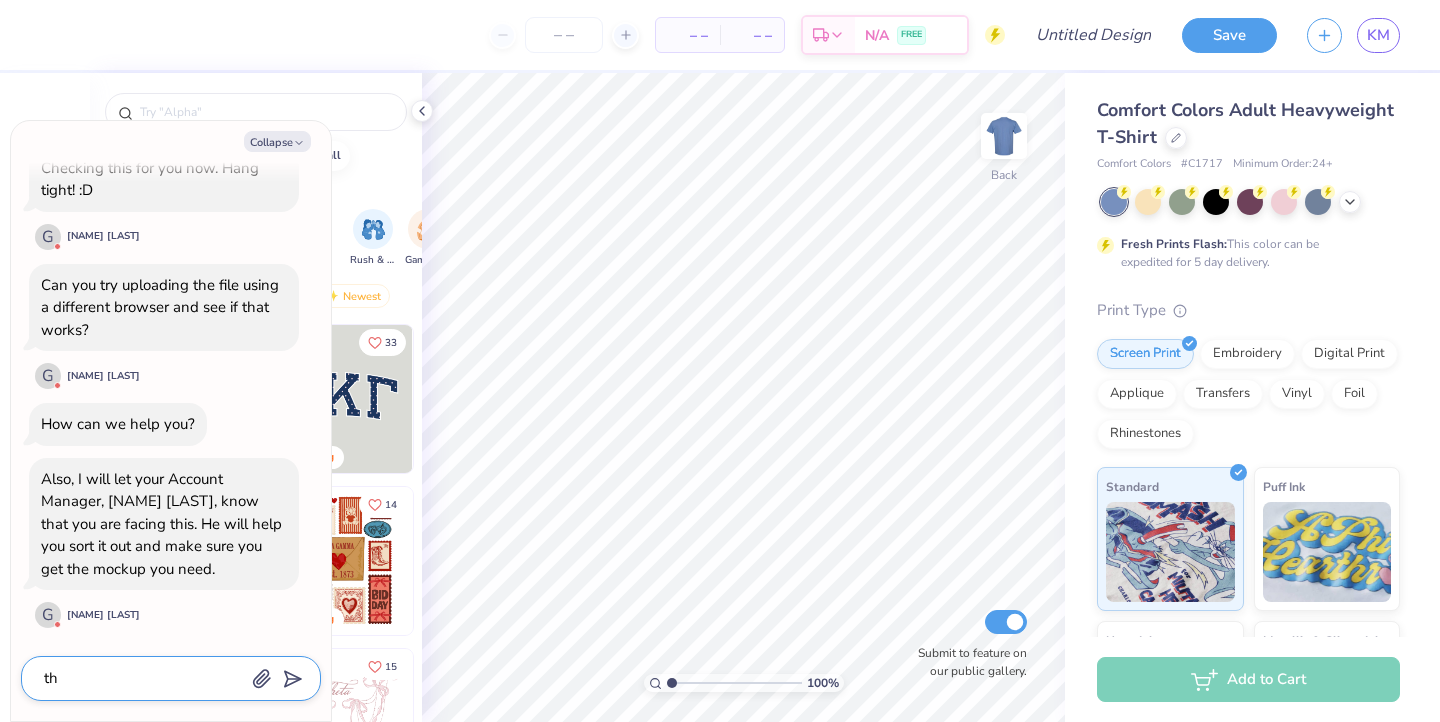 type on "x" 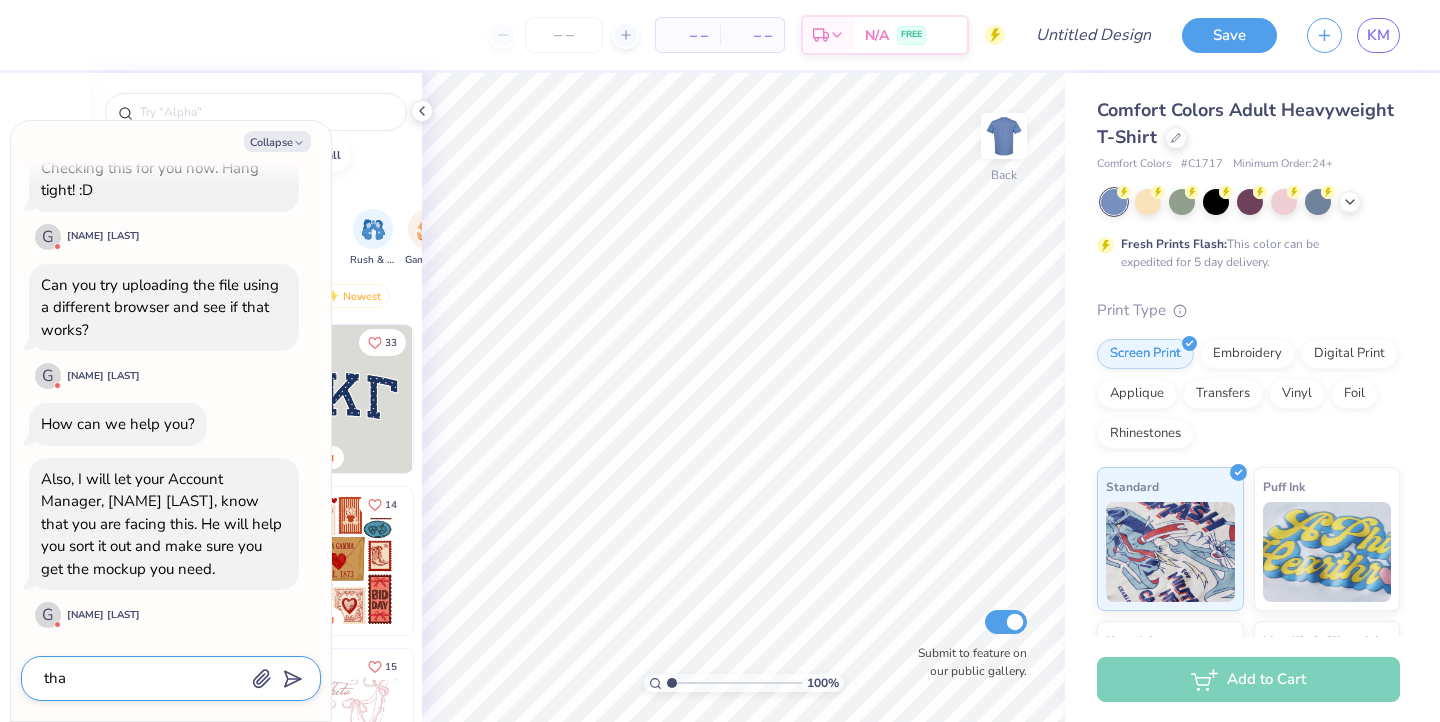 type on "than" 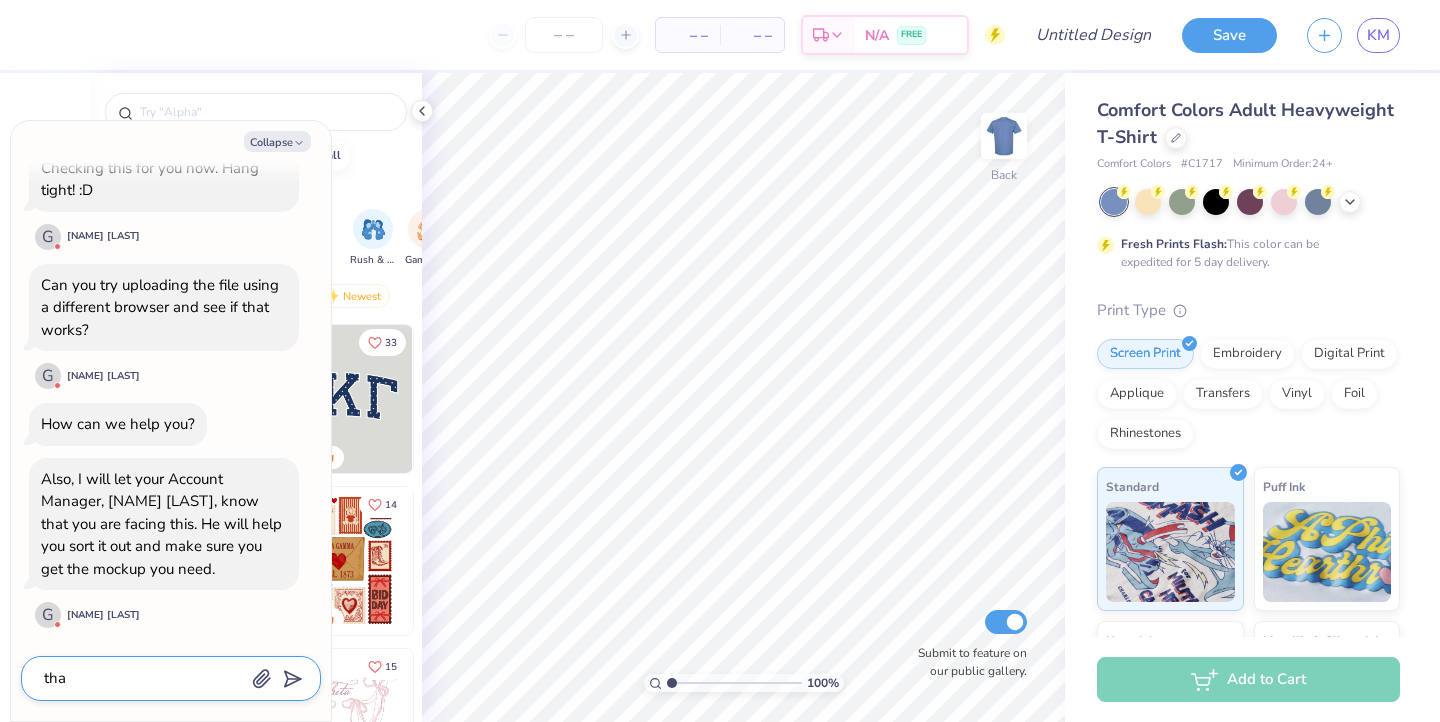 type on "x" 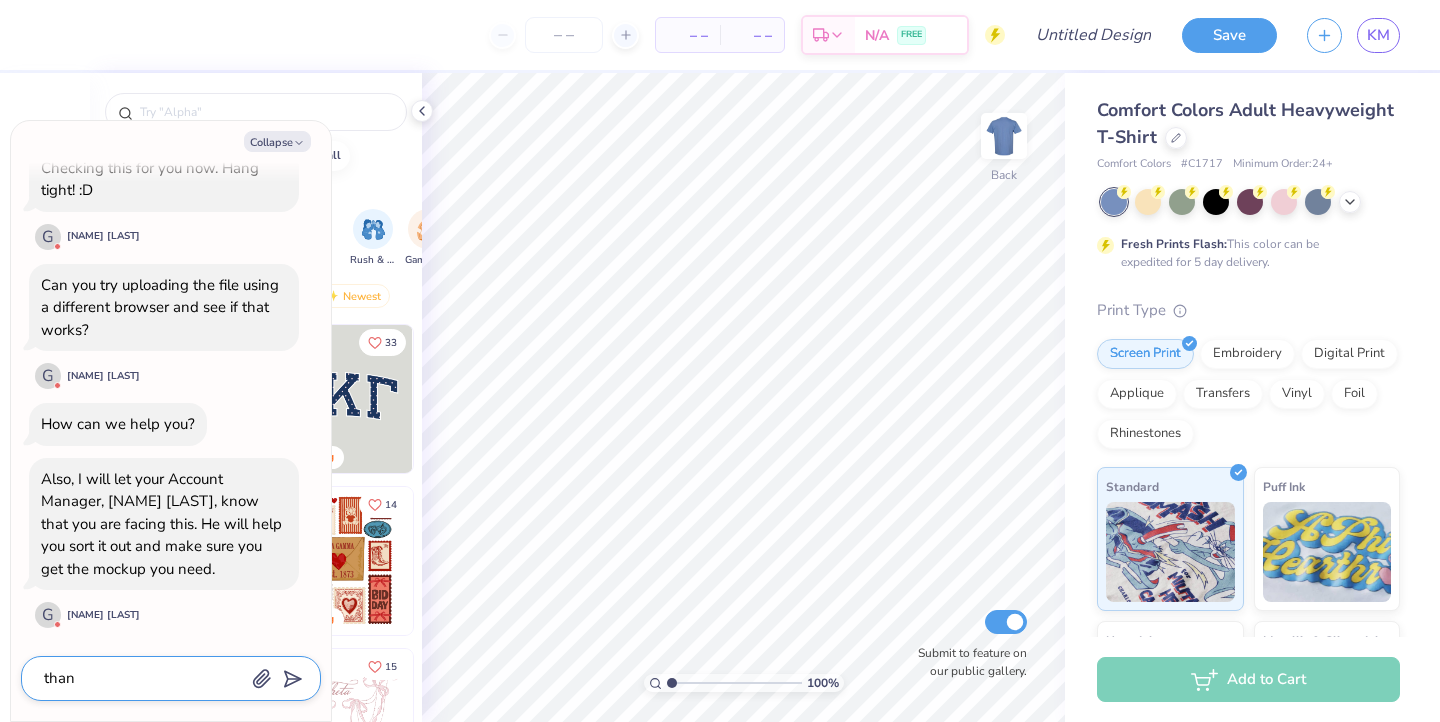 type on "thank" 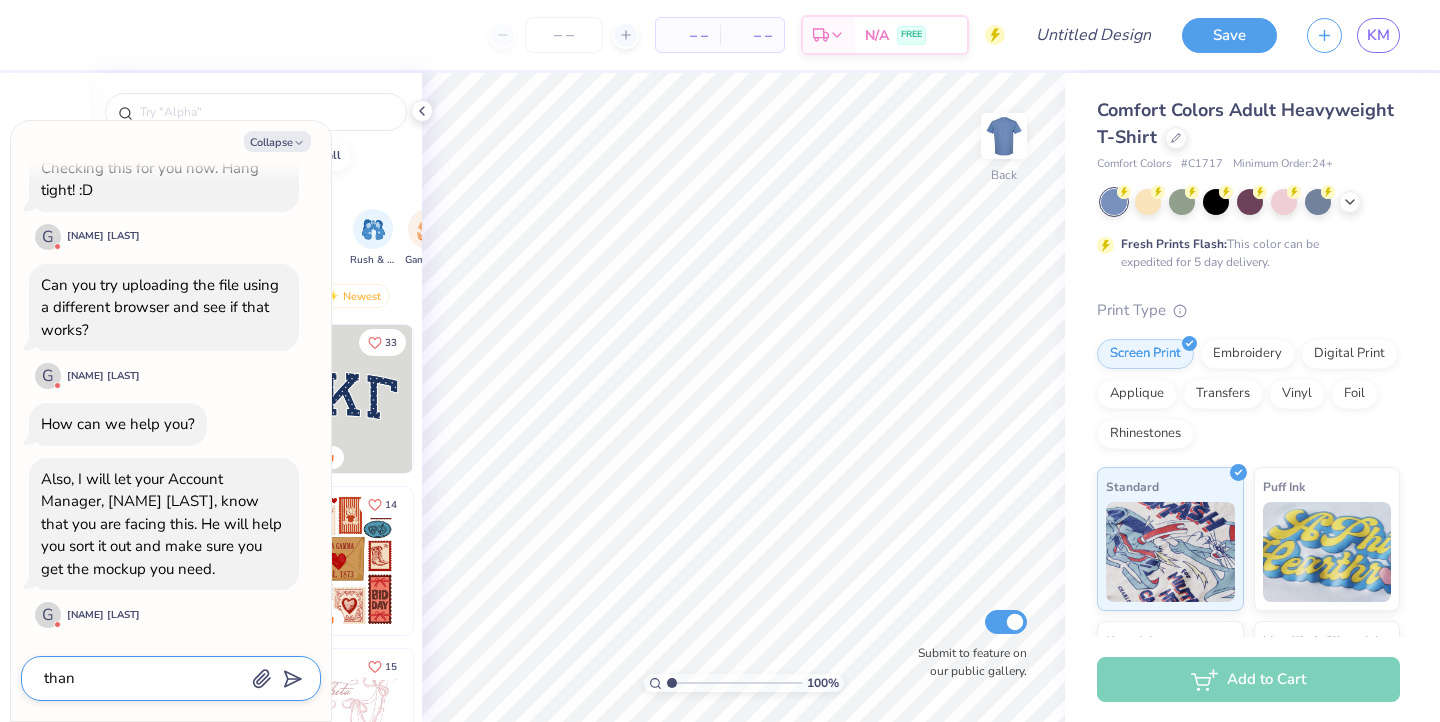 type on "x" 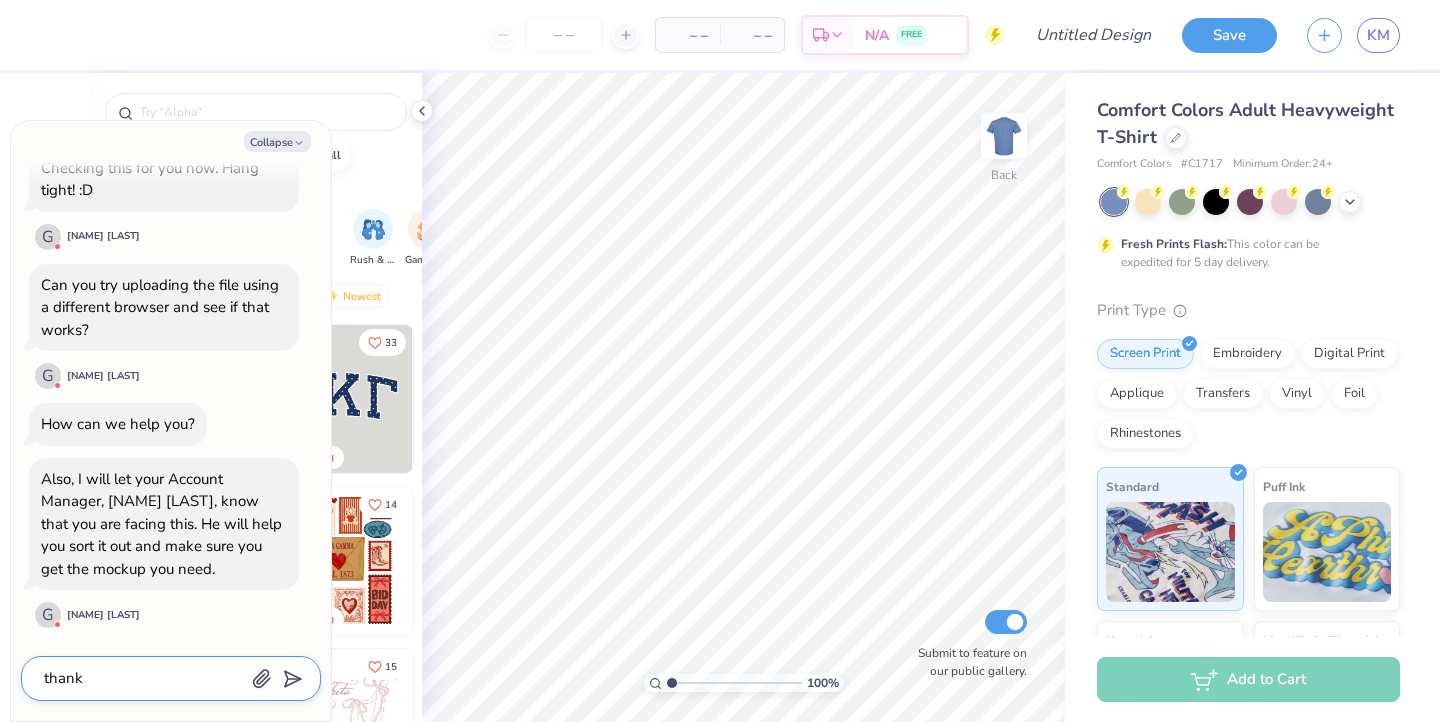 type on "thank." 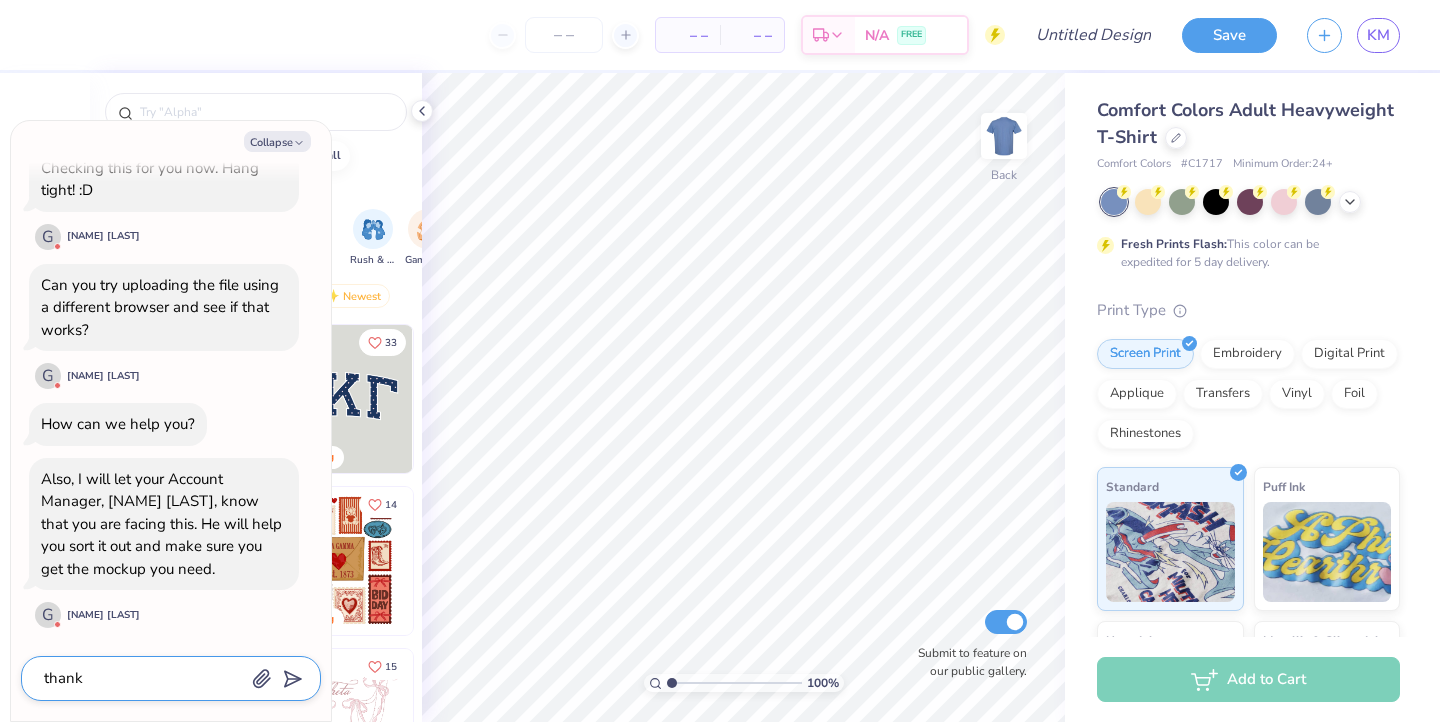 type on "x" 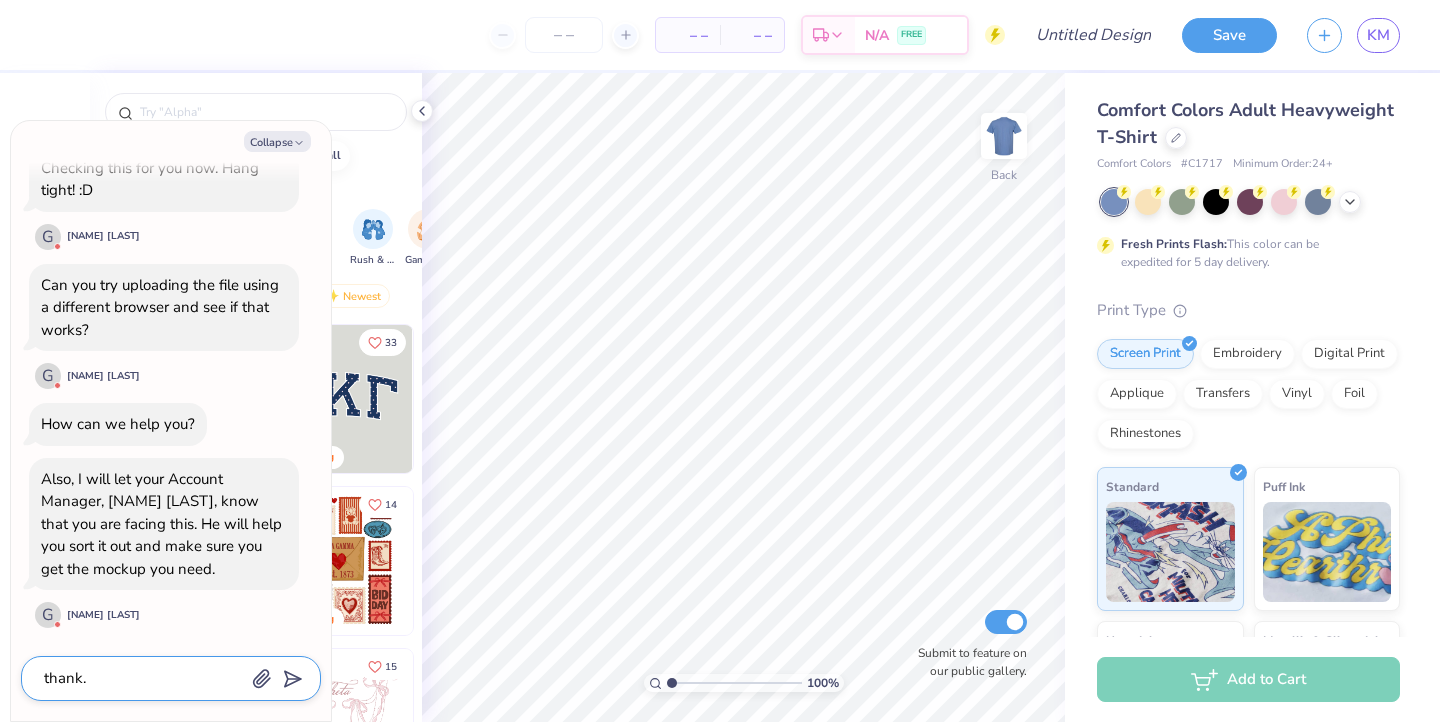 type on "thank." 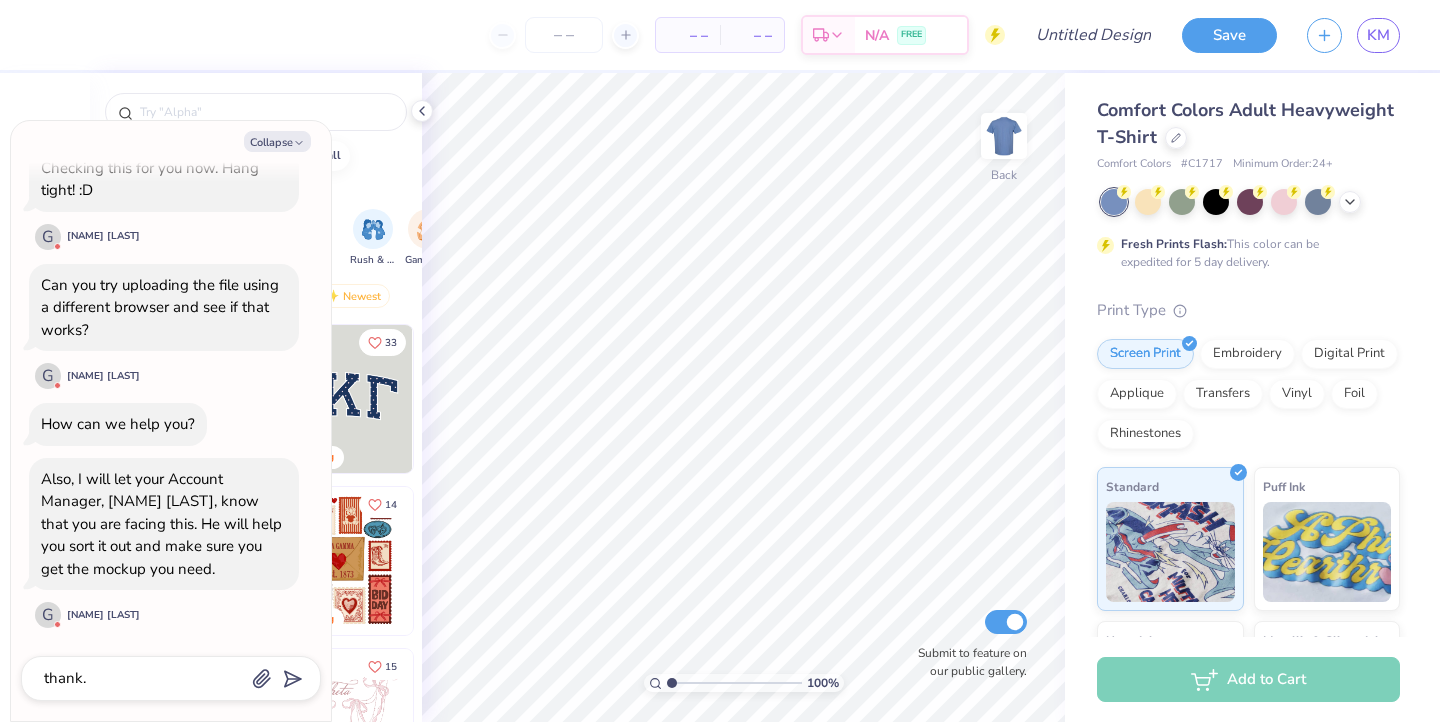 type on "x" 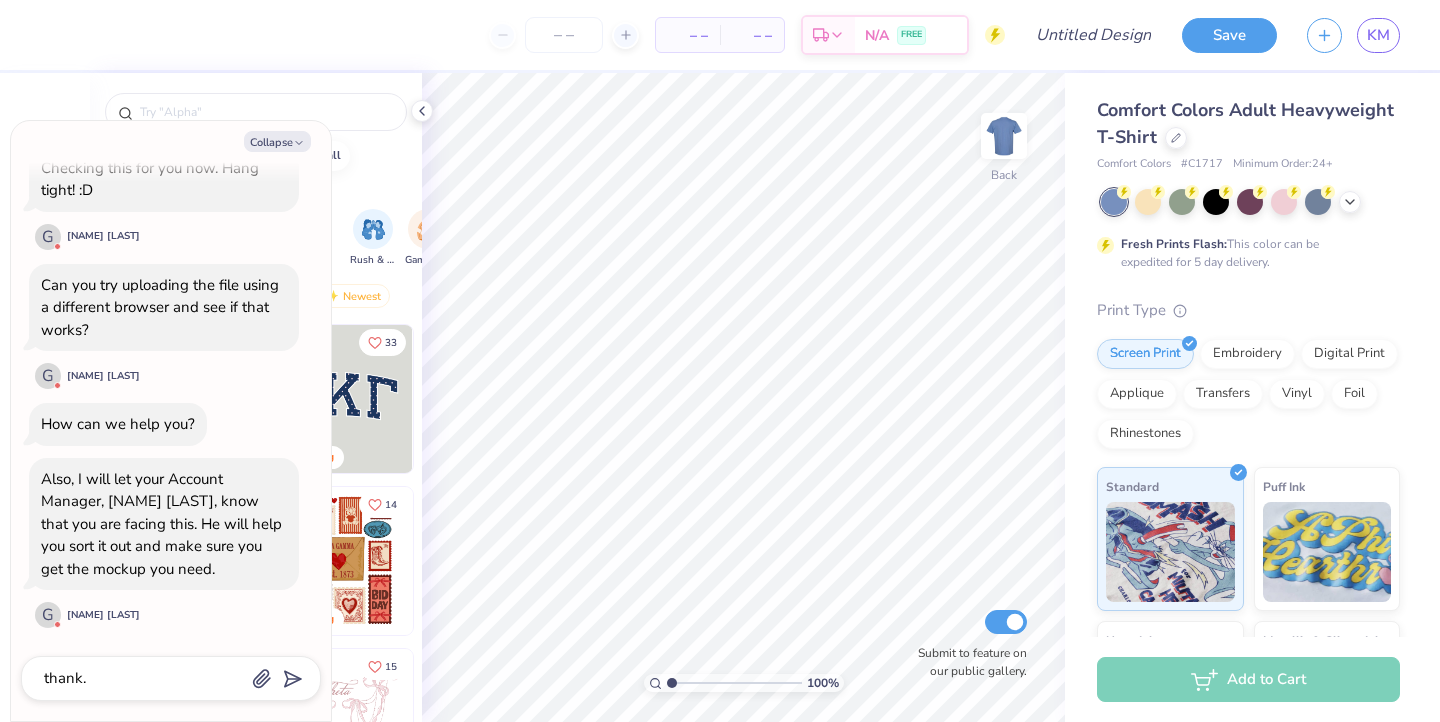 scroll, scrollTop: 1048, scrollLeft: 0, axis: vertical 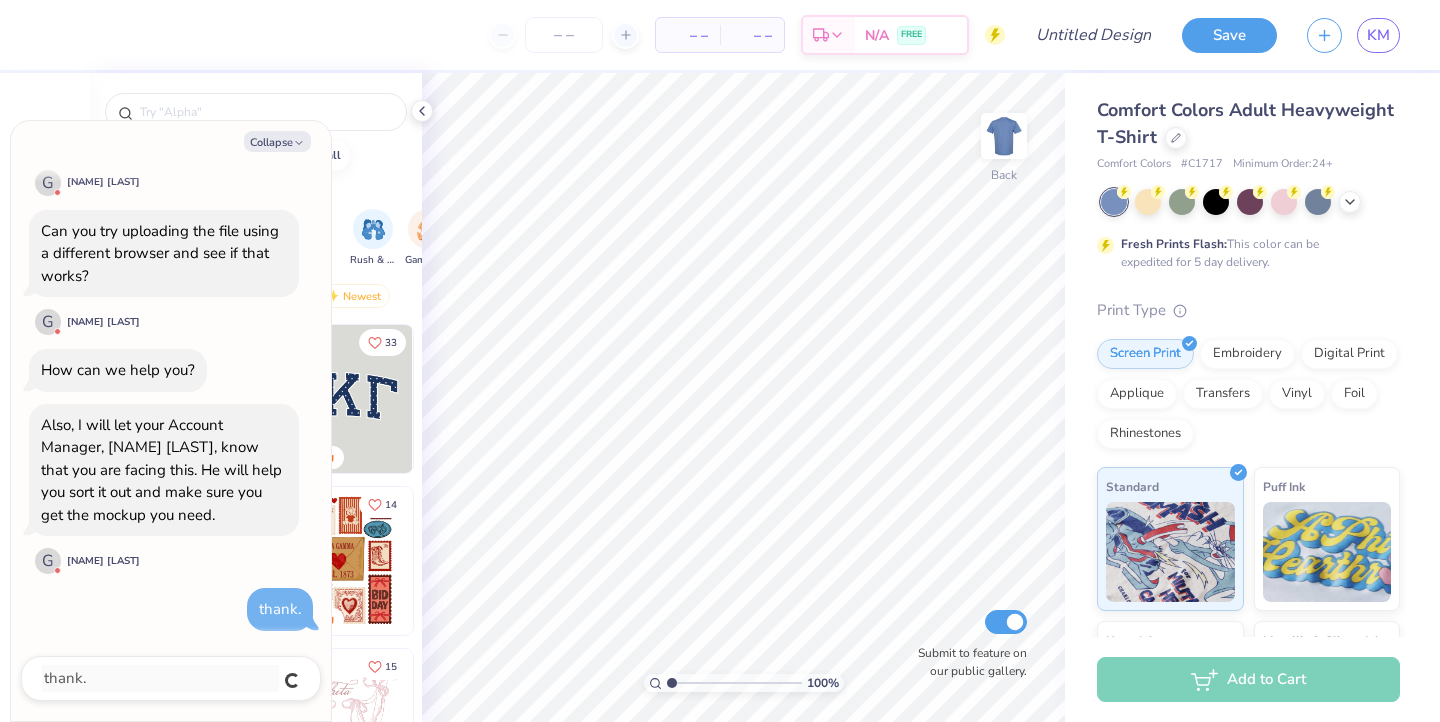 type 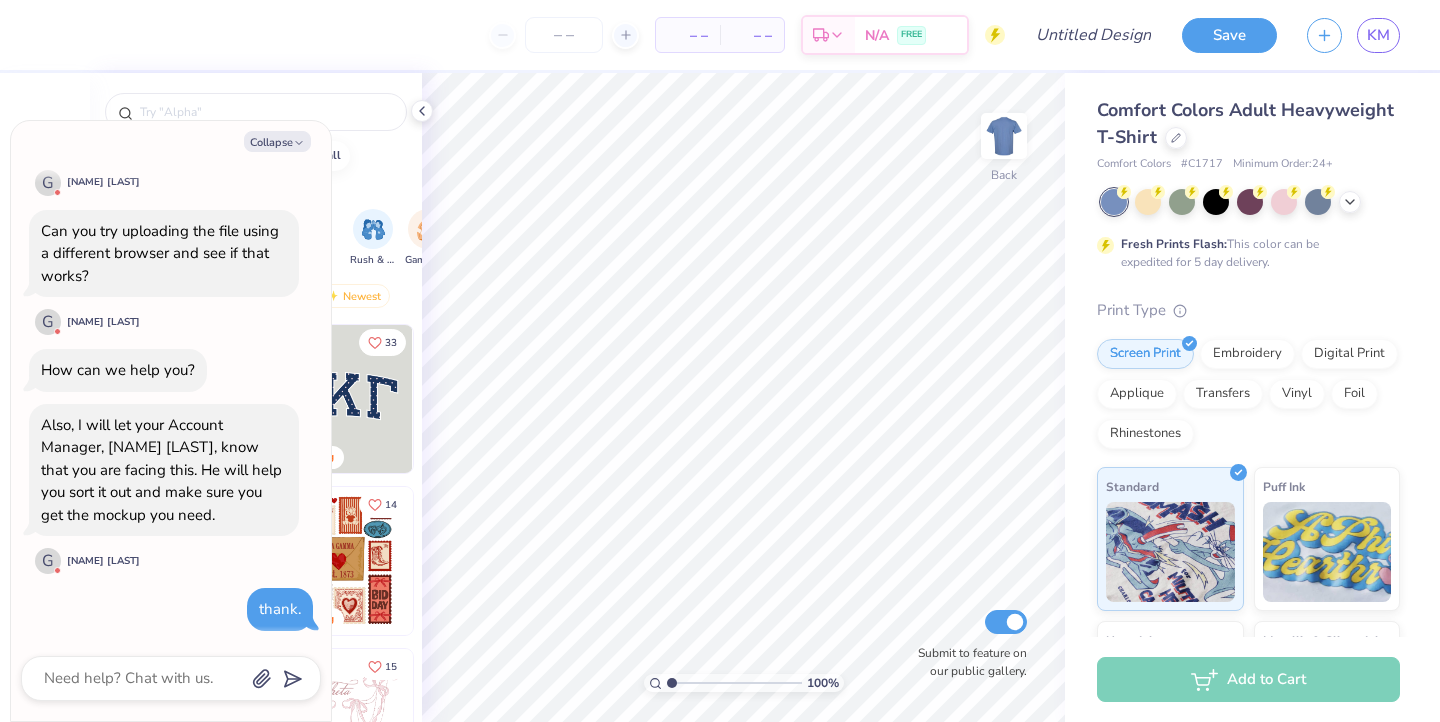 type on "x" 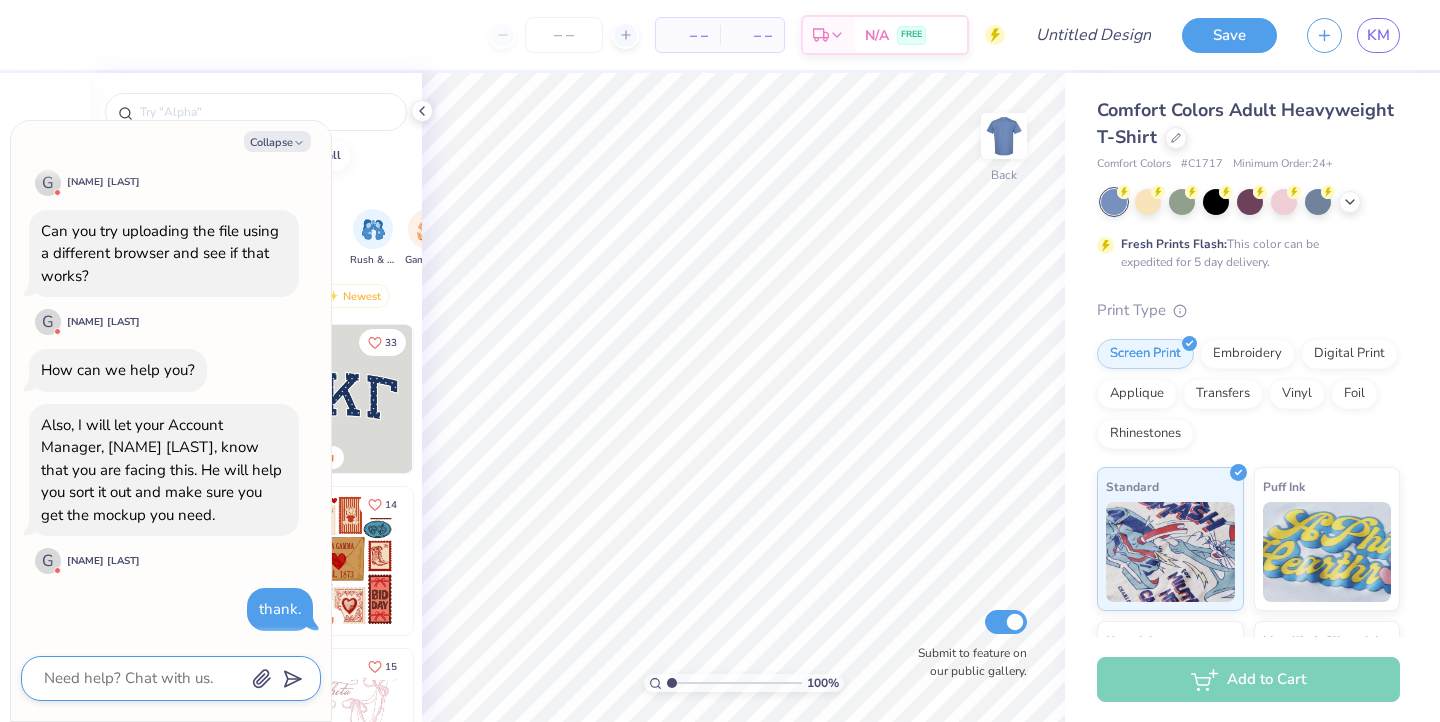 click at bounding box center [143, 678] 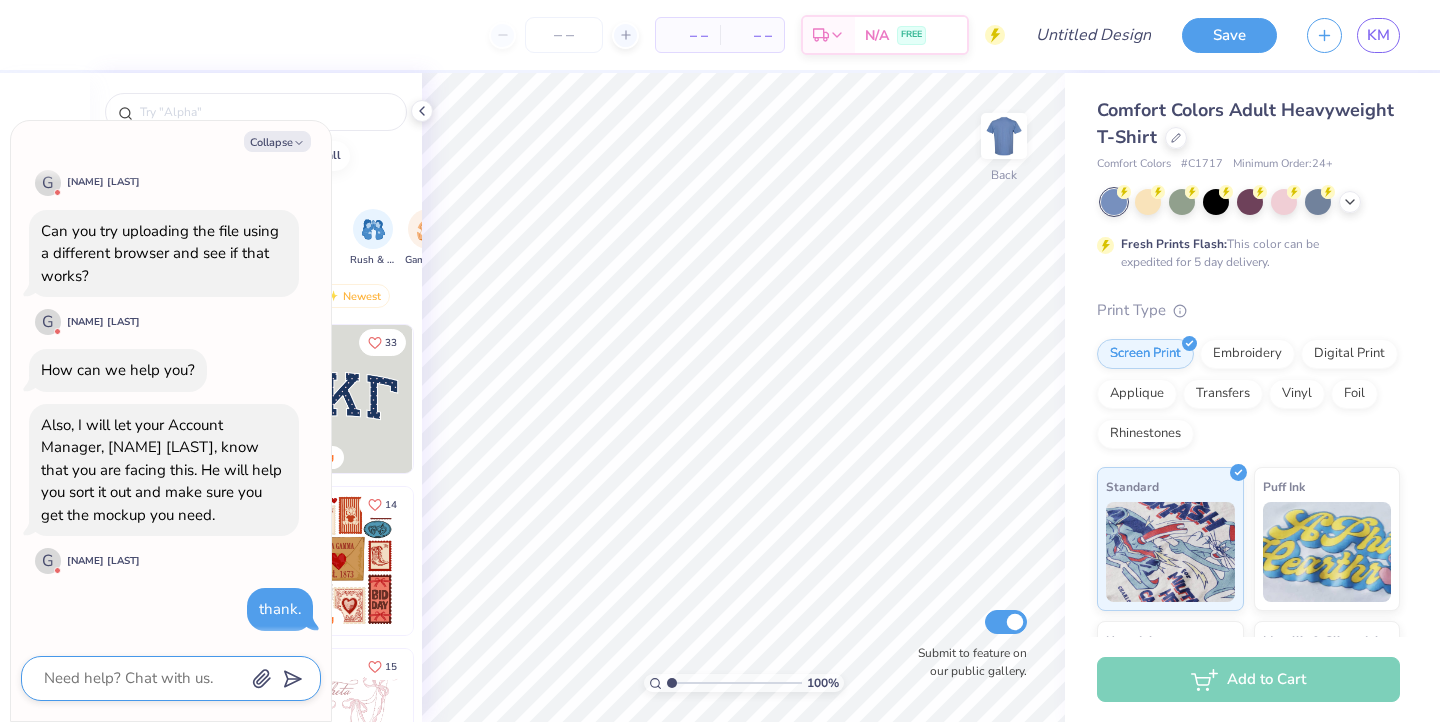 type on "t" 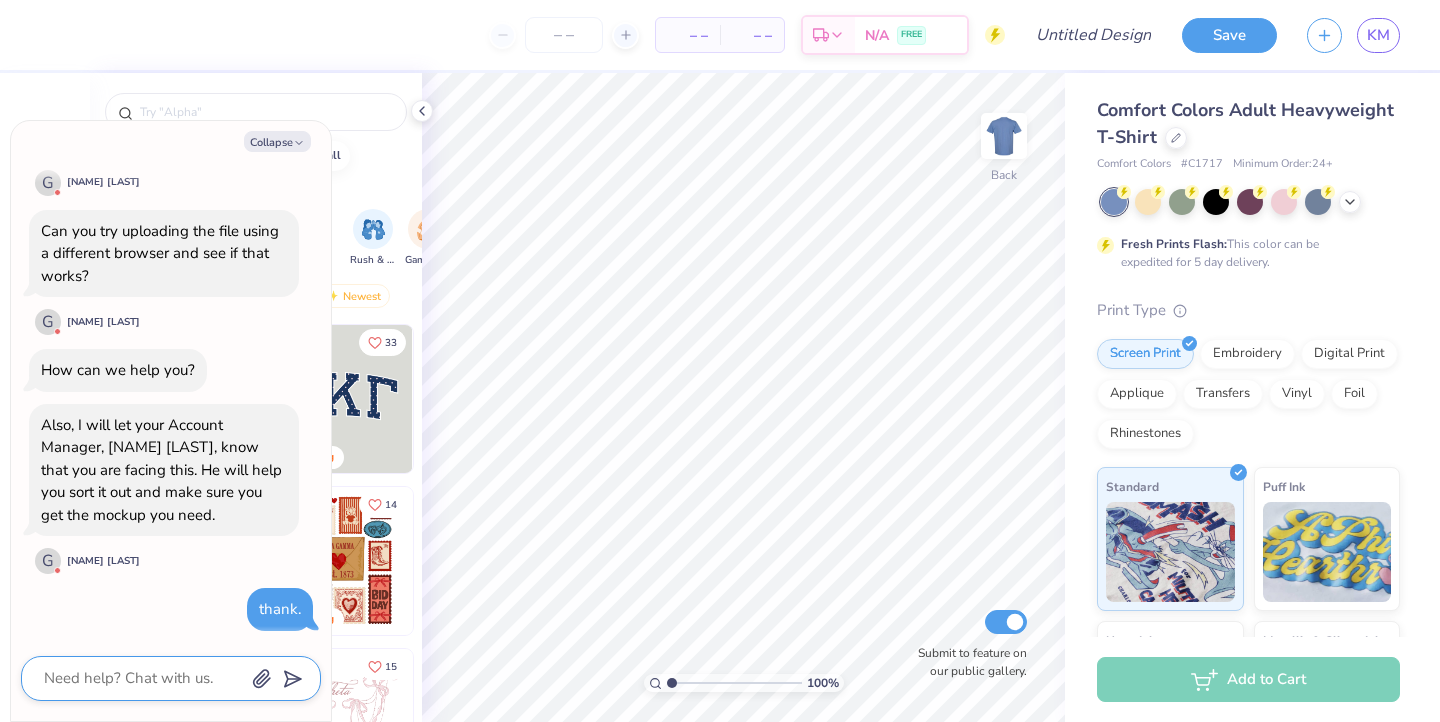 type on "x" 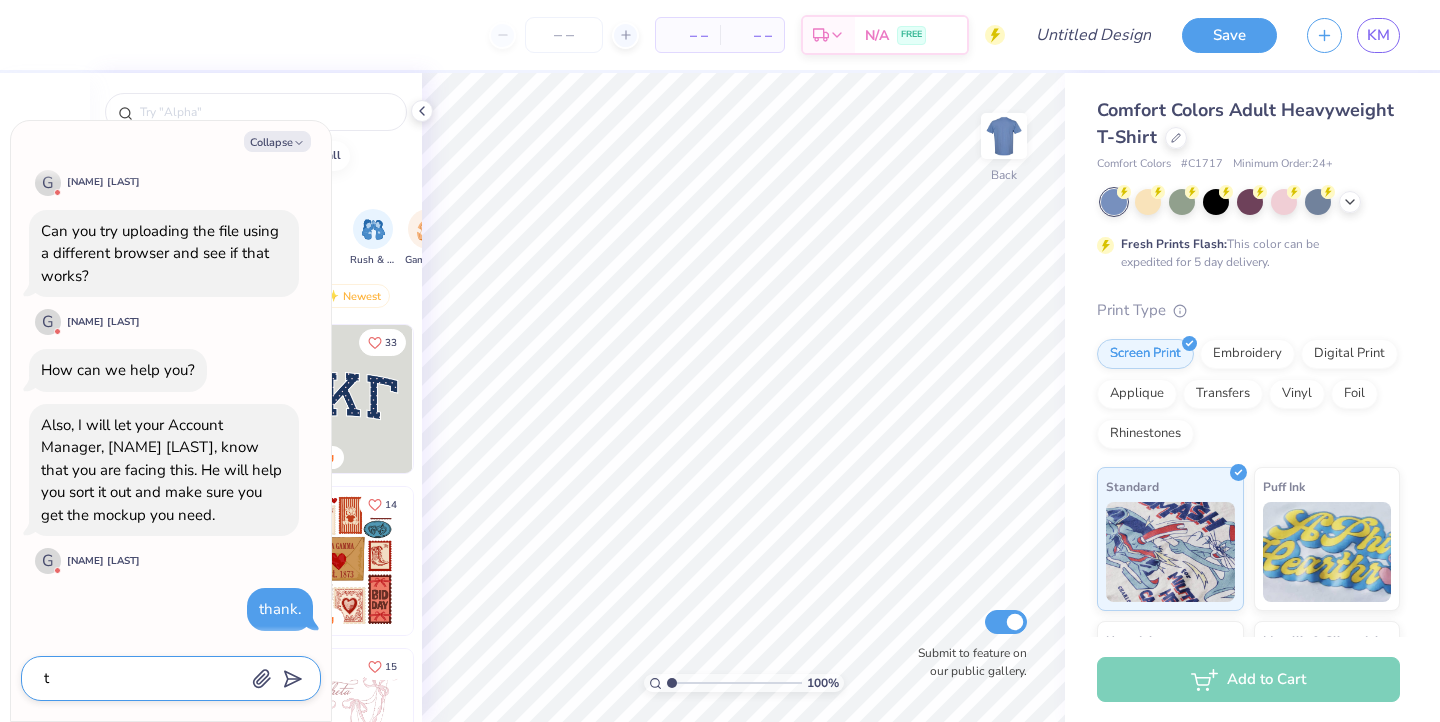 type on "th" 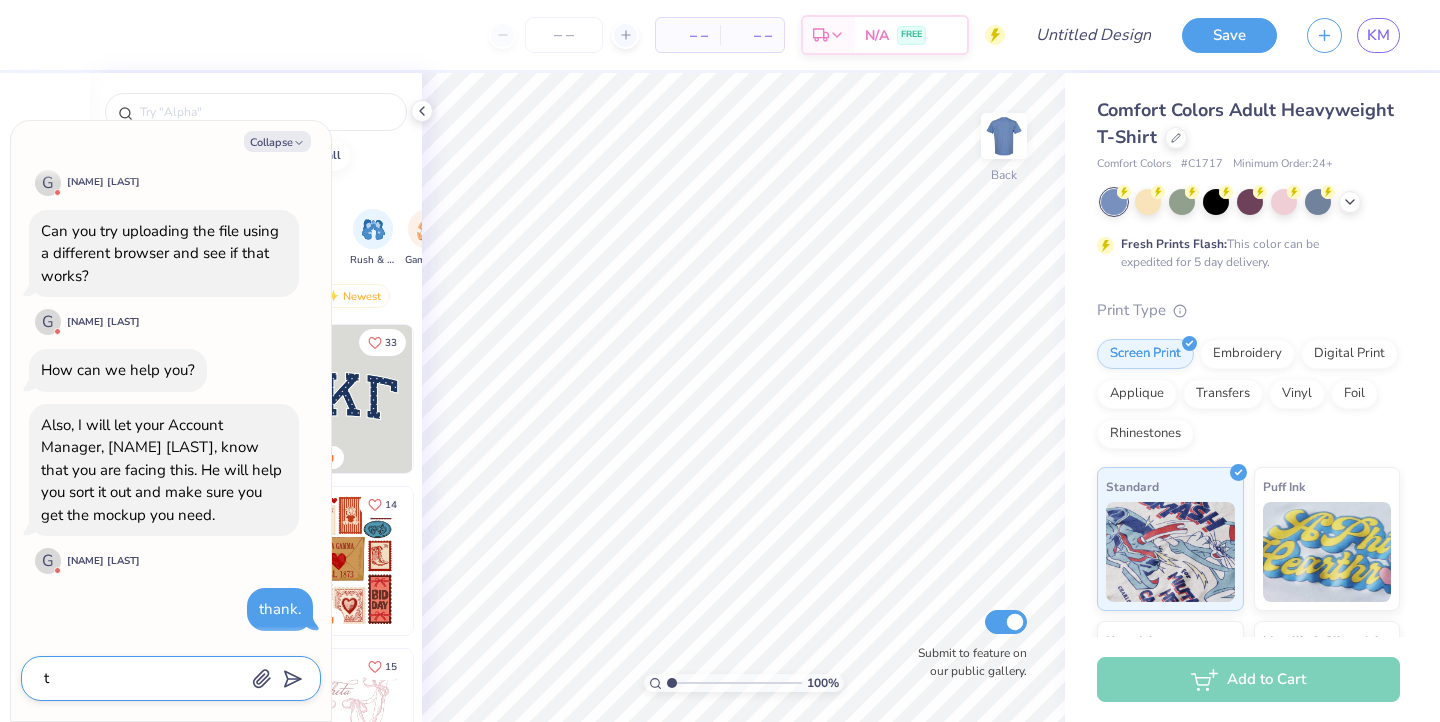type on "x" 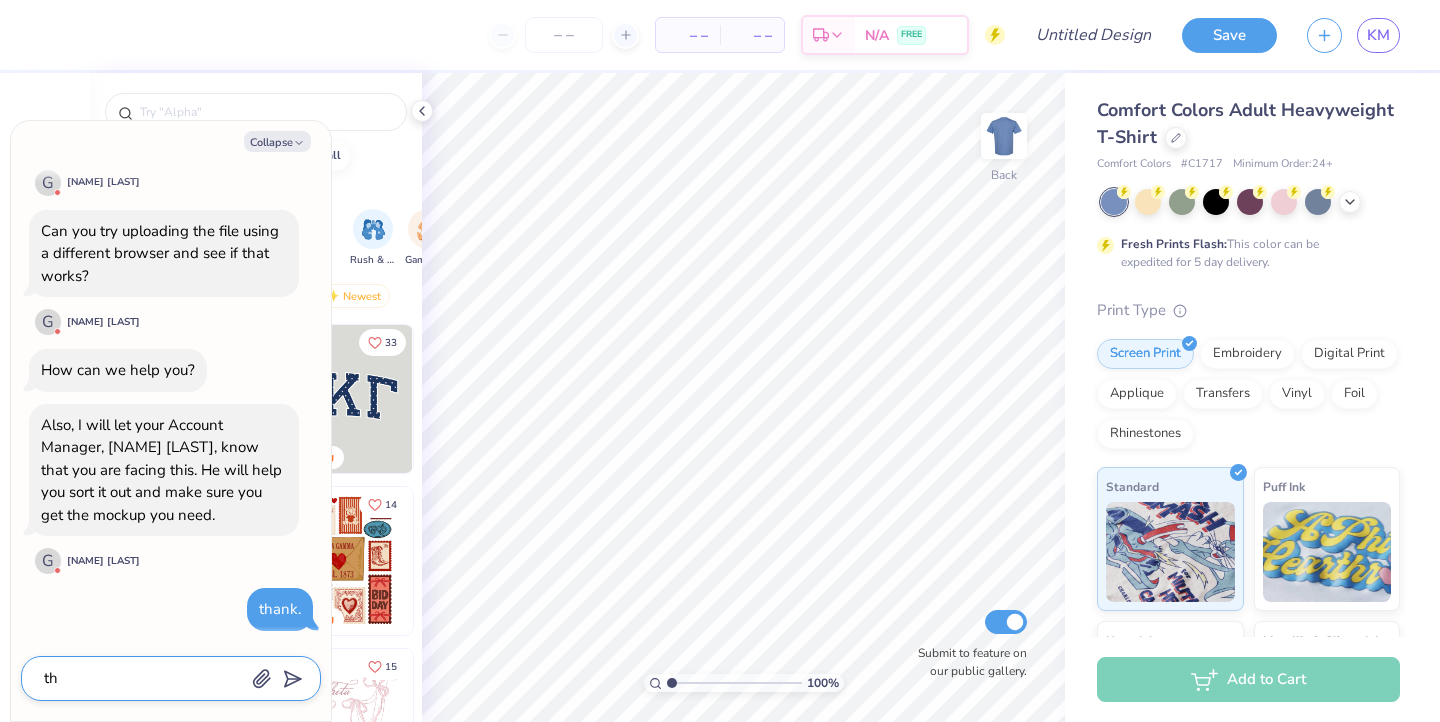 type on "tha" 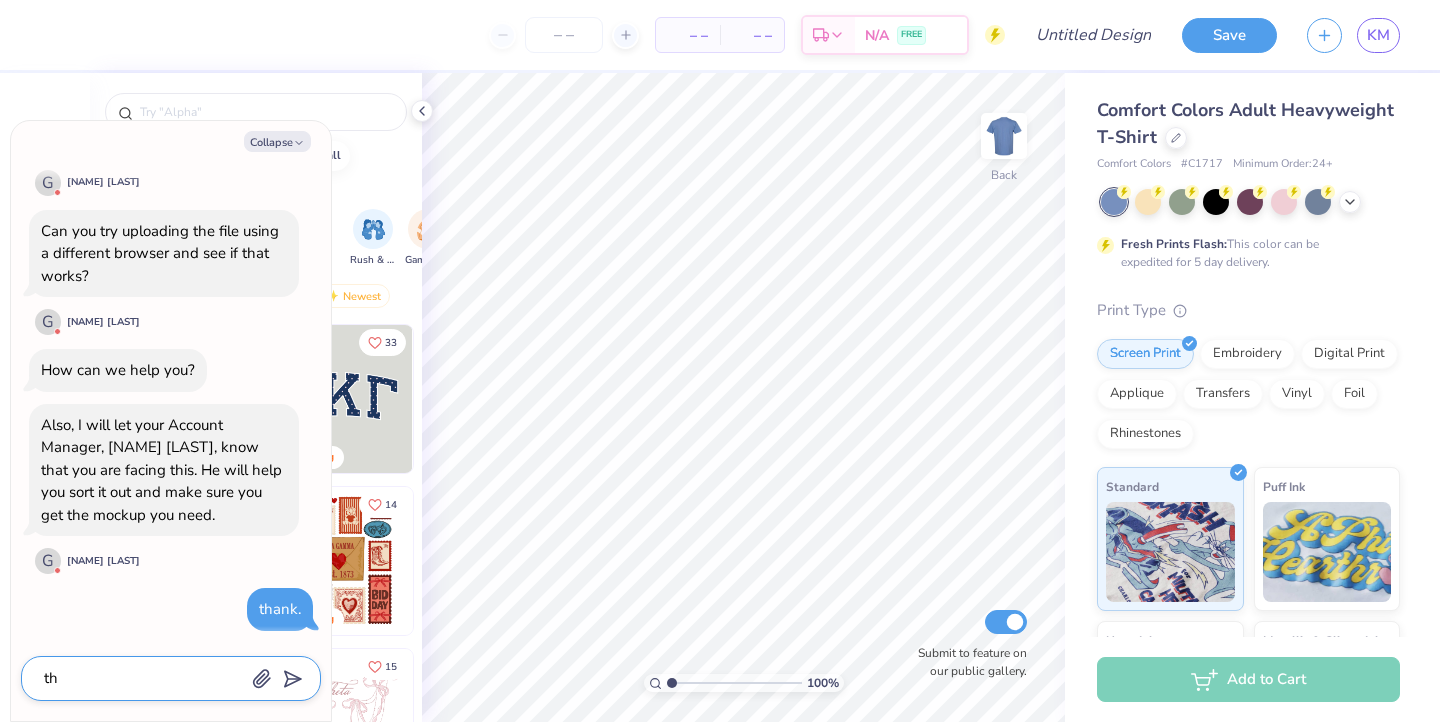 type on "x" 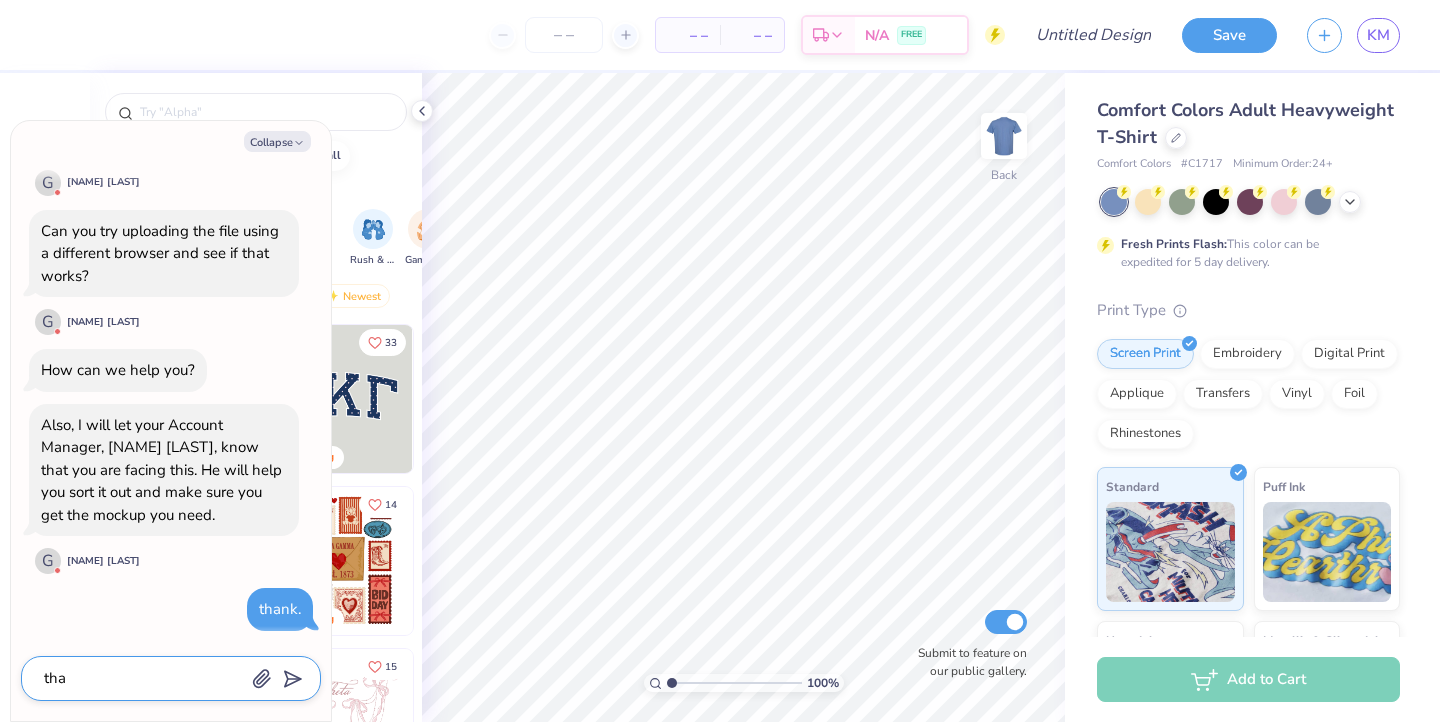 type on "than" 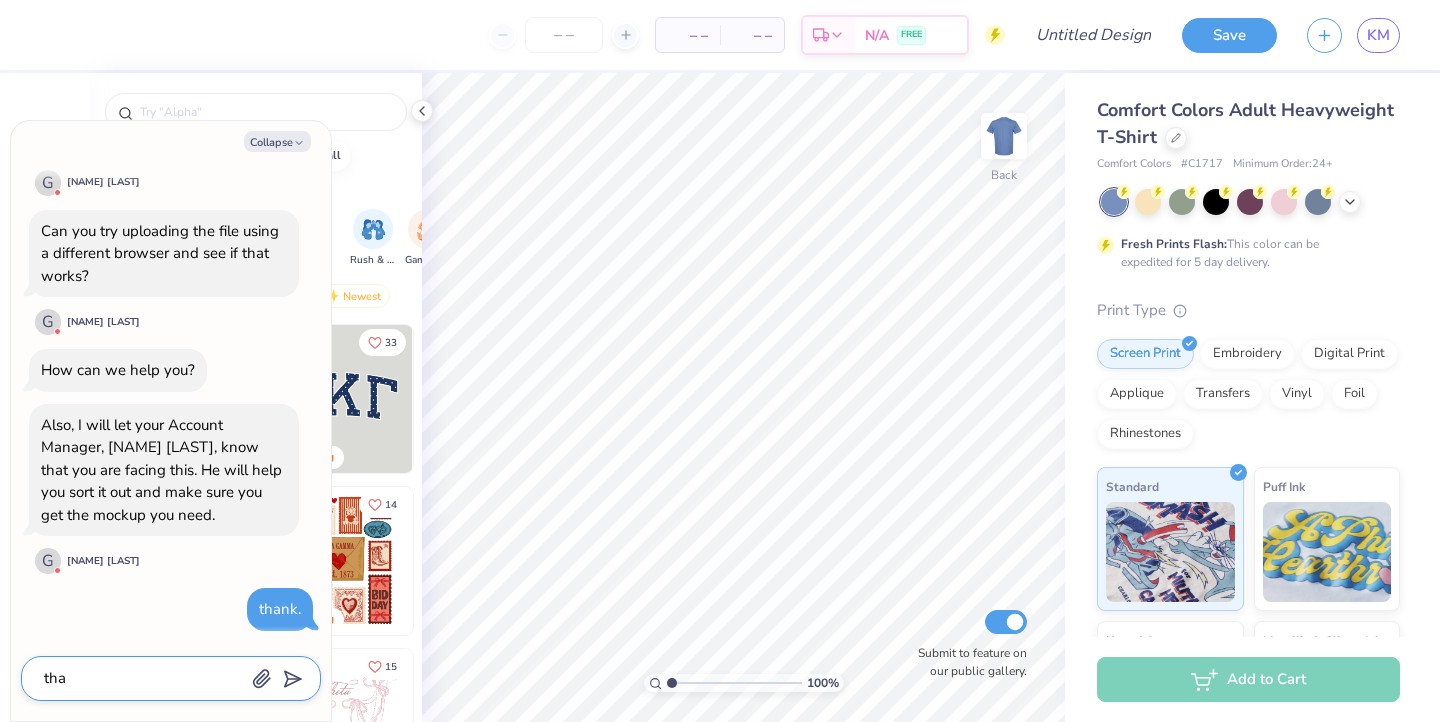 type on "x" 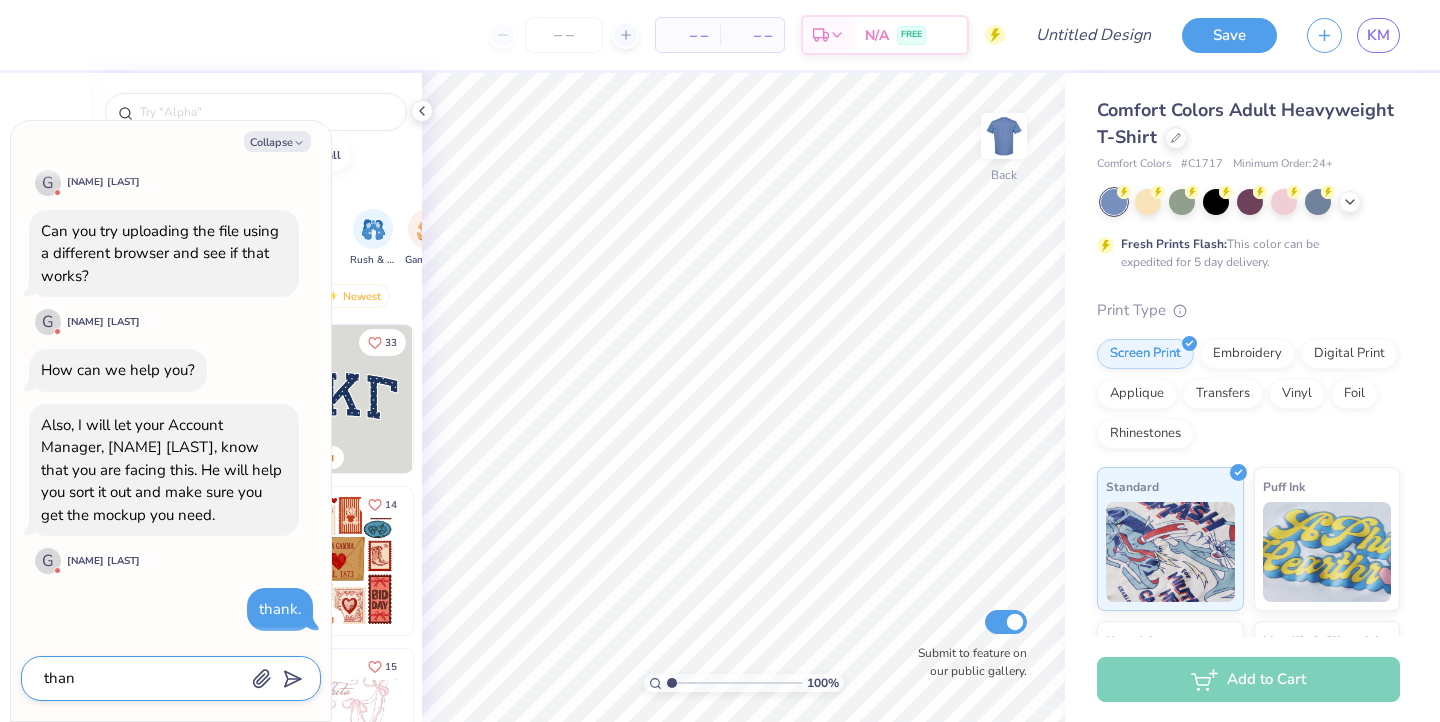type on "thank" 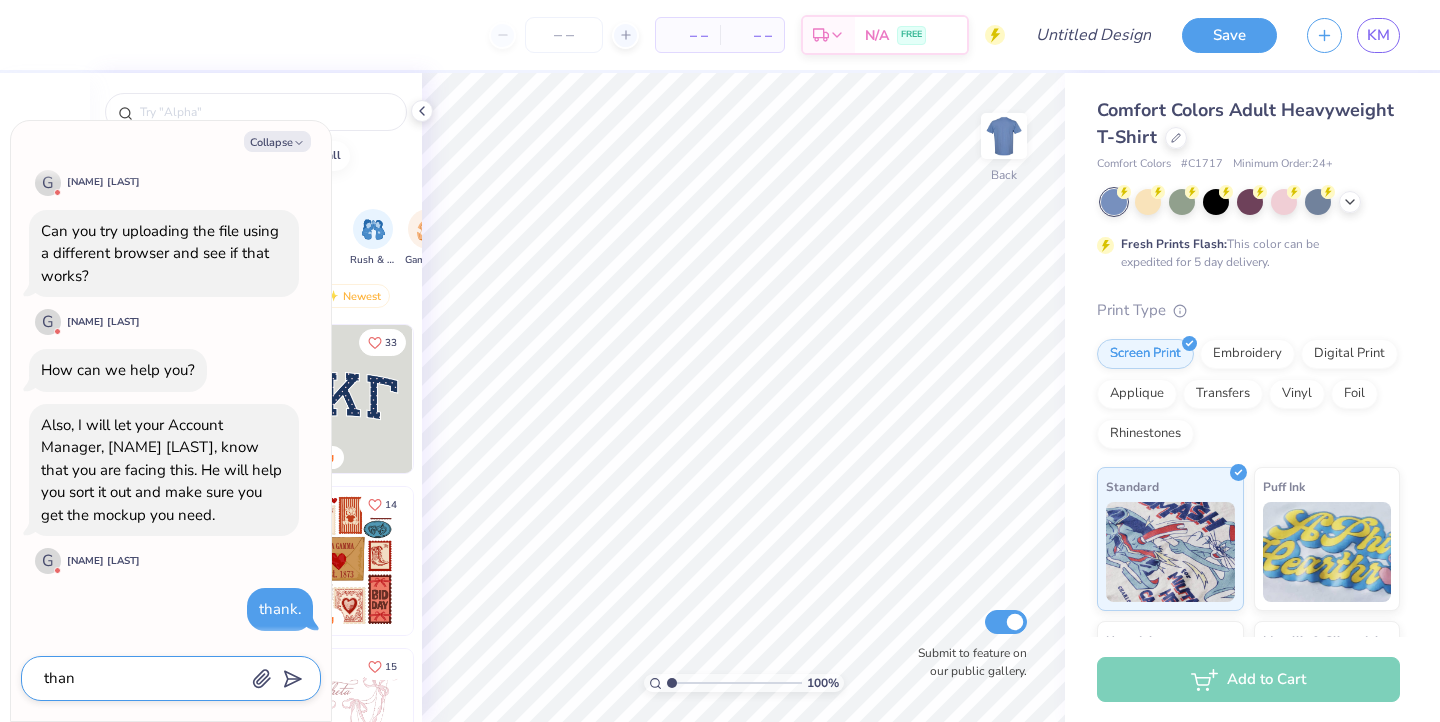 type on "x" 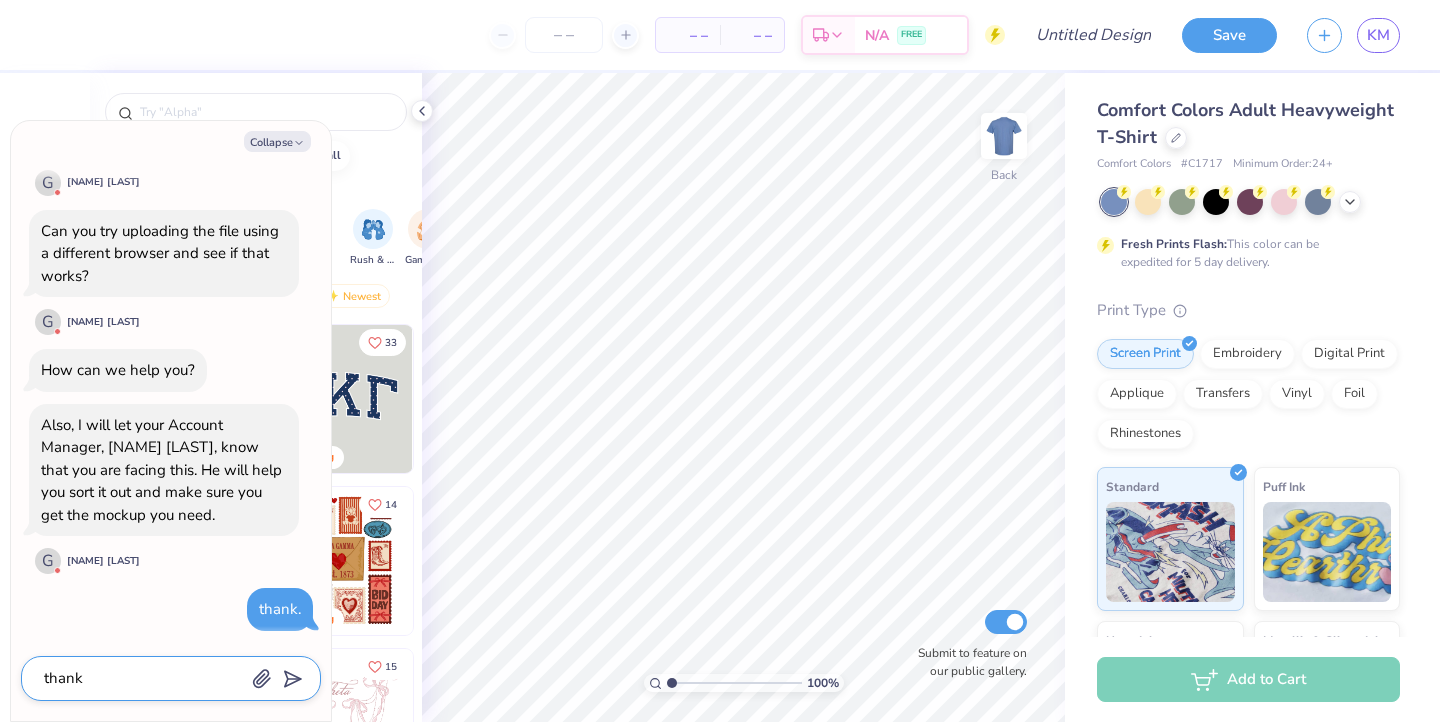 type on "thanks" 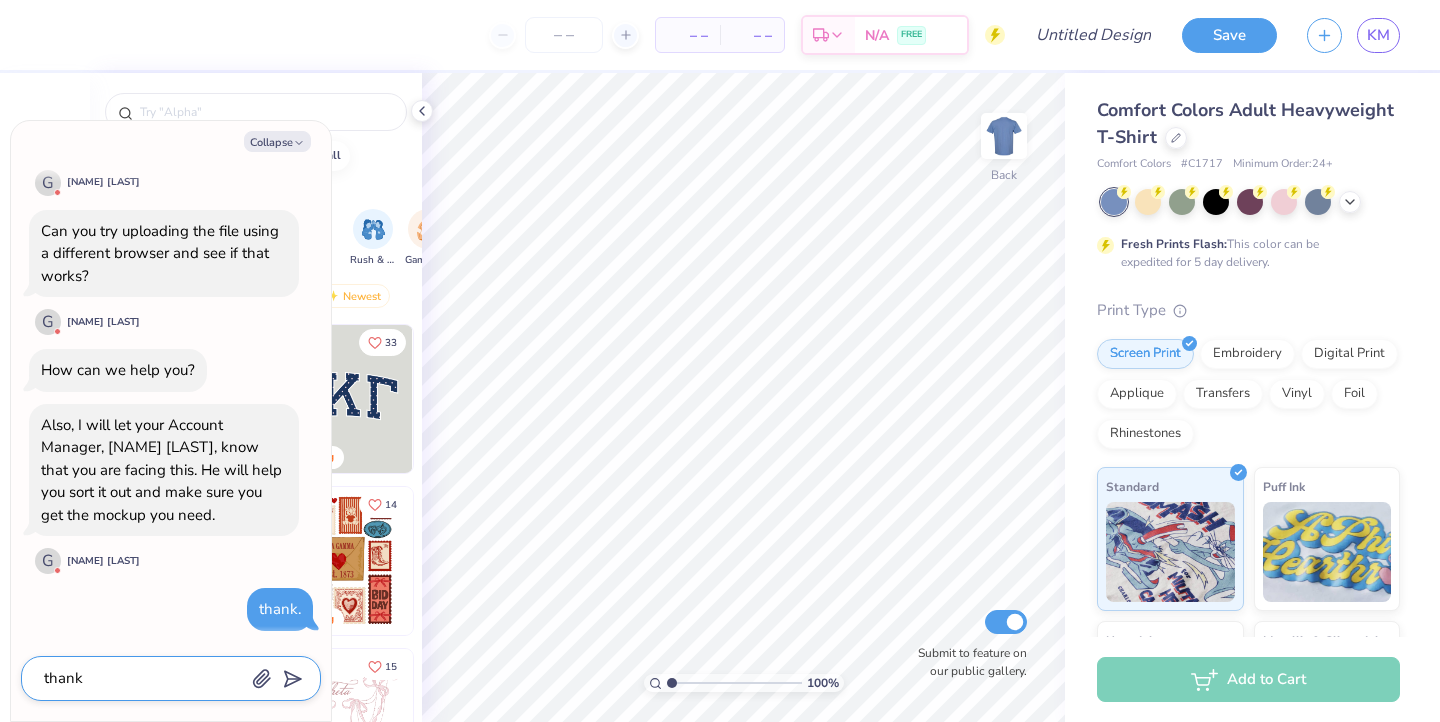 type on "x" 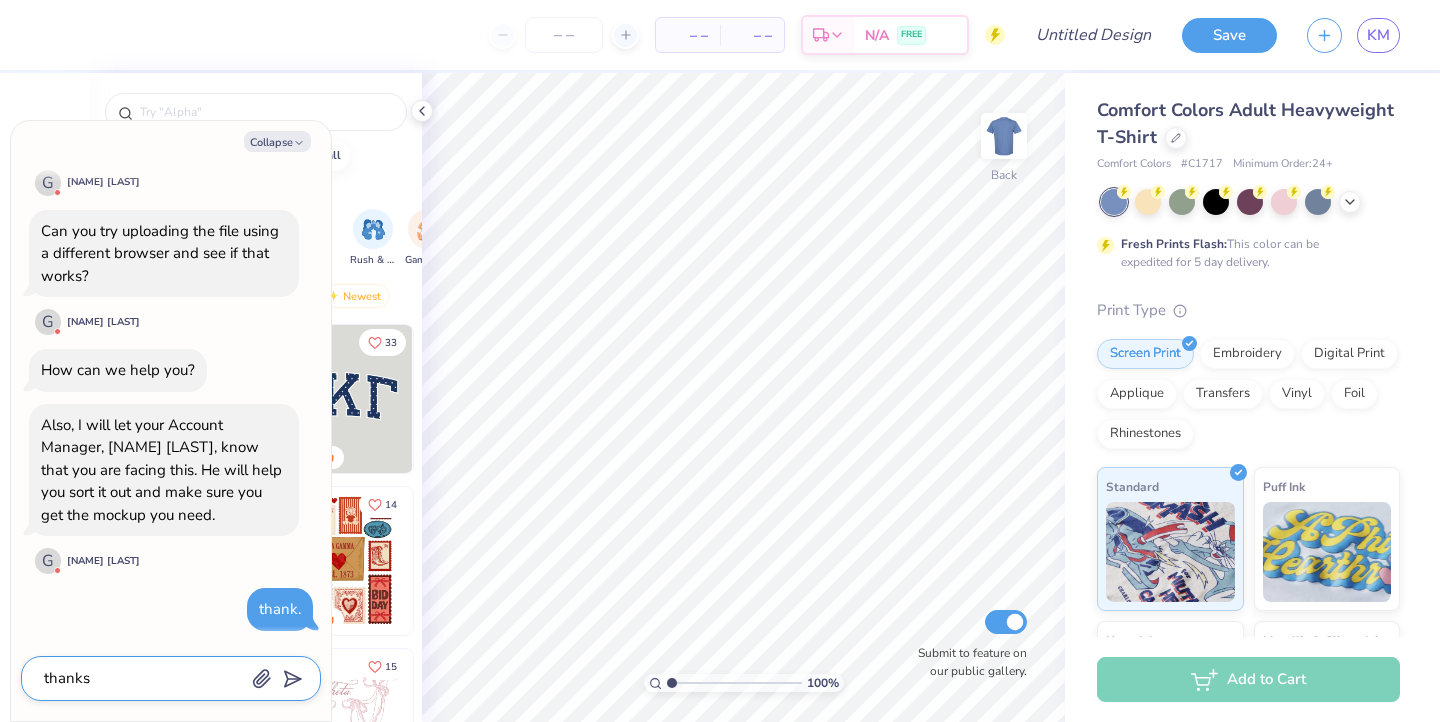 type on "thanks!" 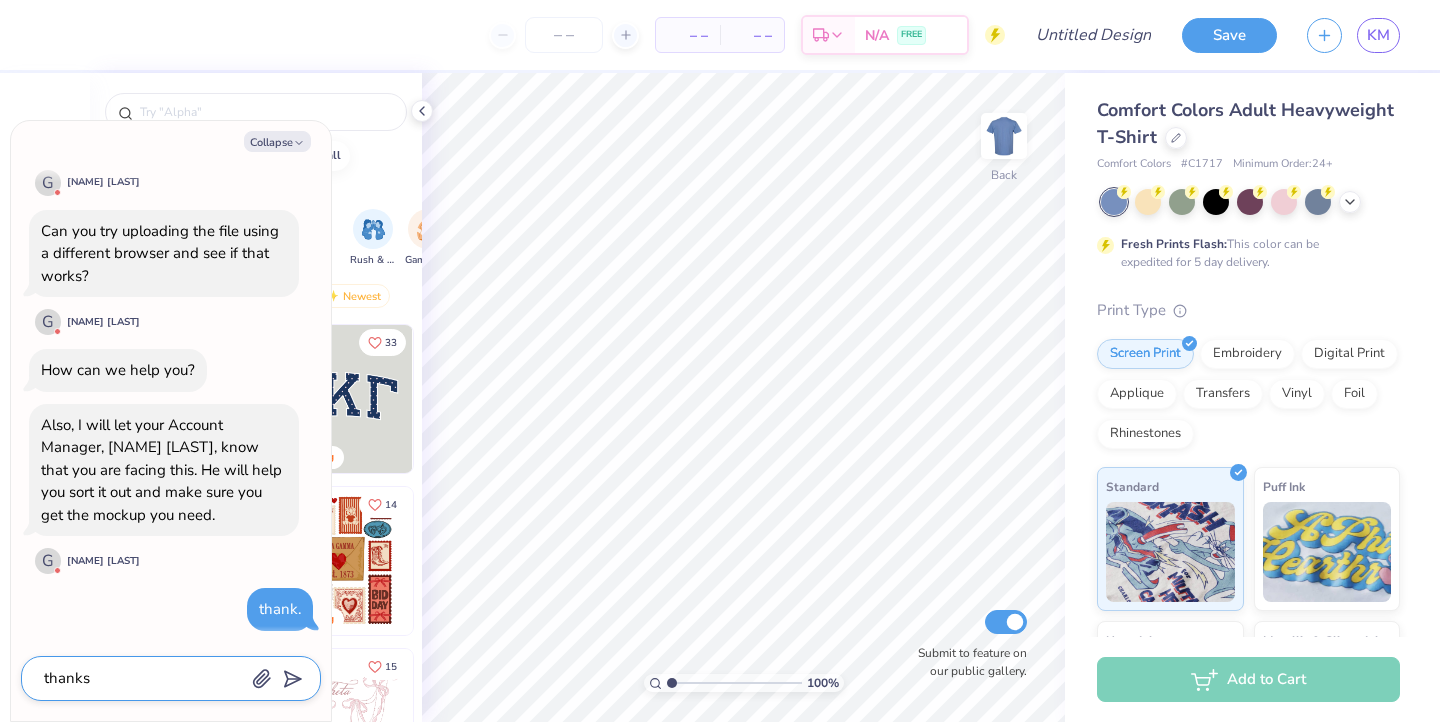 type on "x" 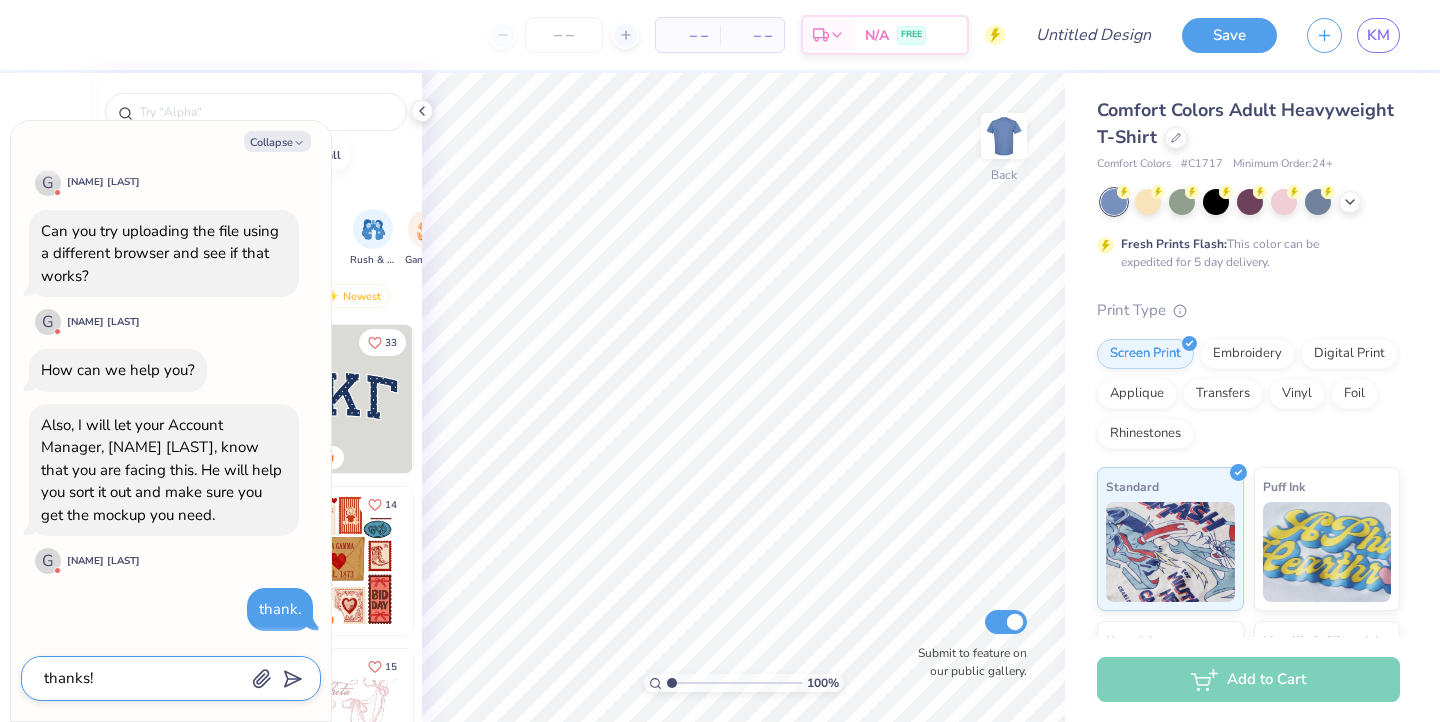 type on "thanks!!" 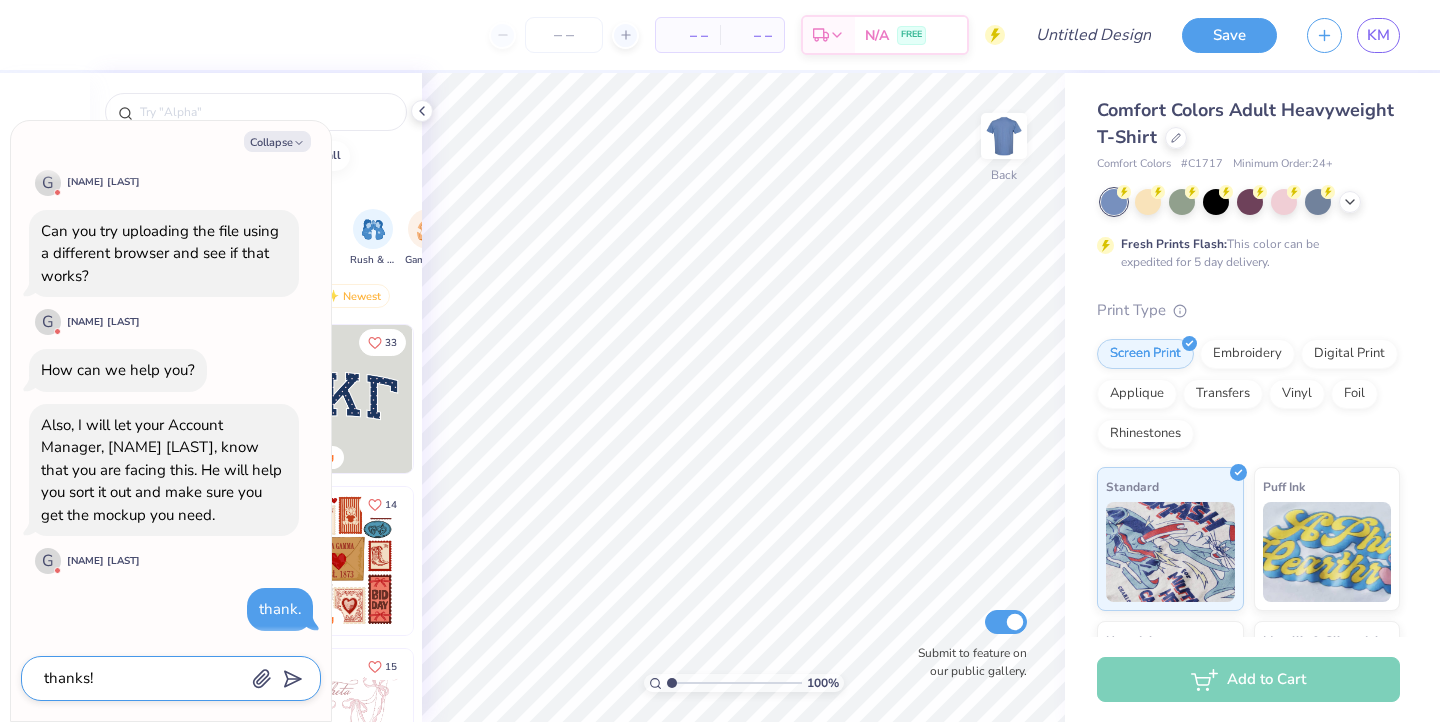 type on "x" 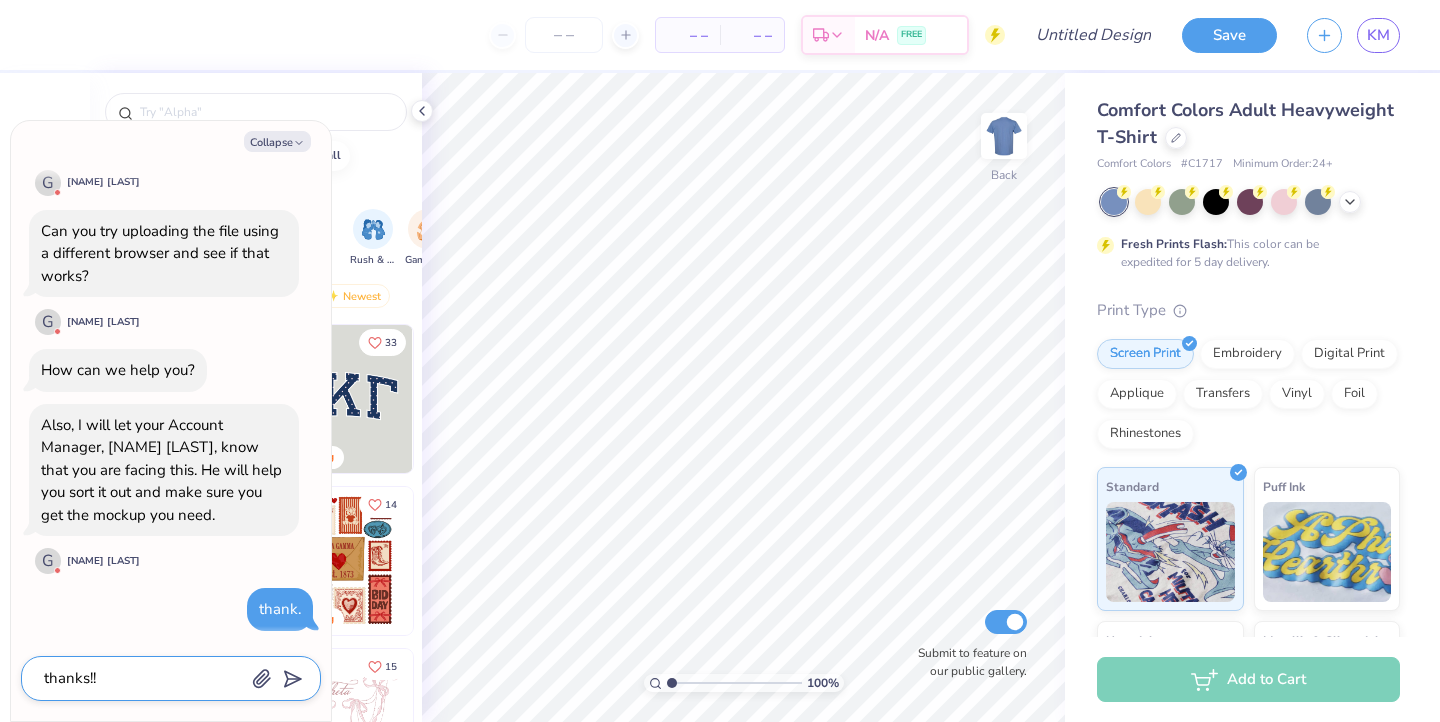 type on "thanks!!" 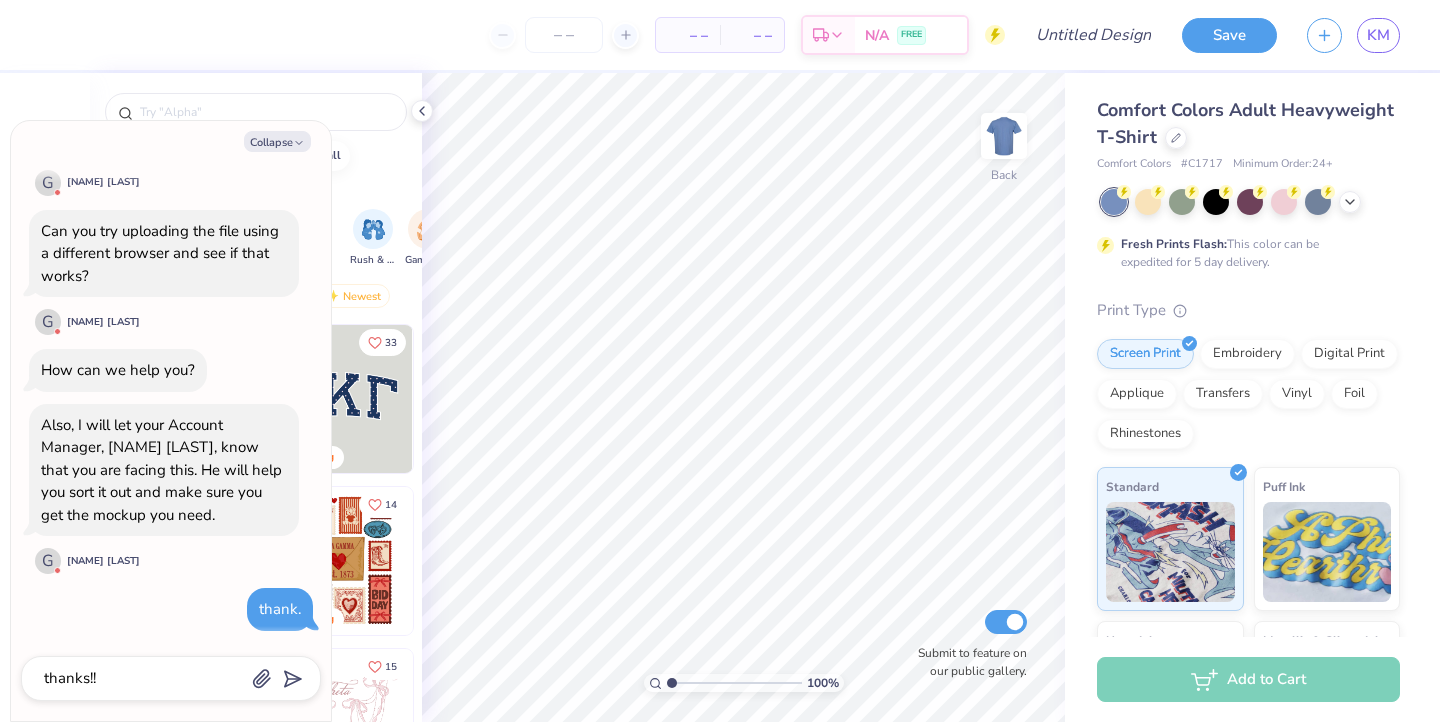 type on "x" 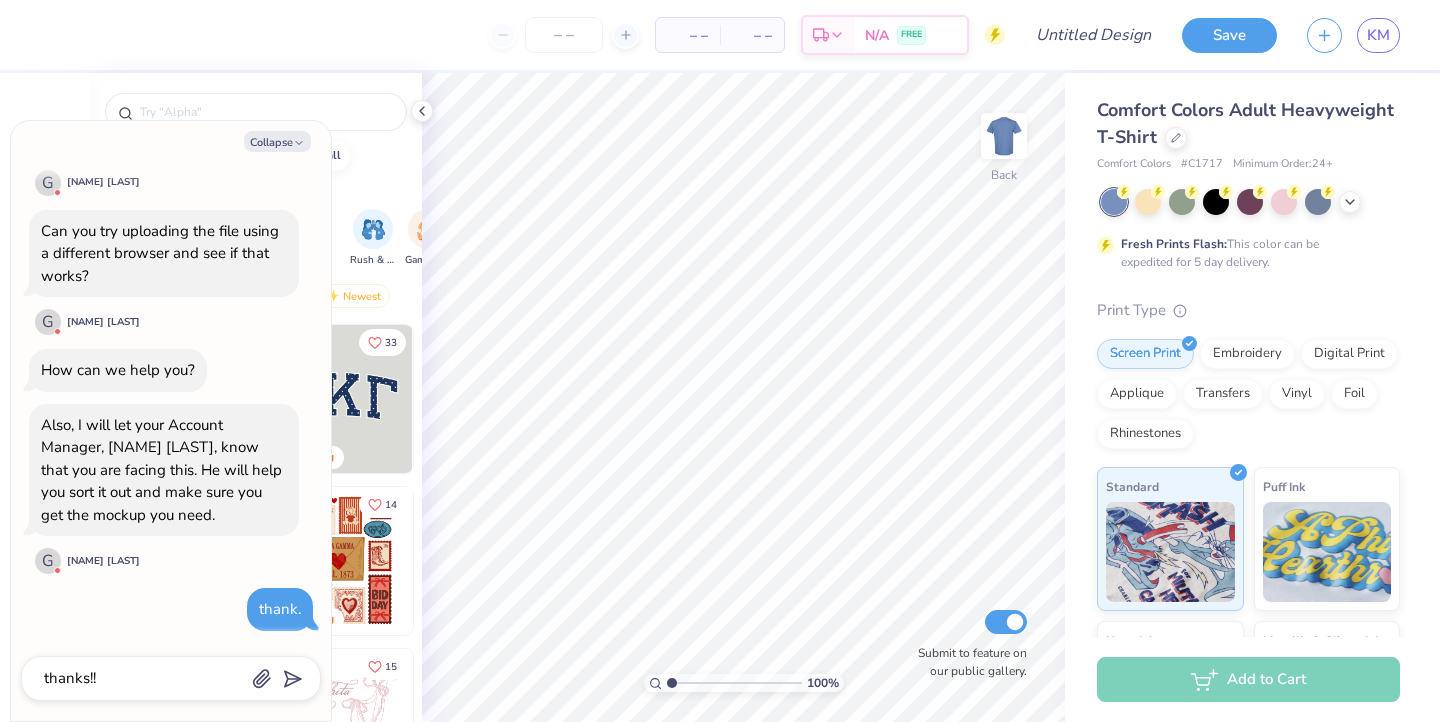 scroll, scrollTop: 1103, scrollLeft: 0, axis: vertical 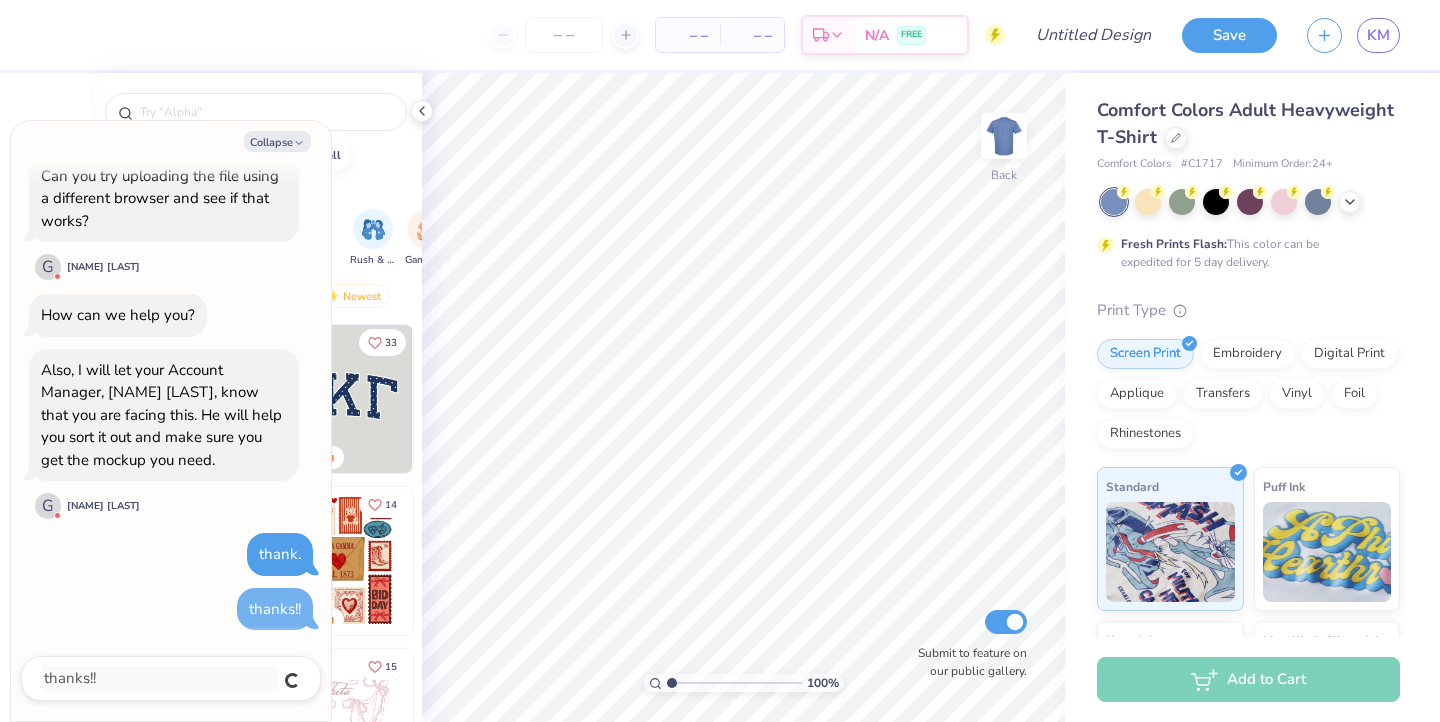 type 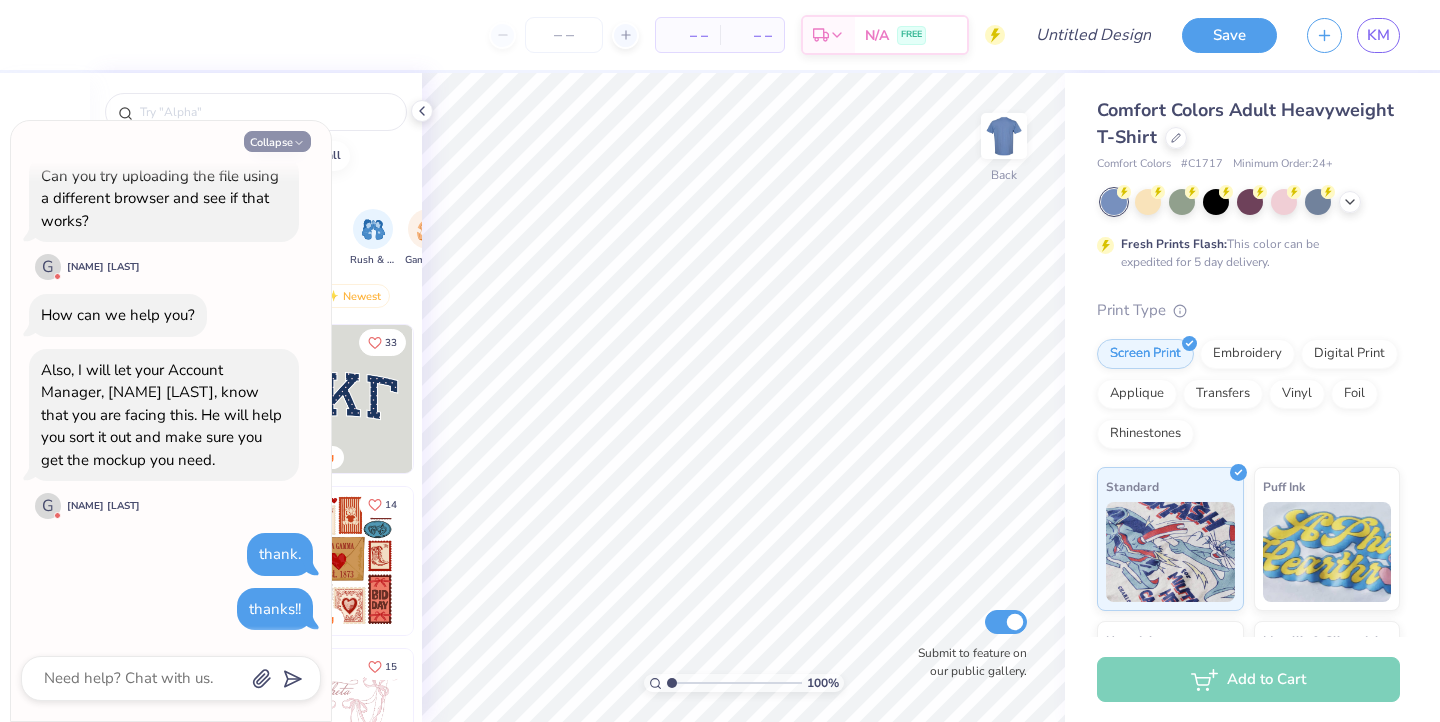 click on "Collapse" at bounding box center (277, 141) 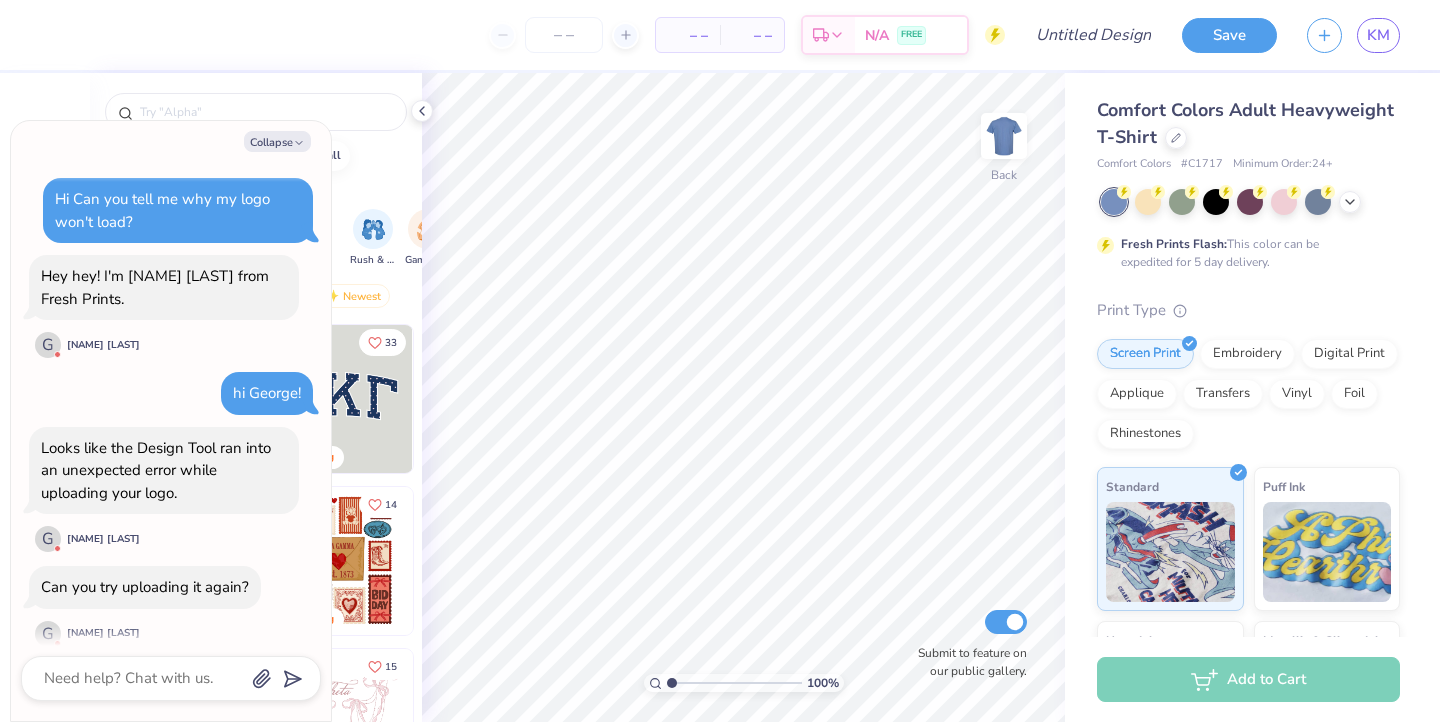 scroll, scrollTop: 1359, scrollLeft: 0, axis: vertical 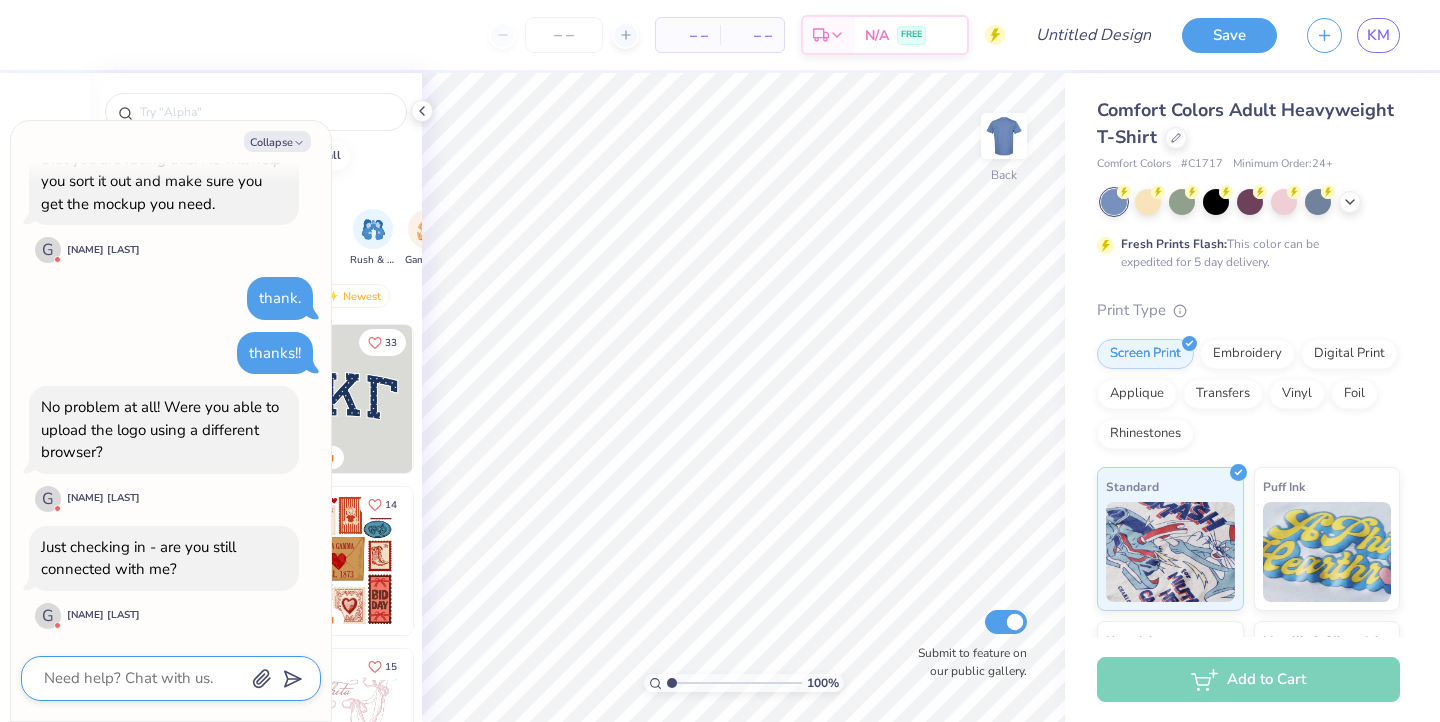 click at bounding box center [143, 678] 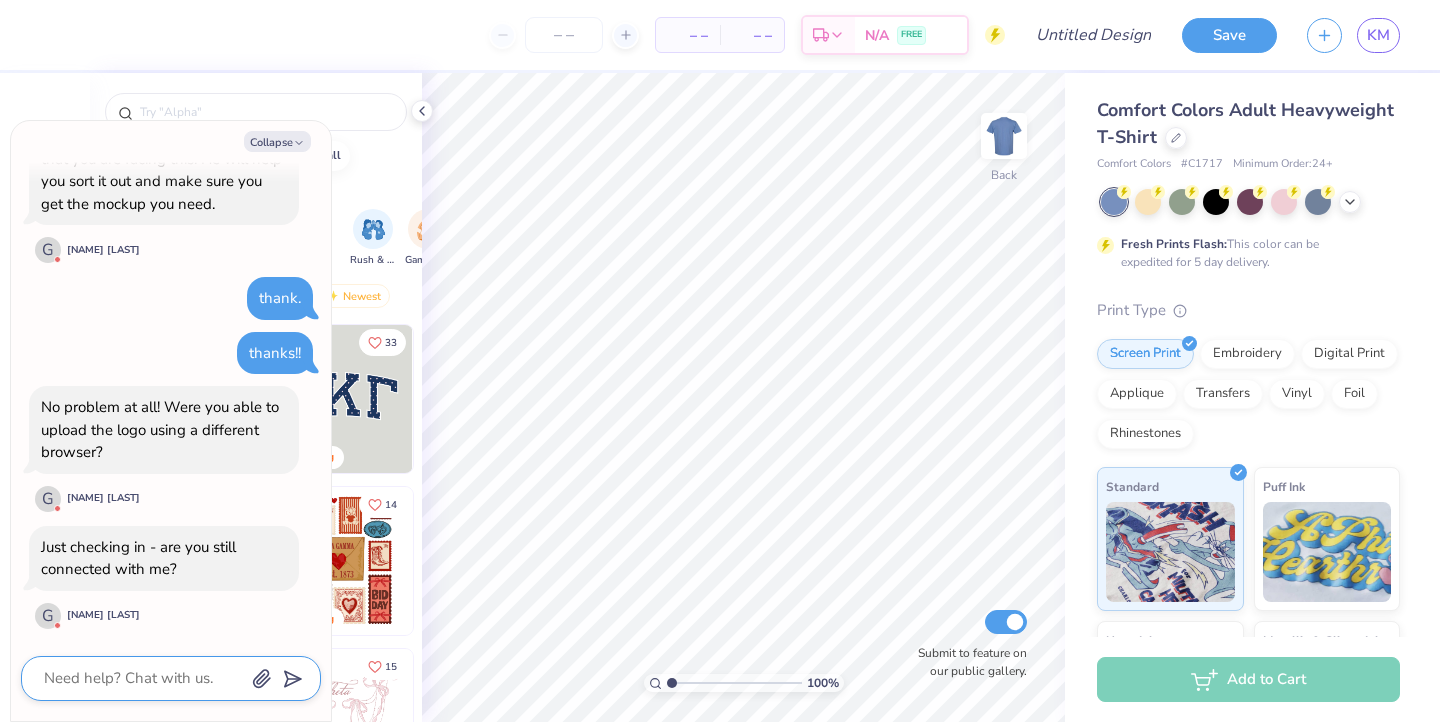 type on "x" 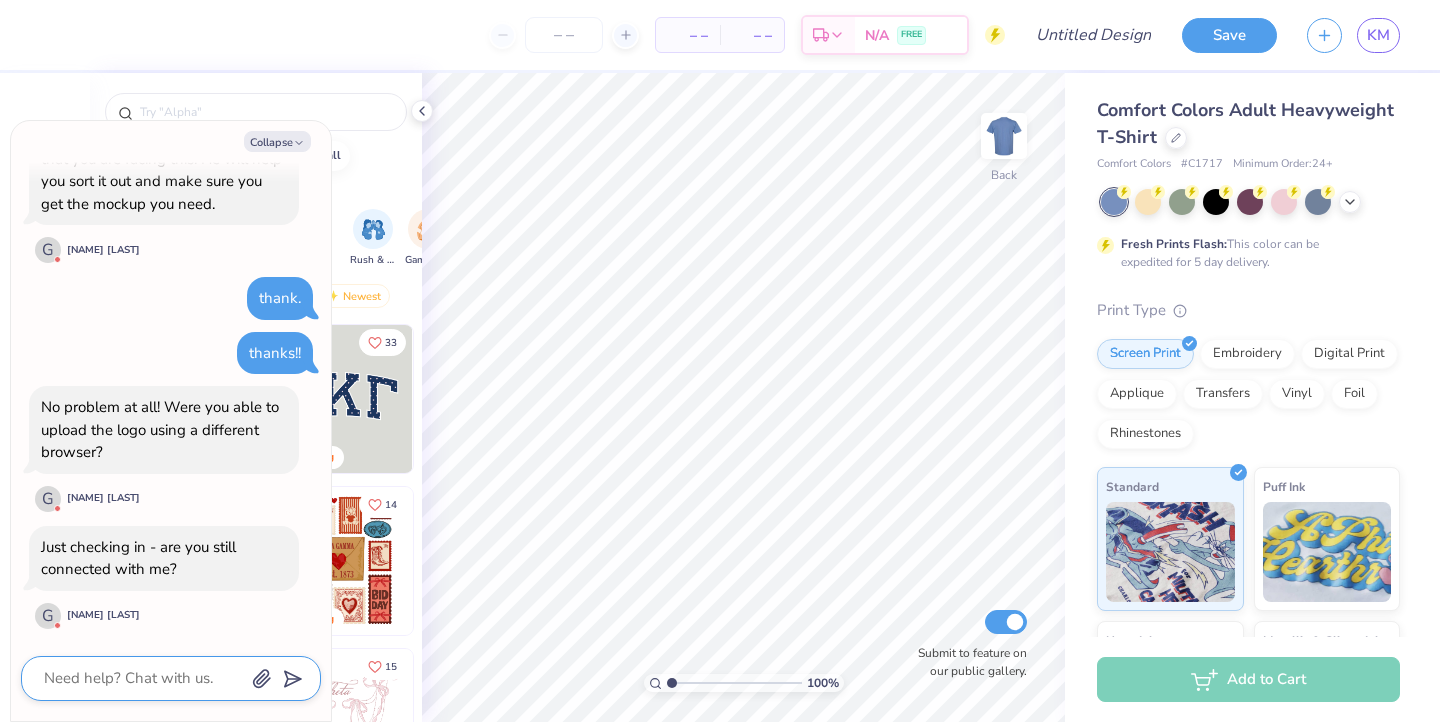 type on "N" 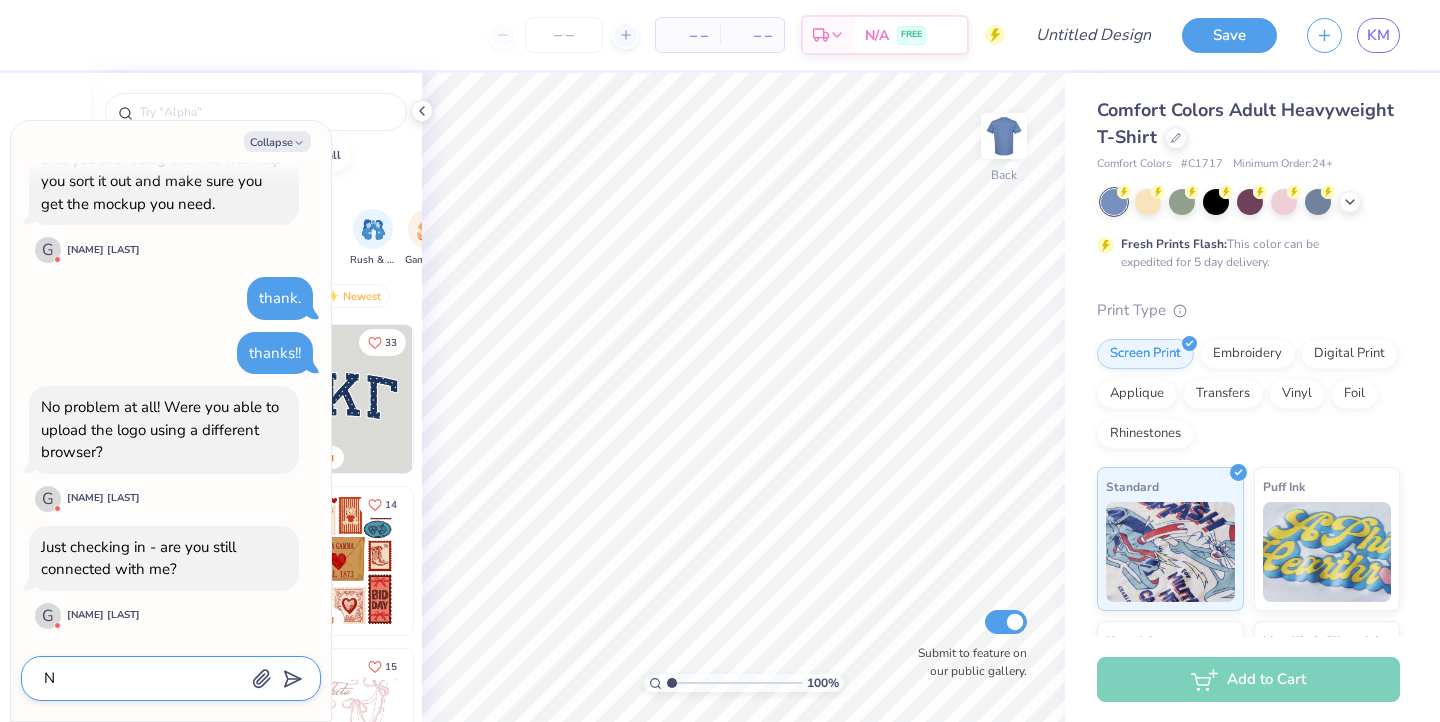 type on "x" 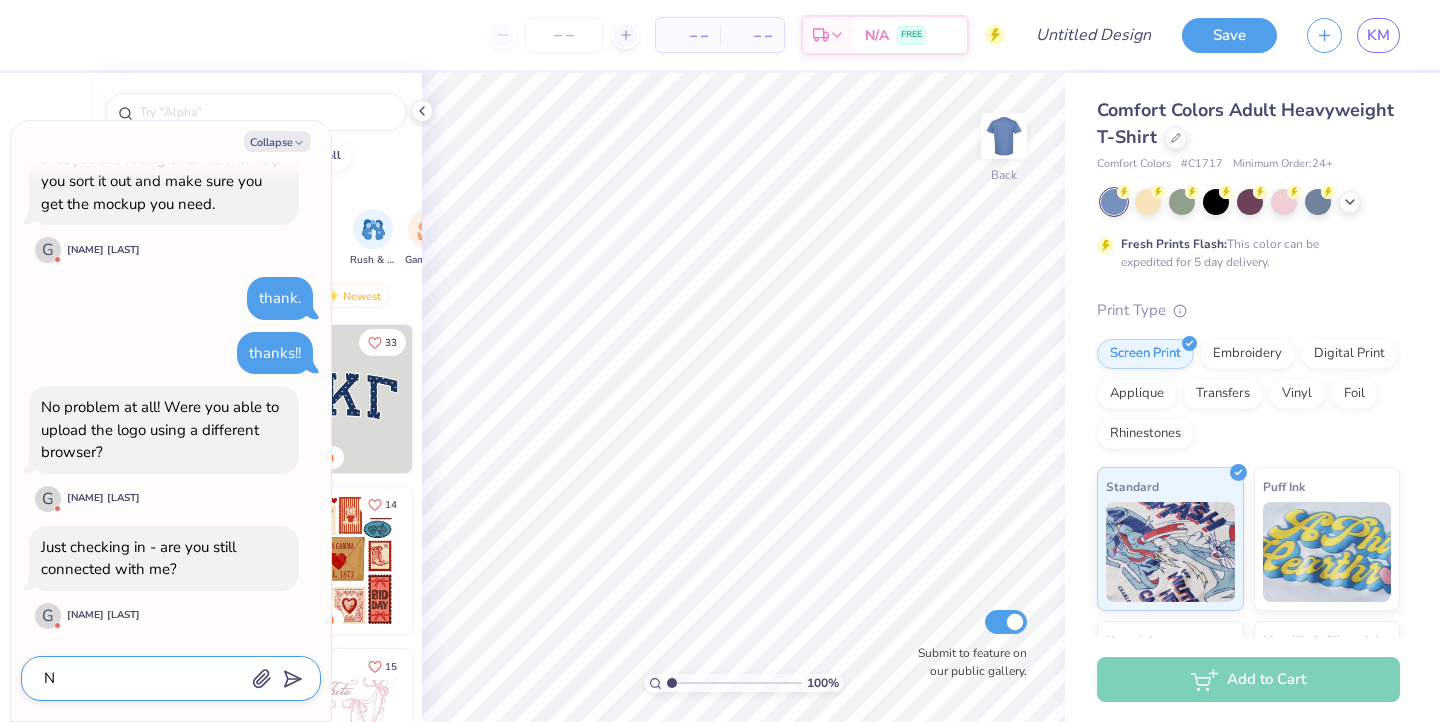 type on "No" 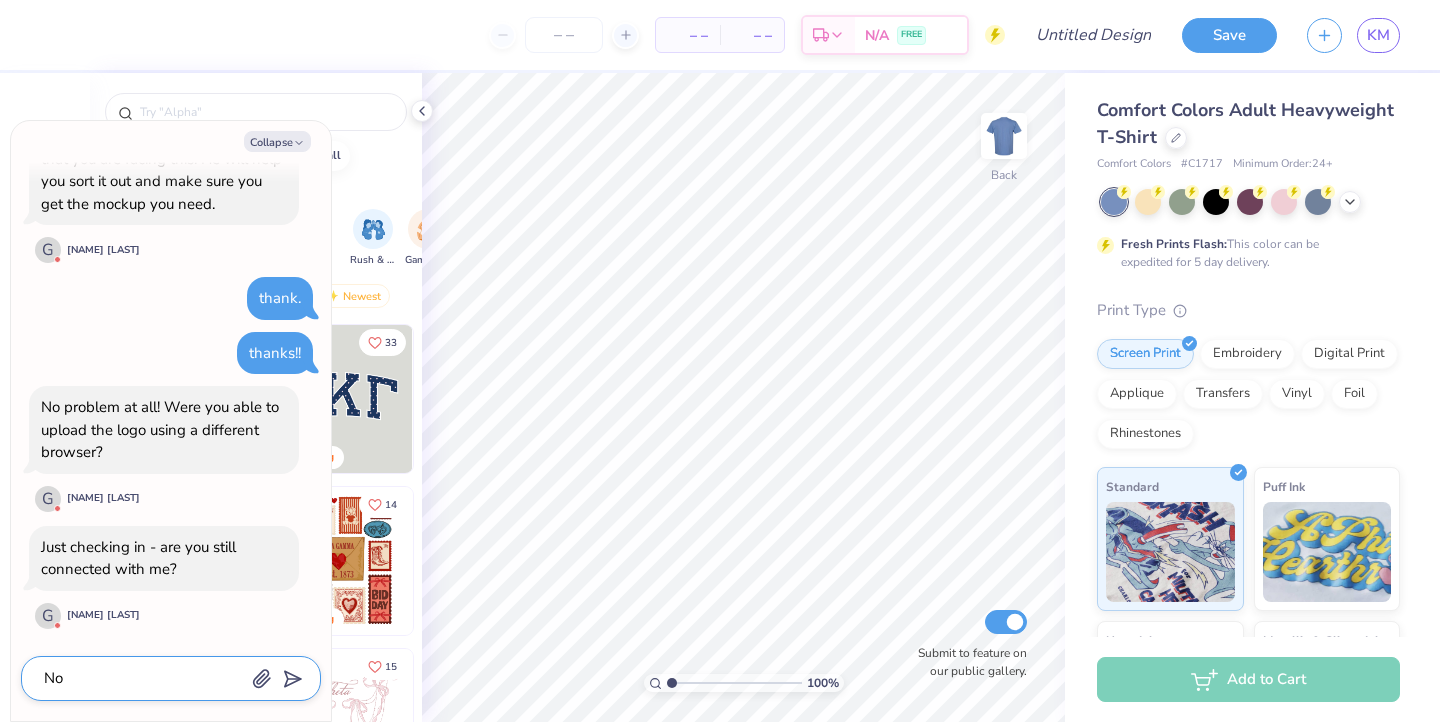 type on "x" 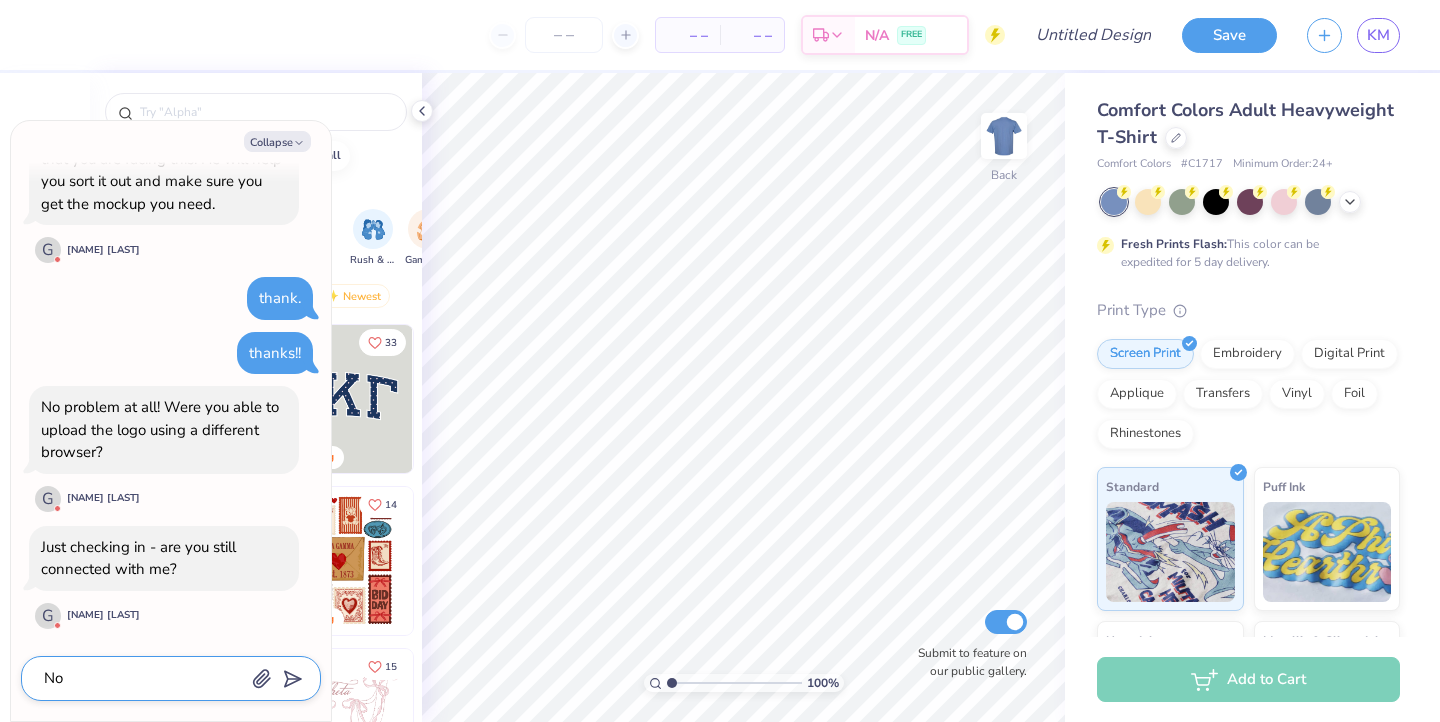 type on "No" 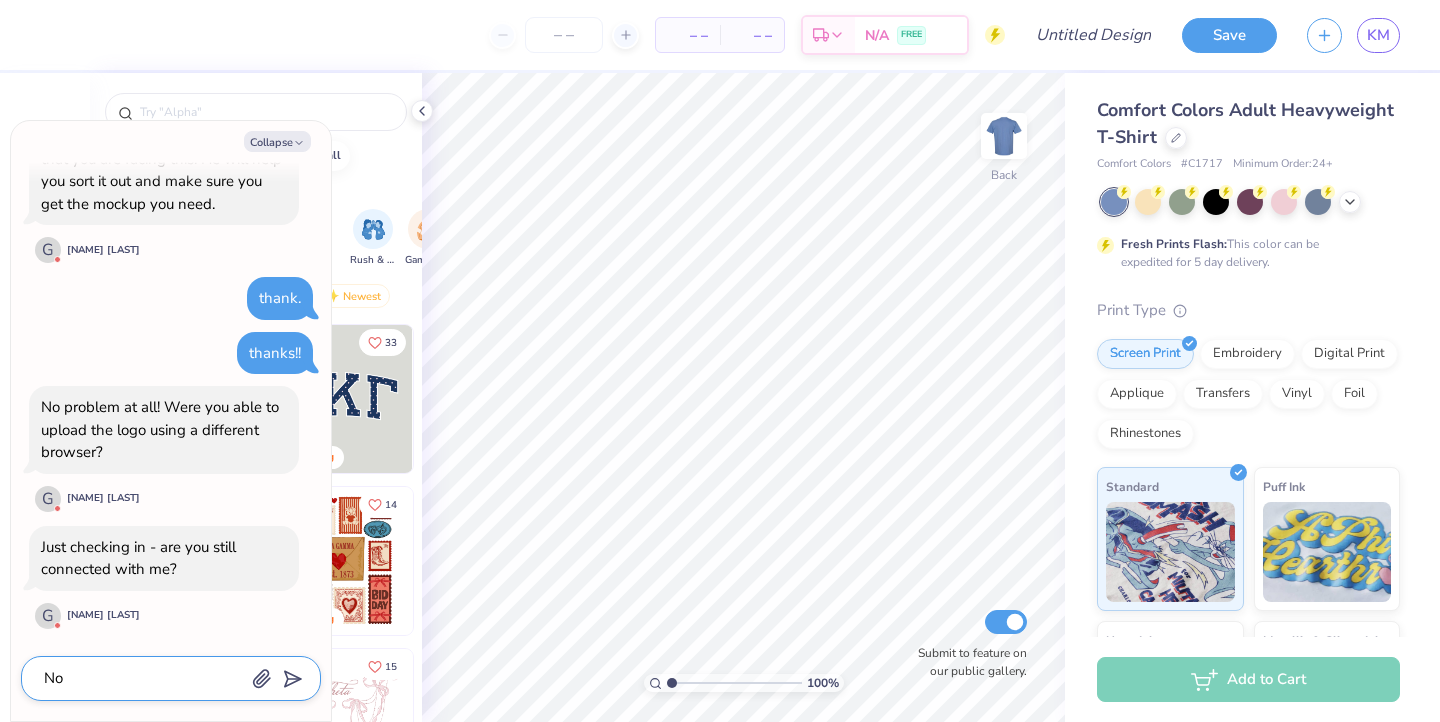 type on "x" 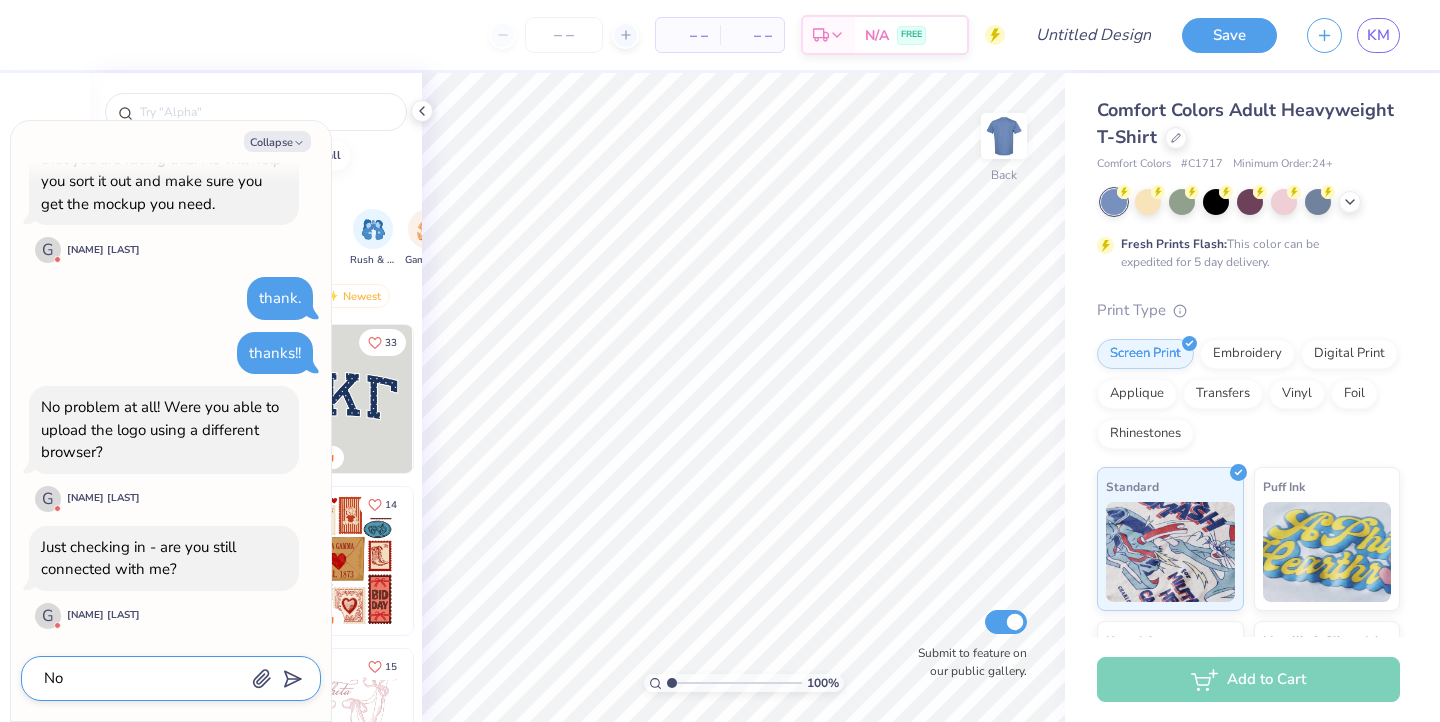 type on "No I" 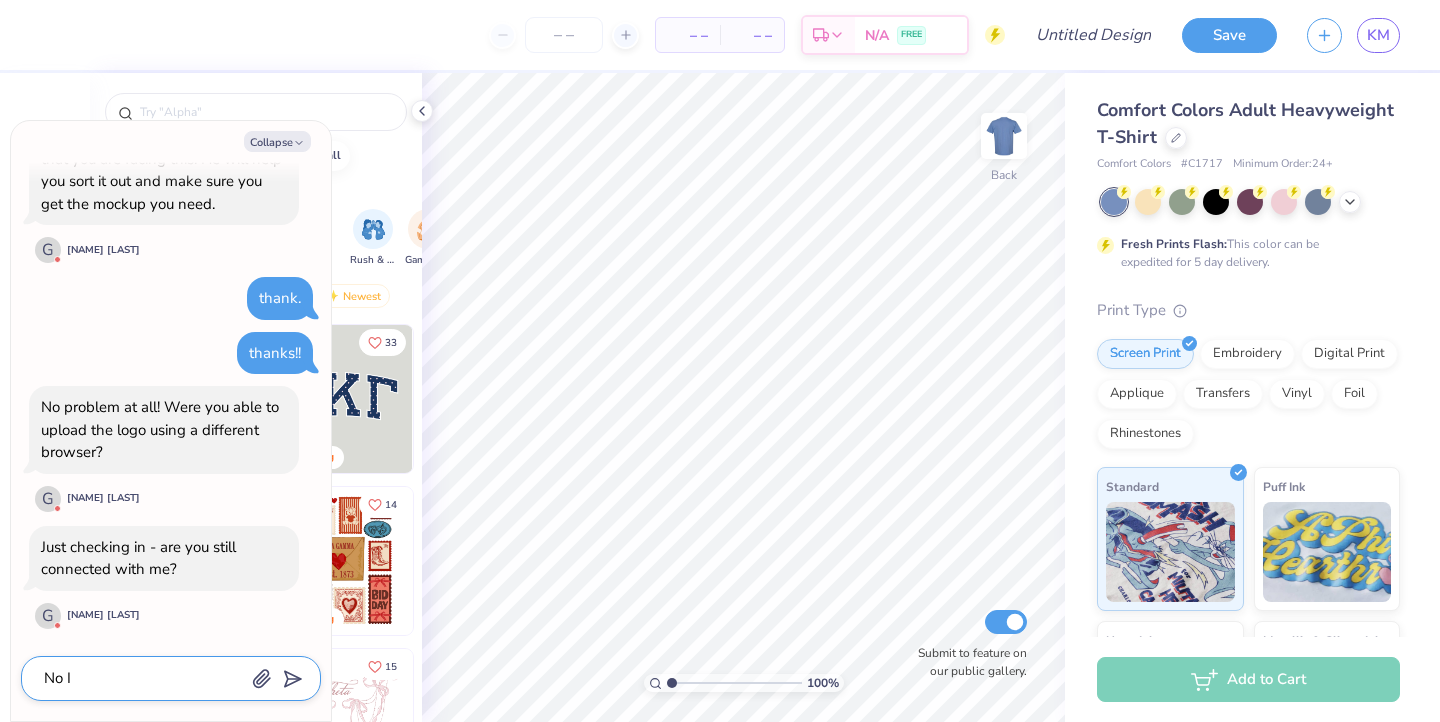 type on "x" 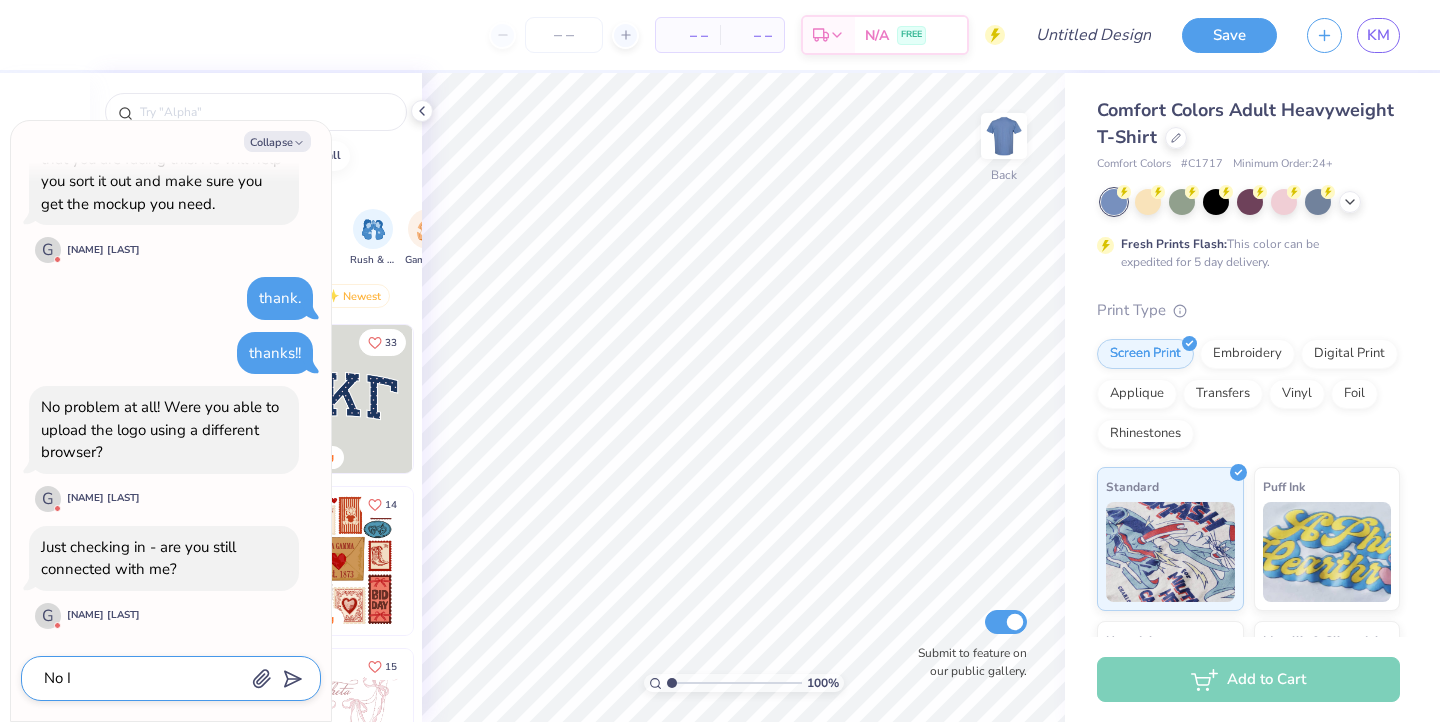 type on "No I" 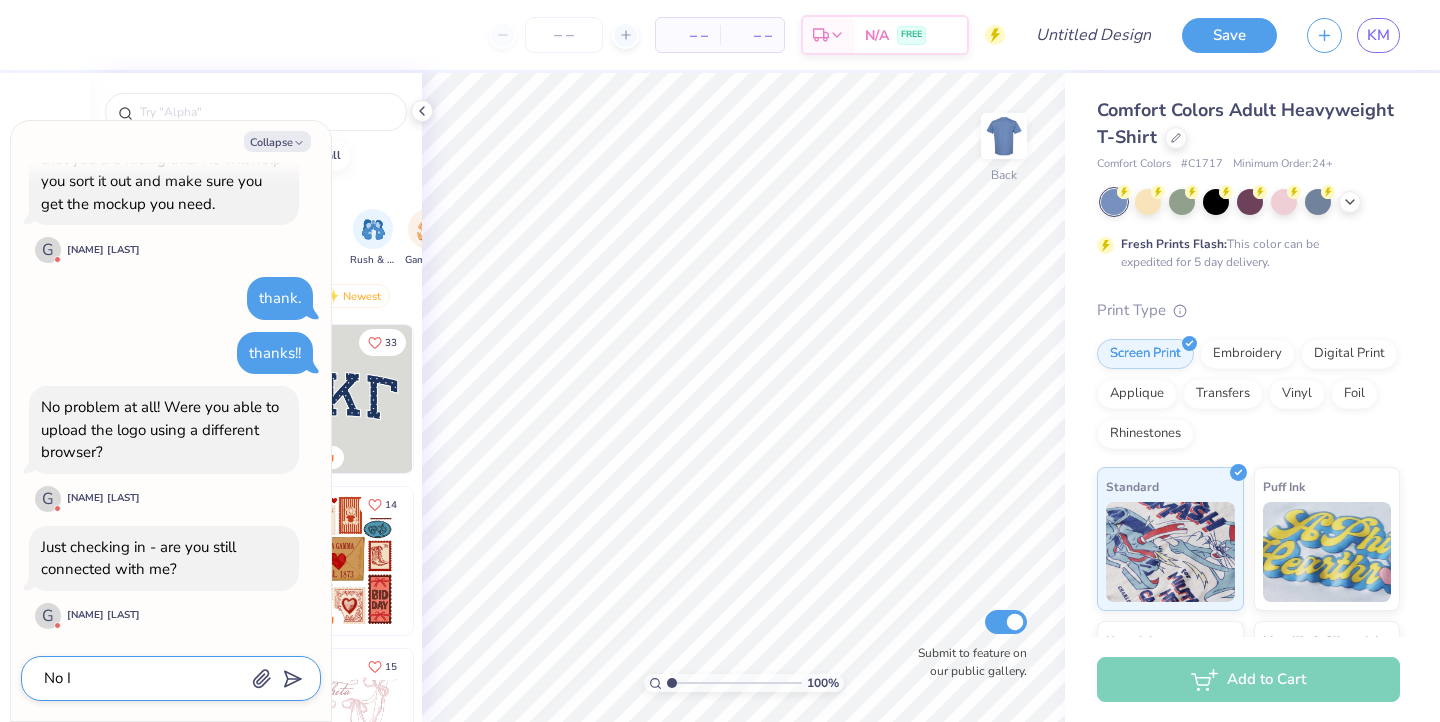 type on "x" 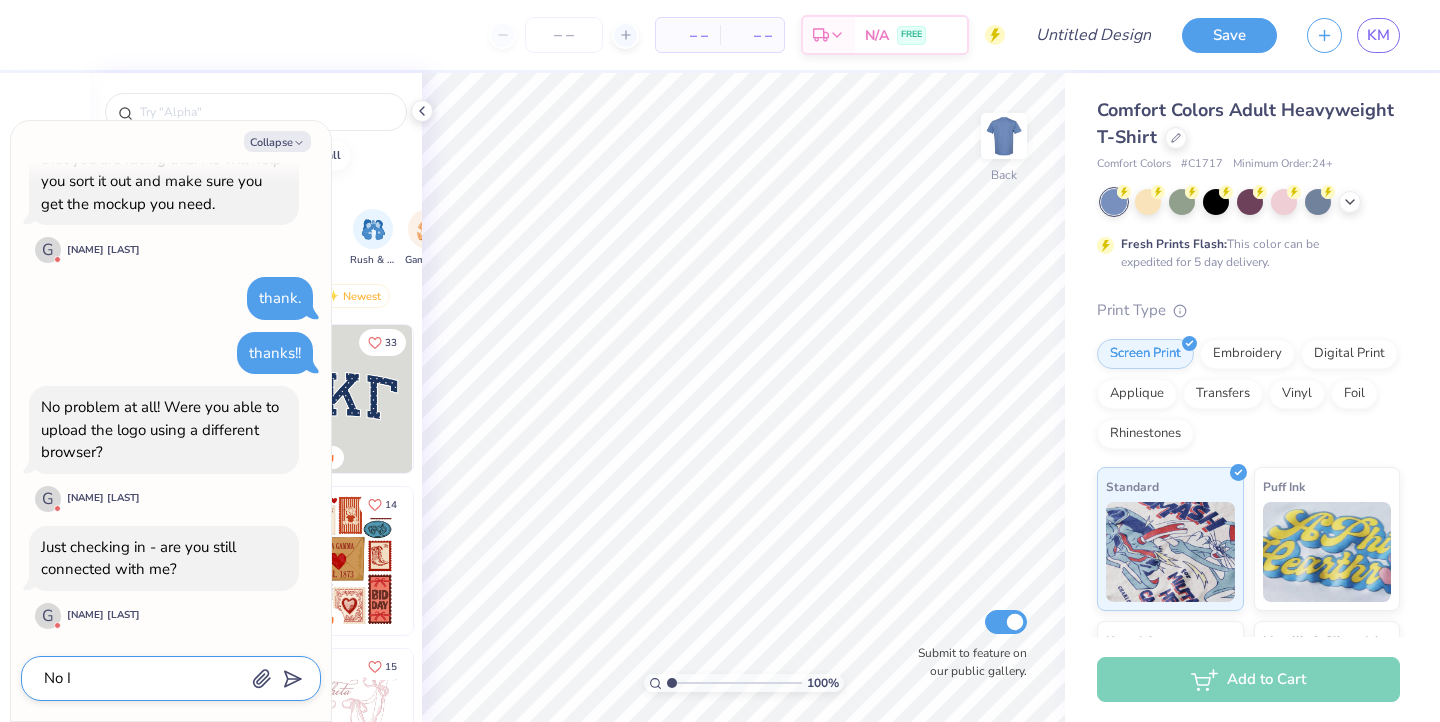 type on "No I w" 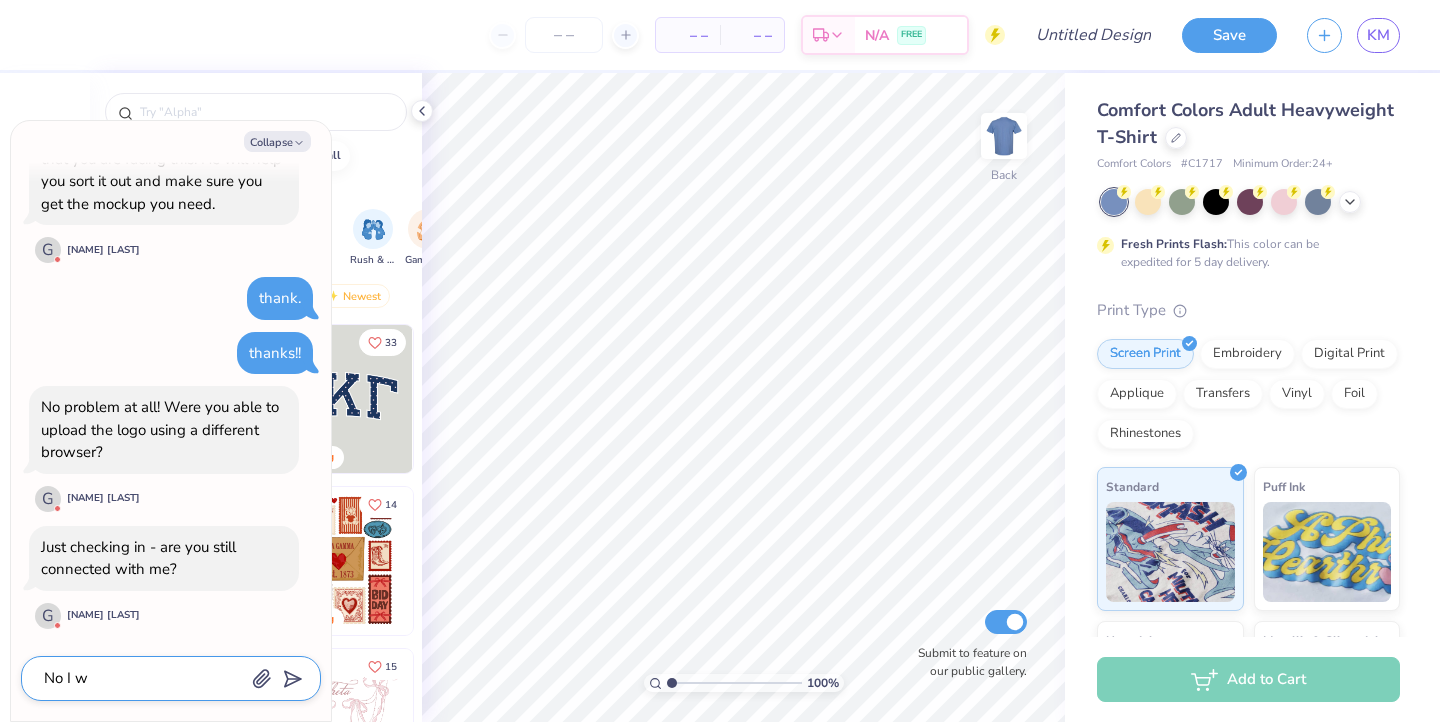 type on "x" 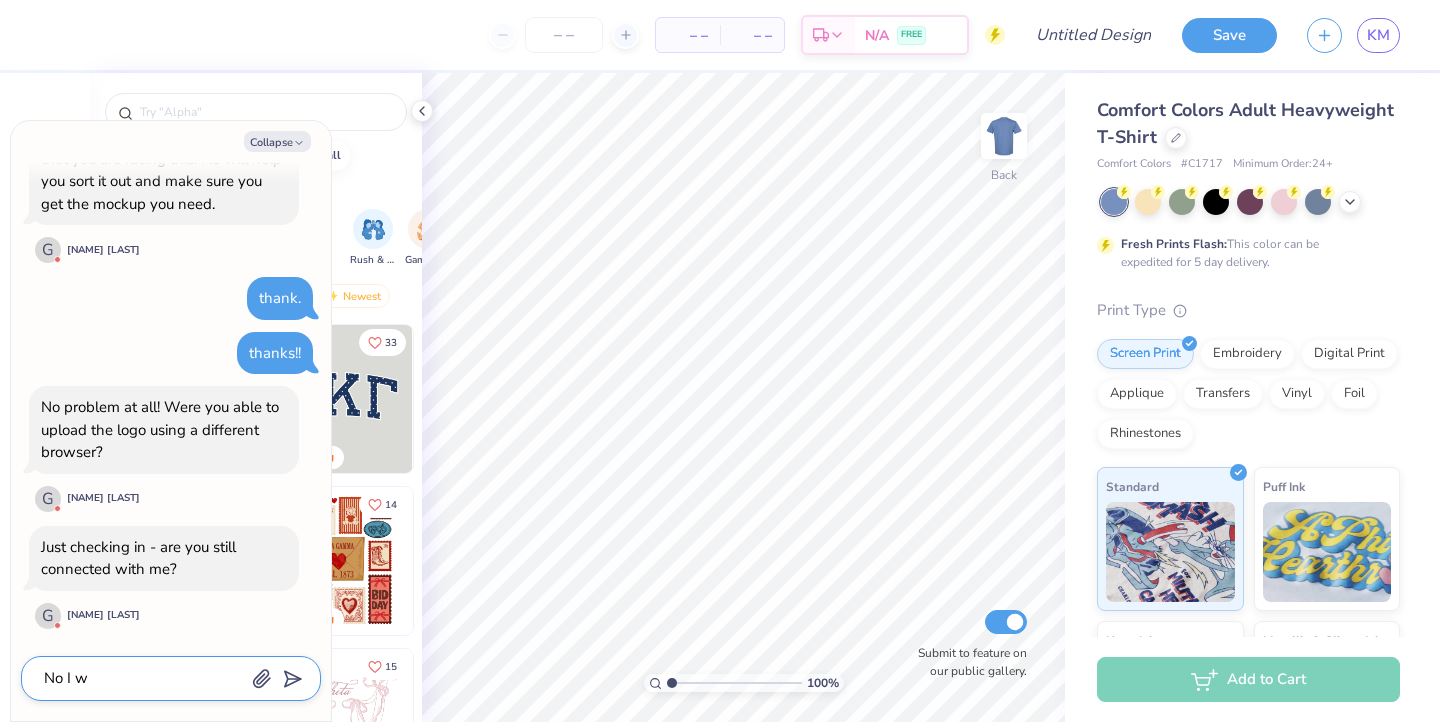 type on "No I wa" 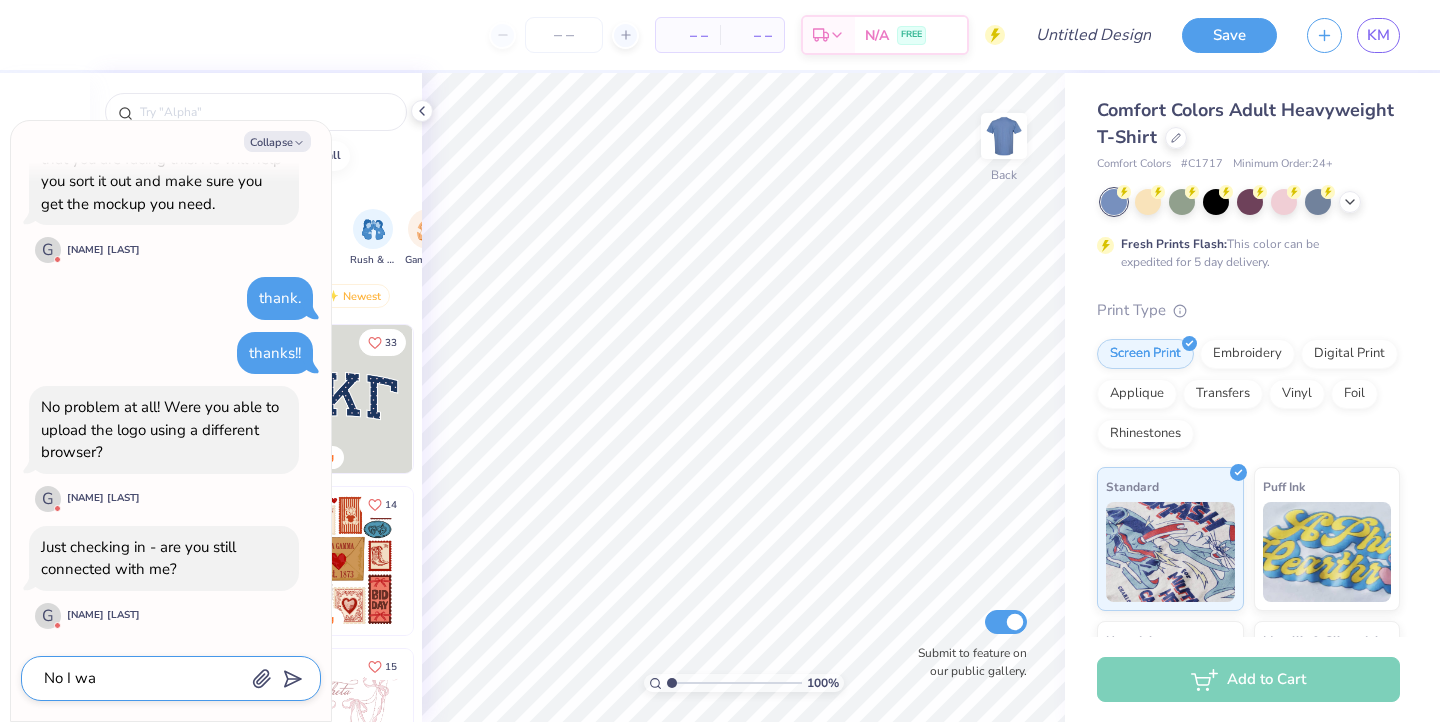 type on "x" 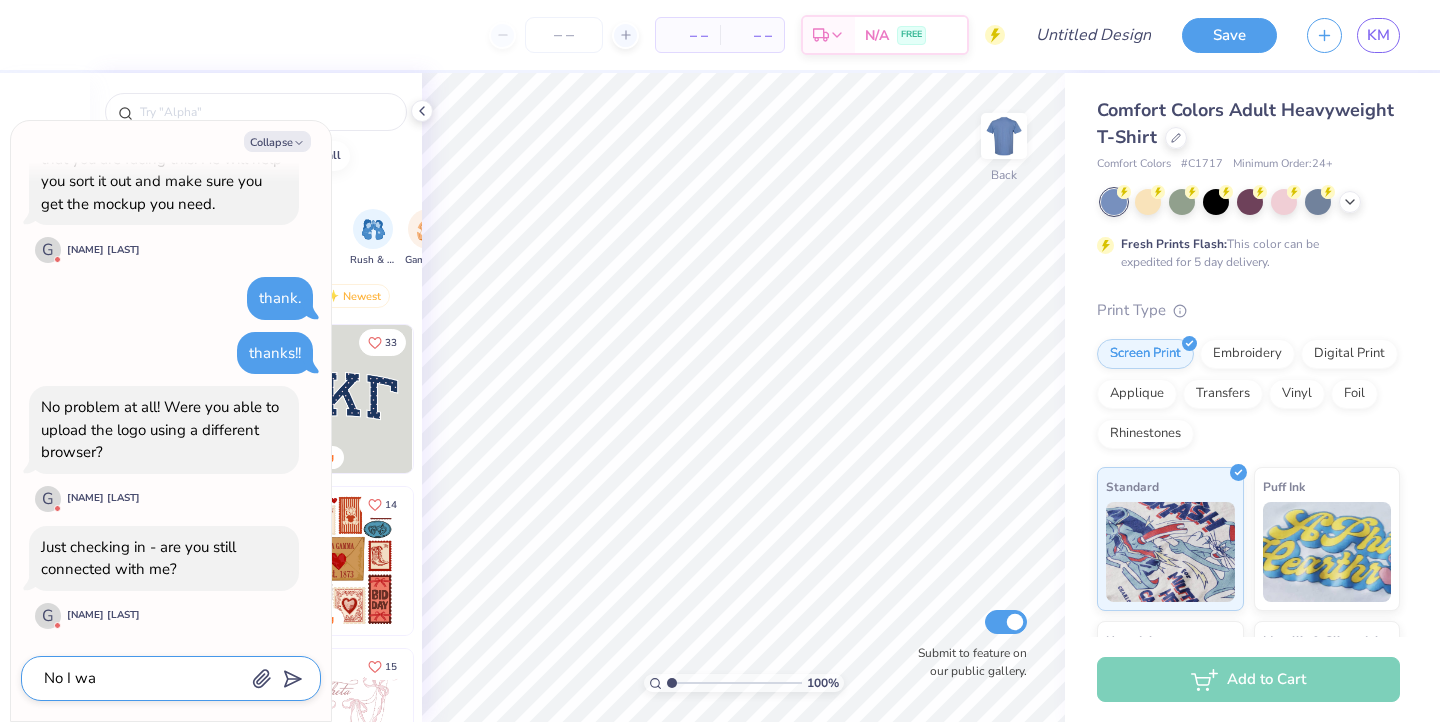 type on "No I was" 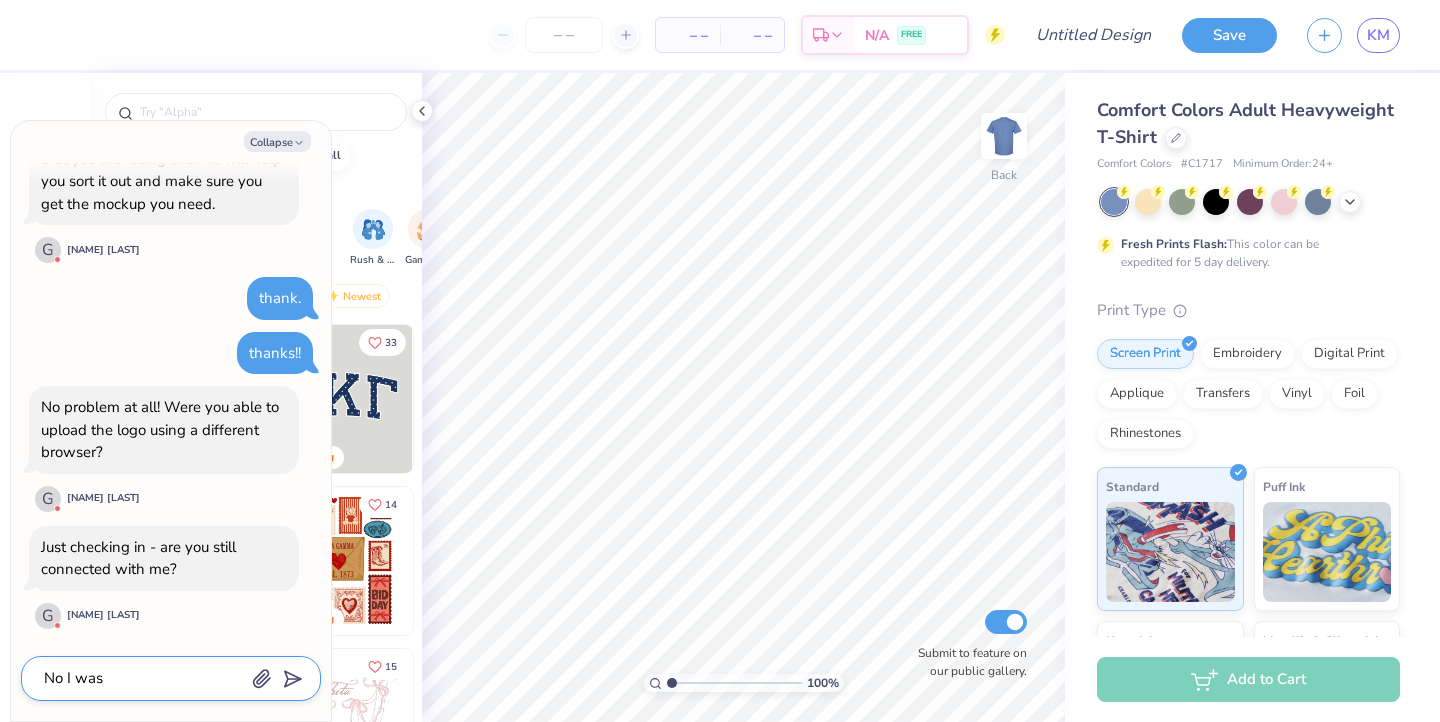 type on "x" 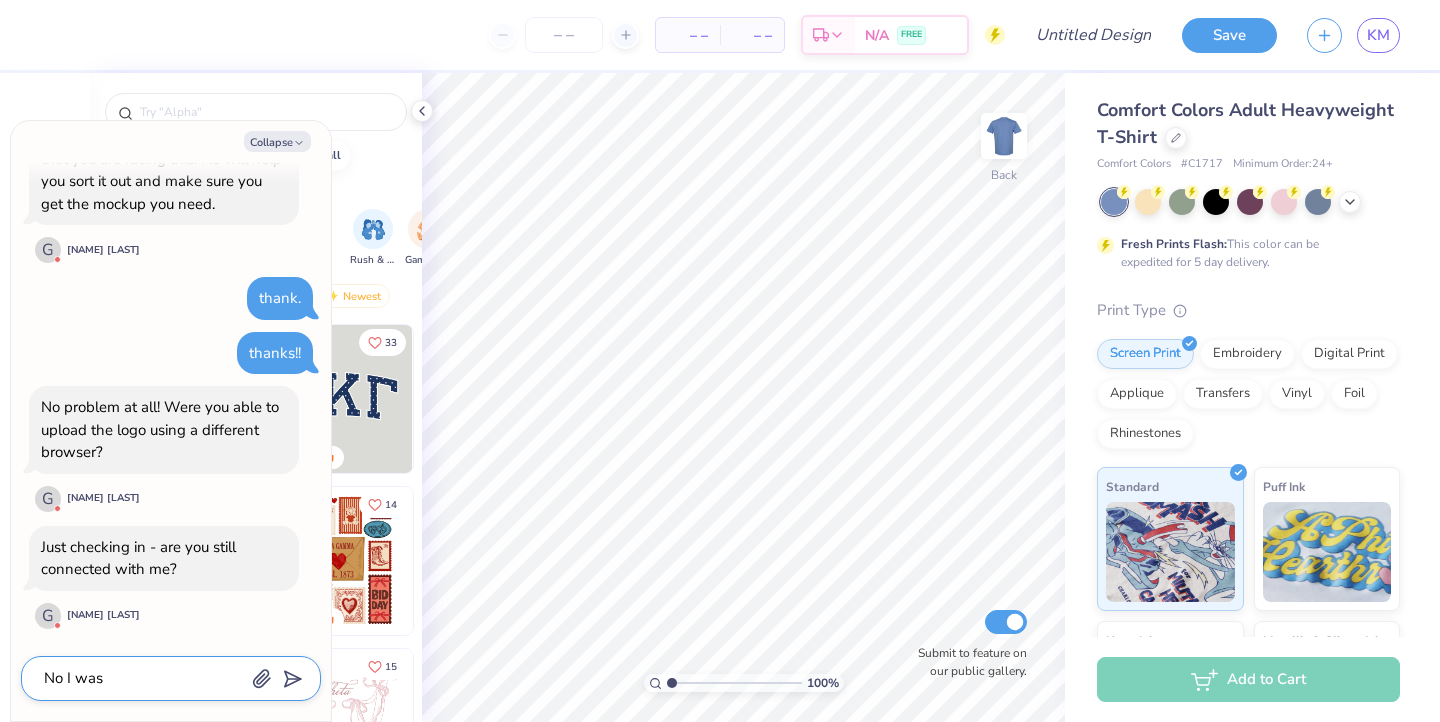 type on "No I wasn" 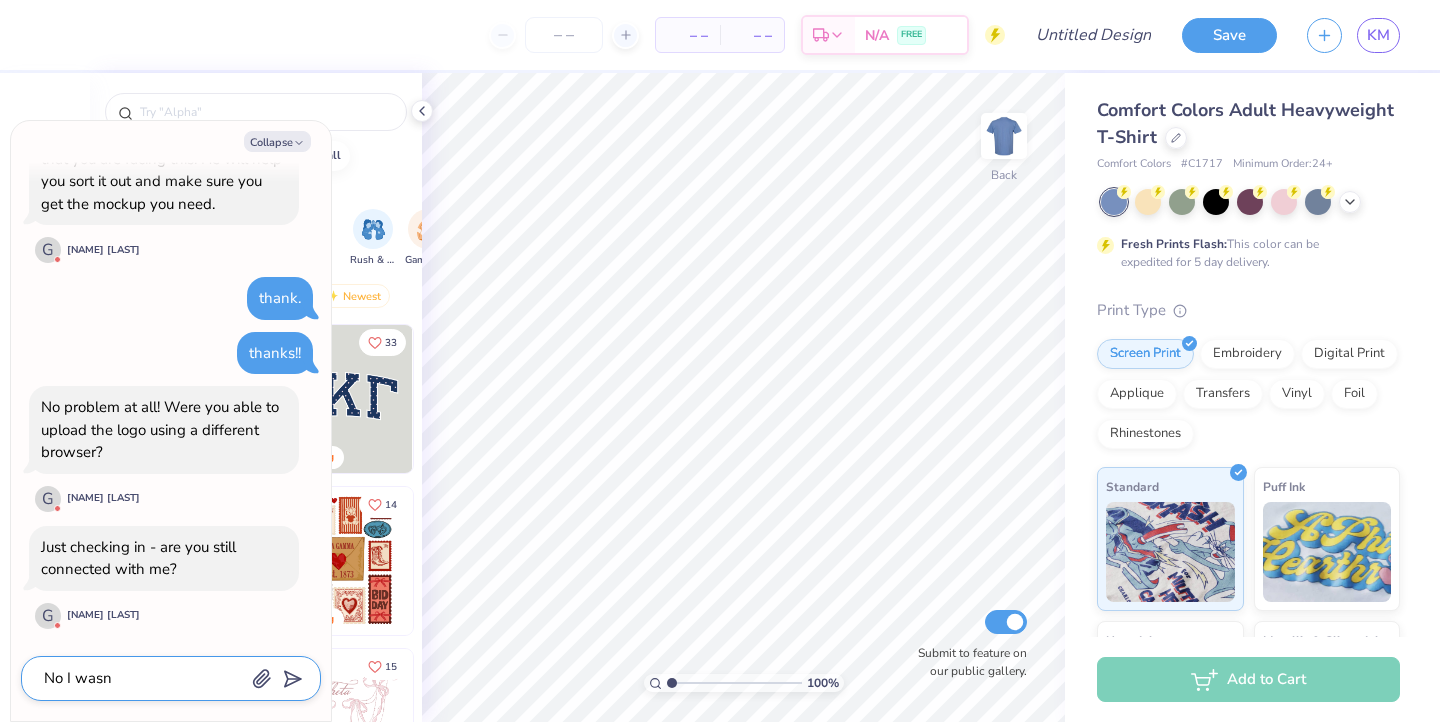 type on "x" 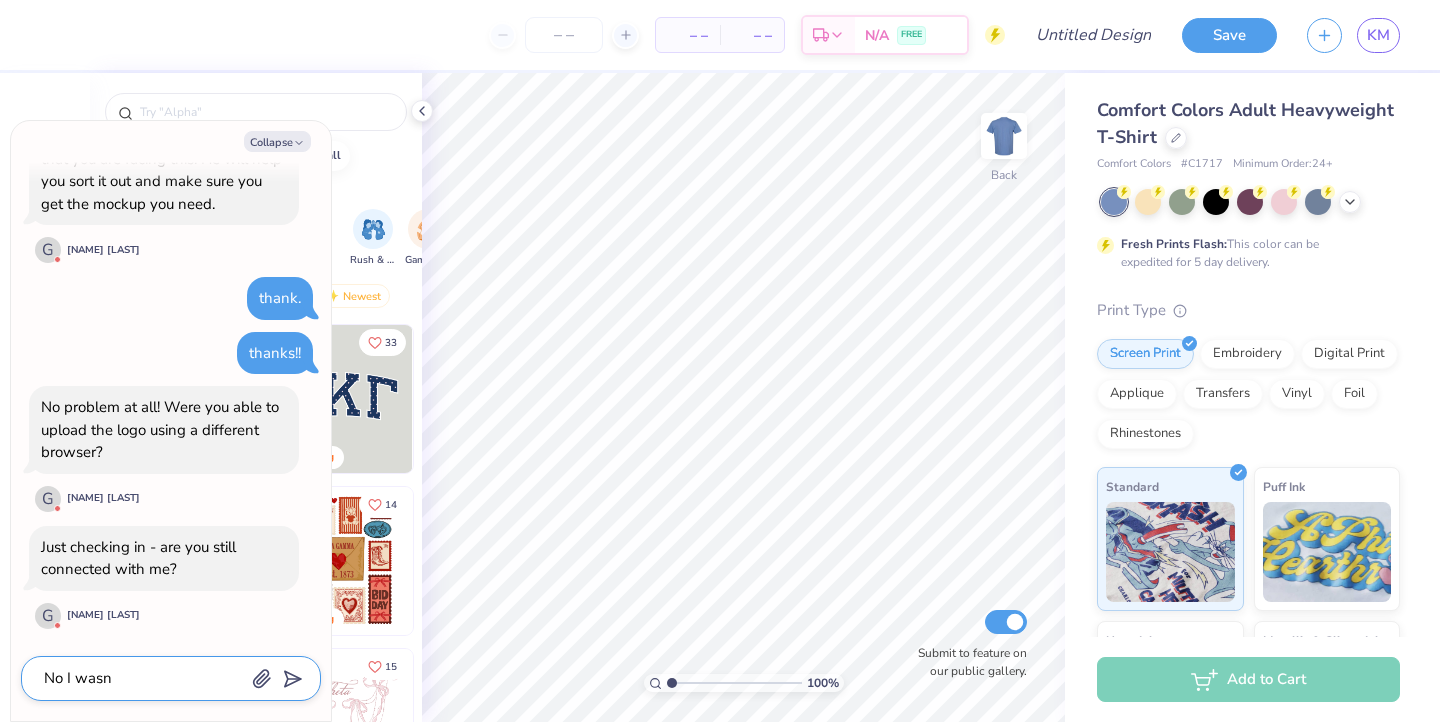 type on "No I wasn'" 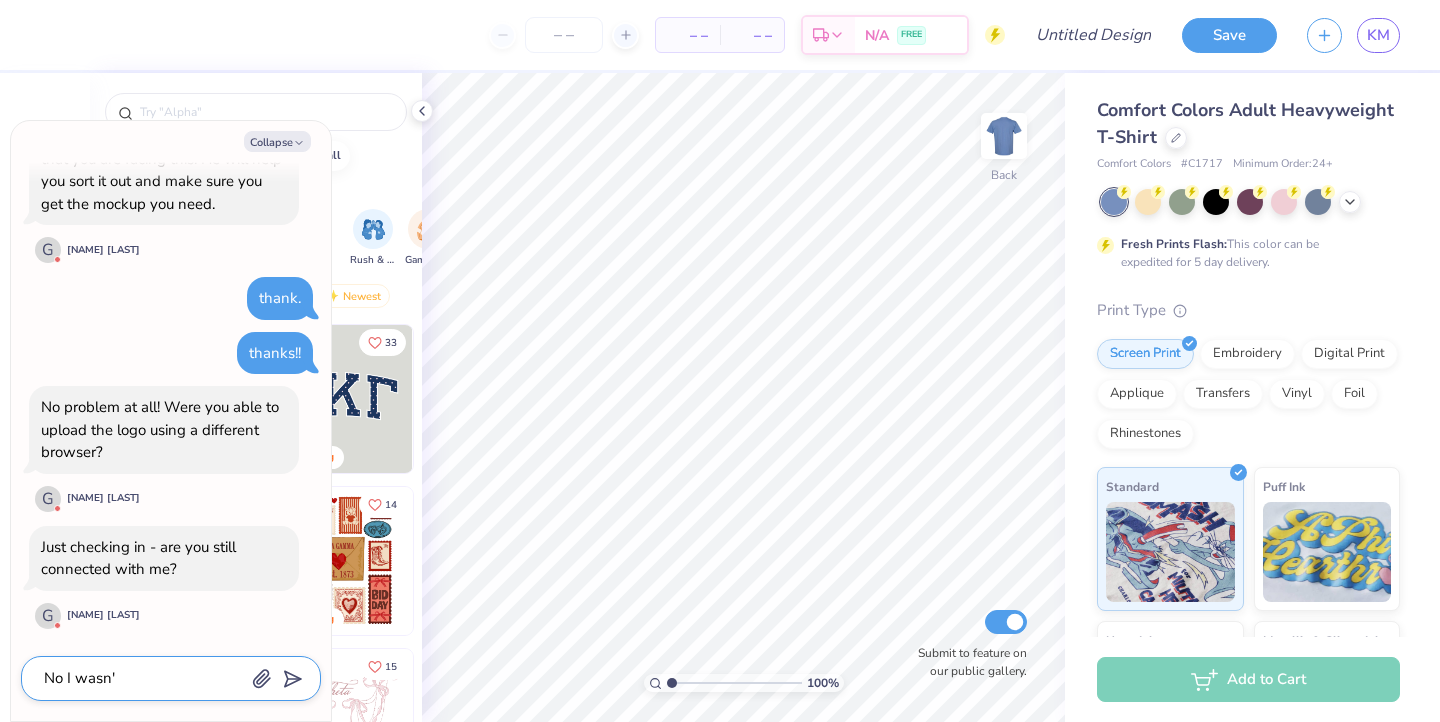 type on "x" 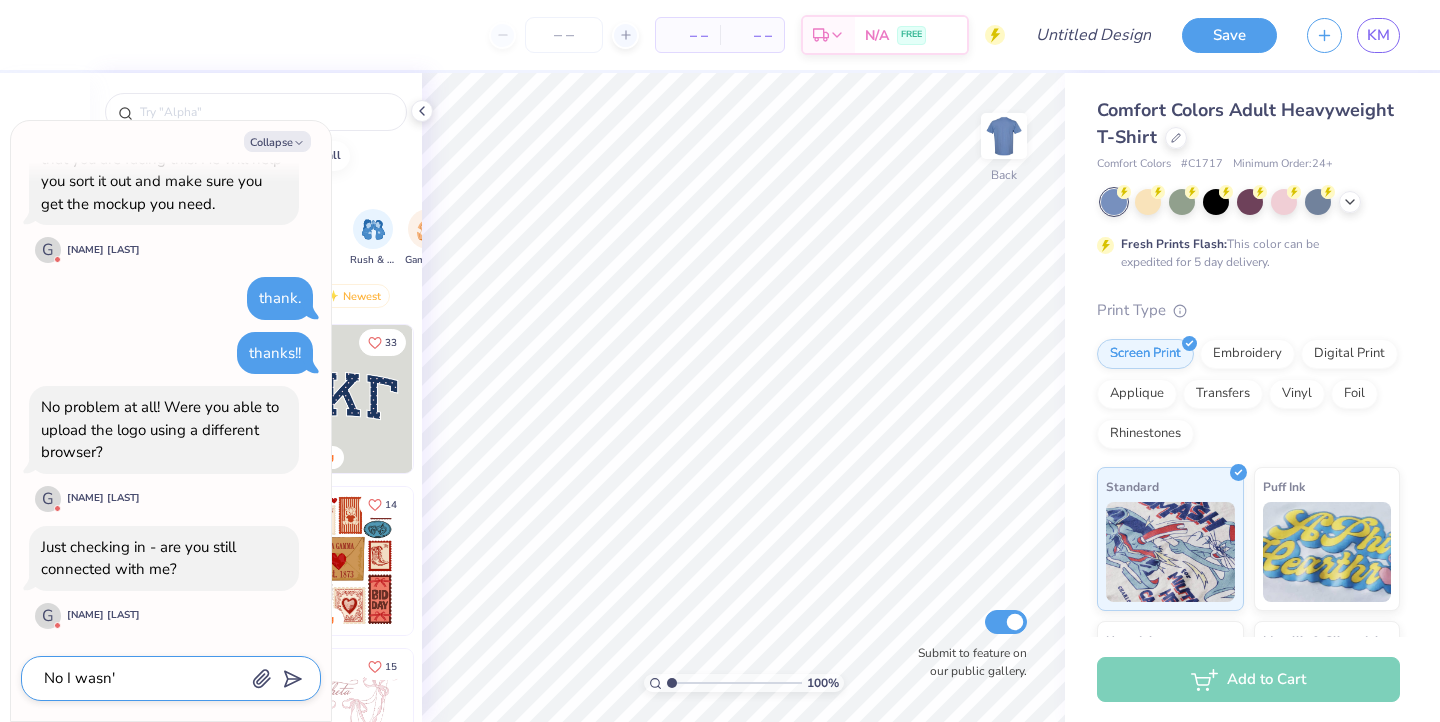 type on "No I wasn't" 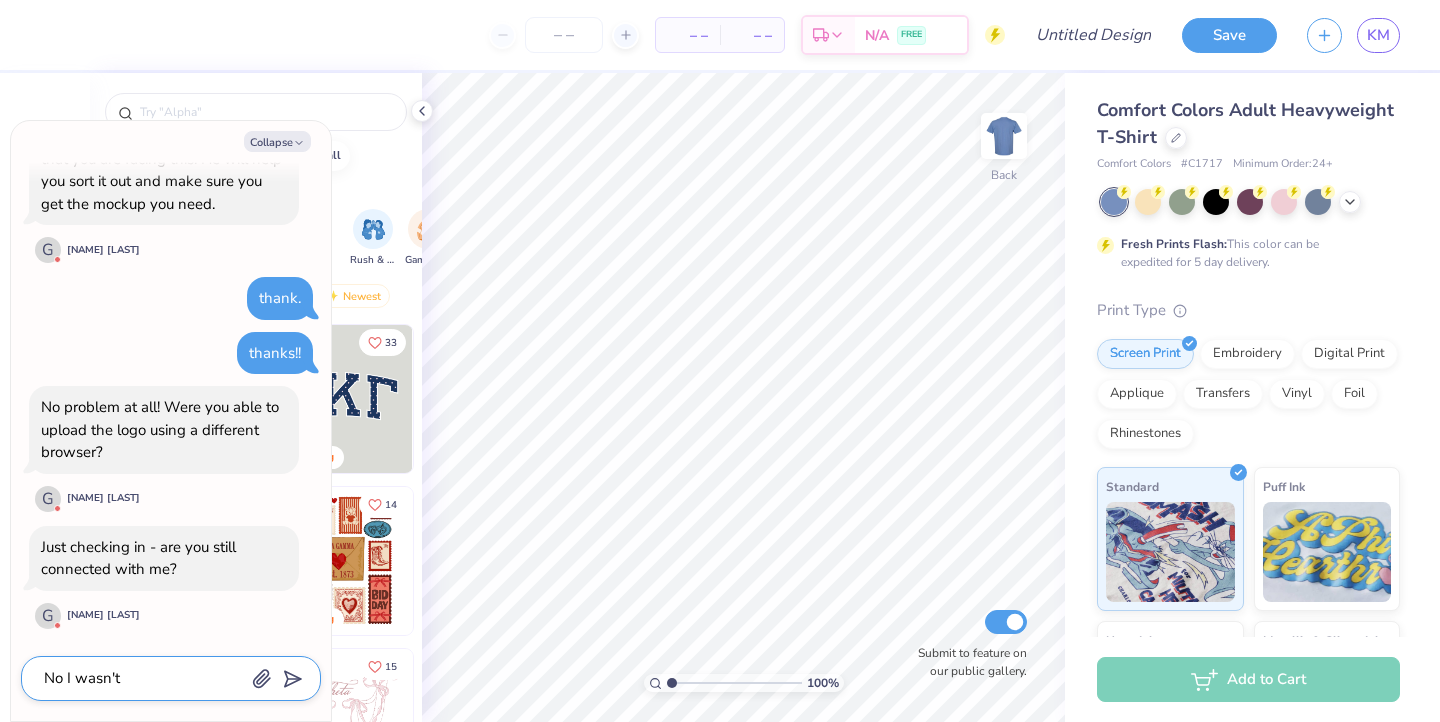 type on "x" 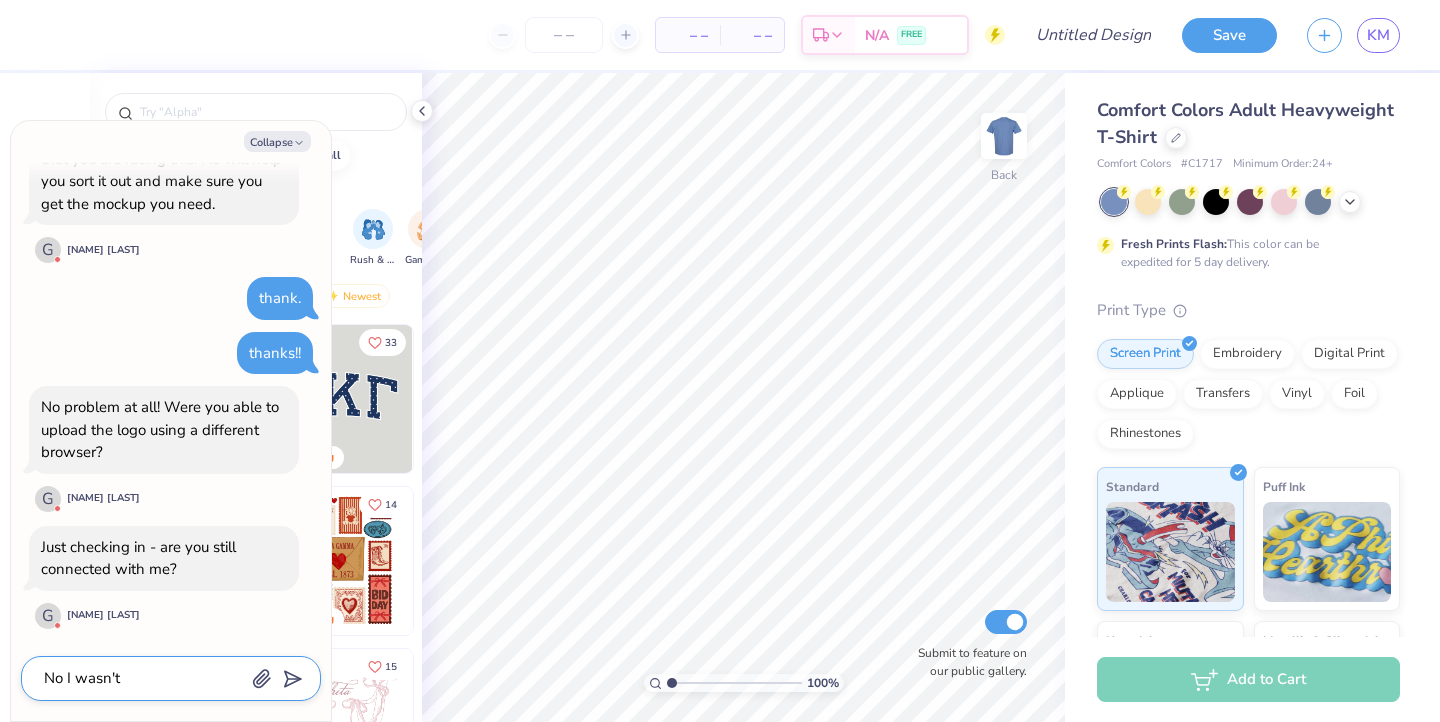 type on "No I wasn't" 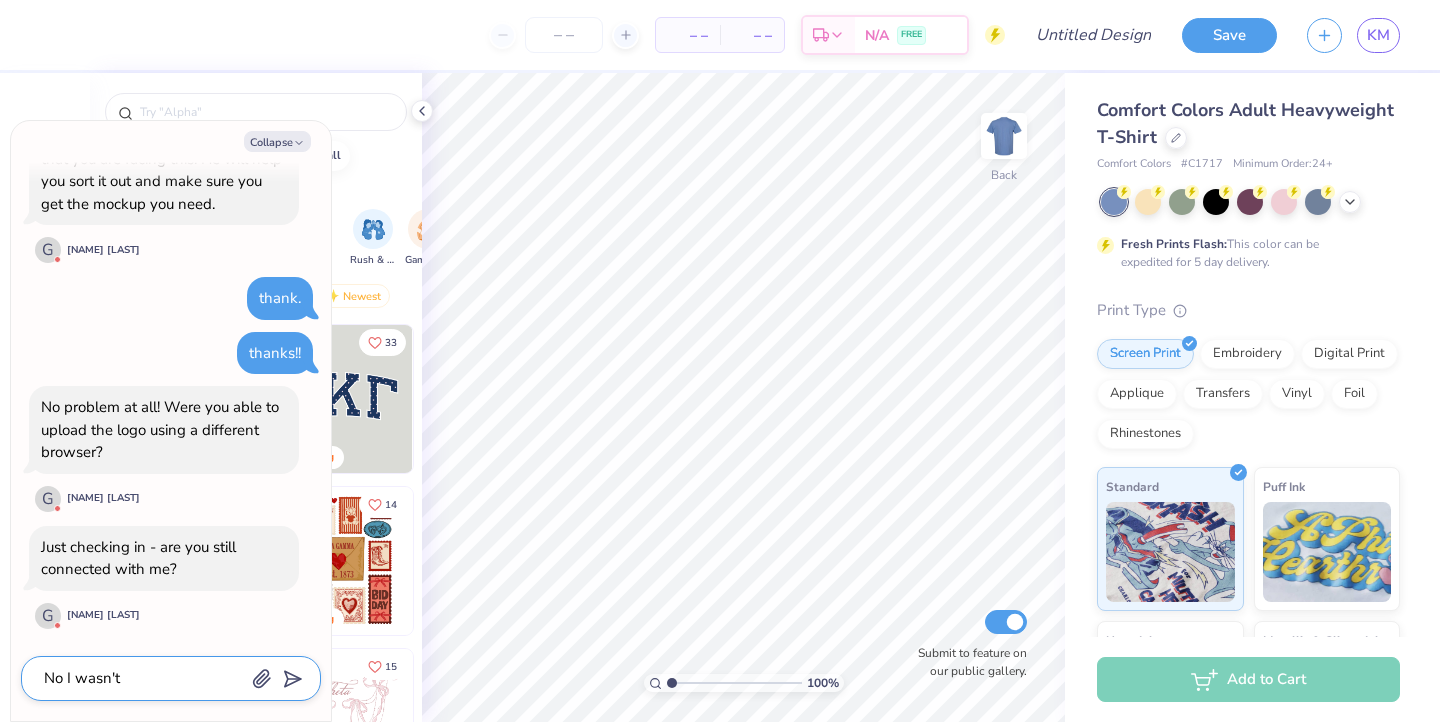 type on "x" 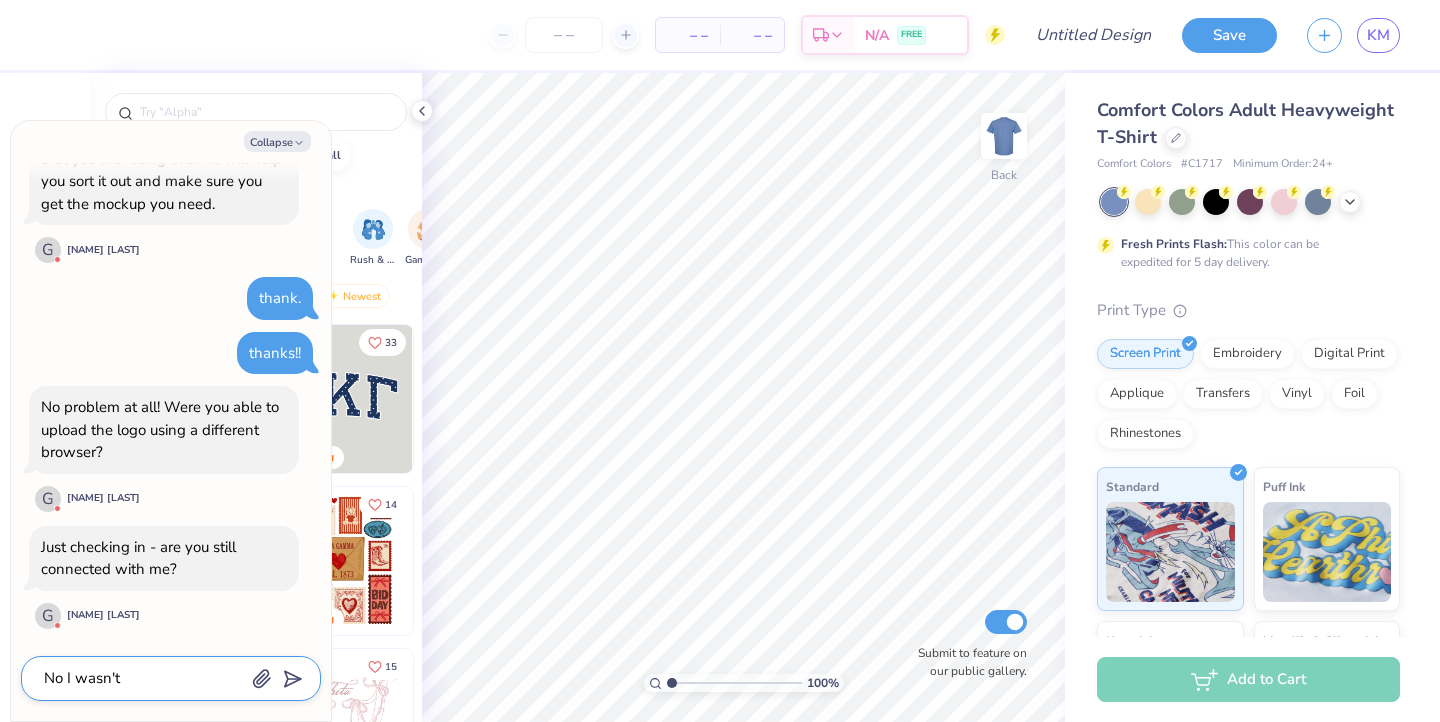type on "No I wasn't a" 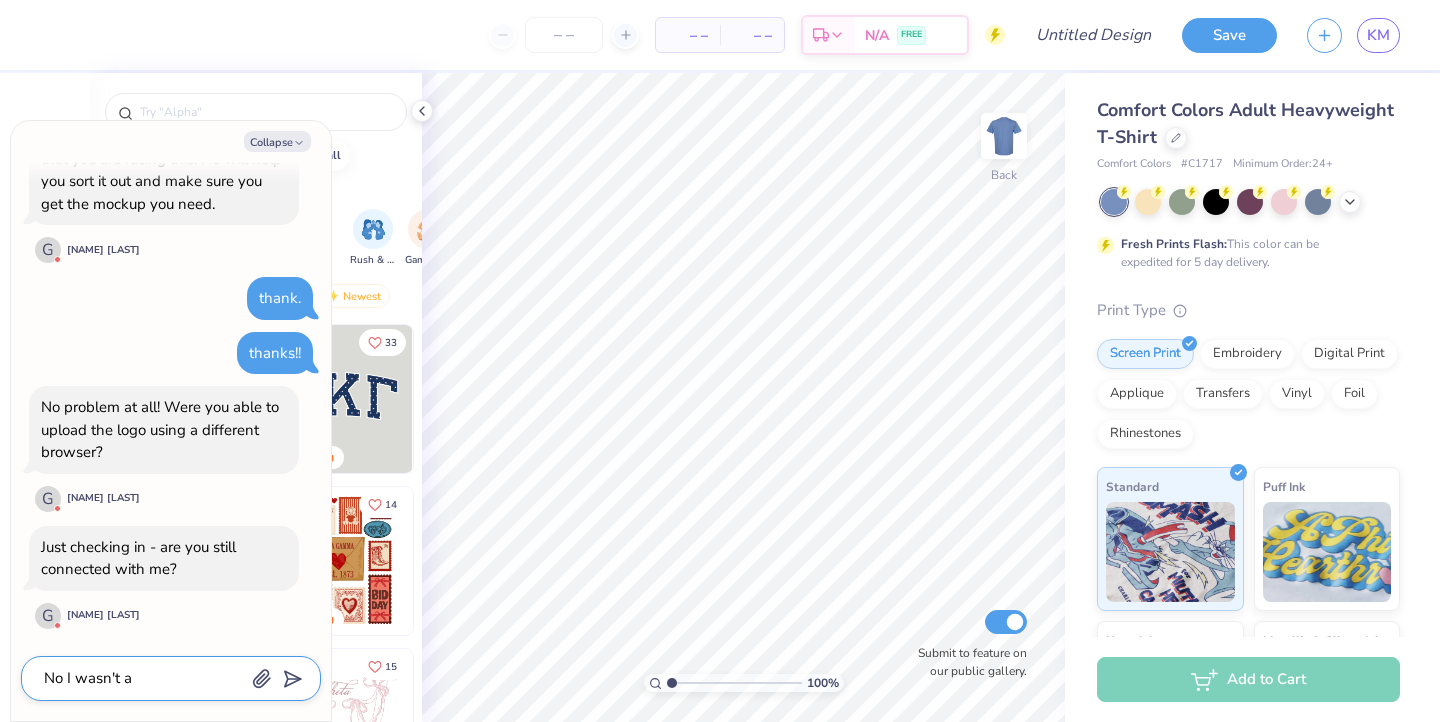 type on "x" 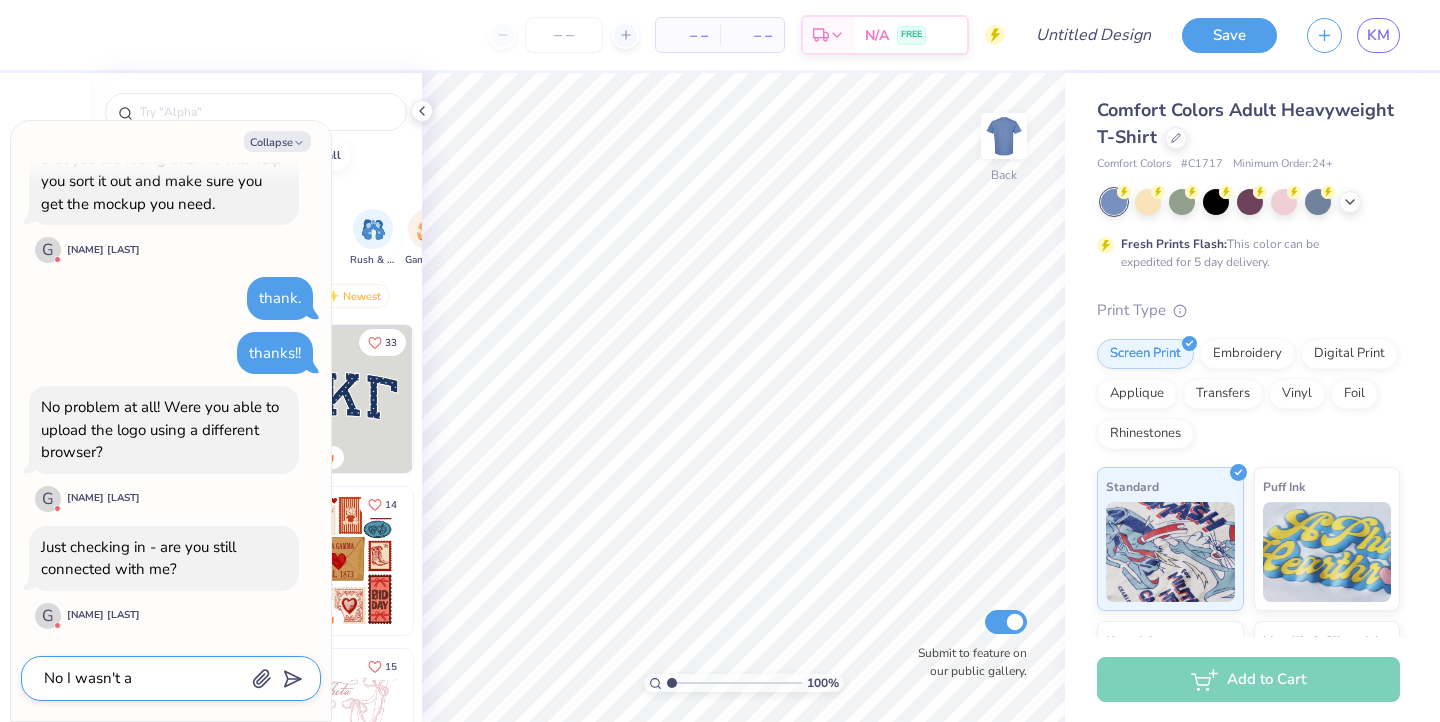 type on "No I wasn't ab" 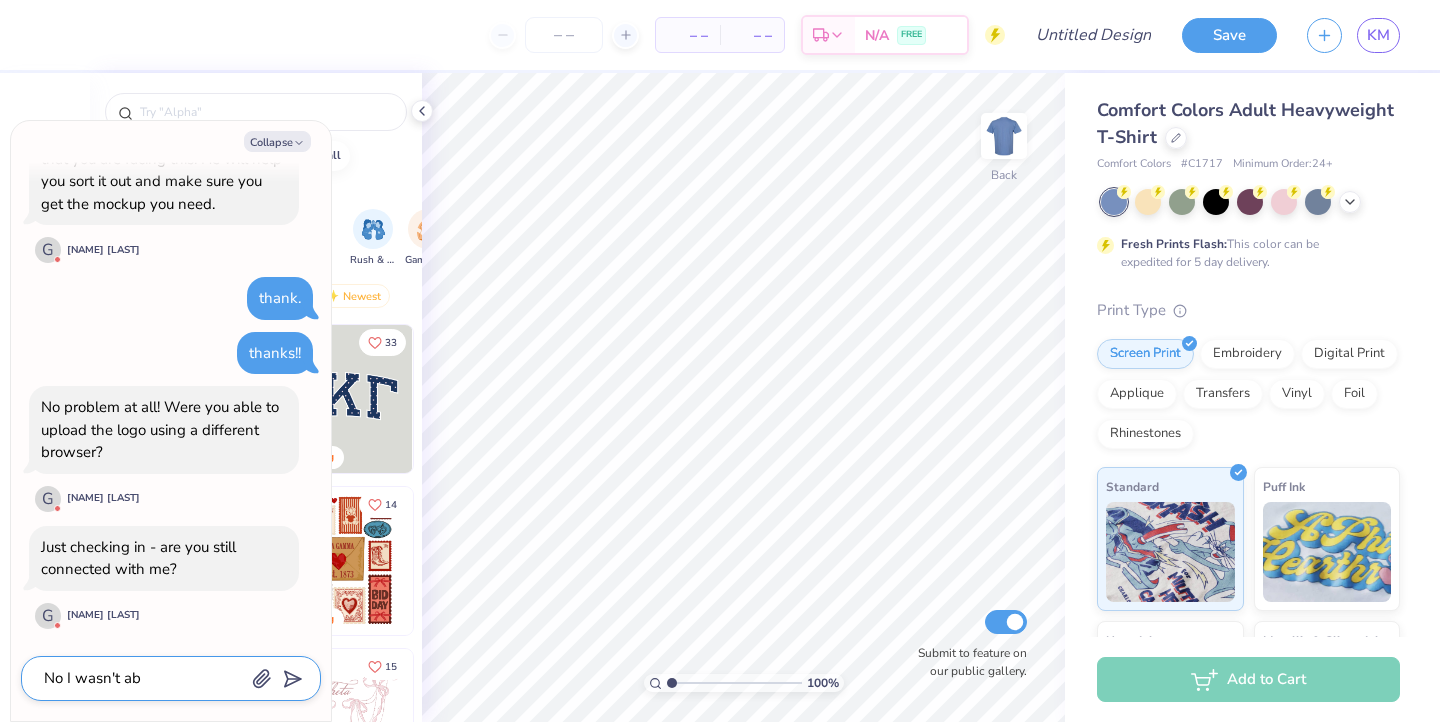 type on "x" 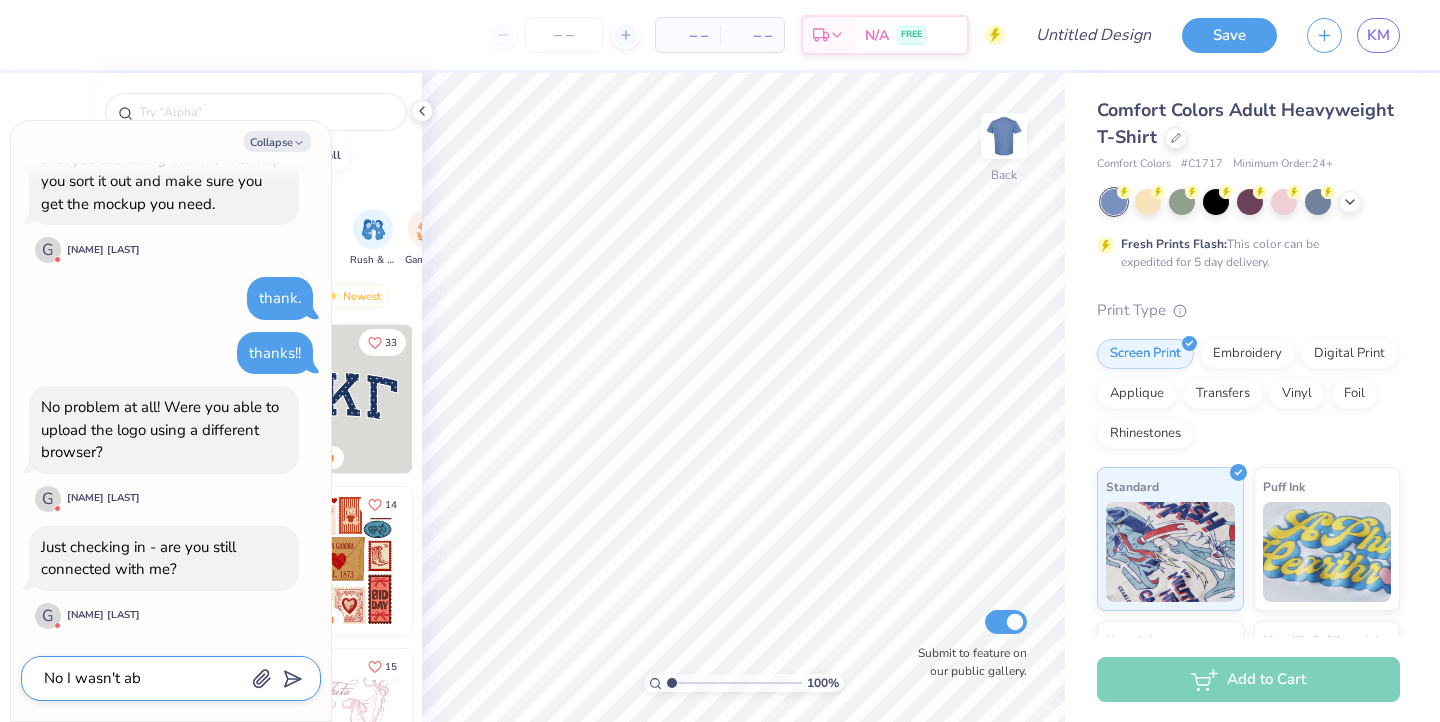 type on "No I wasn't abl" 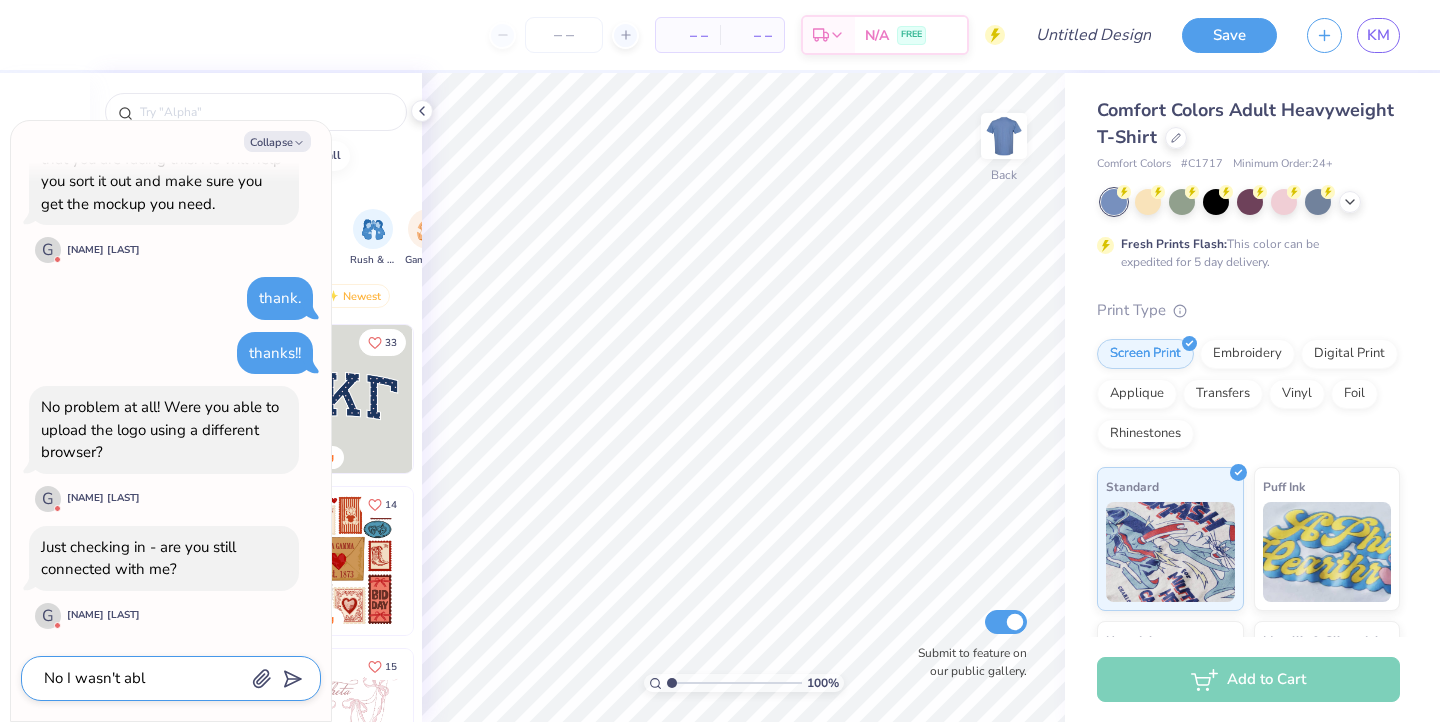 type on "x" 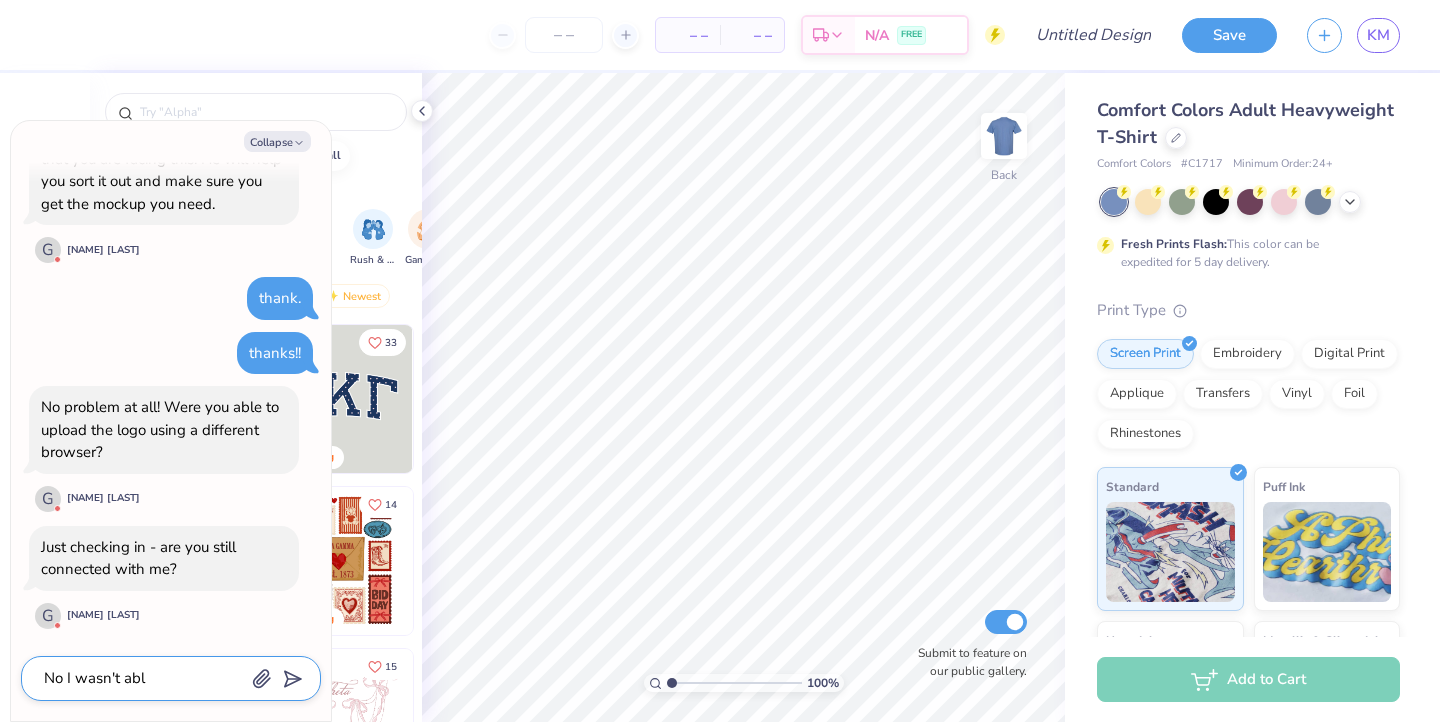 type on "No I wasn't able" 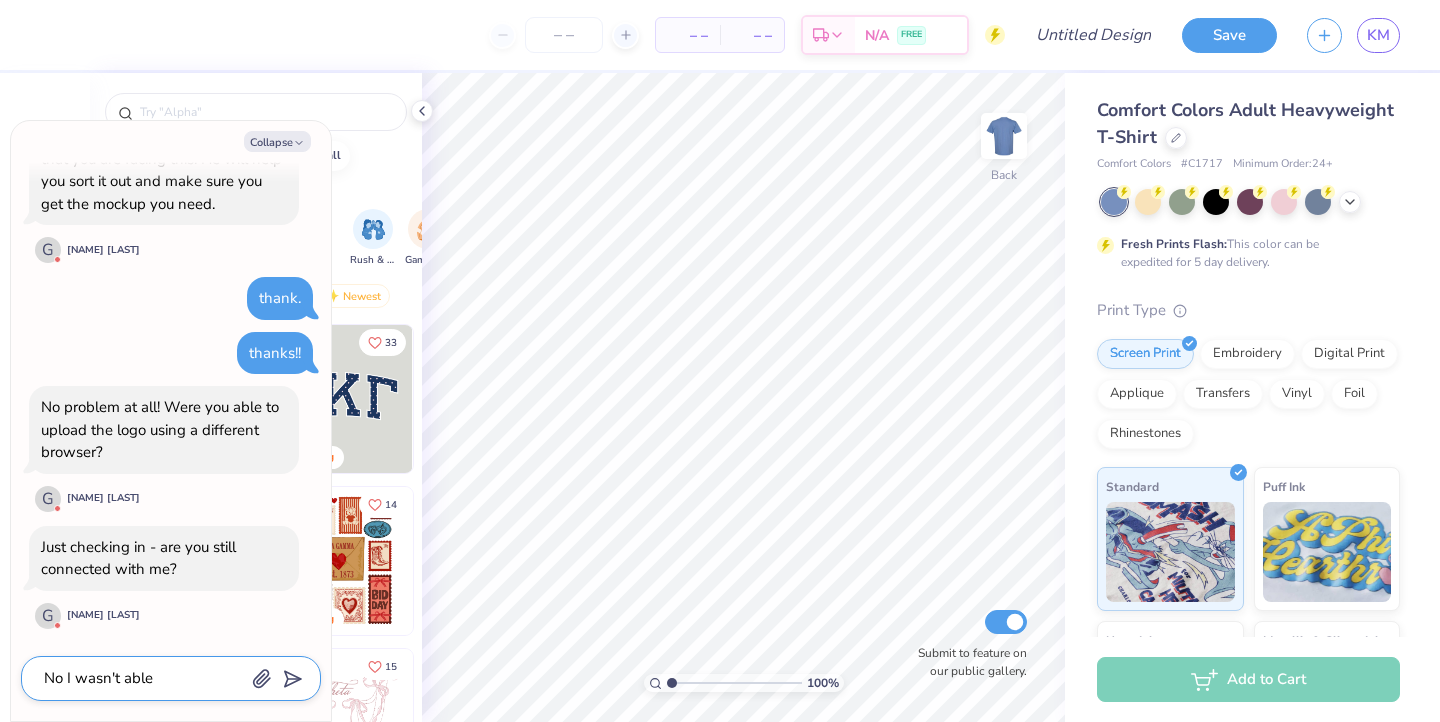 type on "x" 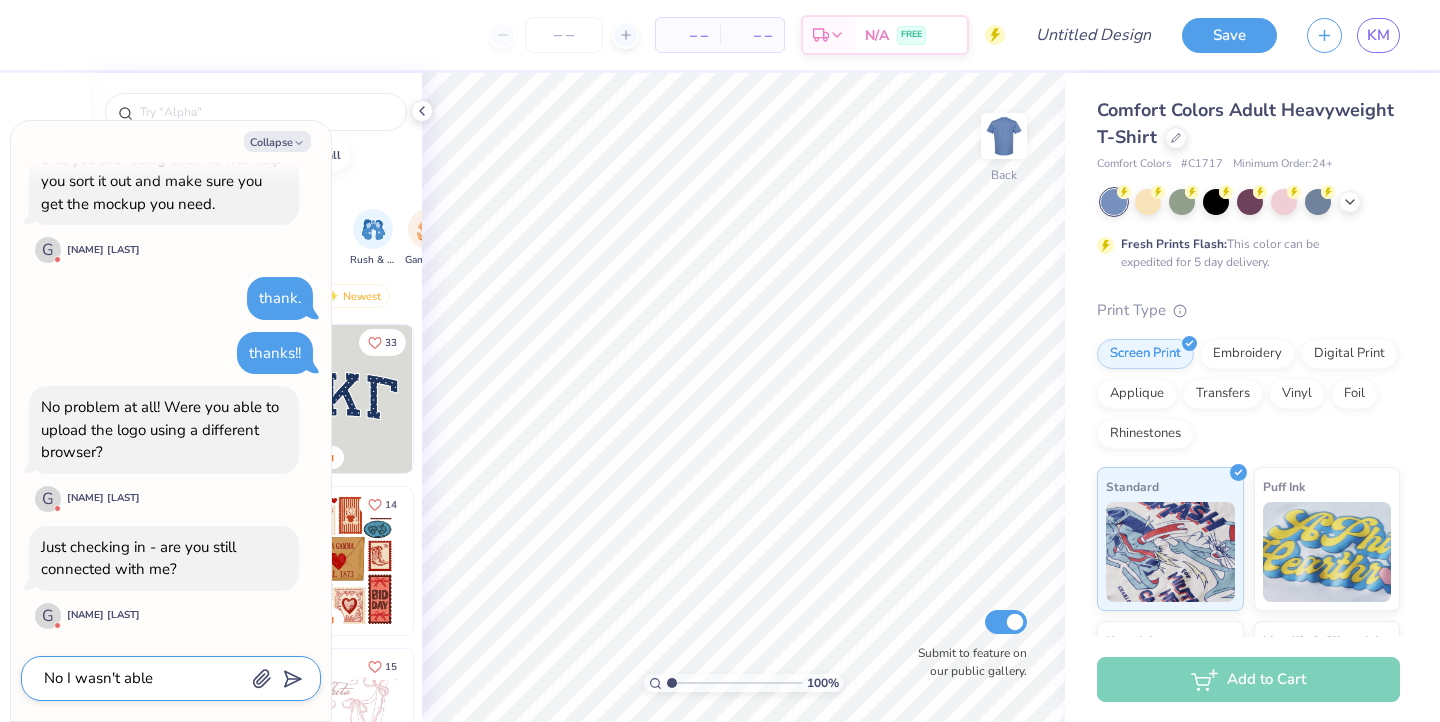 type on "No I wasn't able" 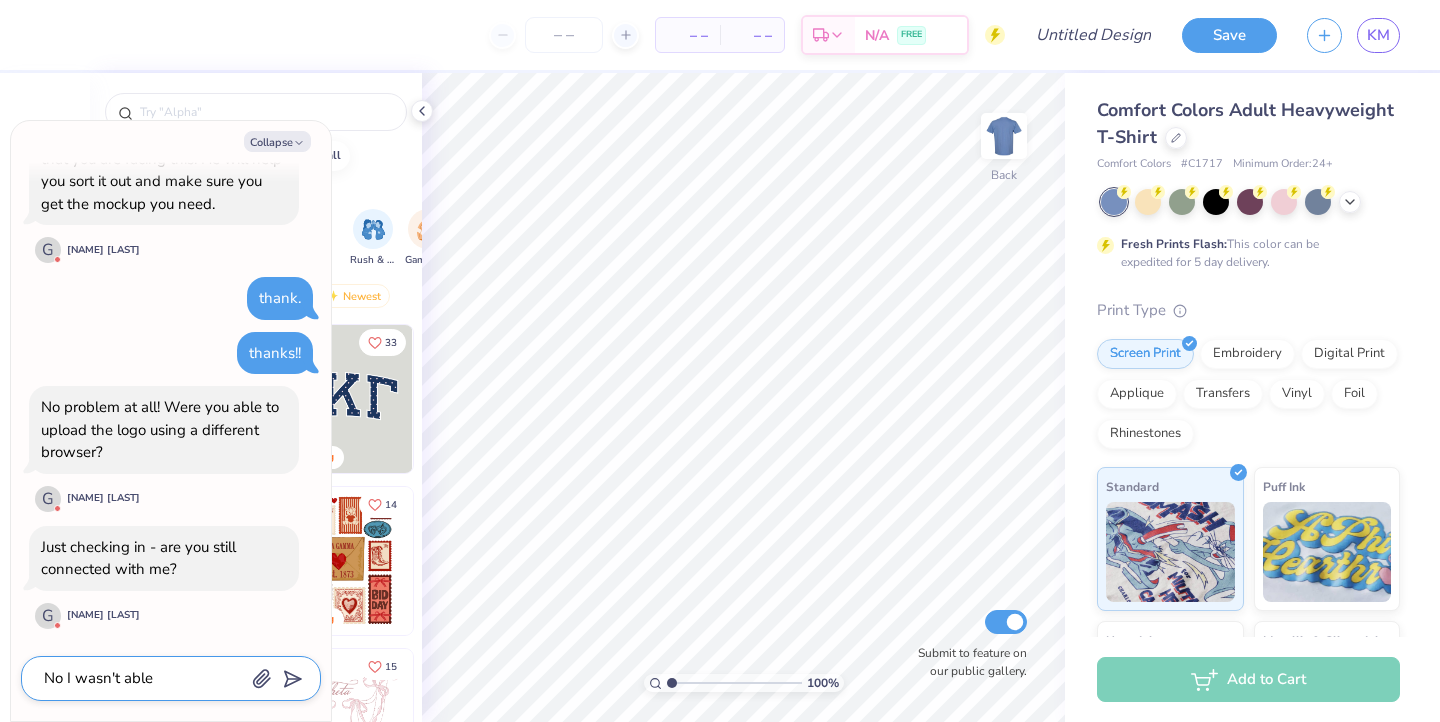 type on "x" 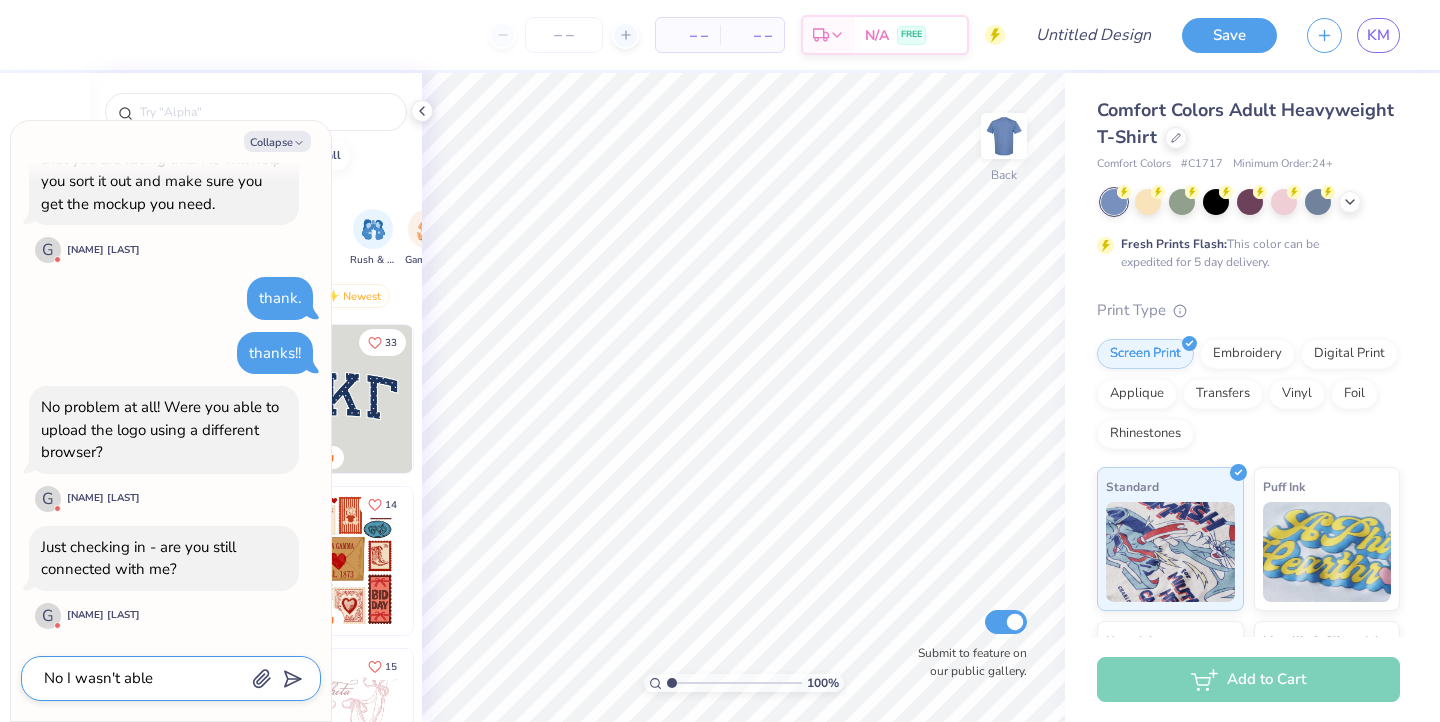 type on "No I wasn't able t" 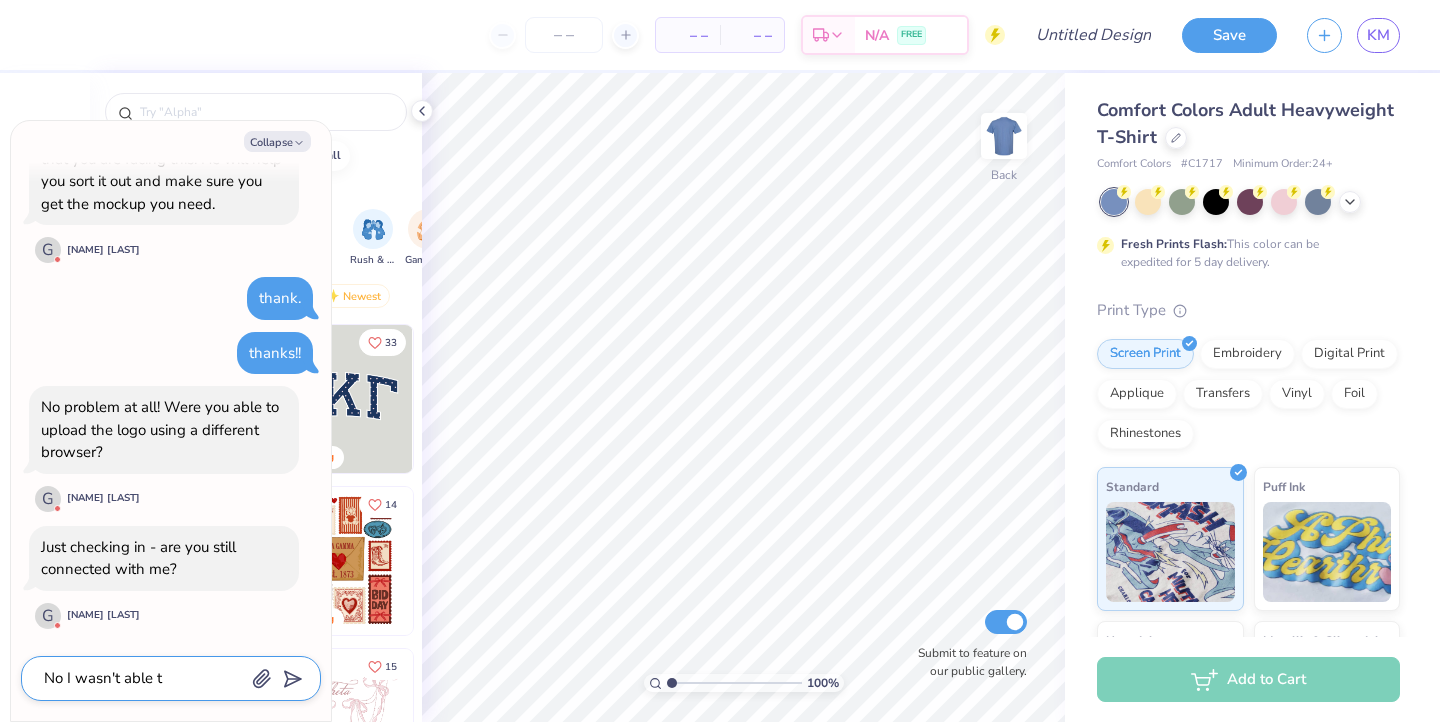 type on "x" 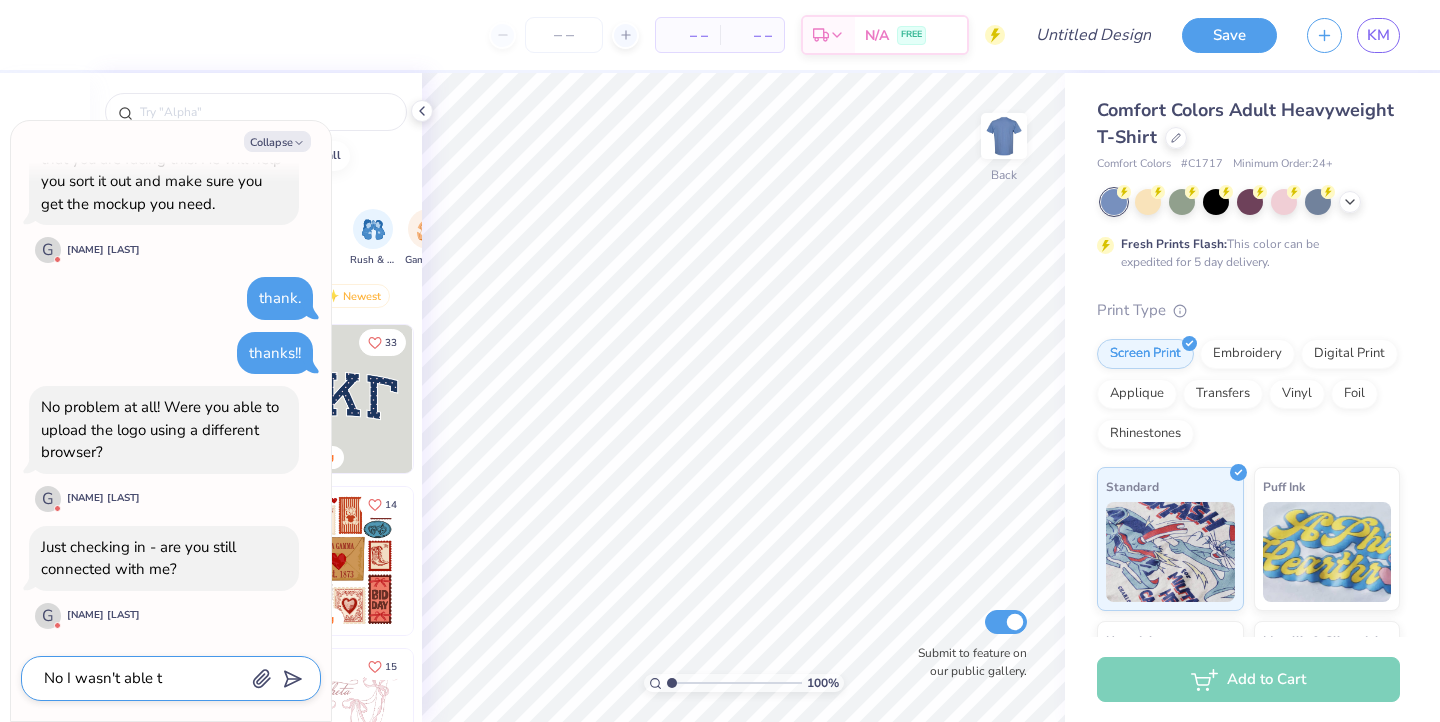 type on "No I wasn't able to" 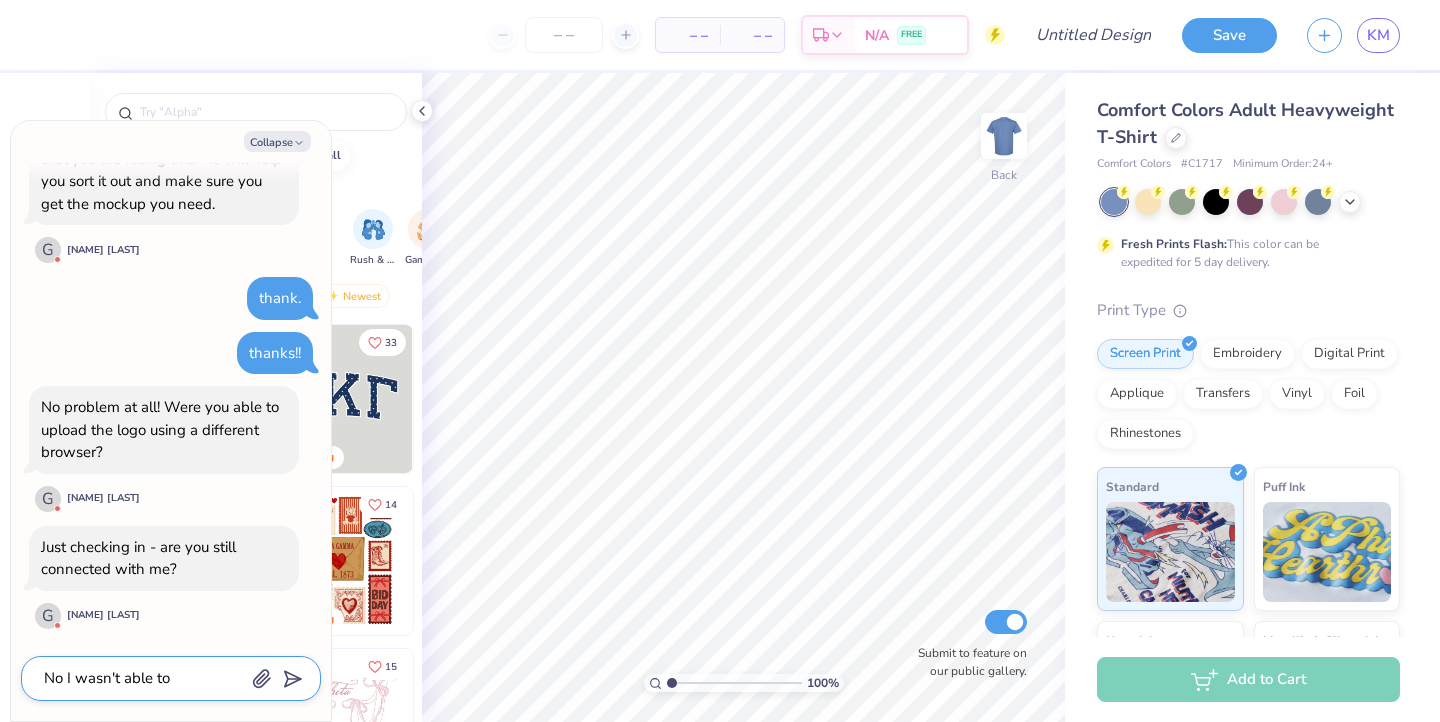 type on "x" 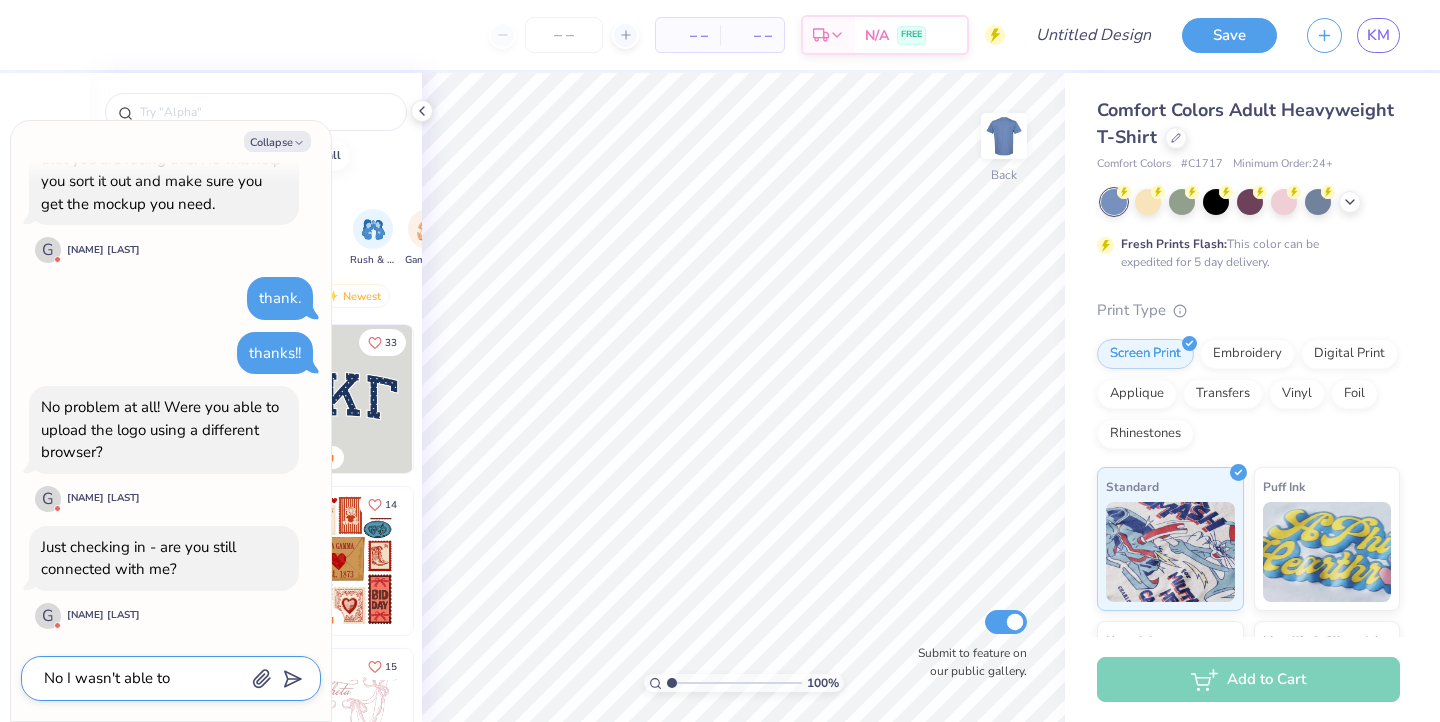 type on "No I wasn't able to" 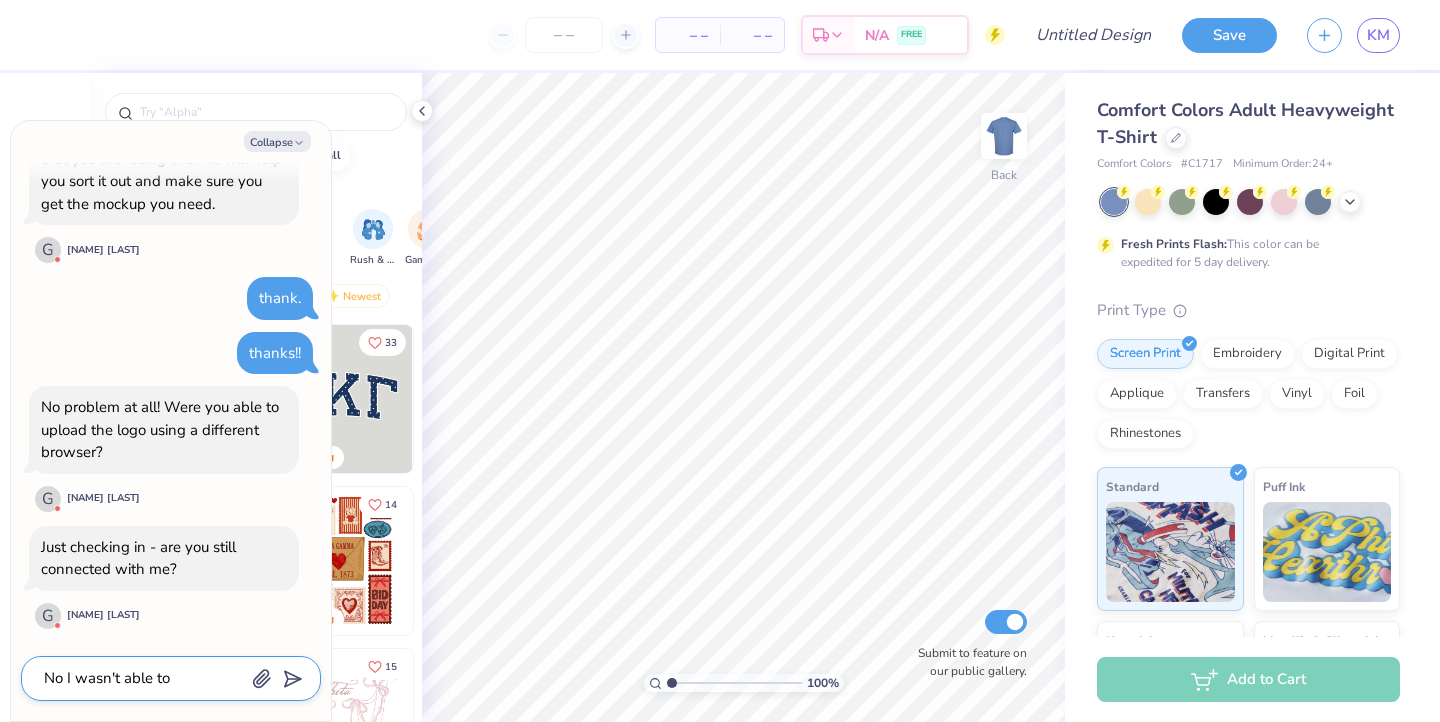 type on "x" 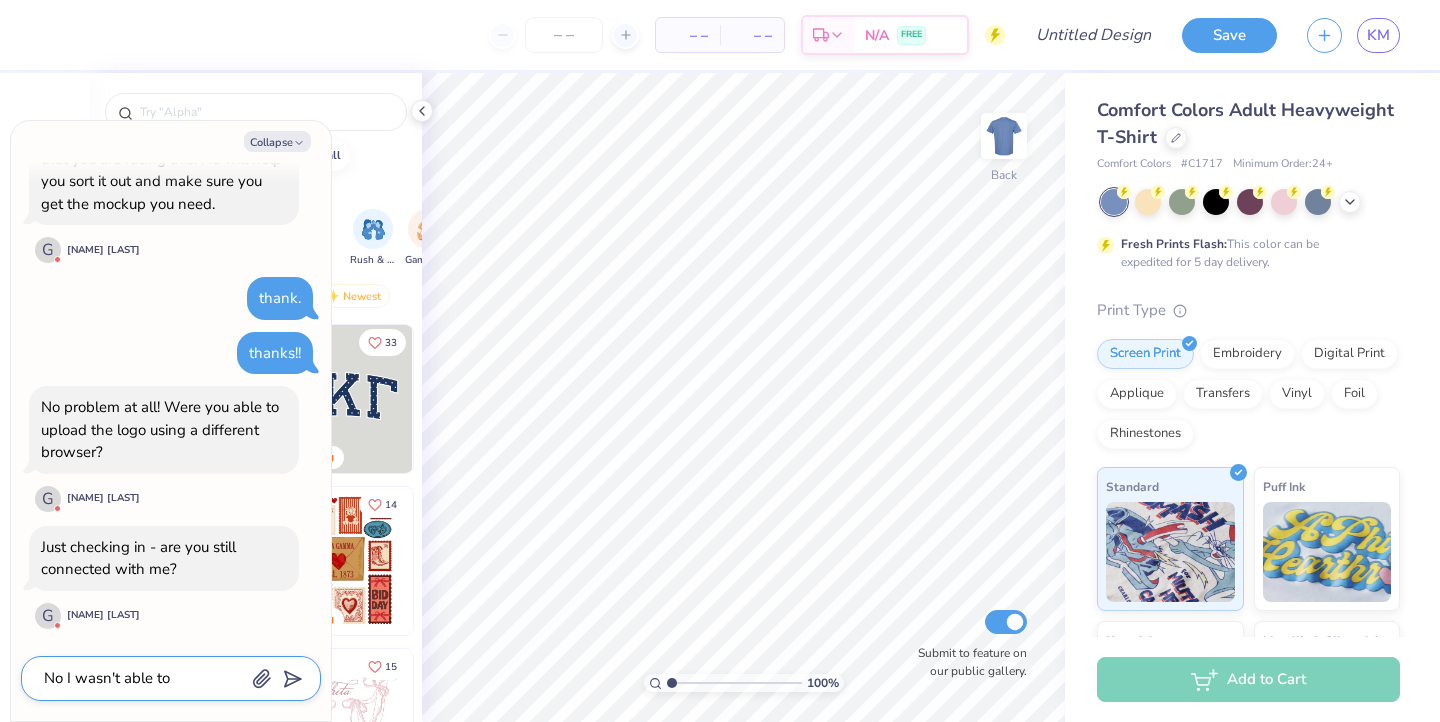 type on "No I wasn't able to u" 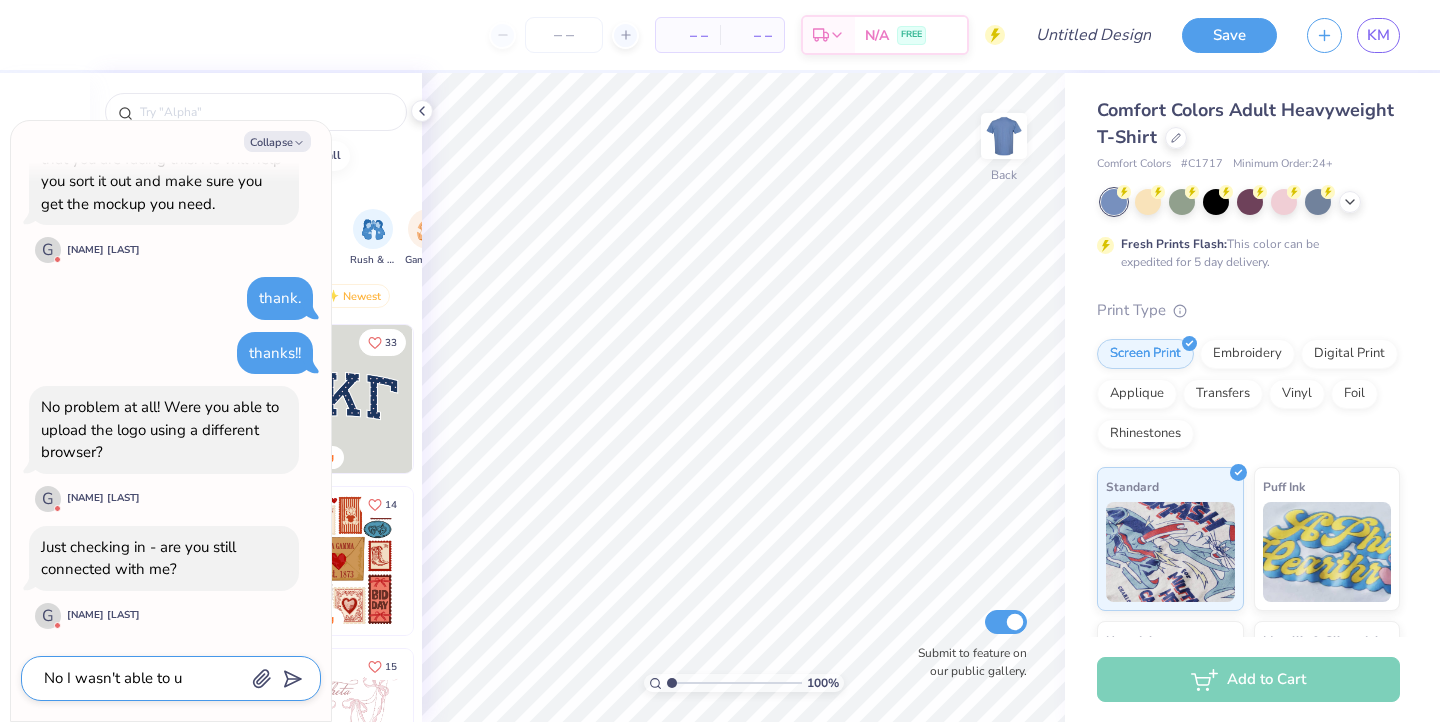 type on "x" 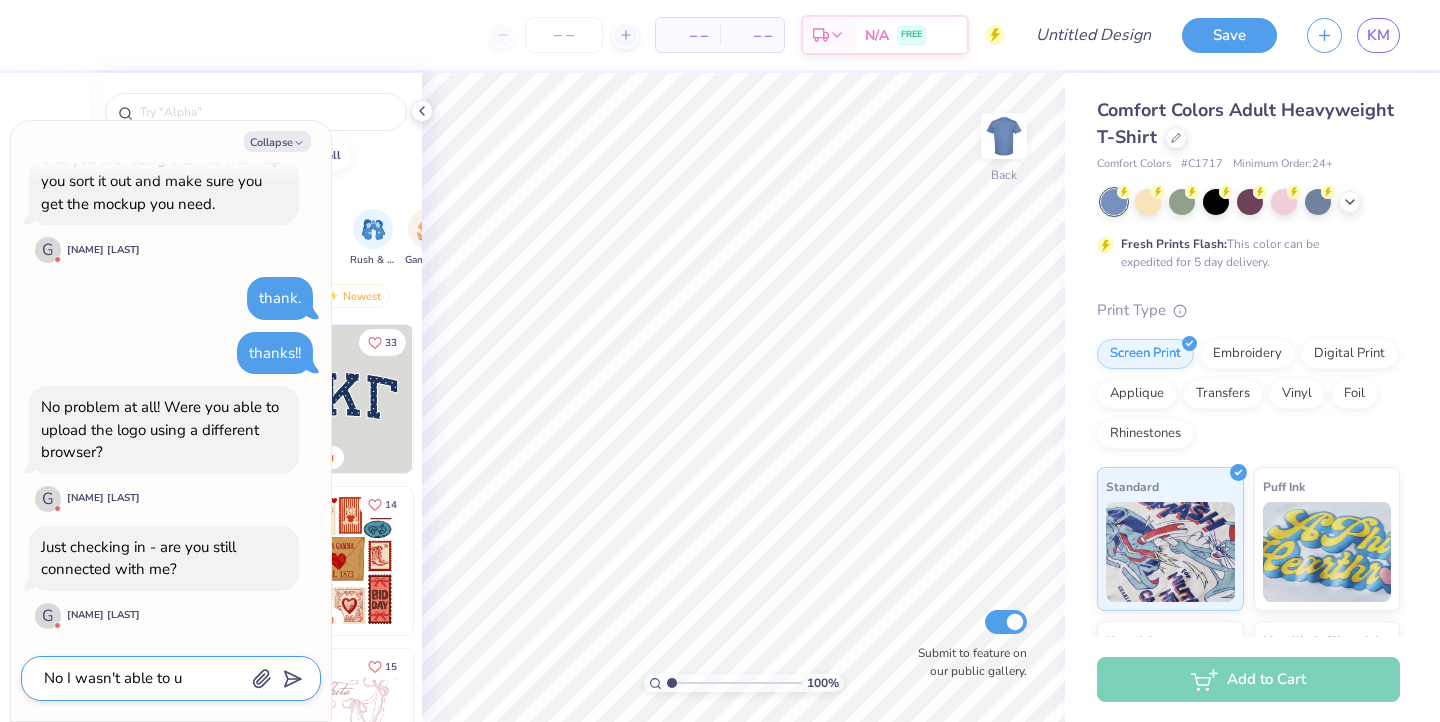 type on "No I wasn't able to up" 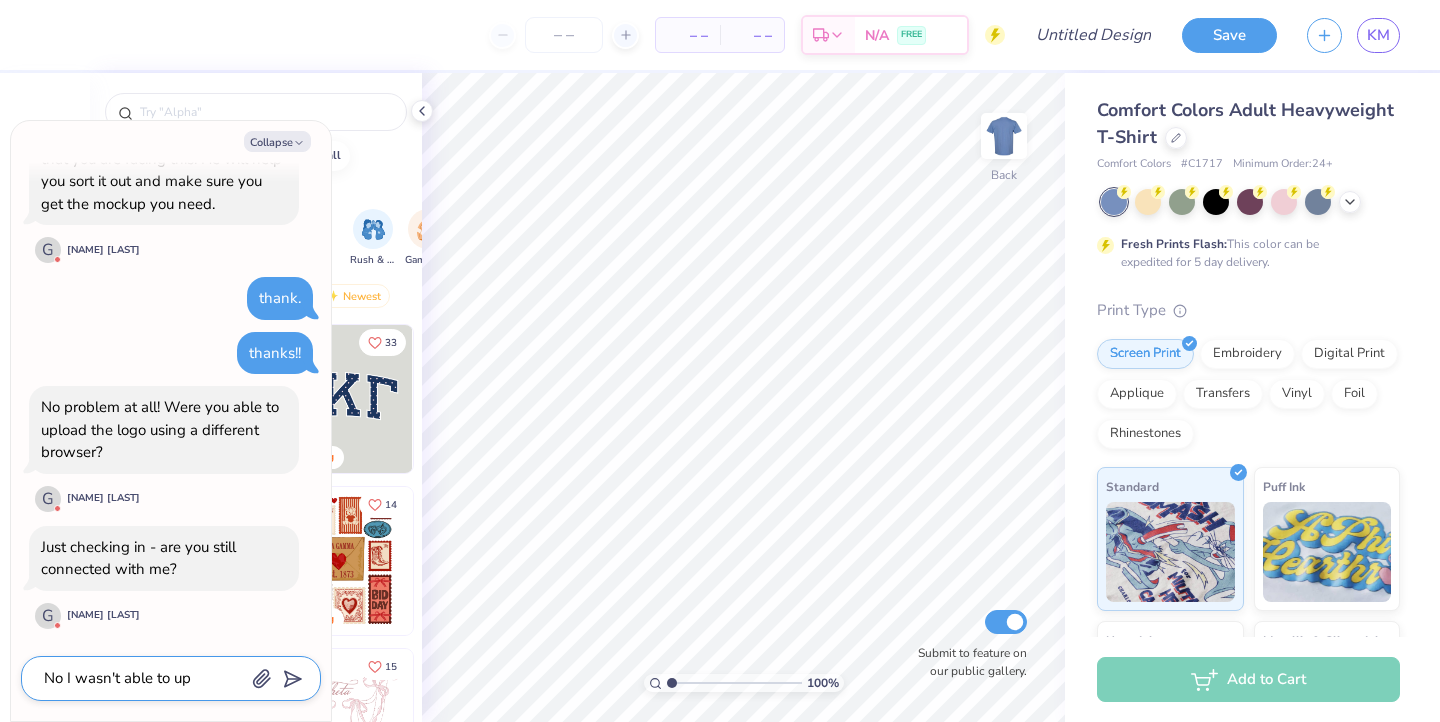 type on "x" 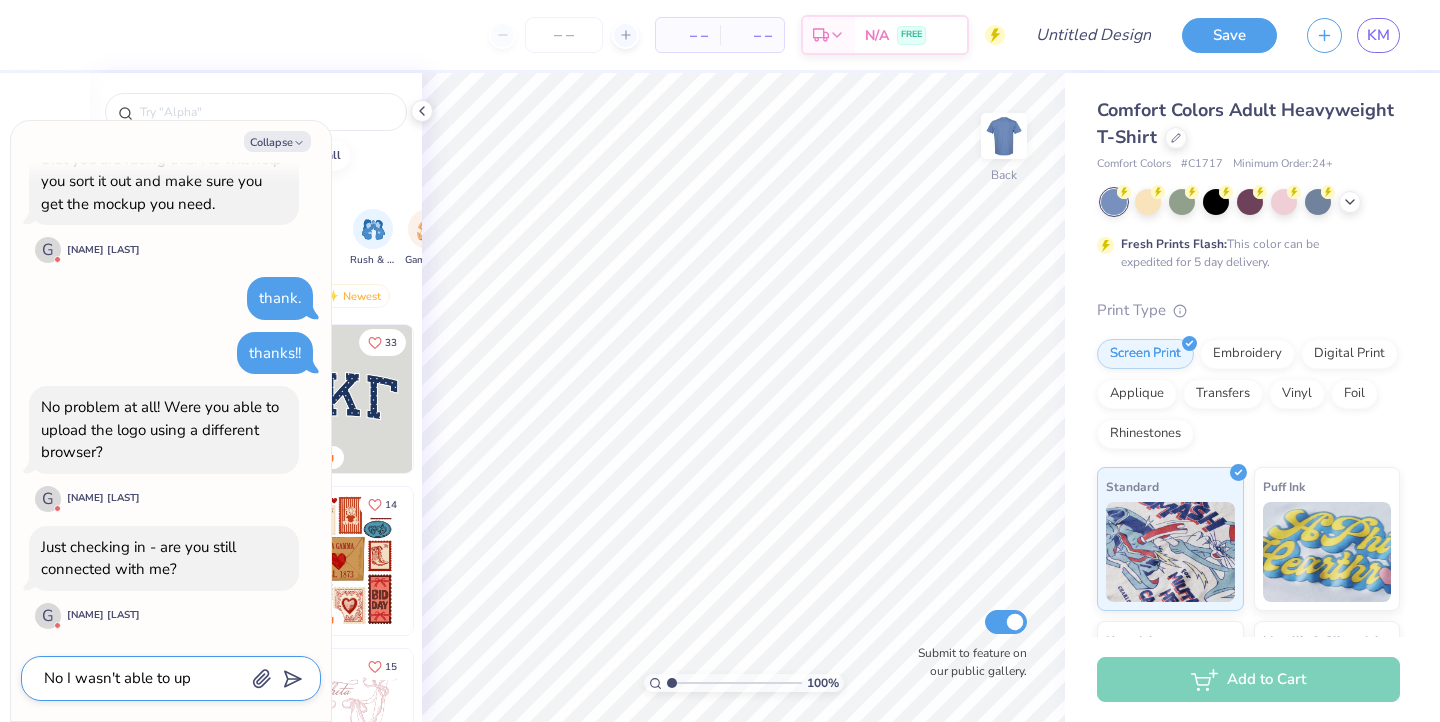 type on "No I wasn't able to upl" 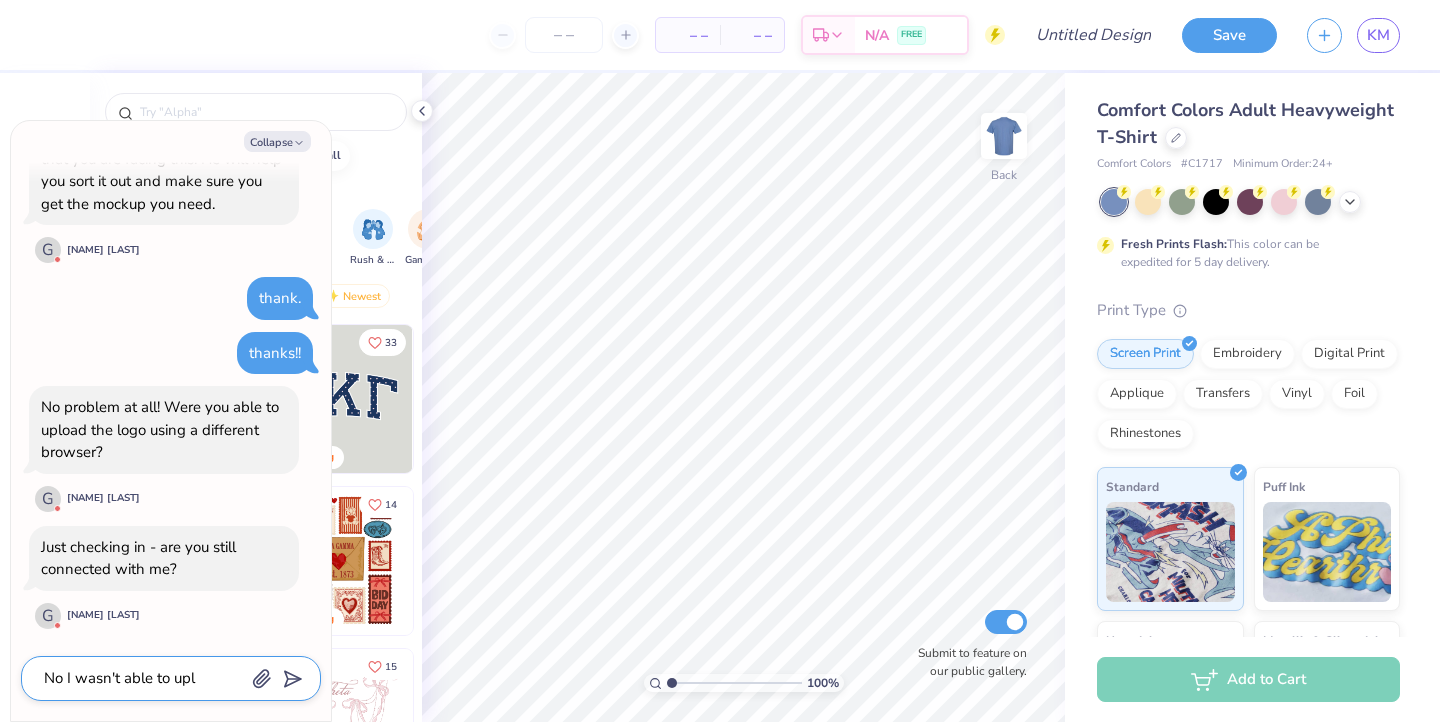 type on "x" 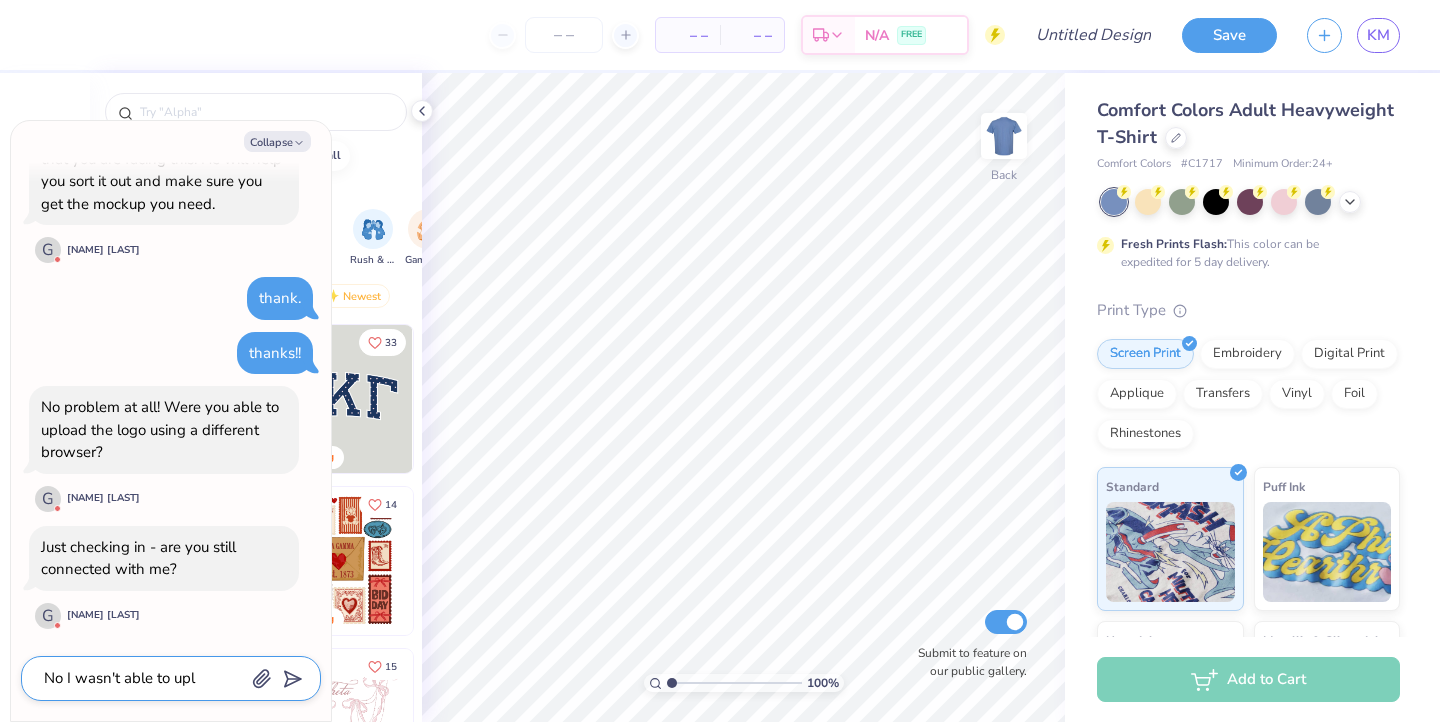 type on "No I wasn't able to uplo" 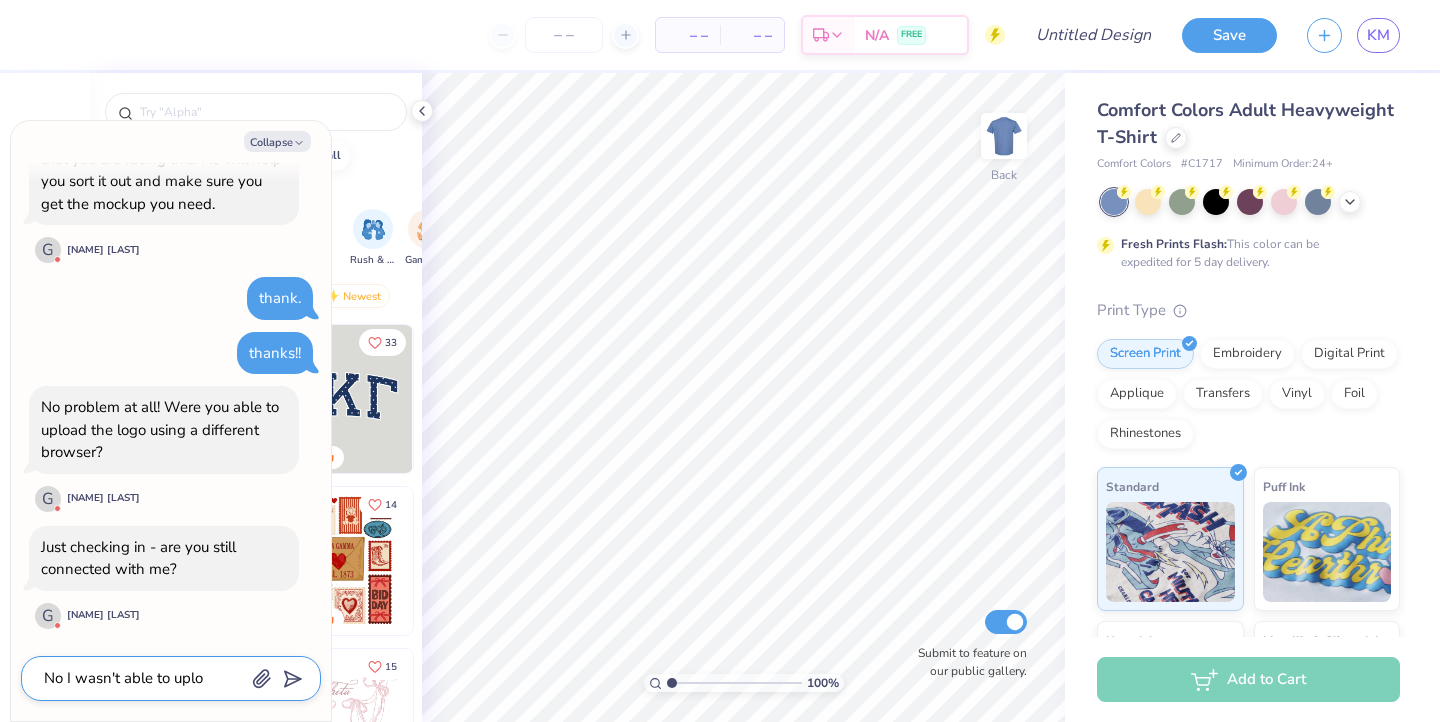 type on "x" 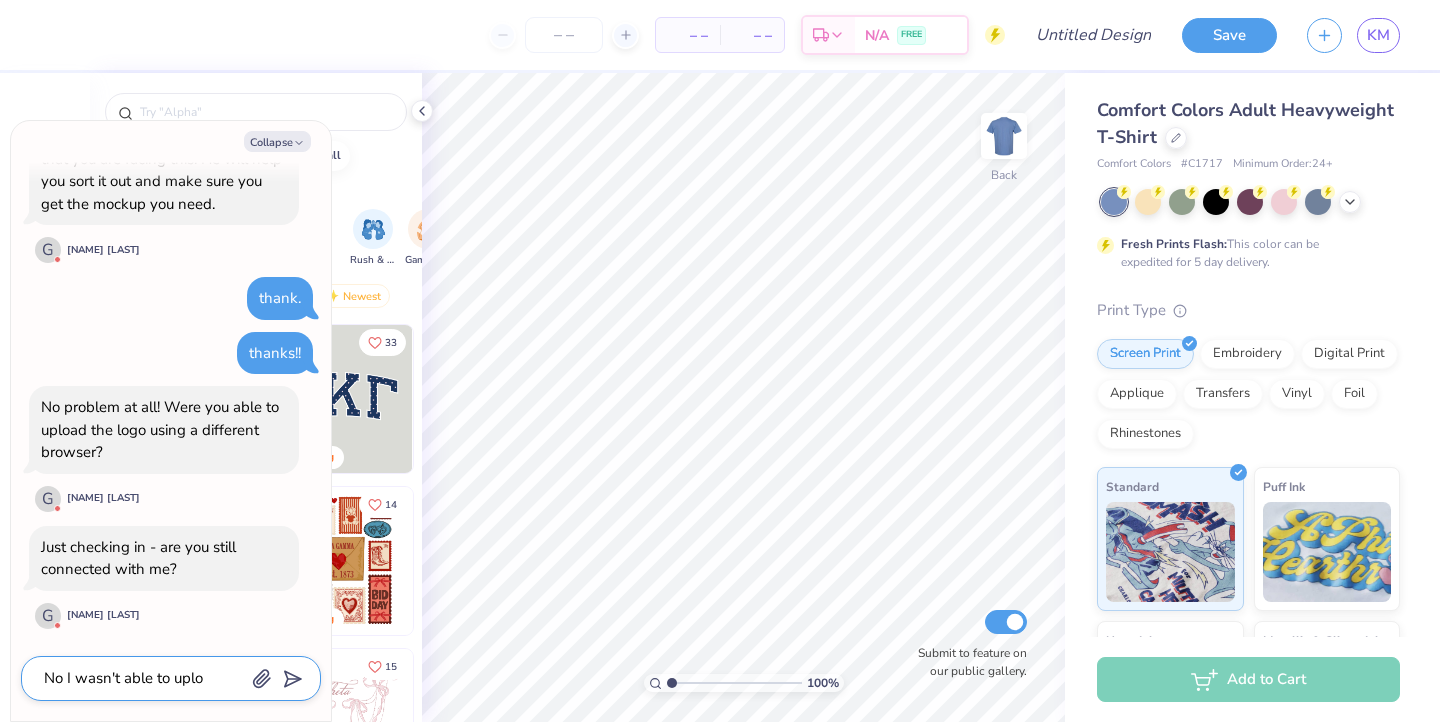 type on "No I wasn't able to uploa" 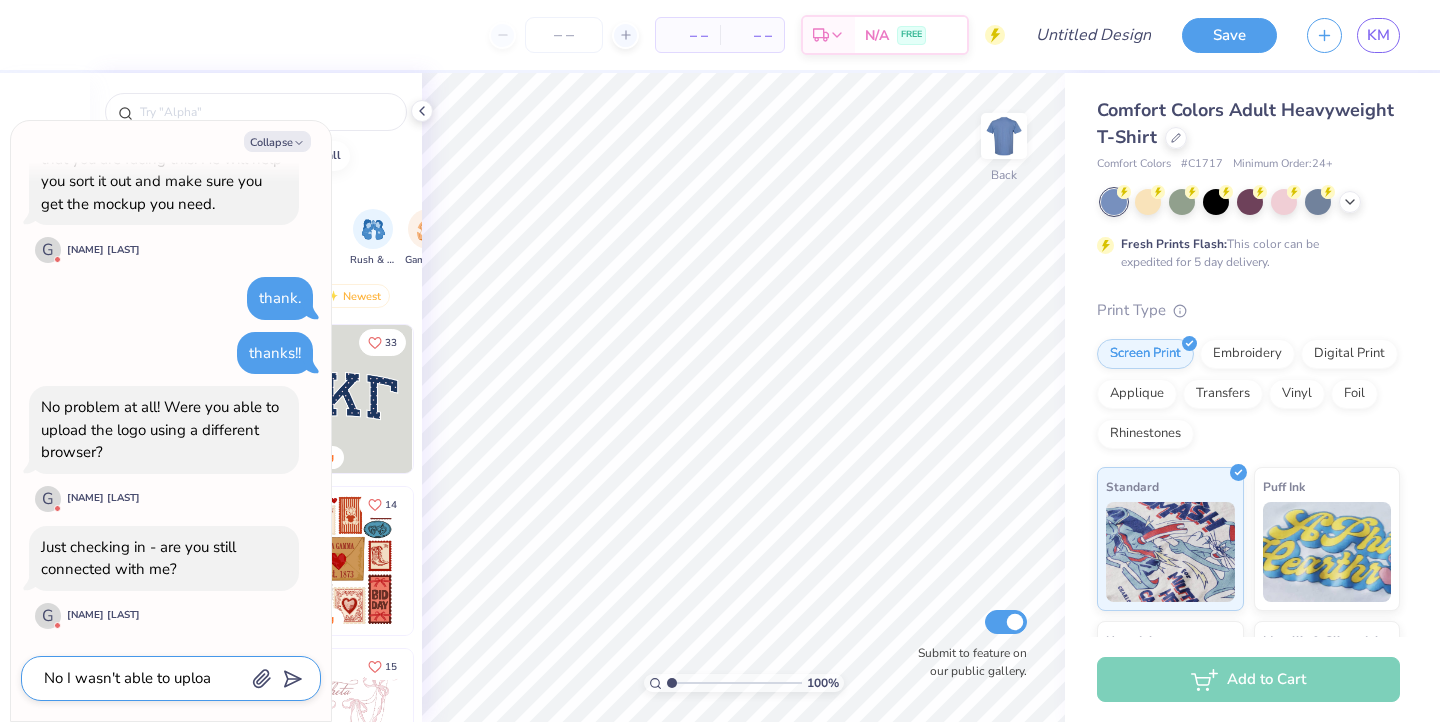type on "x" 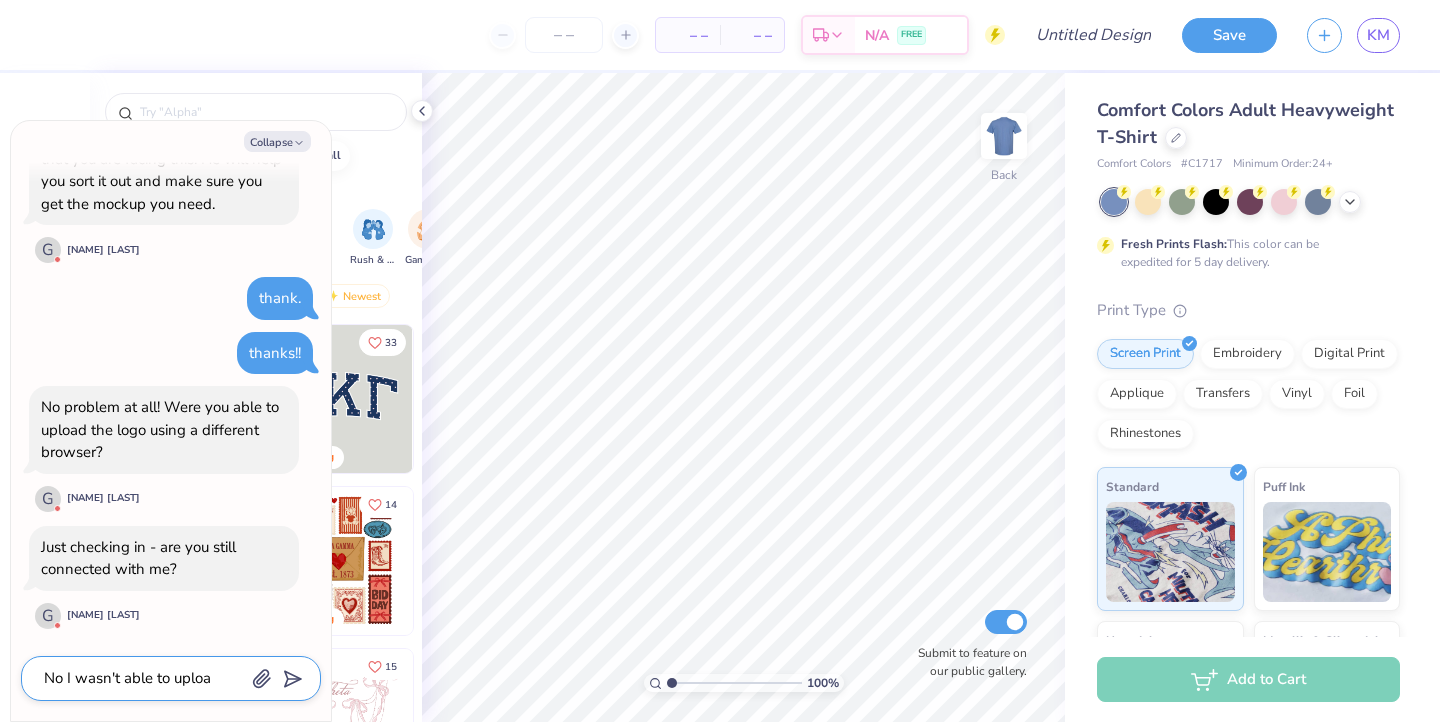 type on "No I wasn't able to upload" 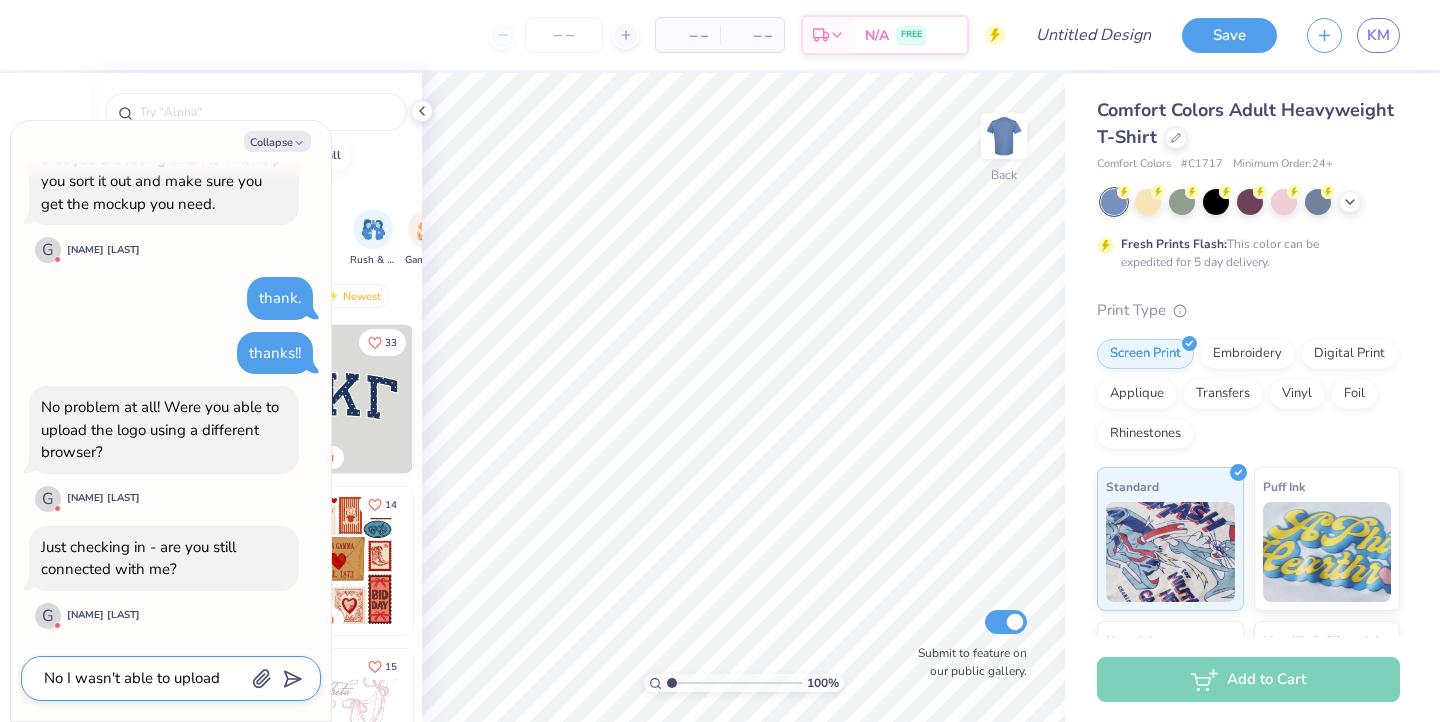 type on "x" 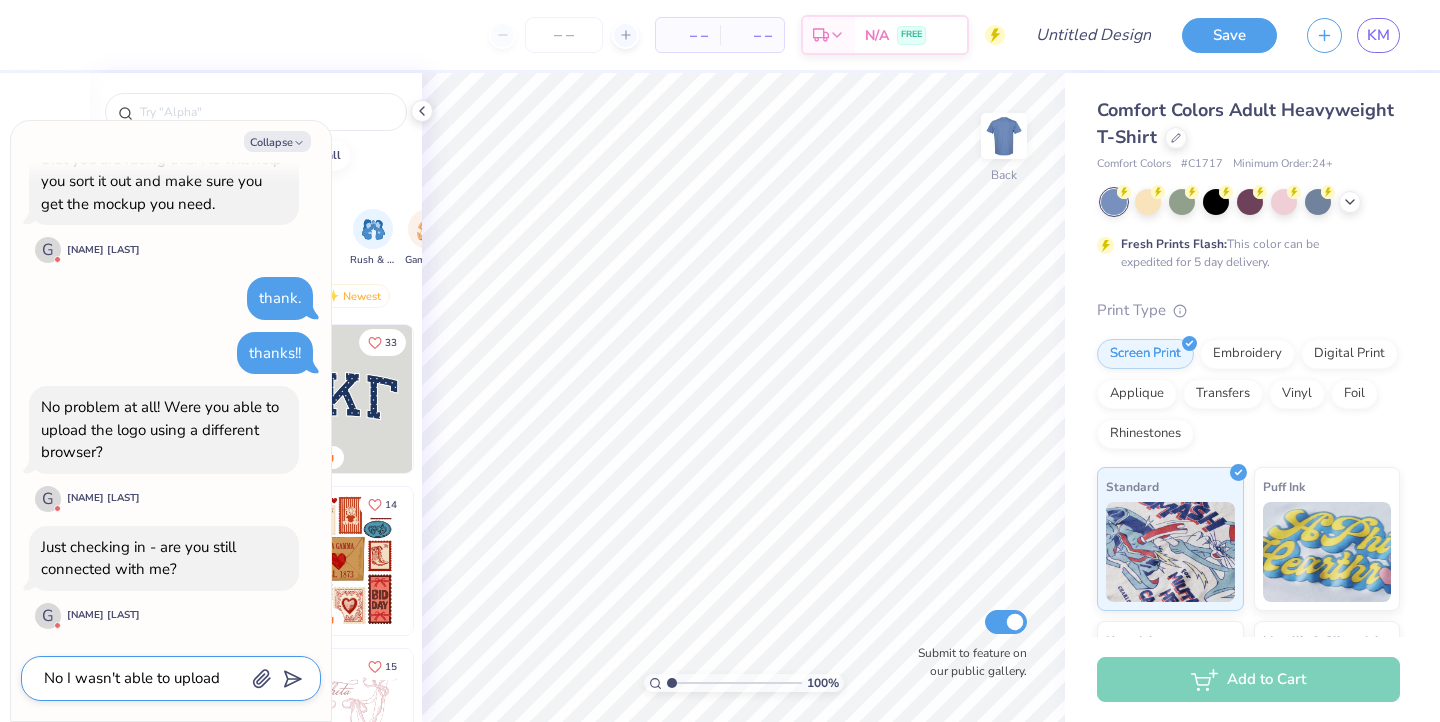 type on "No I wasn't able to upload" 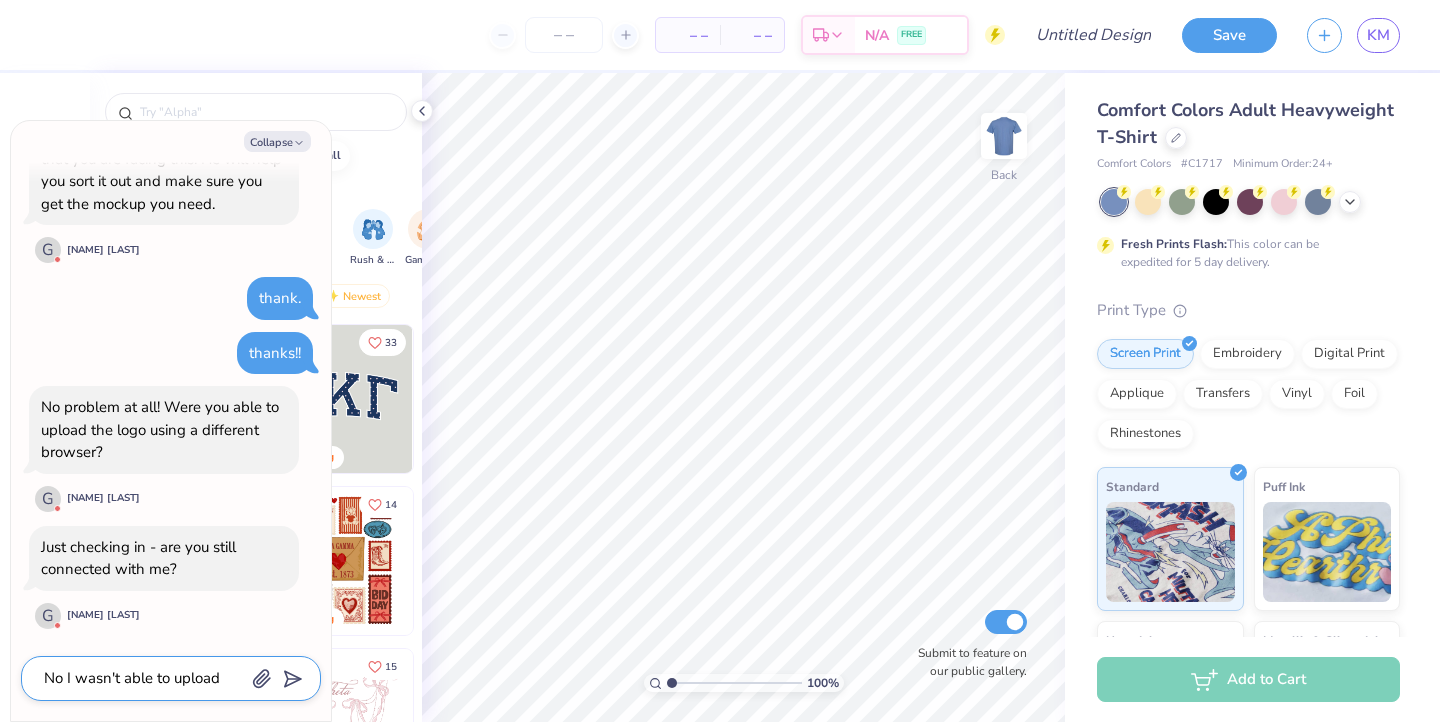 type on "x" 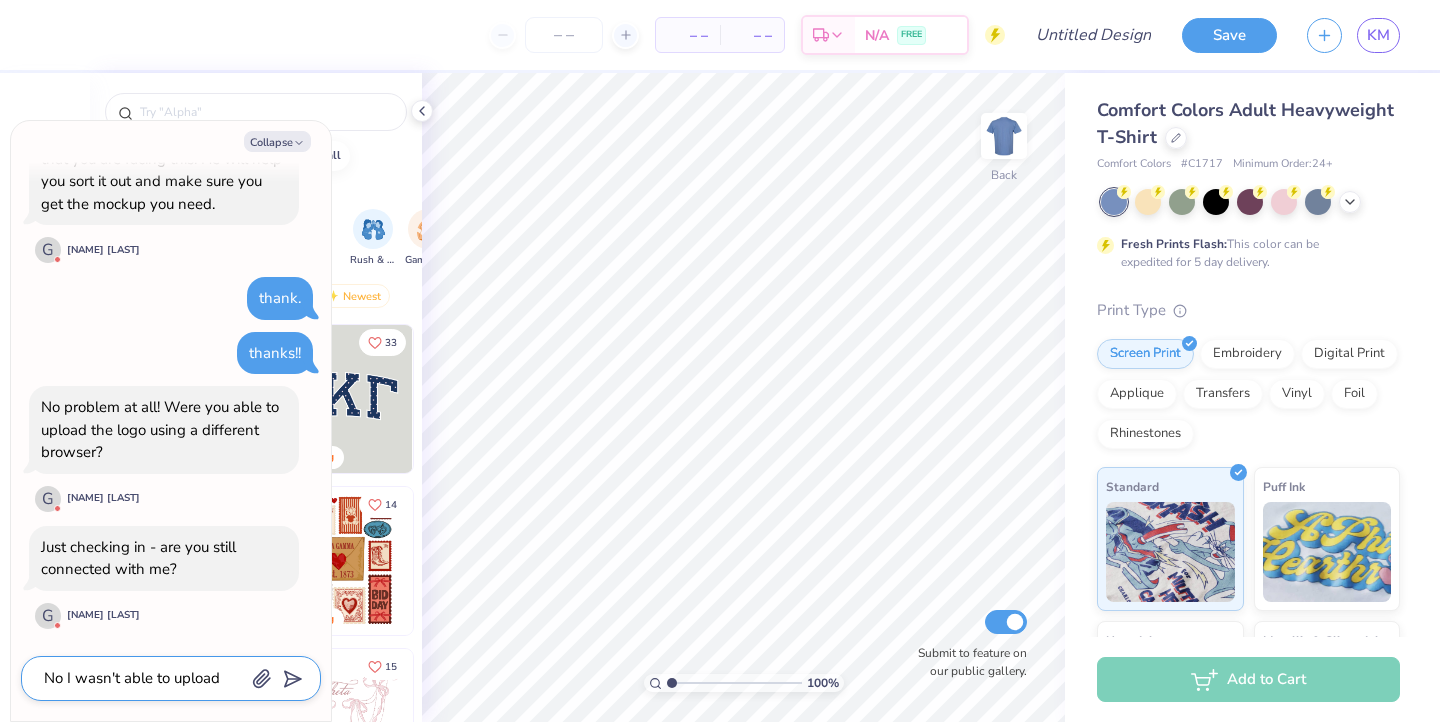 type on "No I wasn't able to upload u" 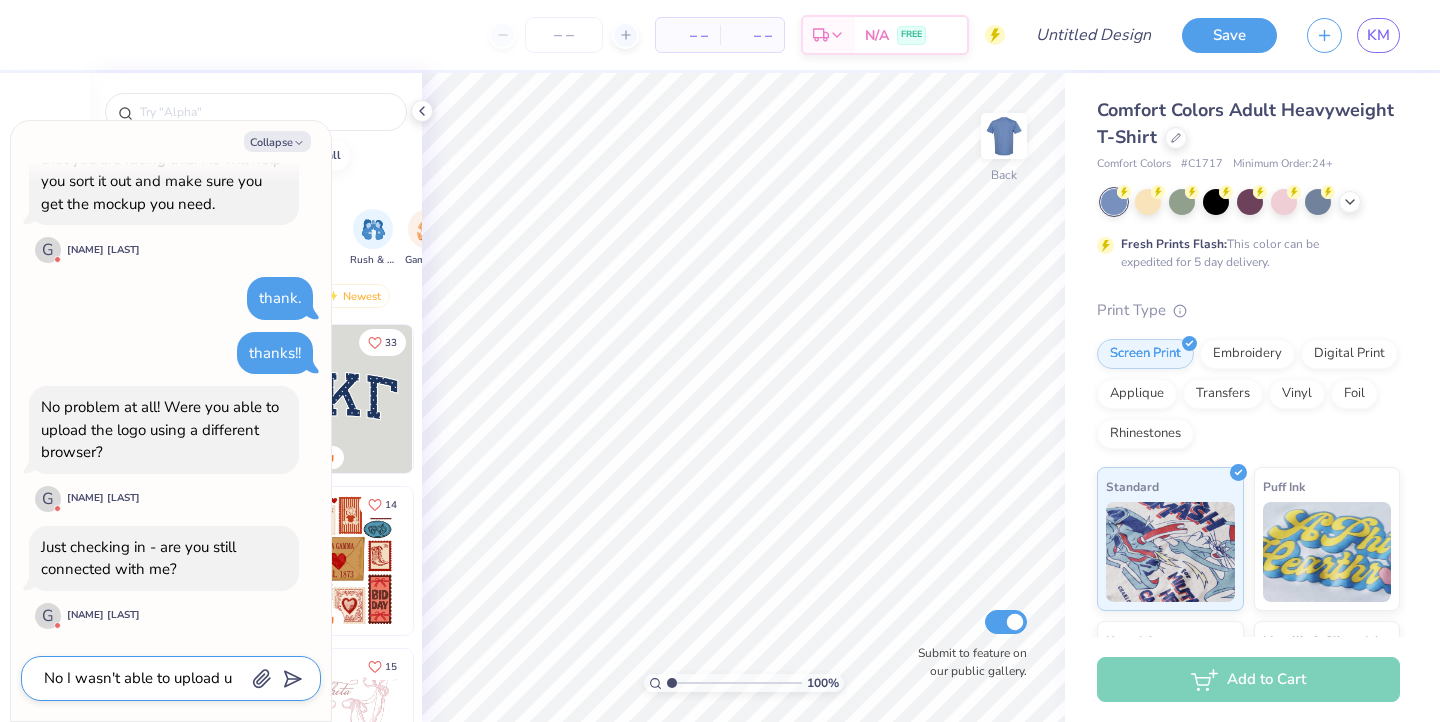 type on "x" 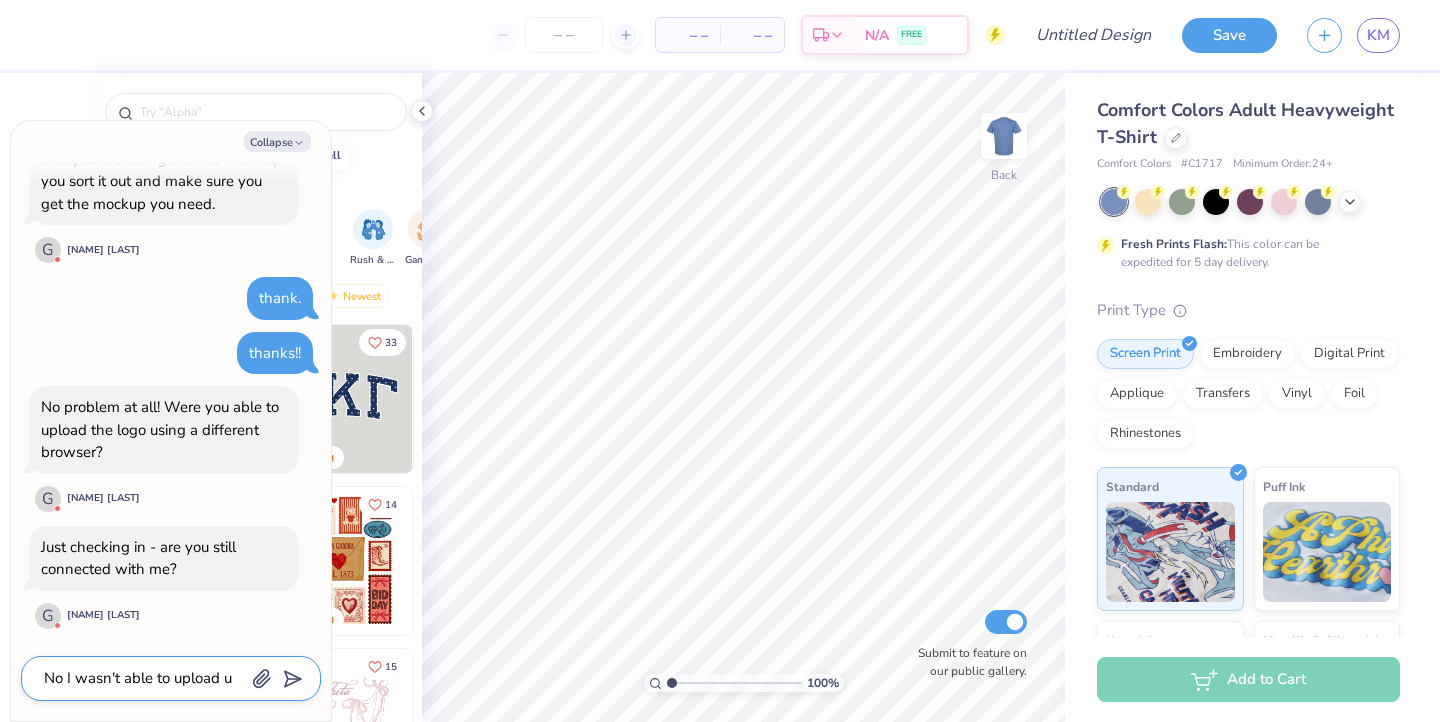 type on "No I wasn't able to upload us" 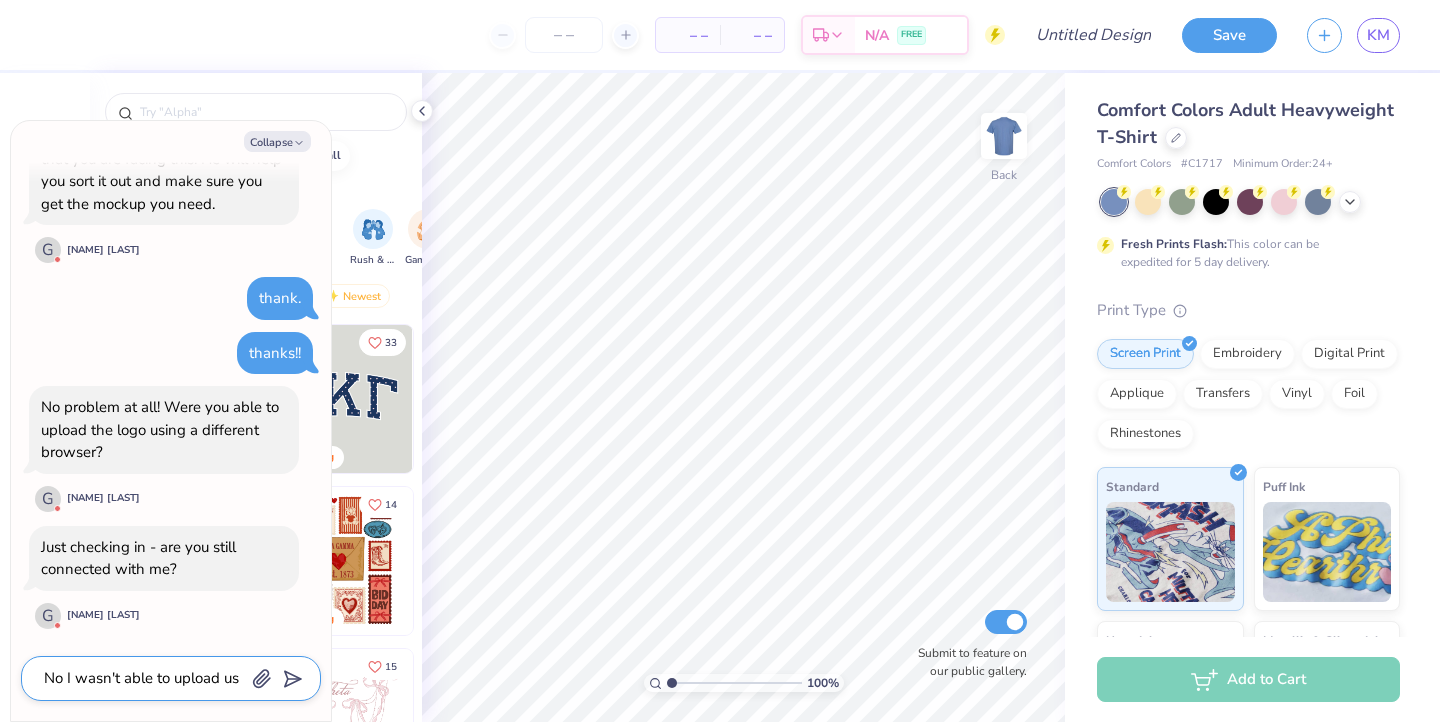 type on "x" 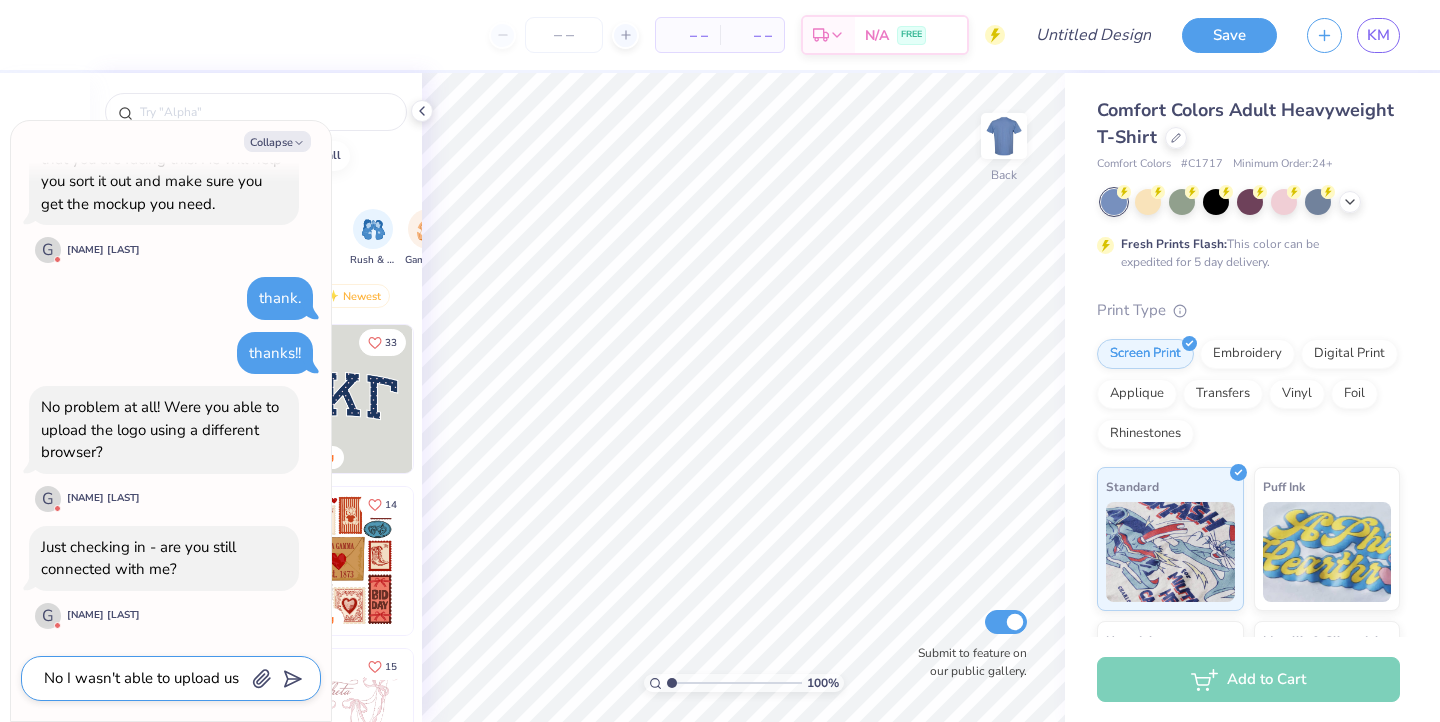 type on "No I wasn't able to upload usi" 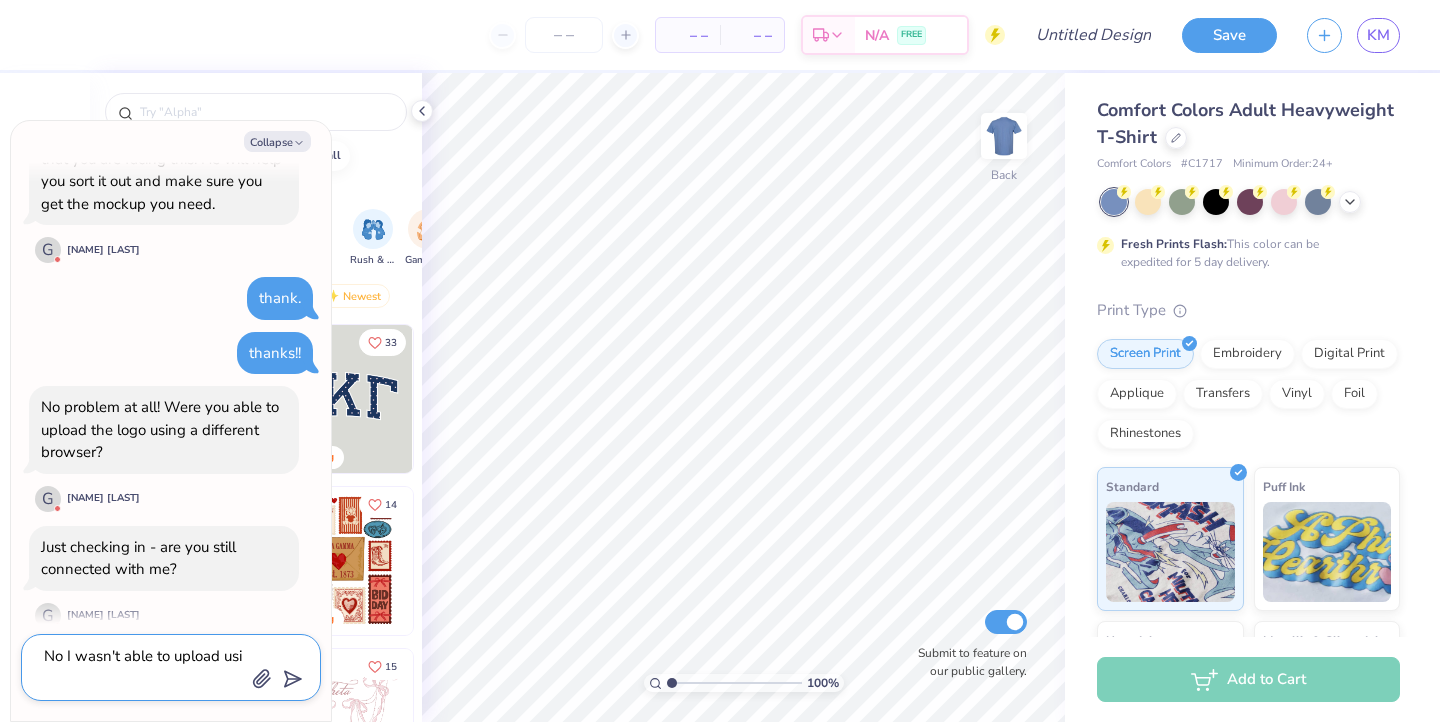 type on "x" 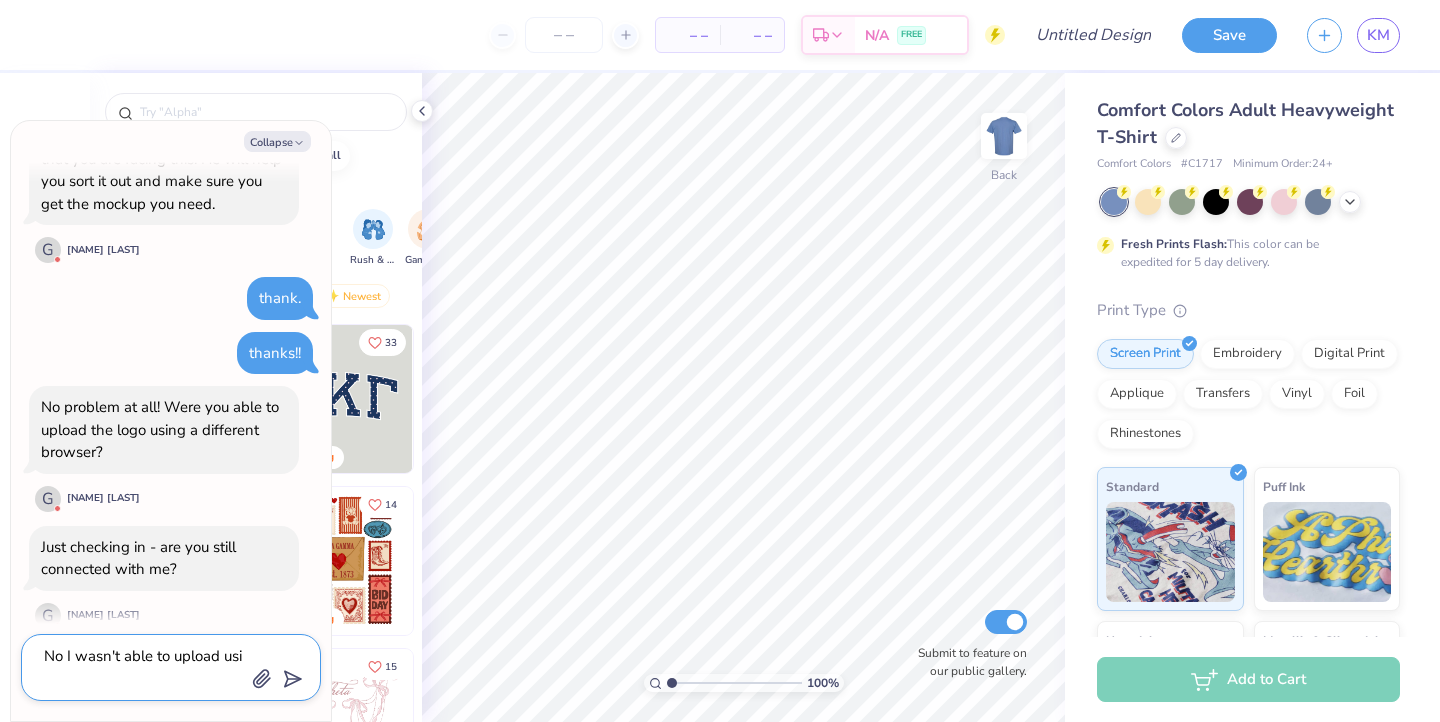 type on "No I wasn't able to upload usin" 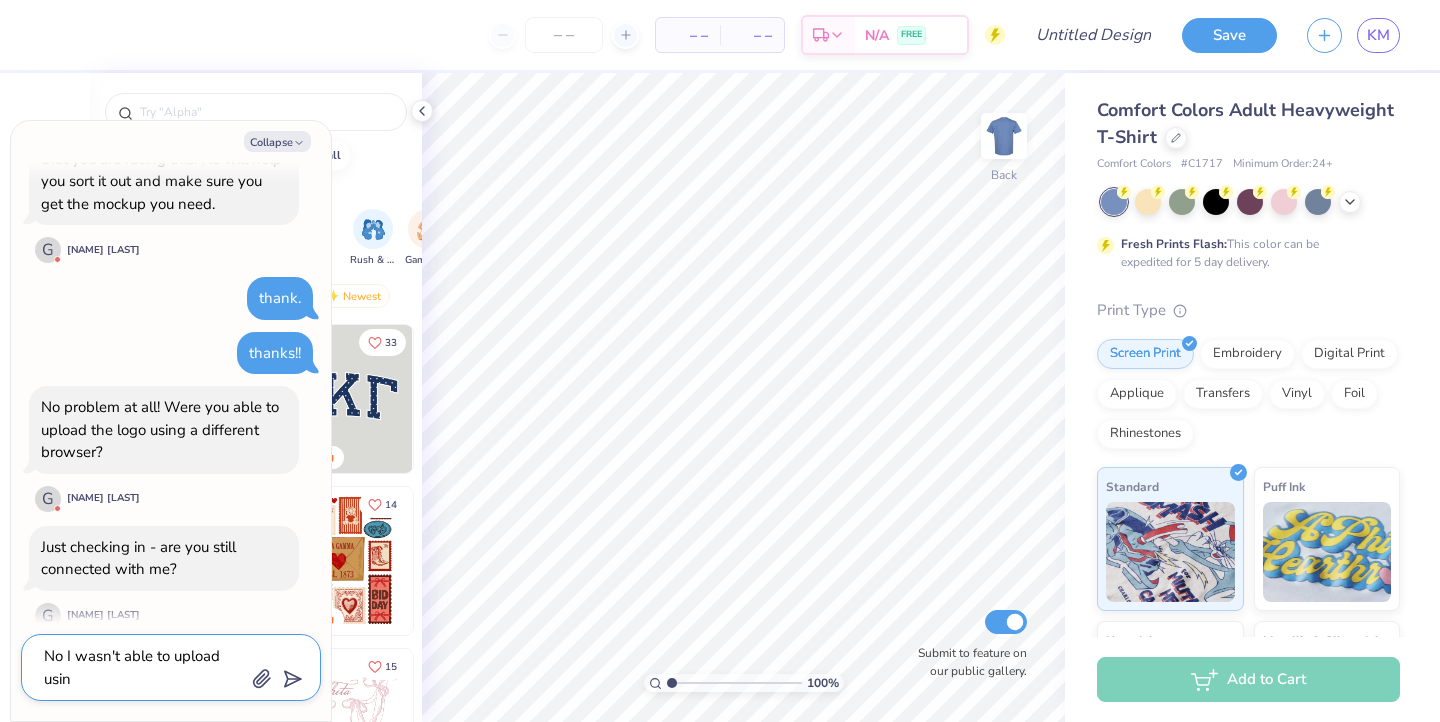 type on "x" 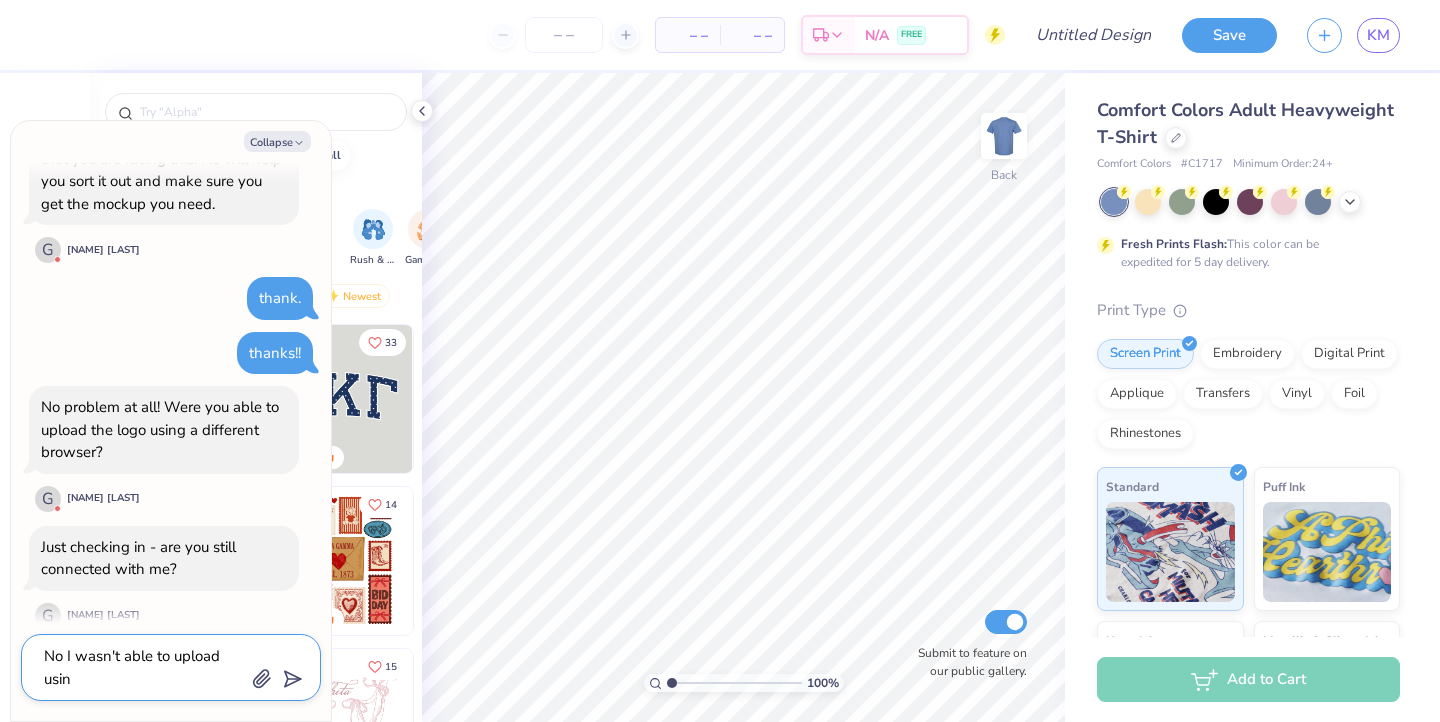 type on "No I wasn't able to upload using" 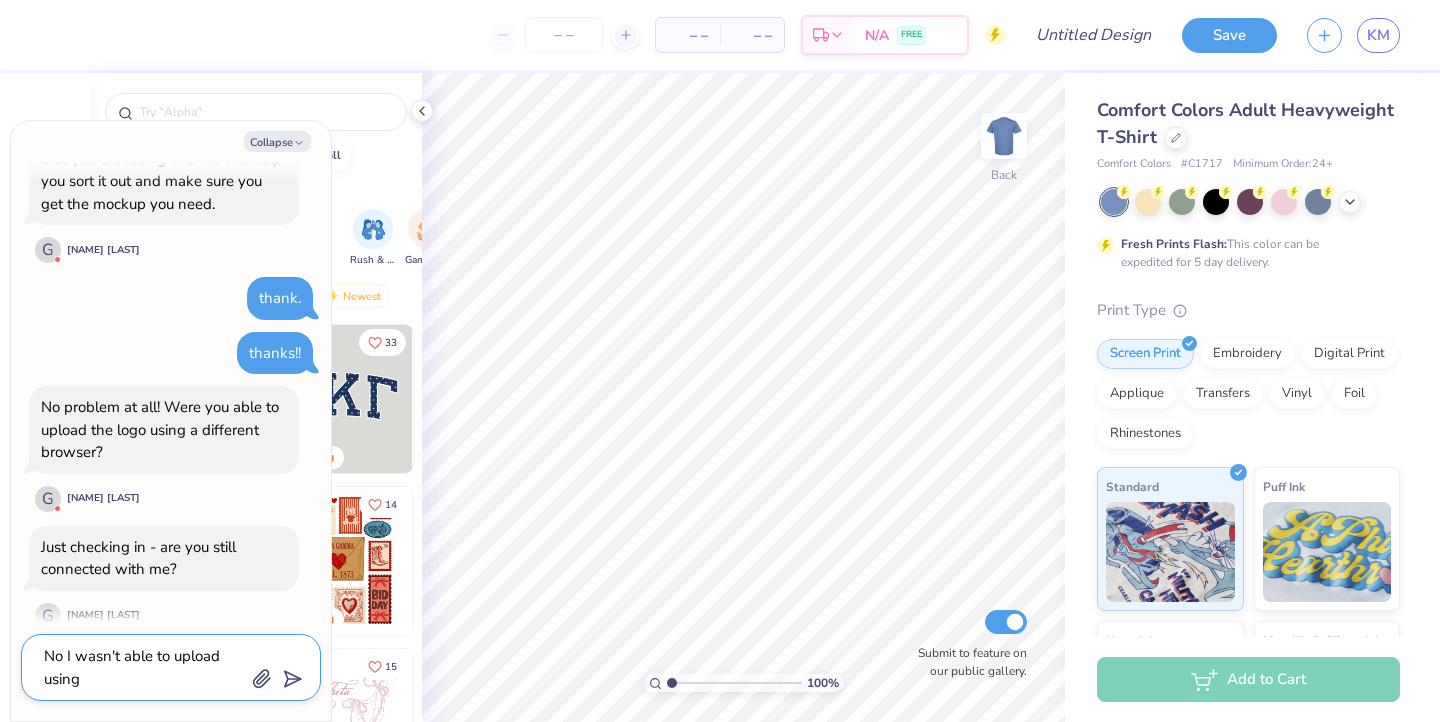 type on "x" 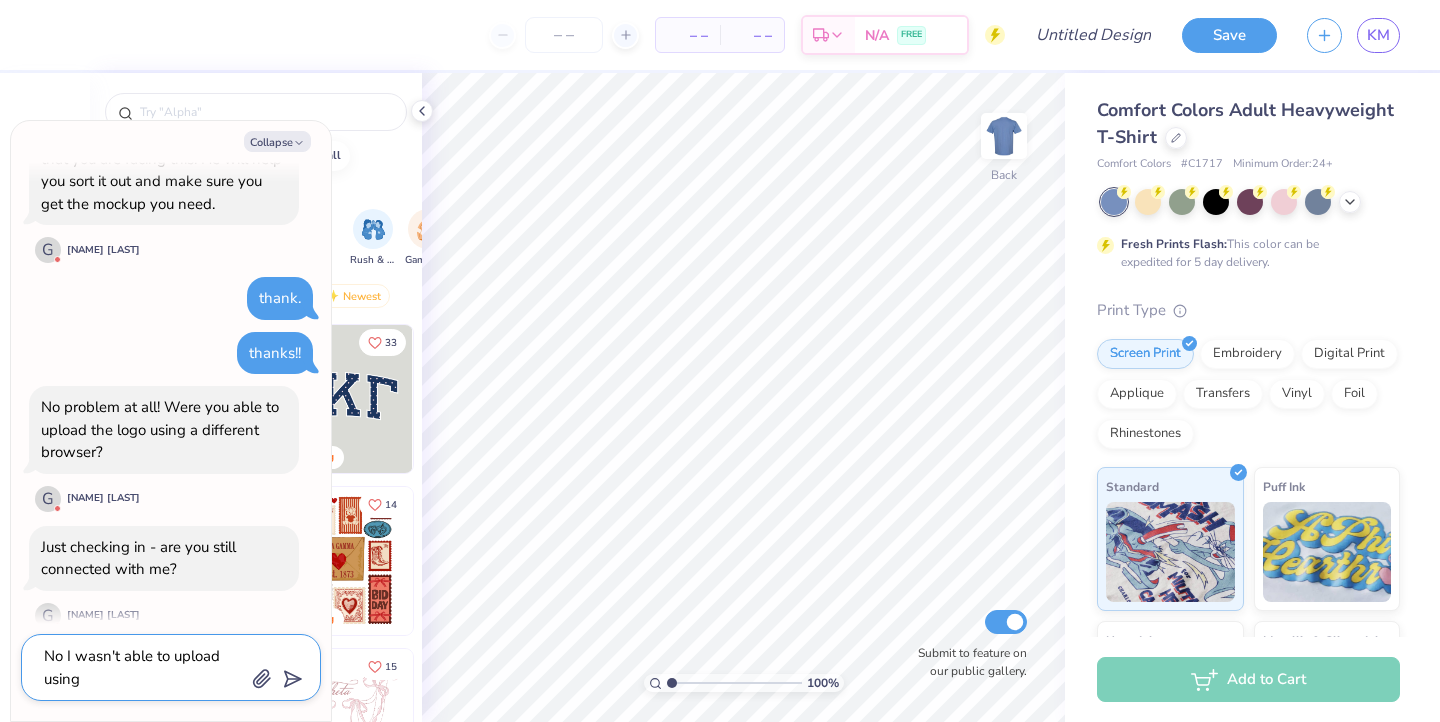 type on "No I wasn't able to upload using" 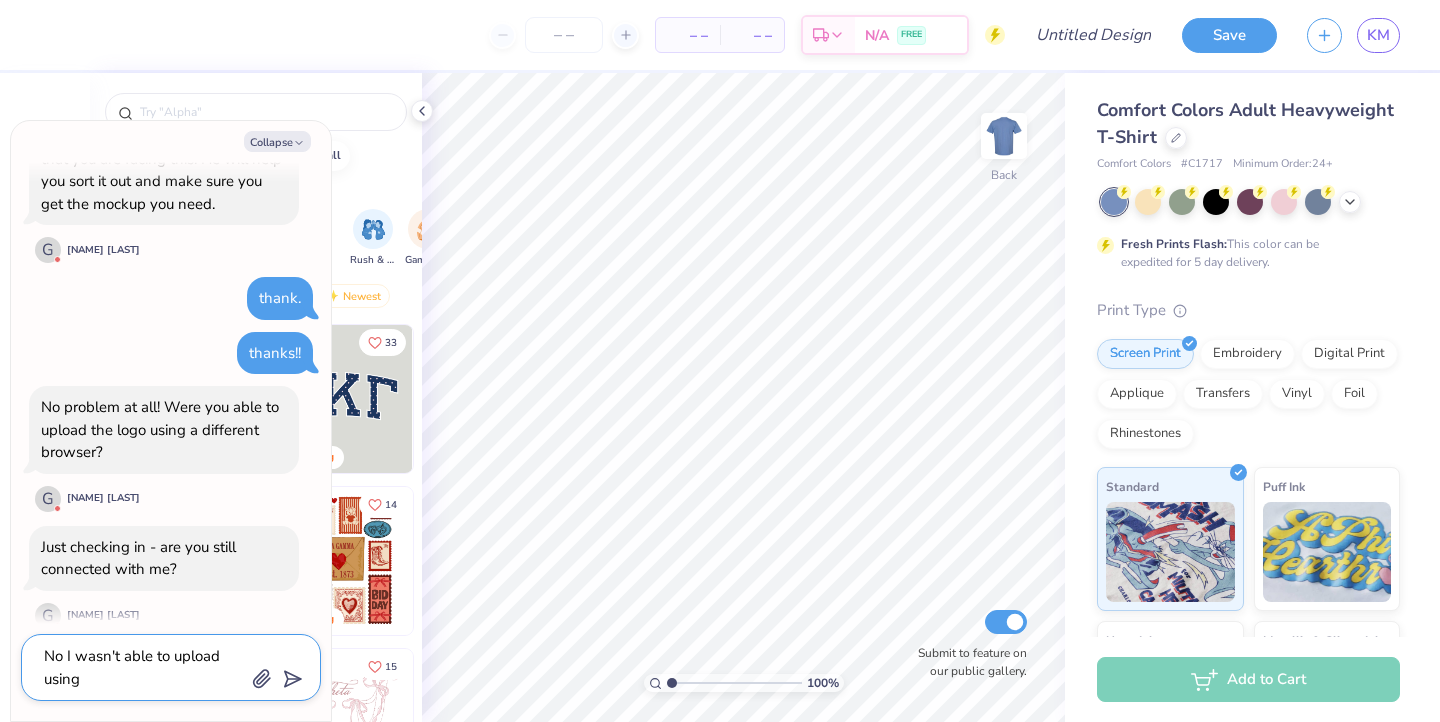 type on "x" 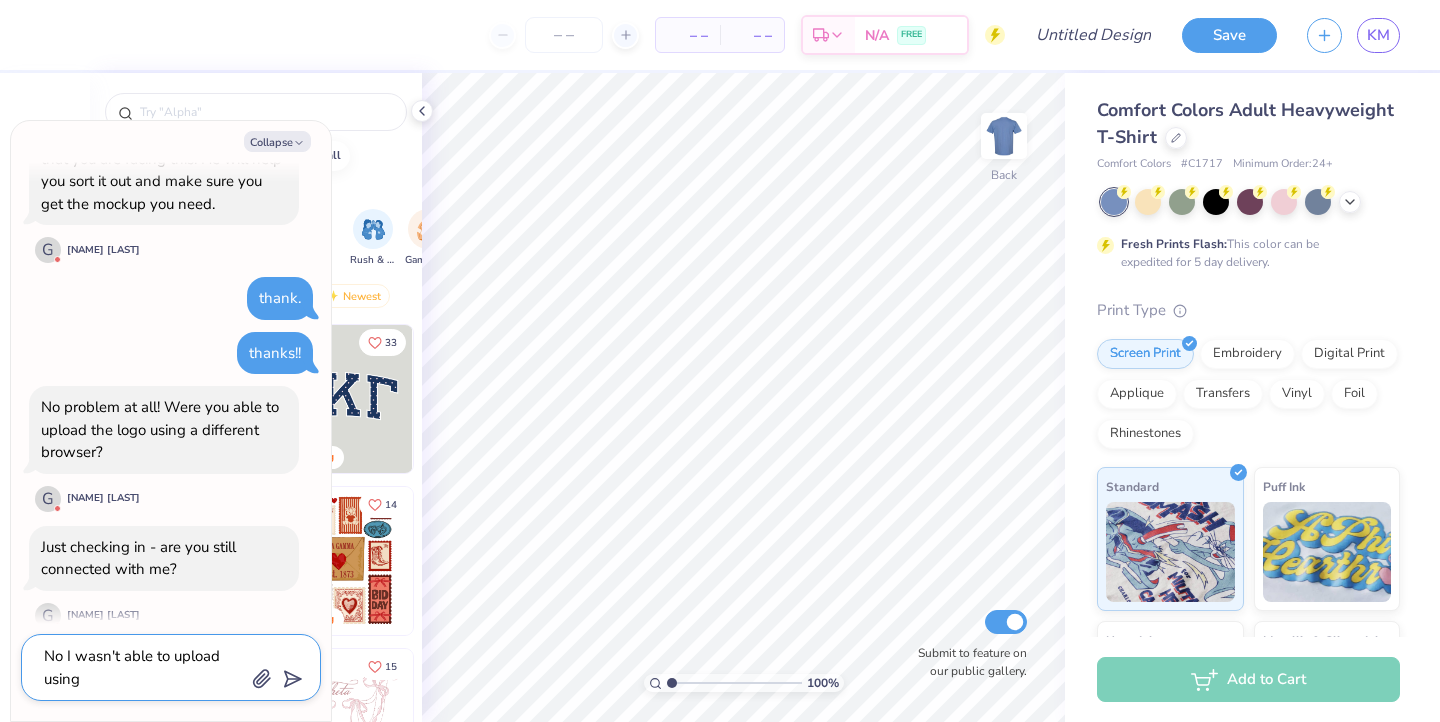 type on "No I wasn't able to upload using a" 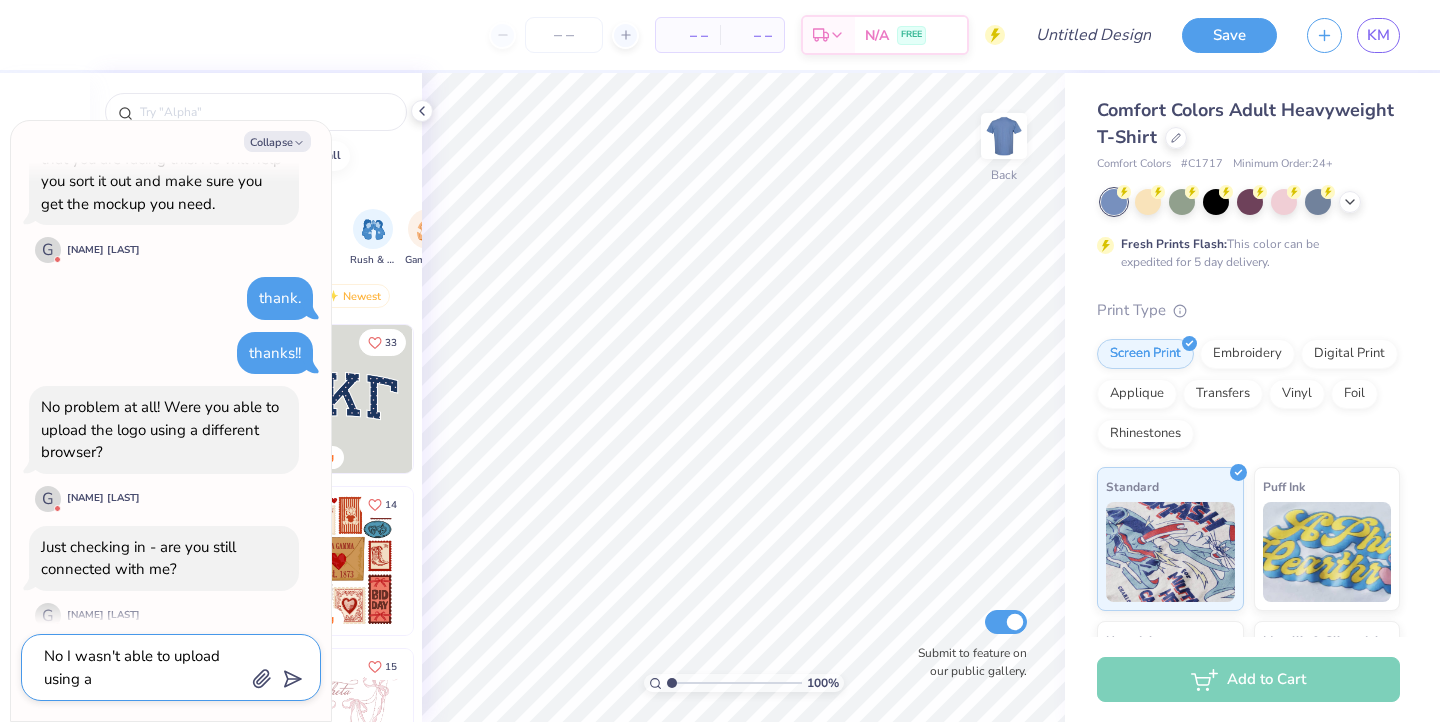 type on "x" 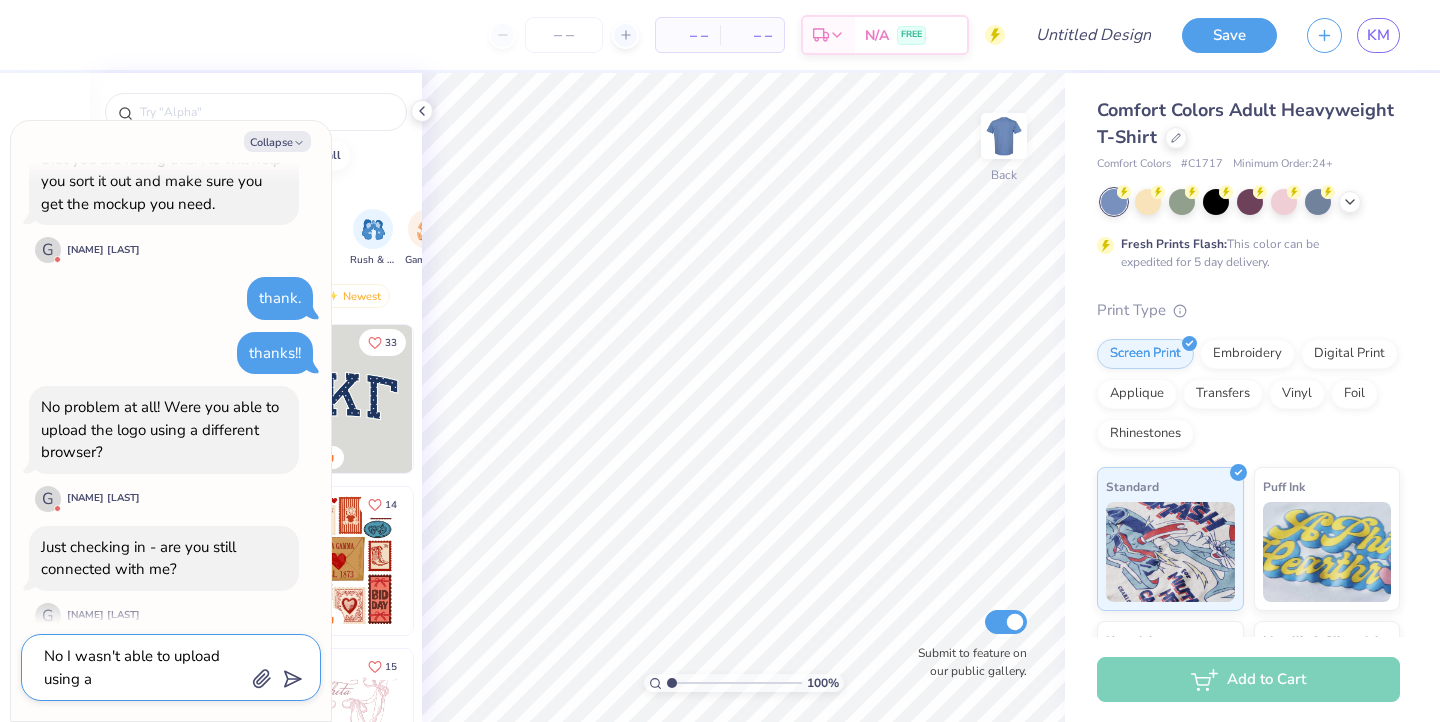 type on "No I wasn't able to upload using a" 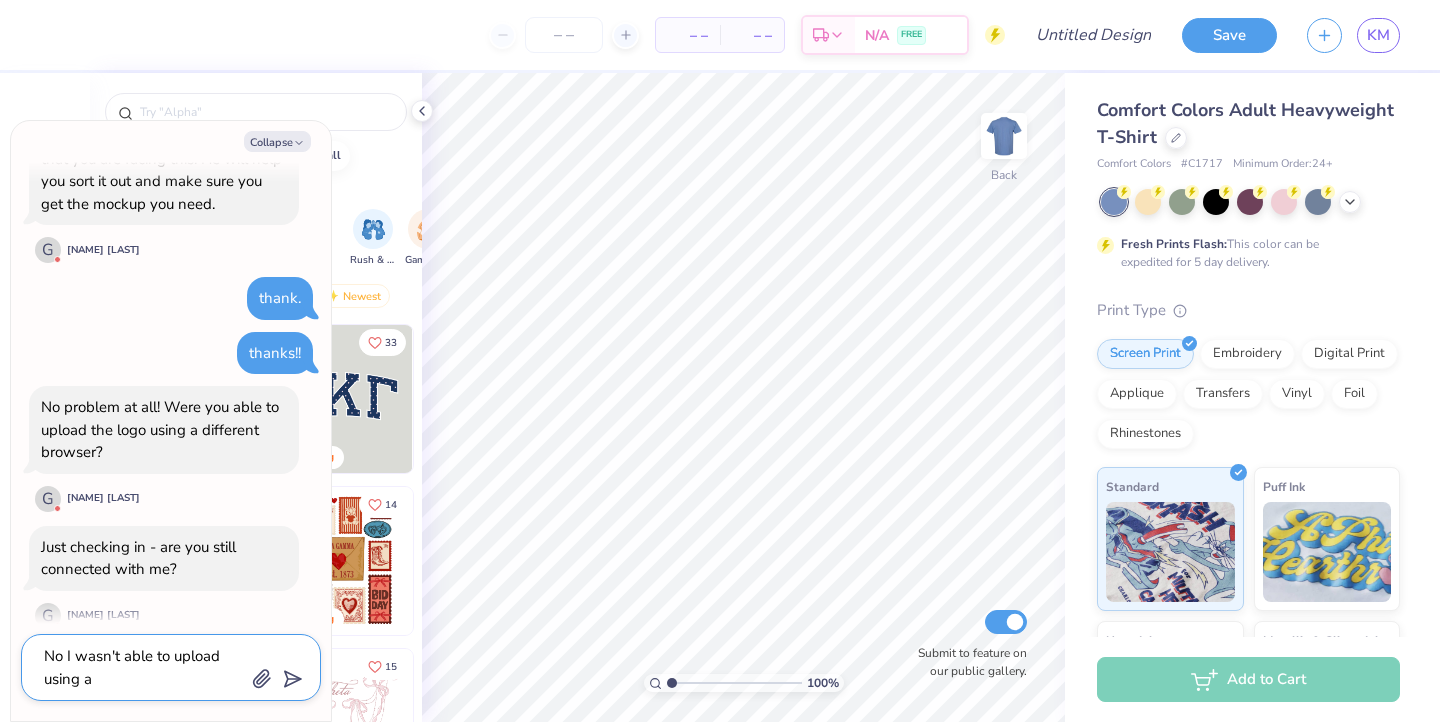 type on "x" 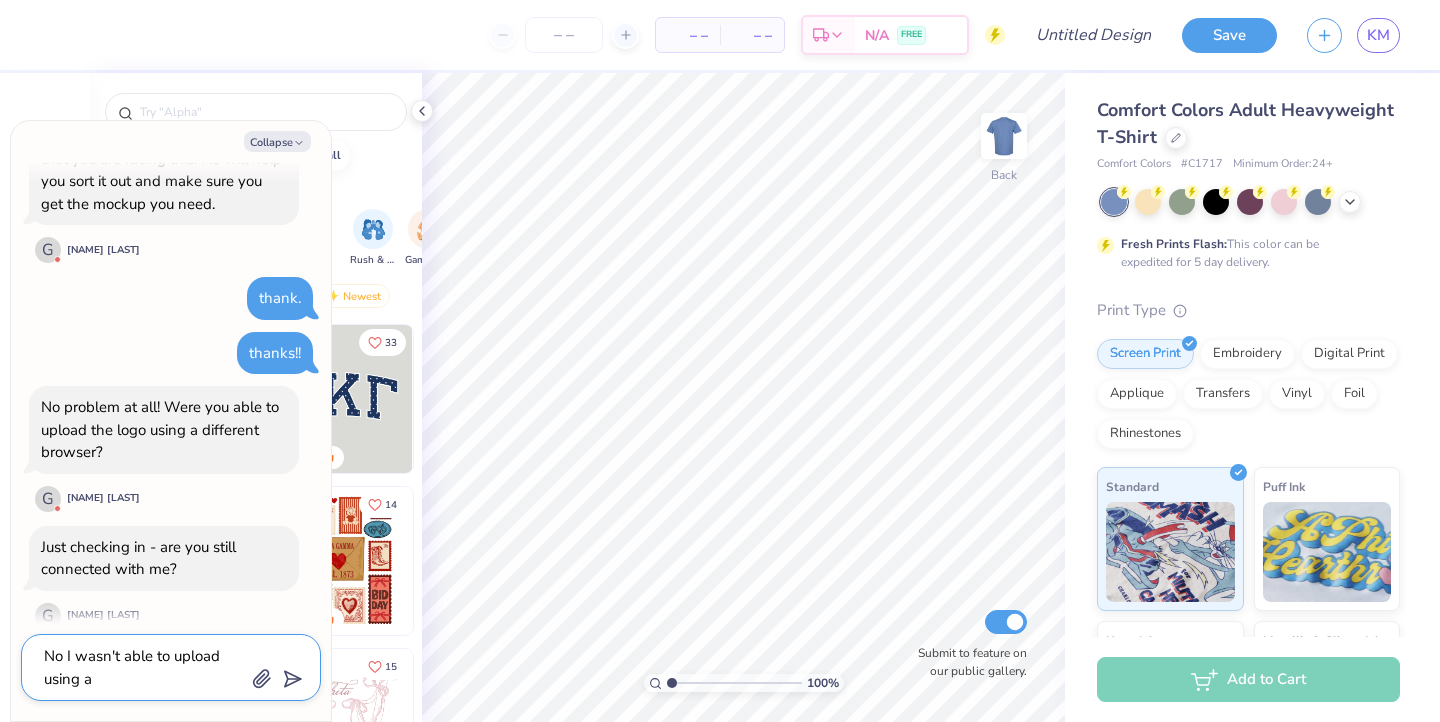 type on "No I wasn't able to upload using a d" 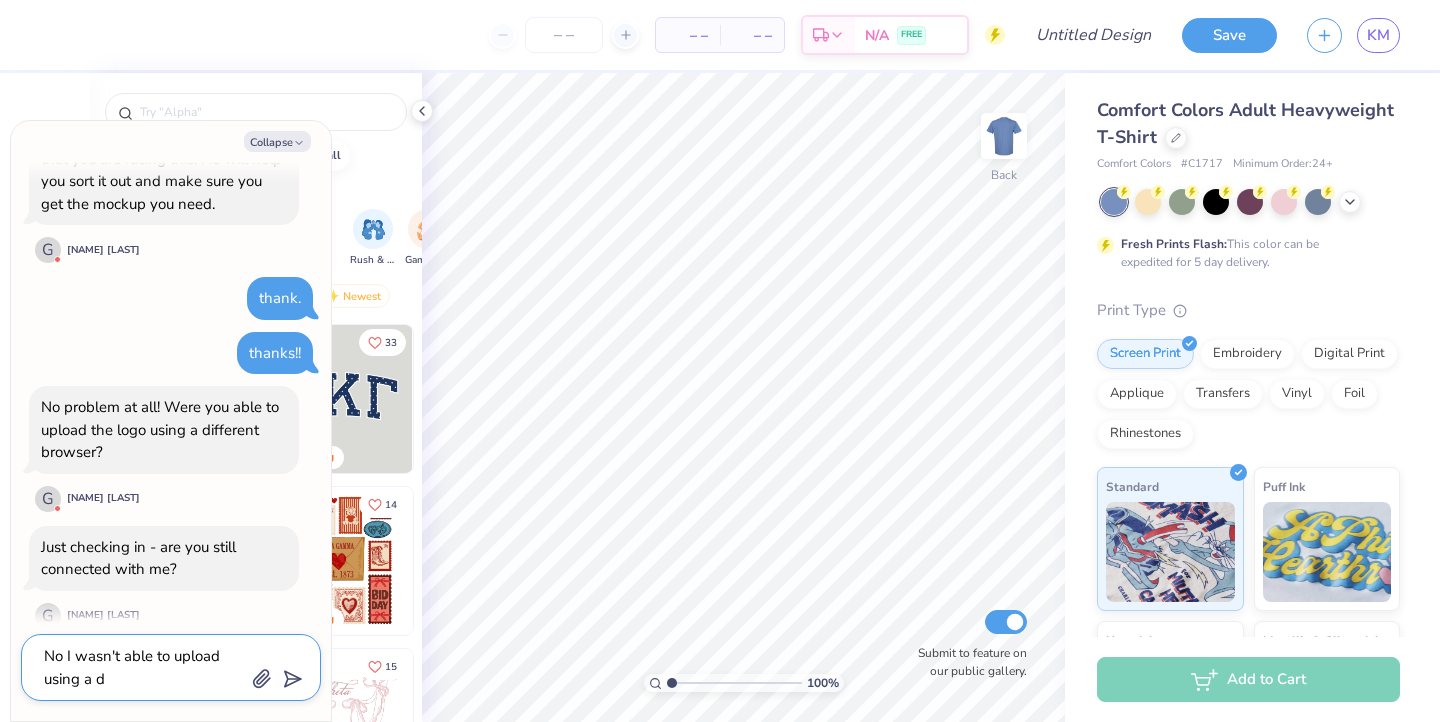 type on "x" 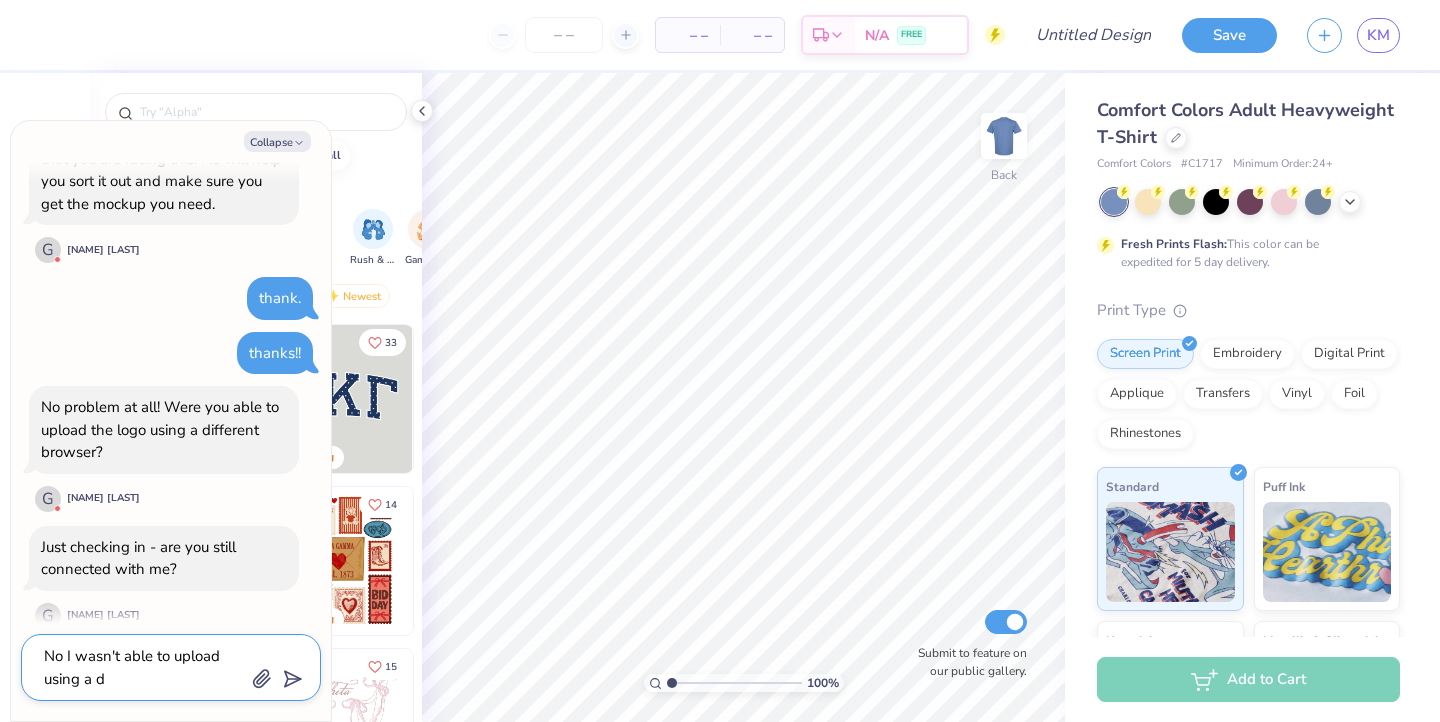 type on "No I wasn't able to upload using a di" 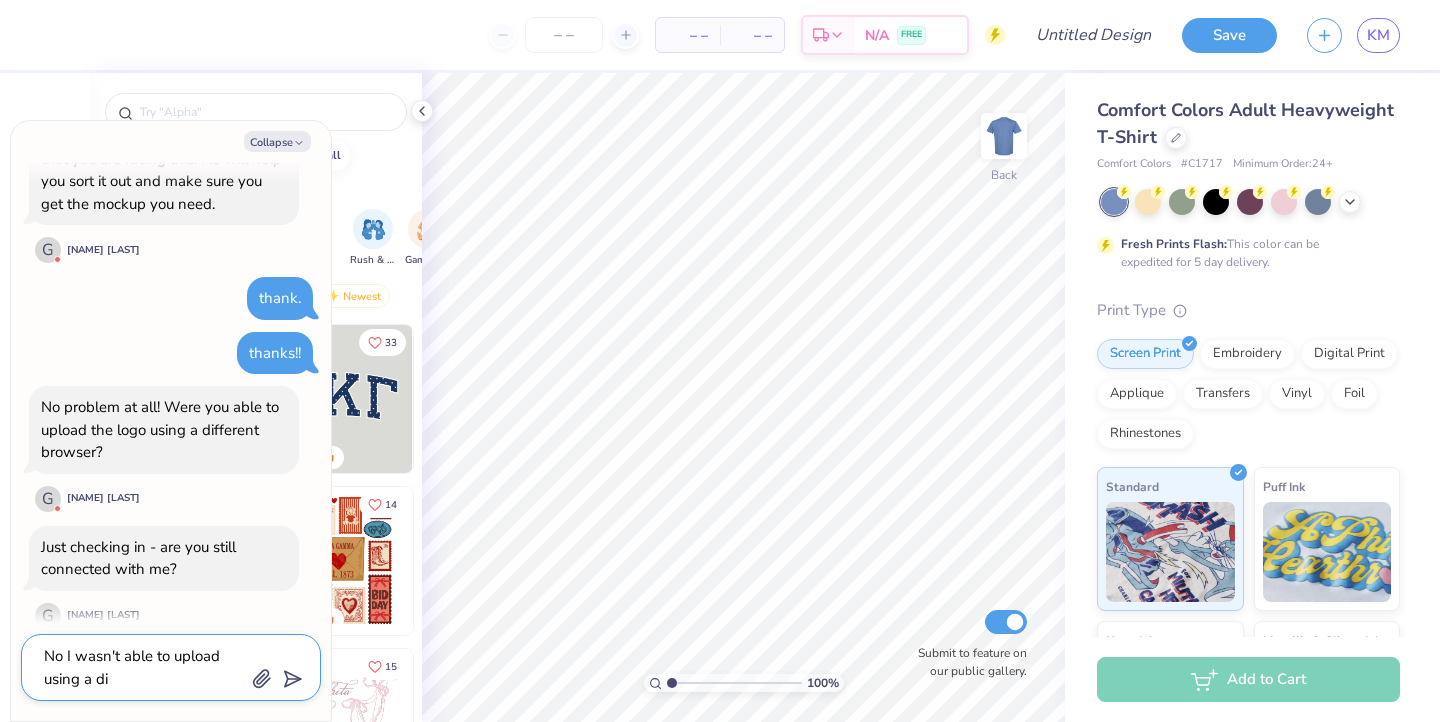 type on "x" 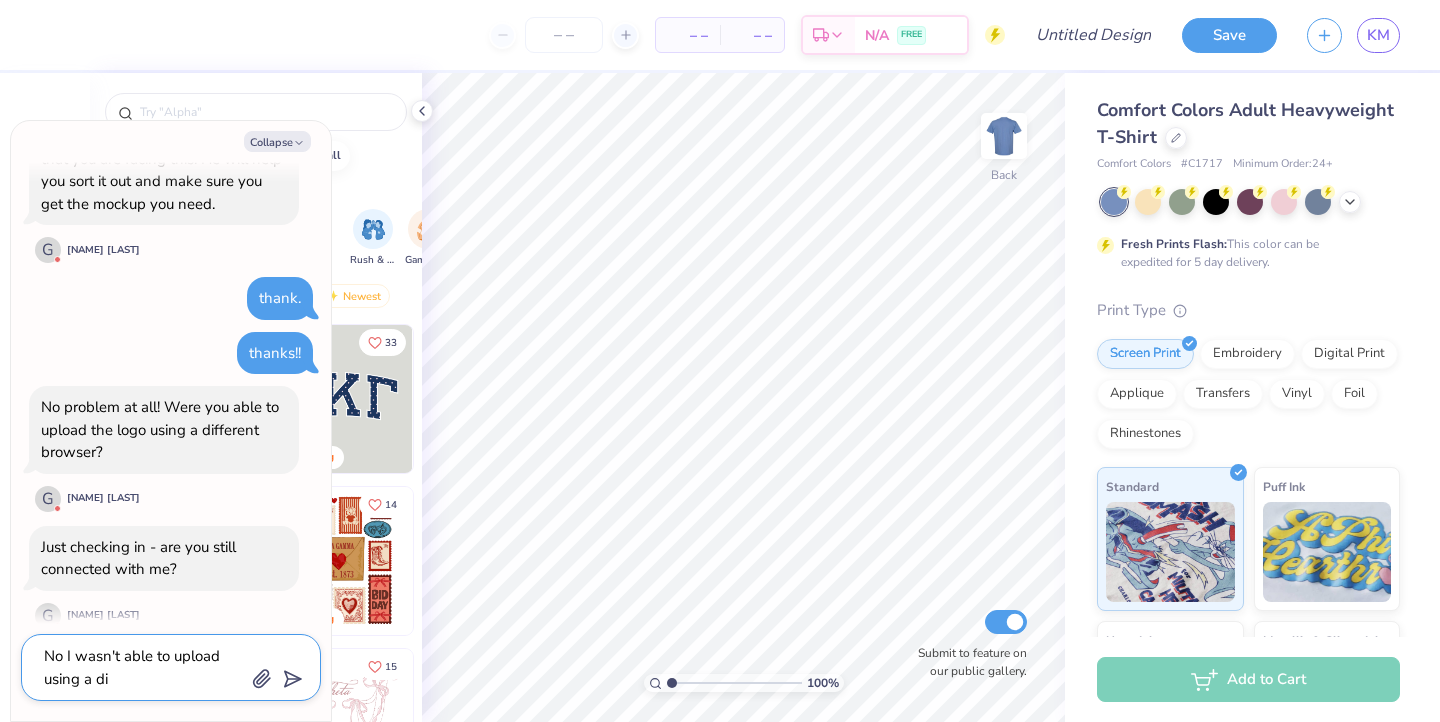 type on "No I wasn't able to upload using a dif" 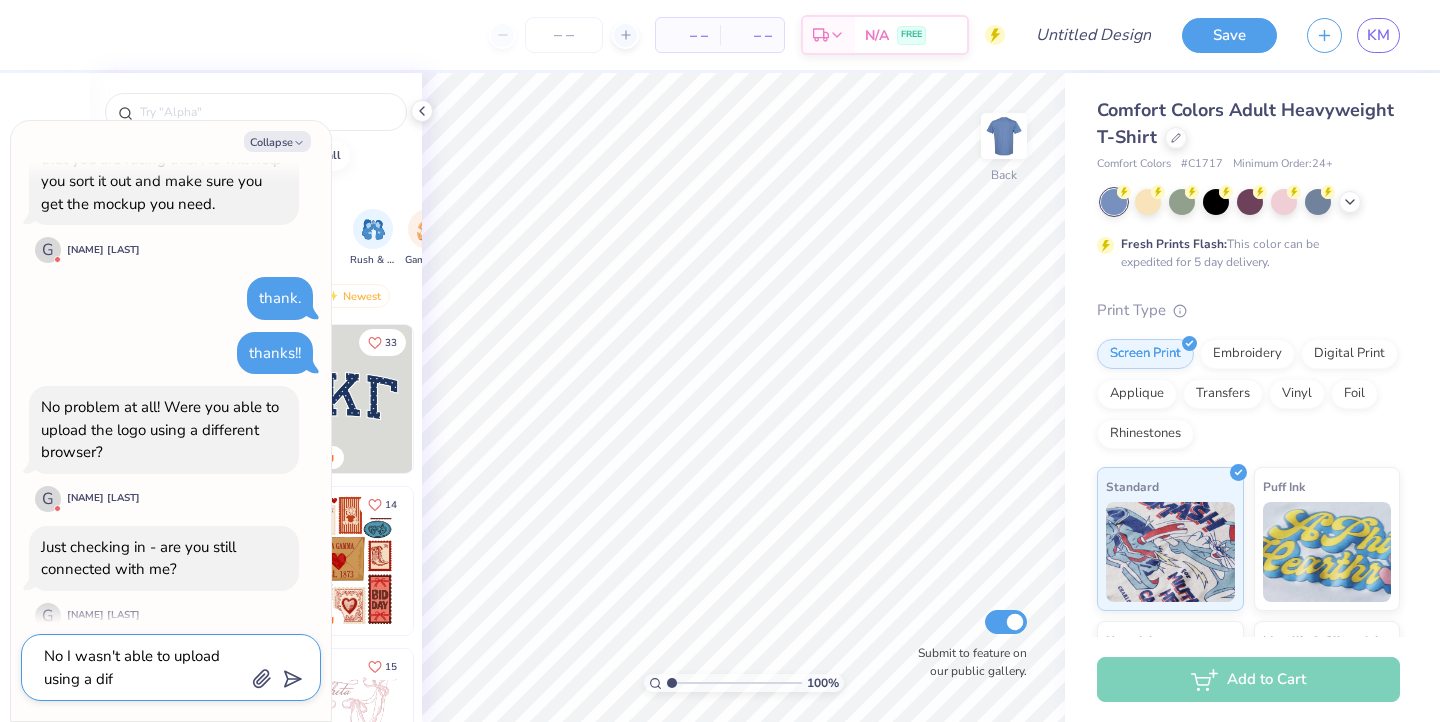 type on "x" 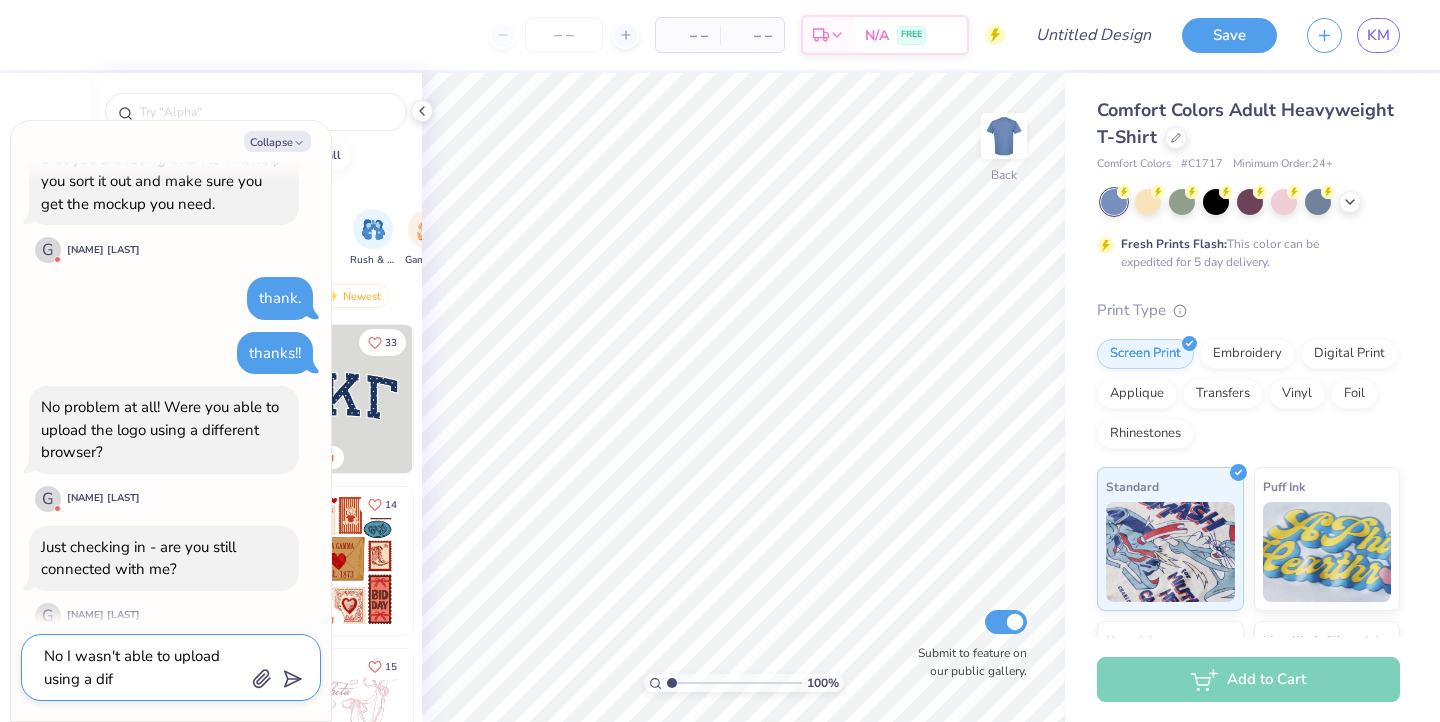 type on "No I wasn't able to upload using a diff" 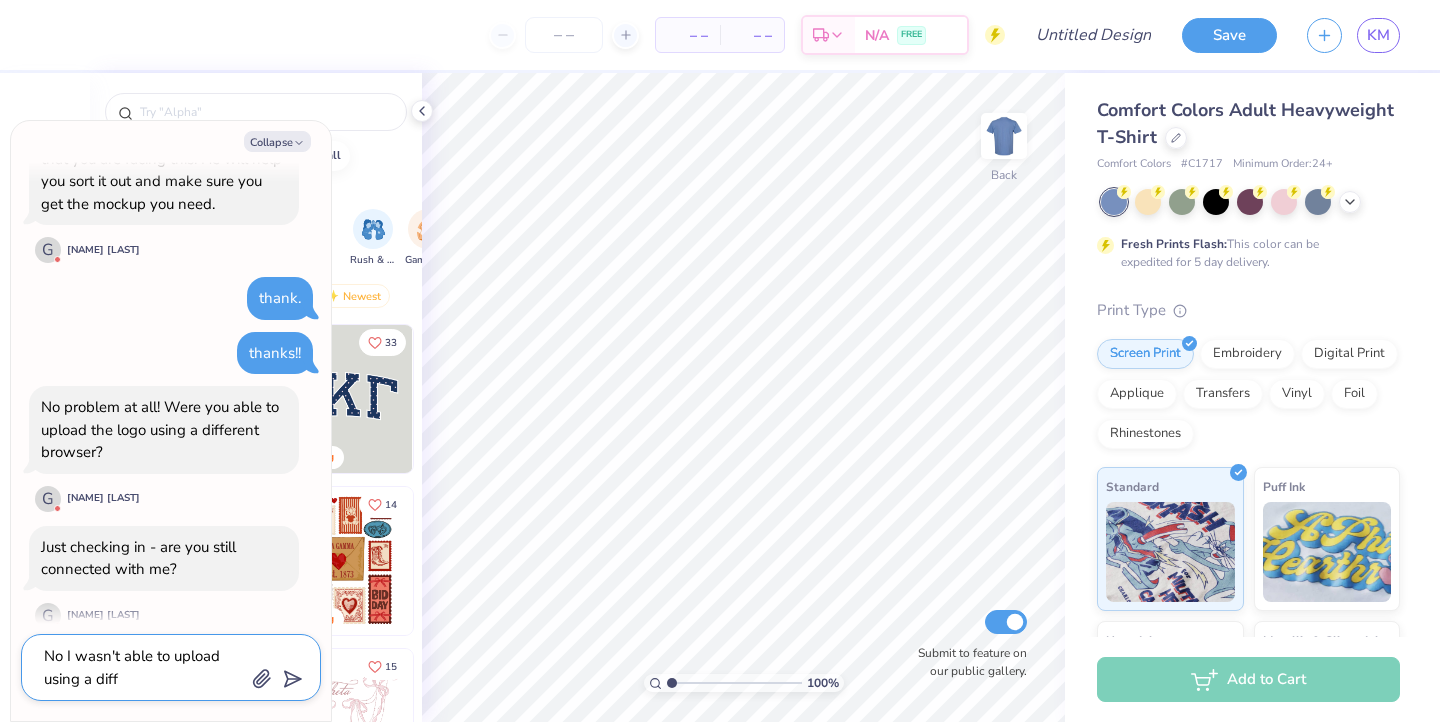 type on "x" 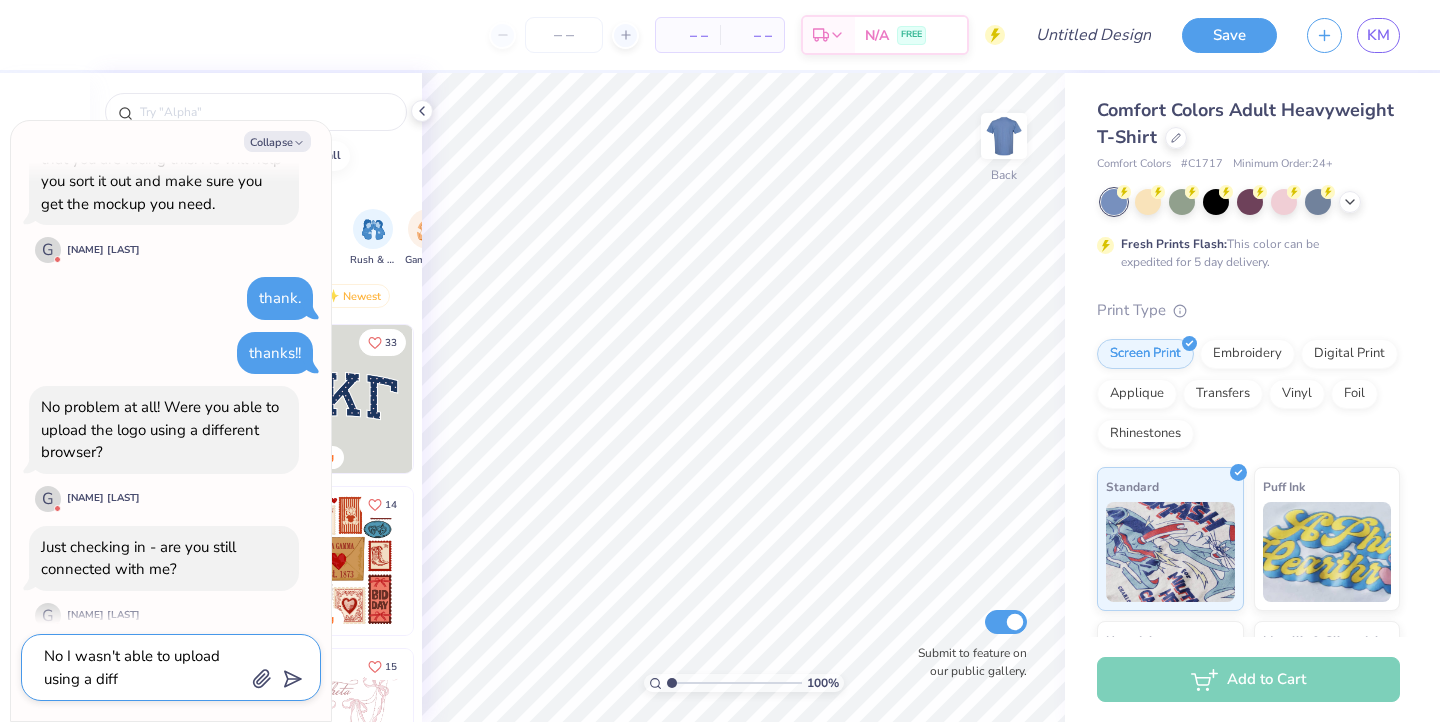 type on "No I wasn't able to upload using a diffe" 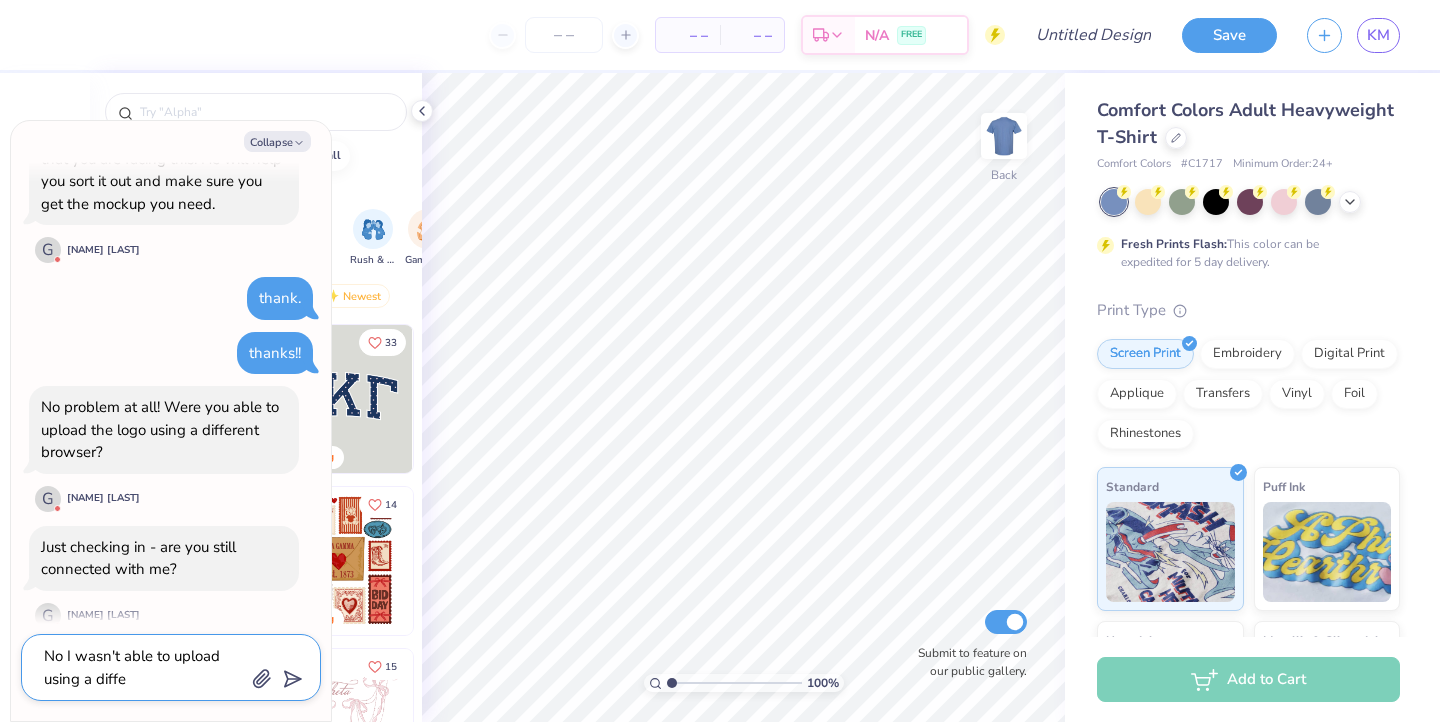 type on "x" 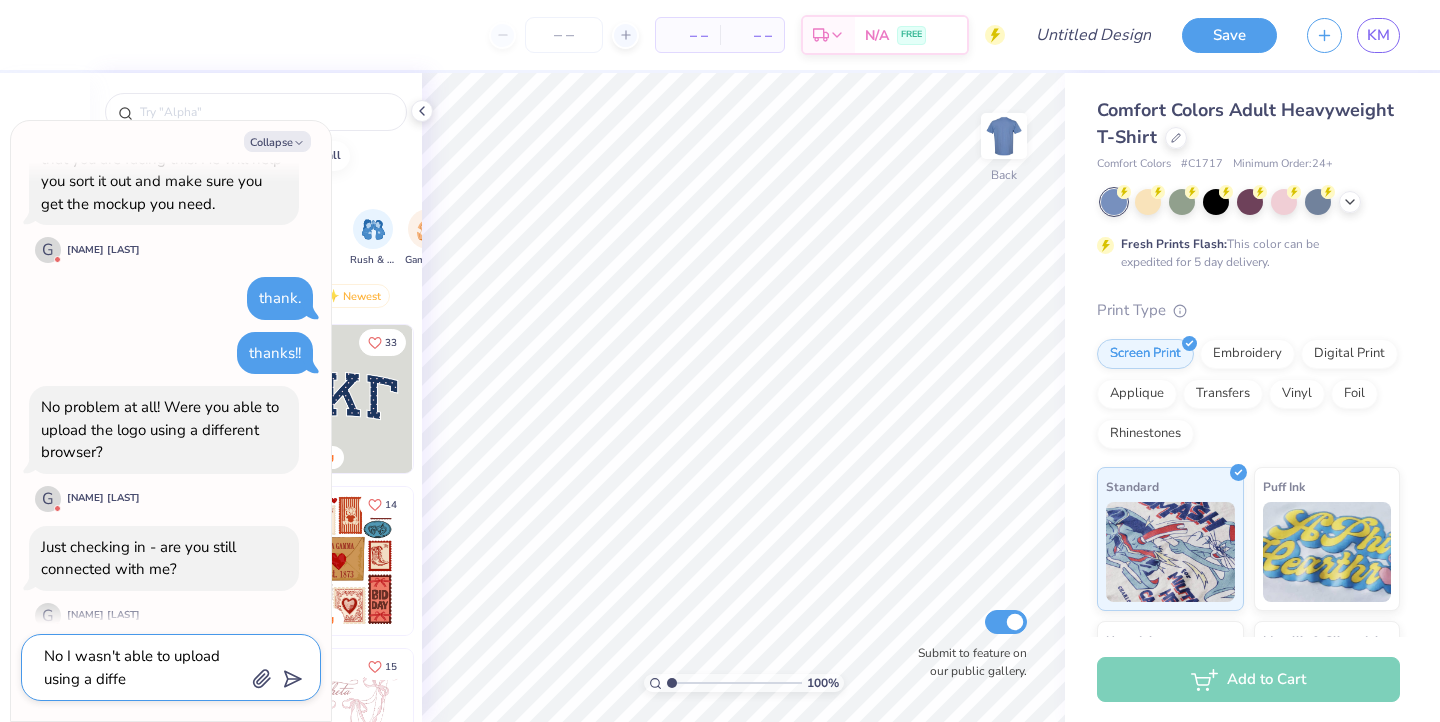 type on "No I wasn't able to upload using a differ" 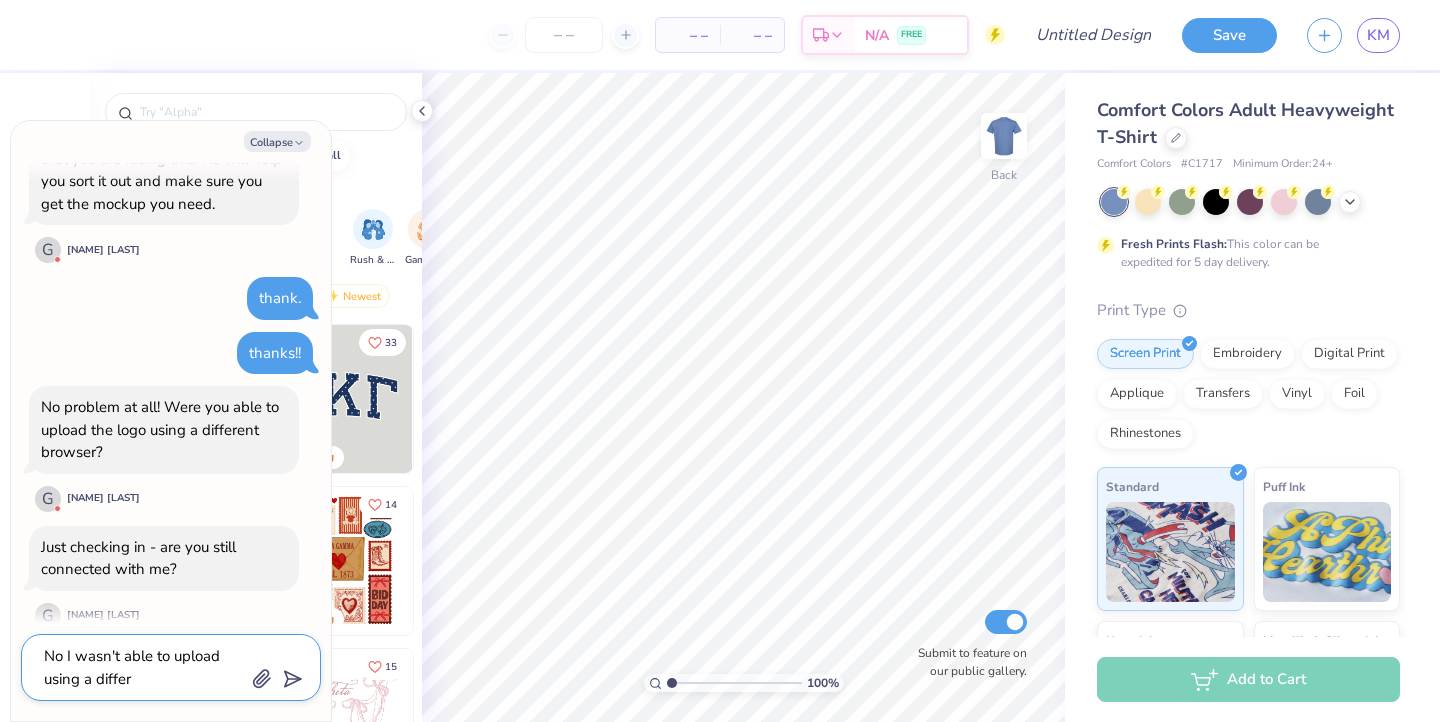 type on "x" 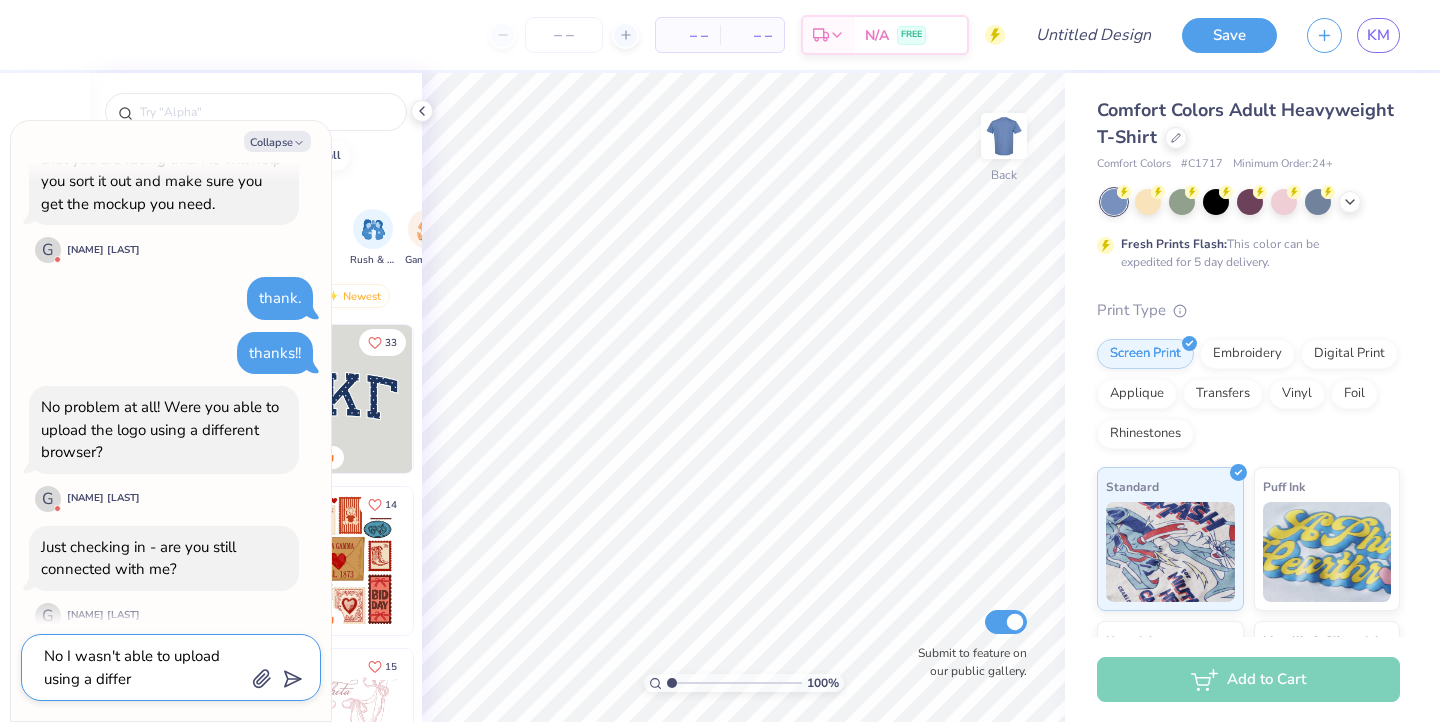 type on "No I wasn't able to upload using a differe" 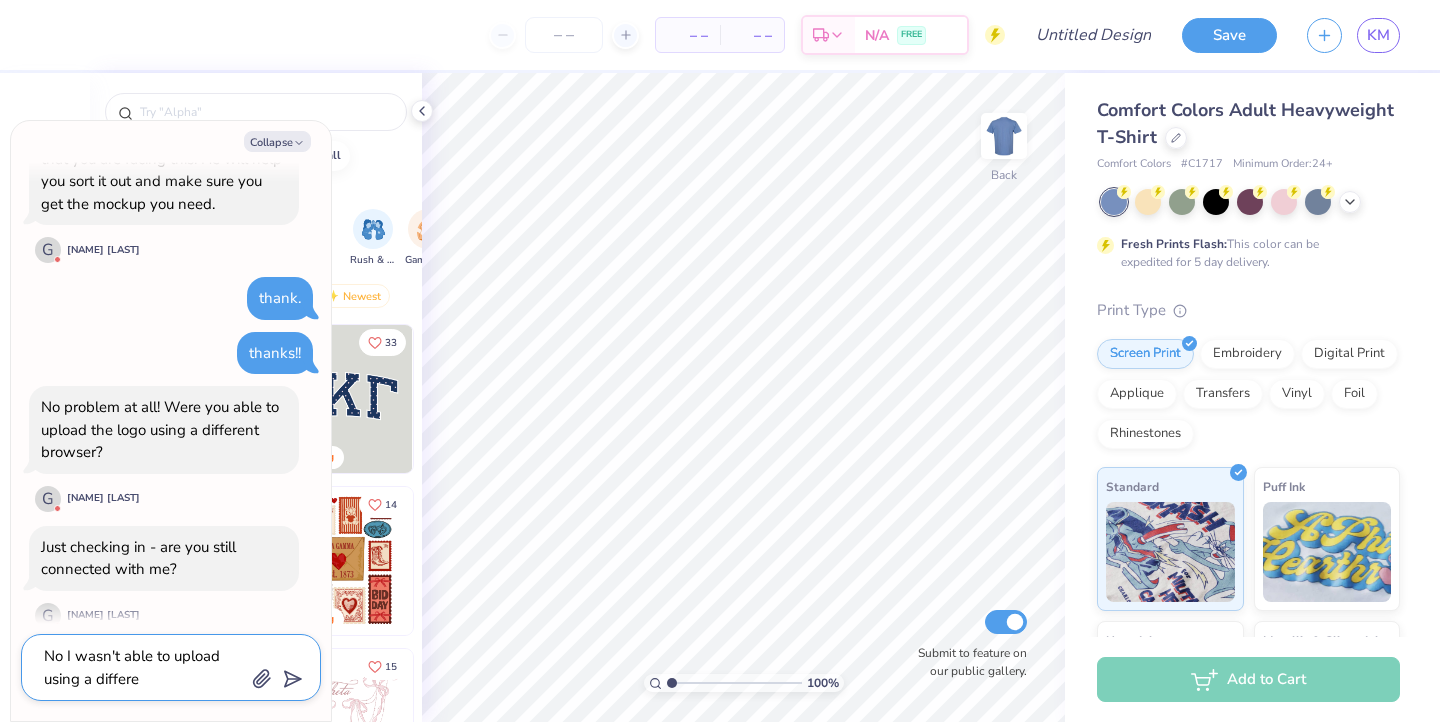type on "x" 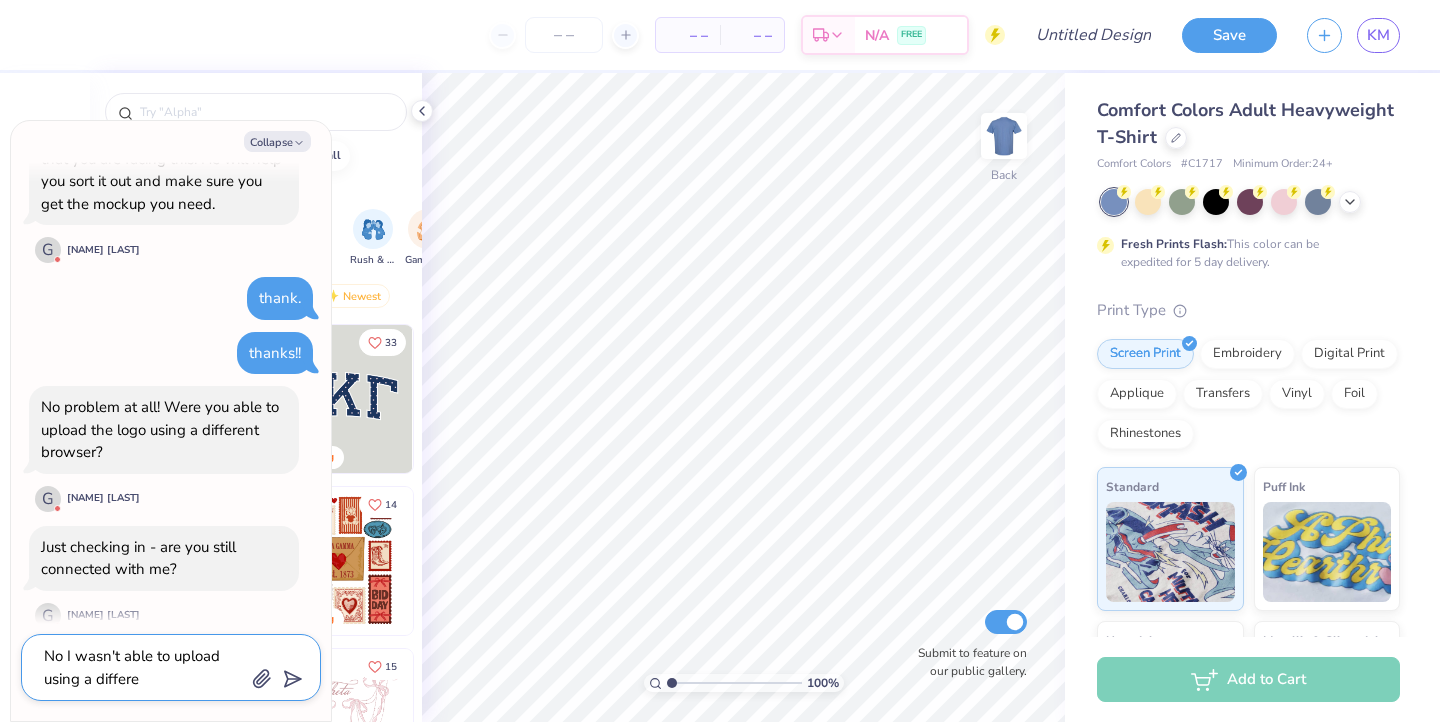 type on "No I wasn't able to upload using a differen" 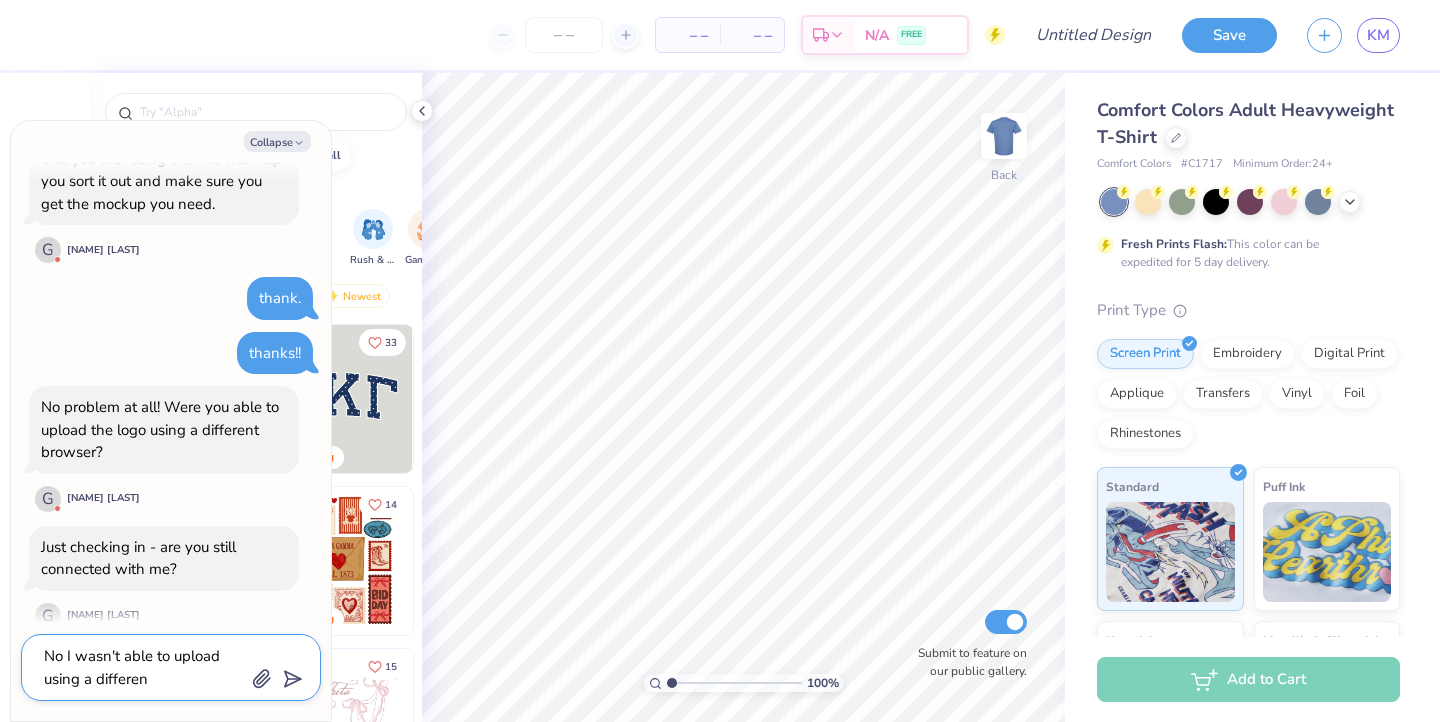 type on "x" 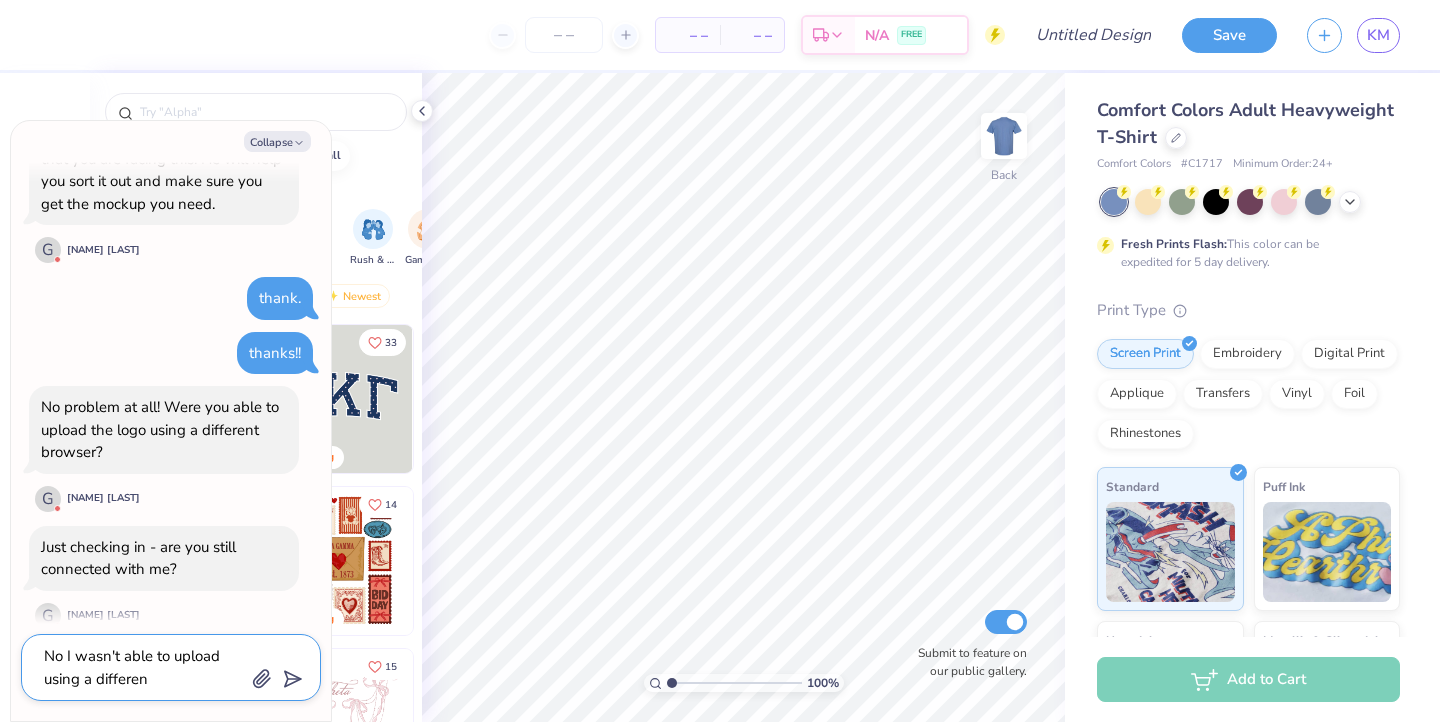 type on "No I wasn't able to upload using a different" 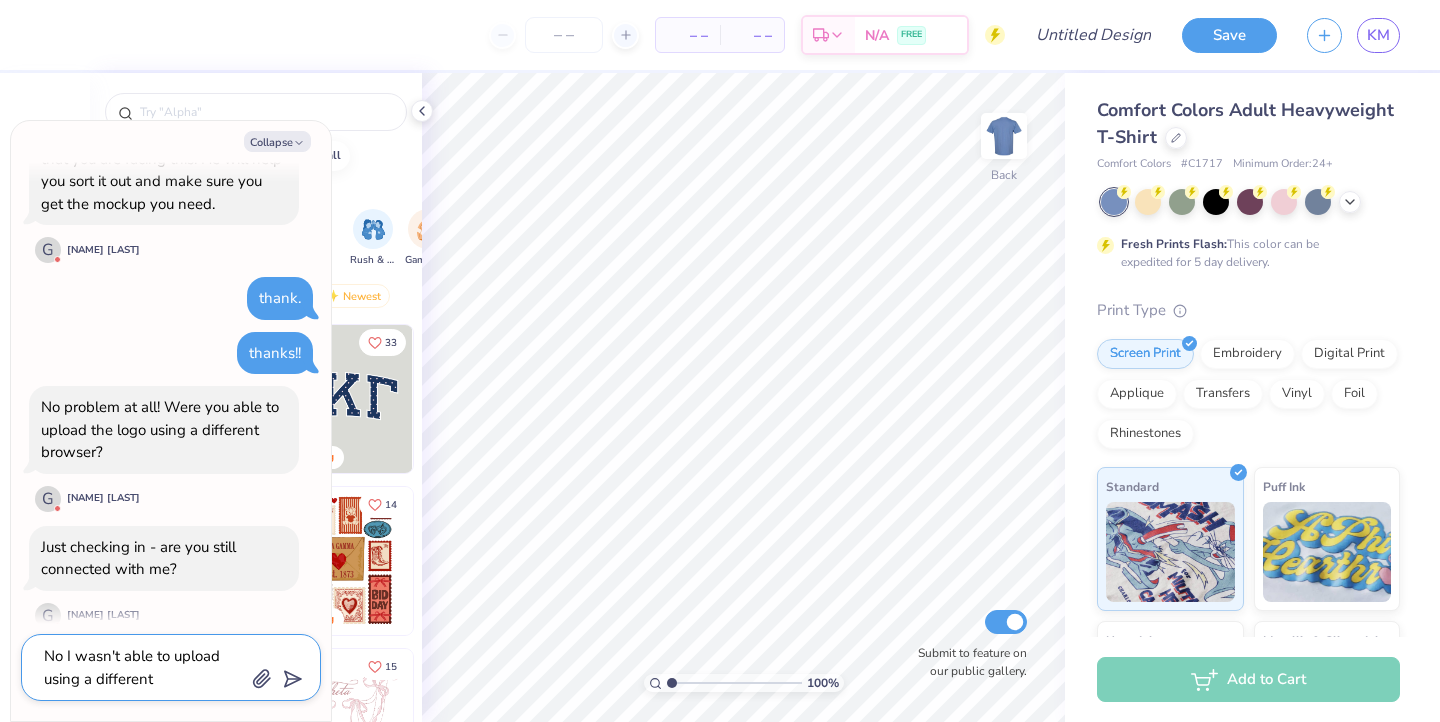 type on "x" 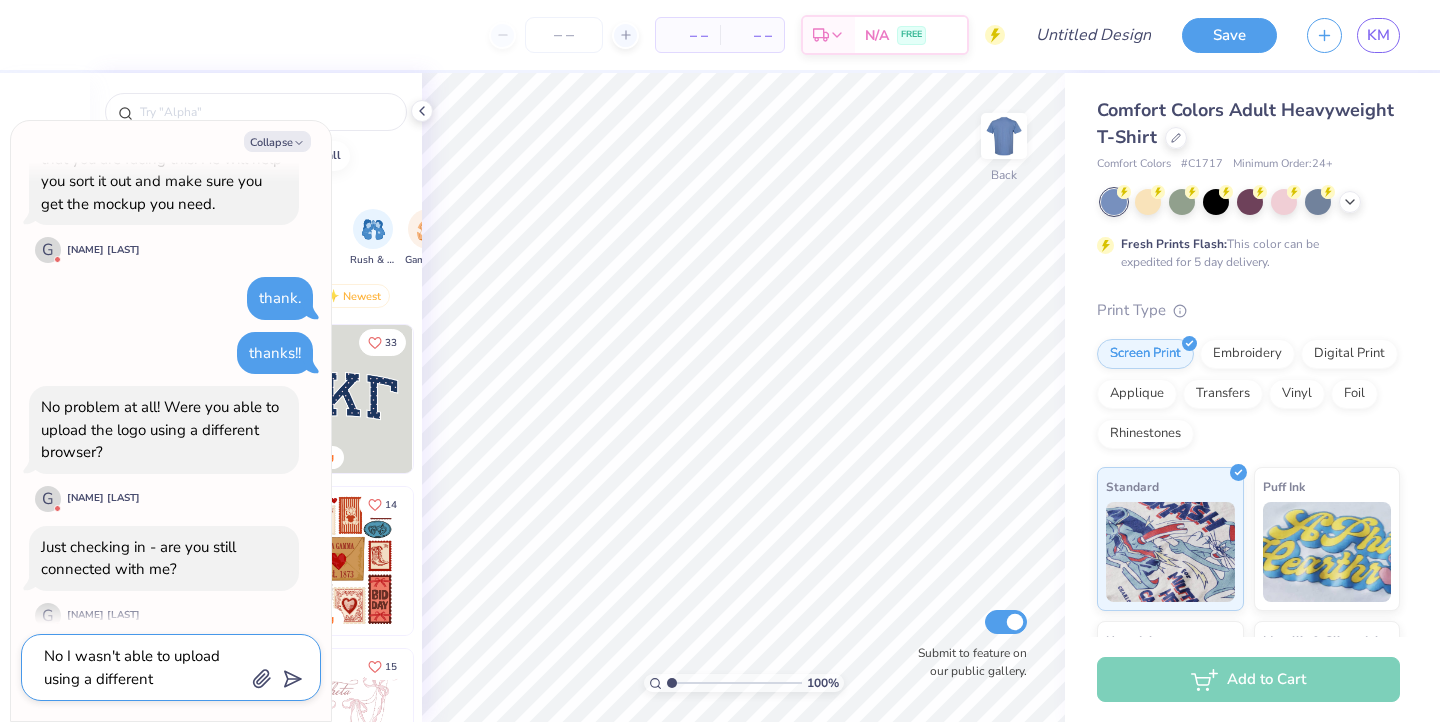 type on "No I wasn't able to upload using a different" 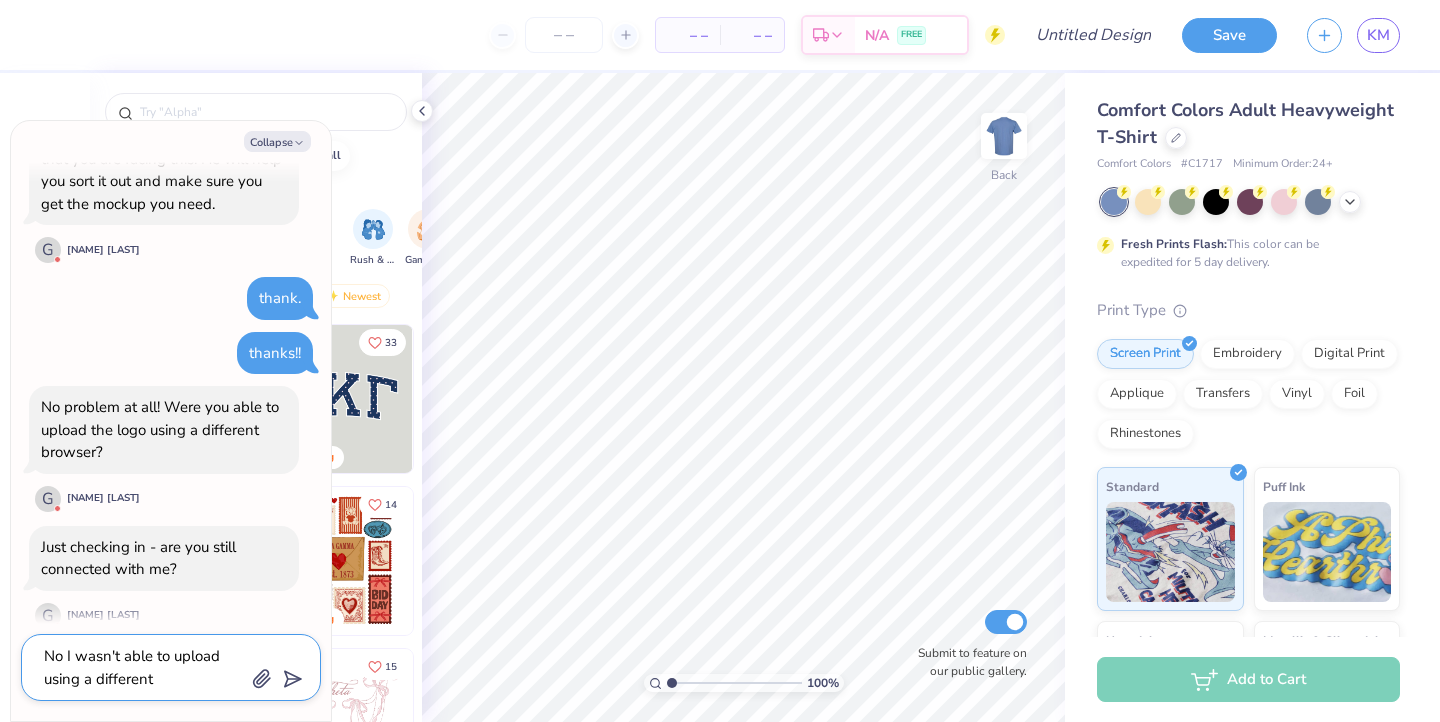 type on "x" 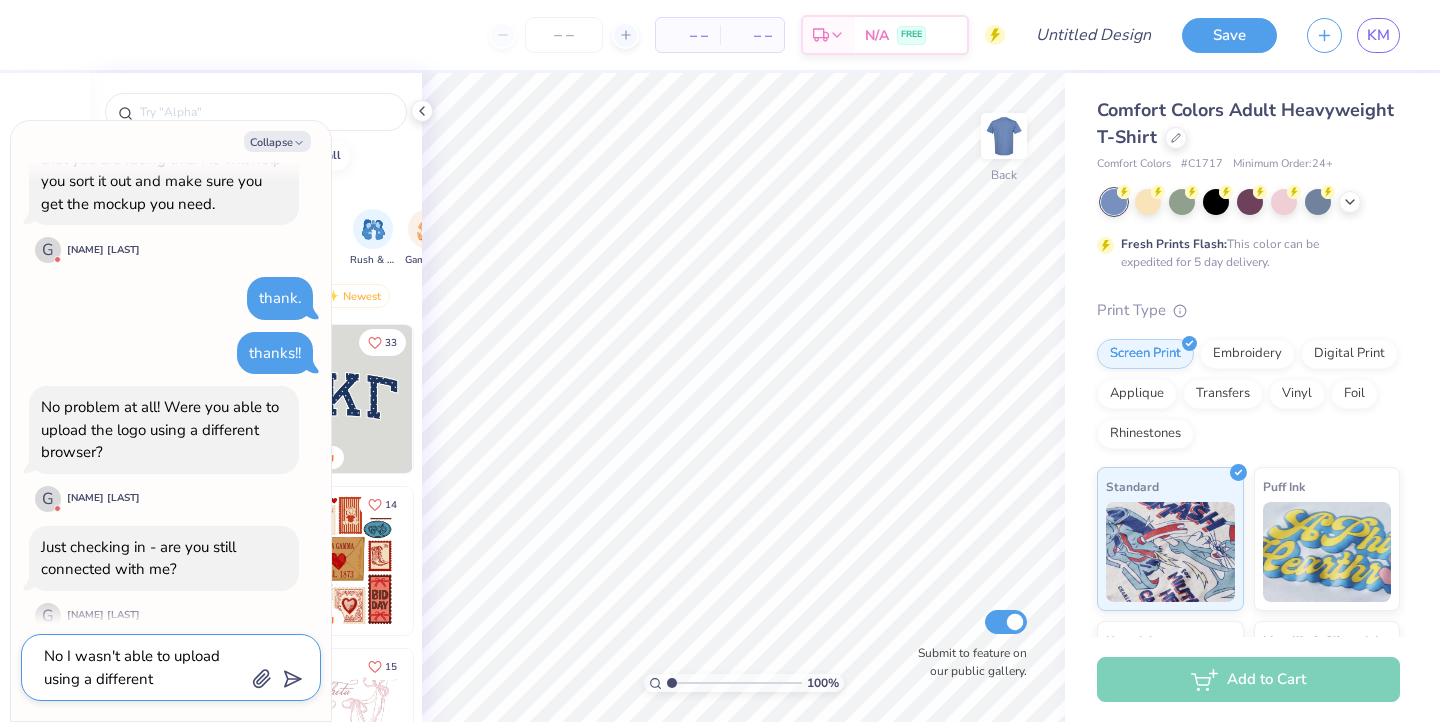 type on "No I wasn't able to upload using a different b" 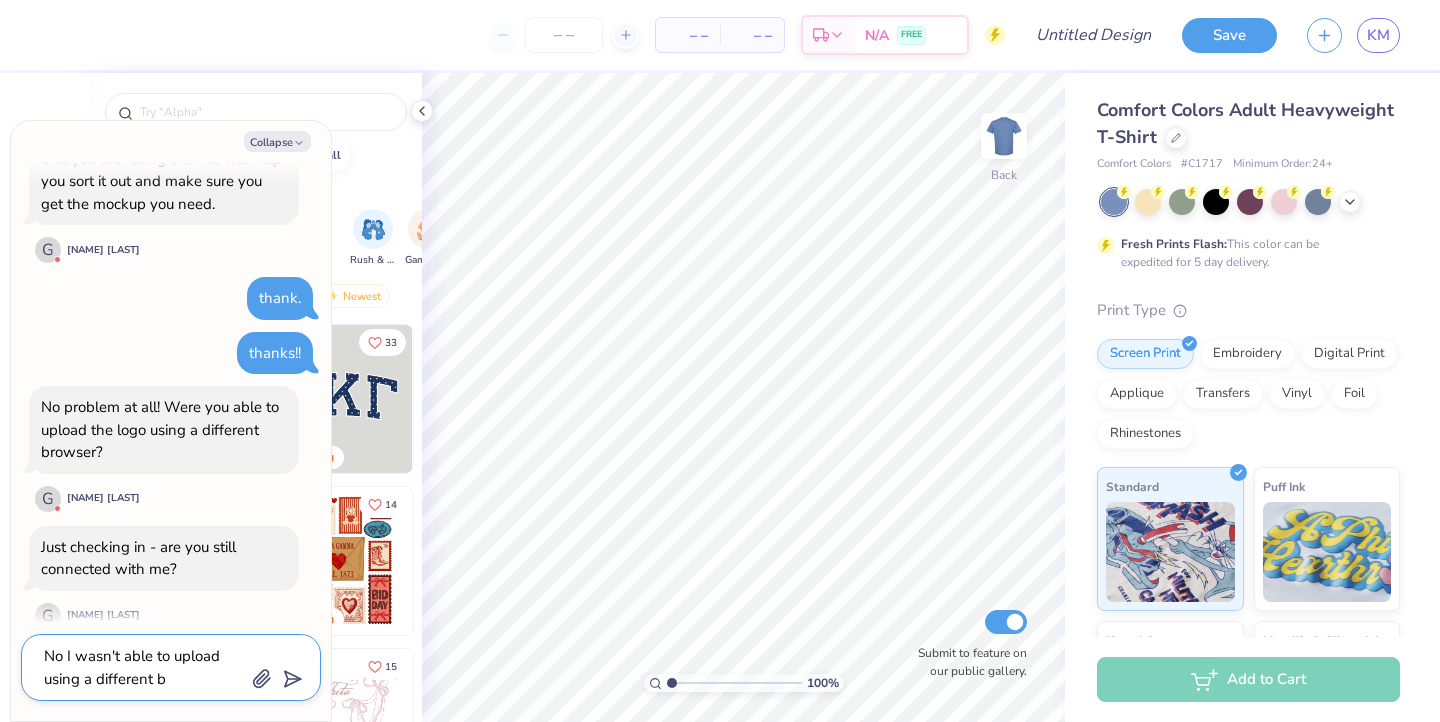 type on "x" 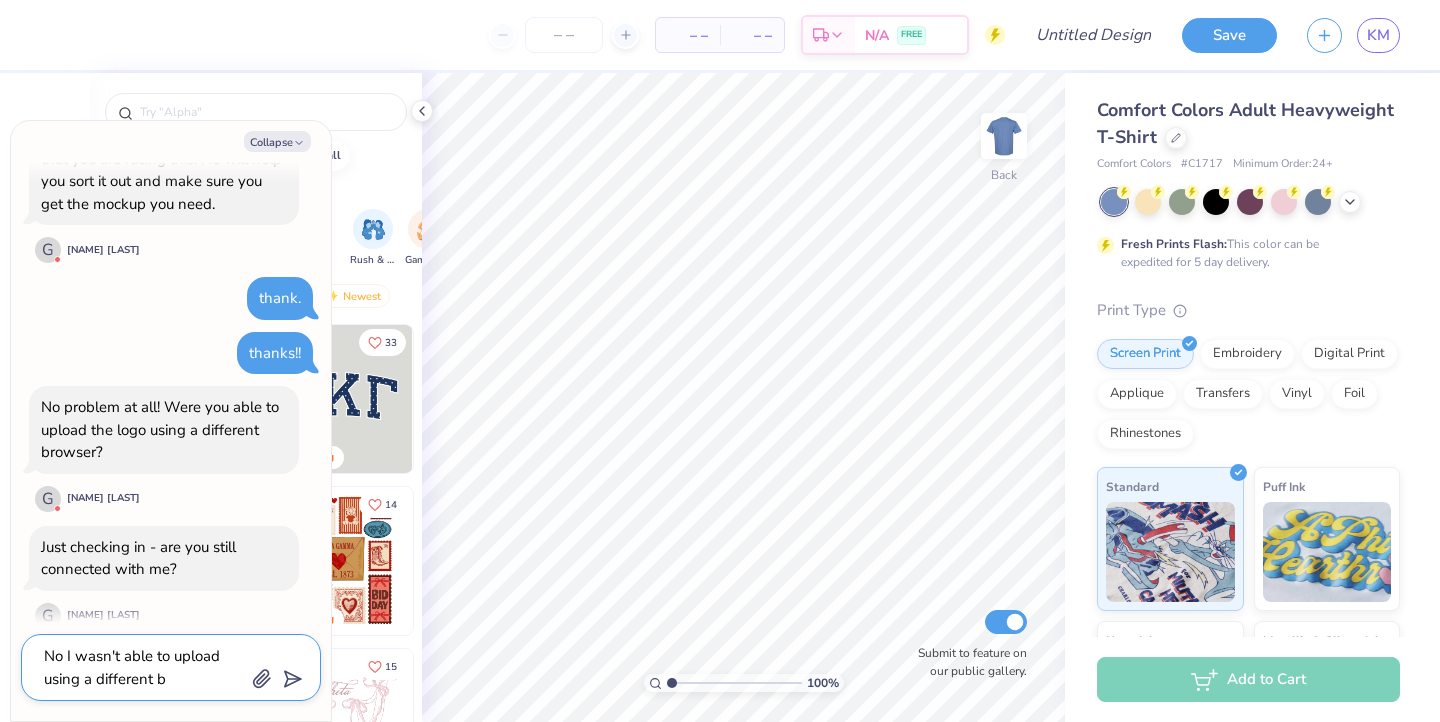 type on "No I wasn't able to upload using a different br" 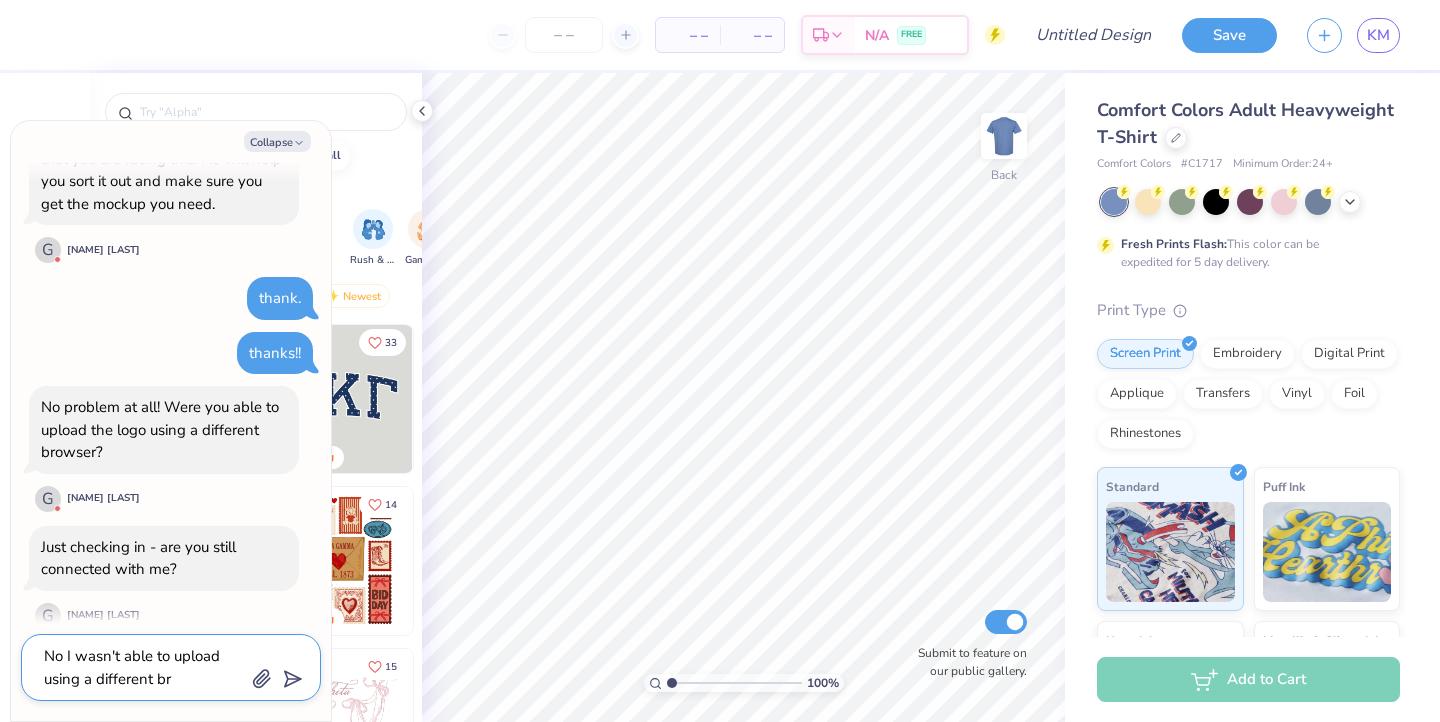 type on "x" 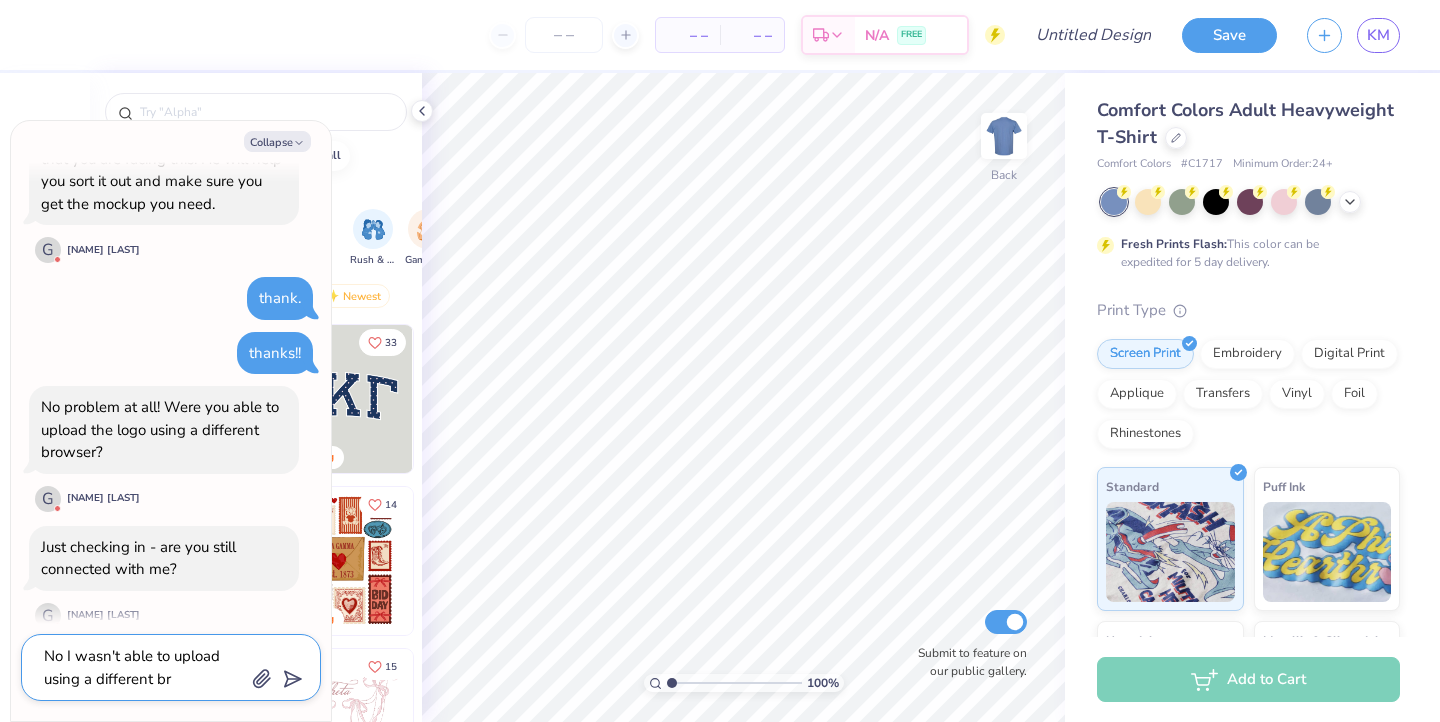 type on "No I wasn't able to upload using a different bro" 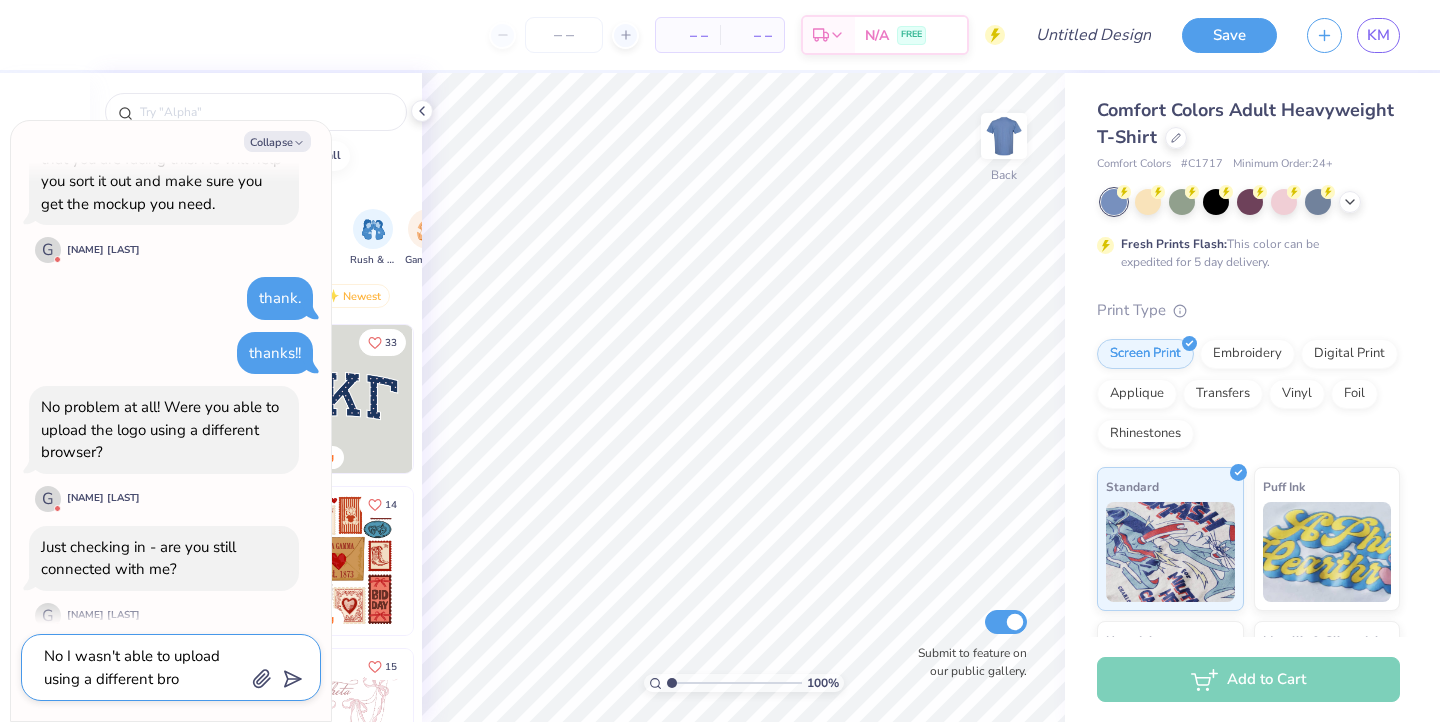 type on "x" 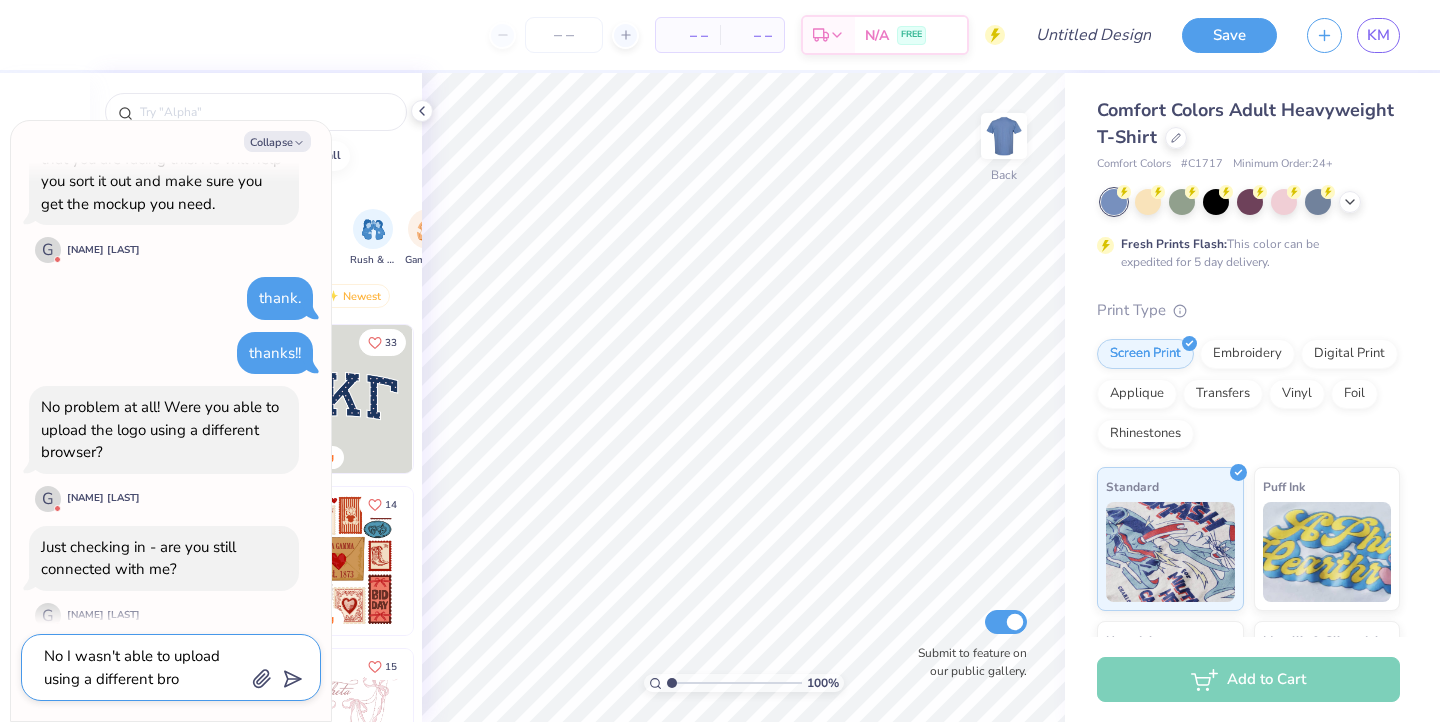 type on "No I wasn't able to upload using a different brow" 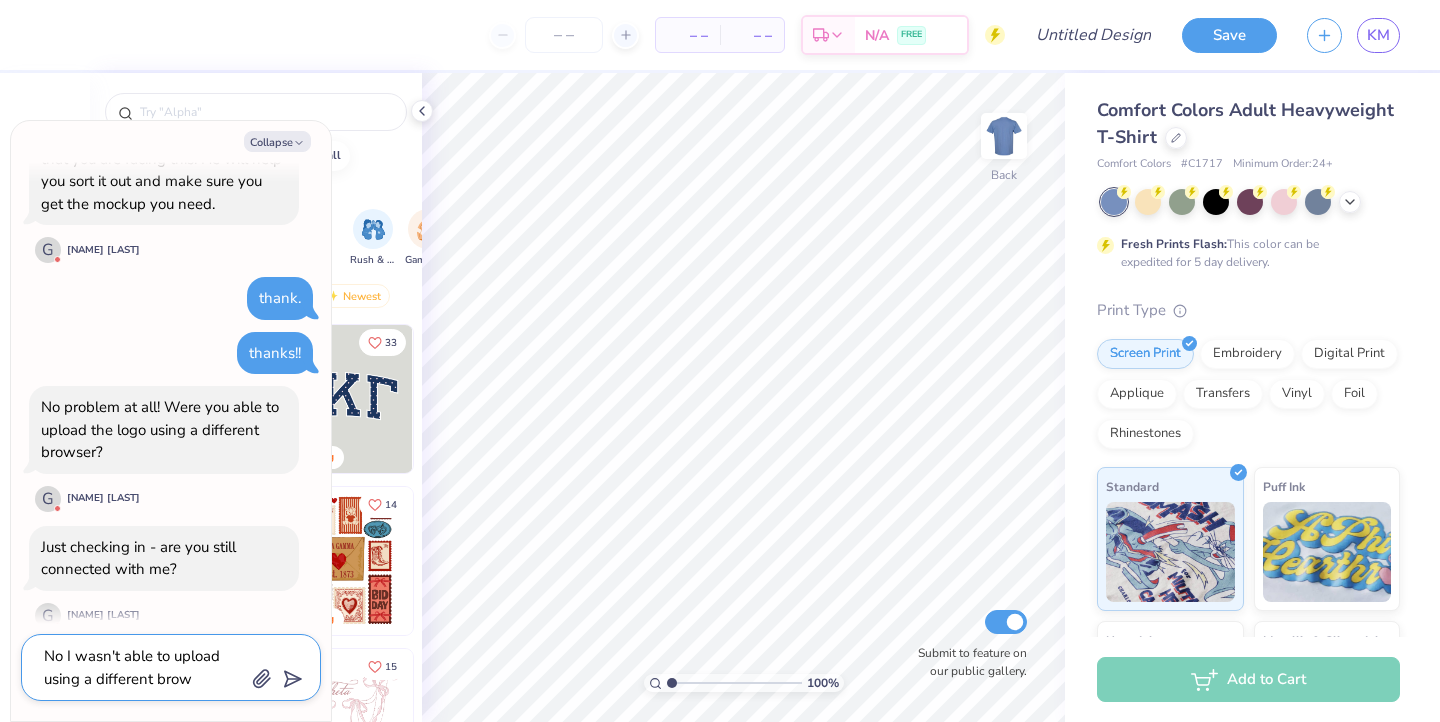 type on "x" 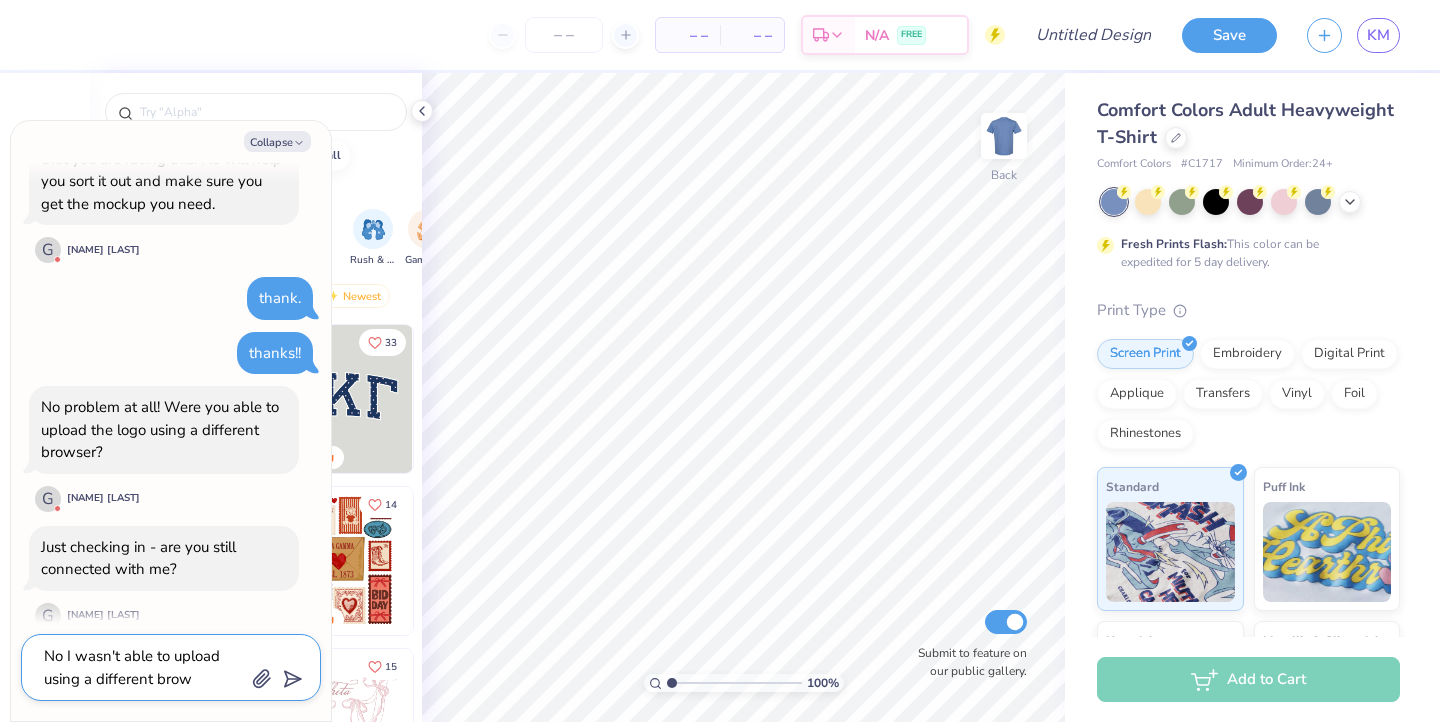 type on "No I wasn't able to upload using a different brows" 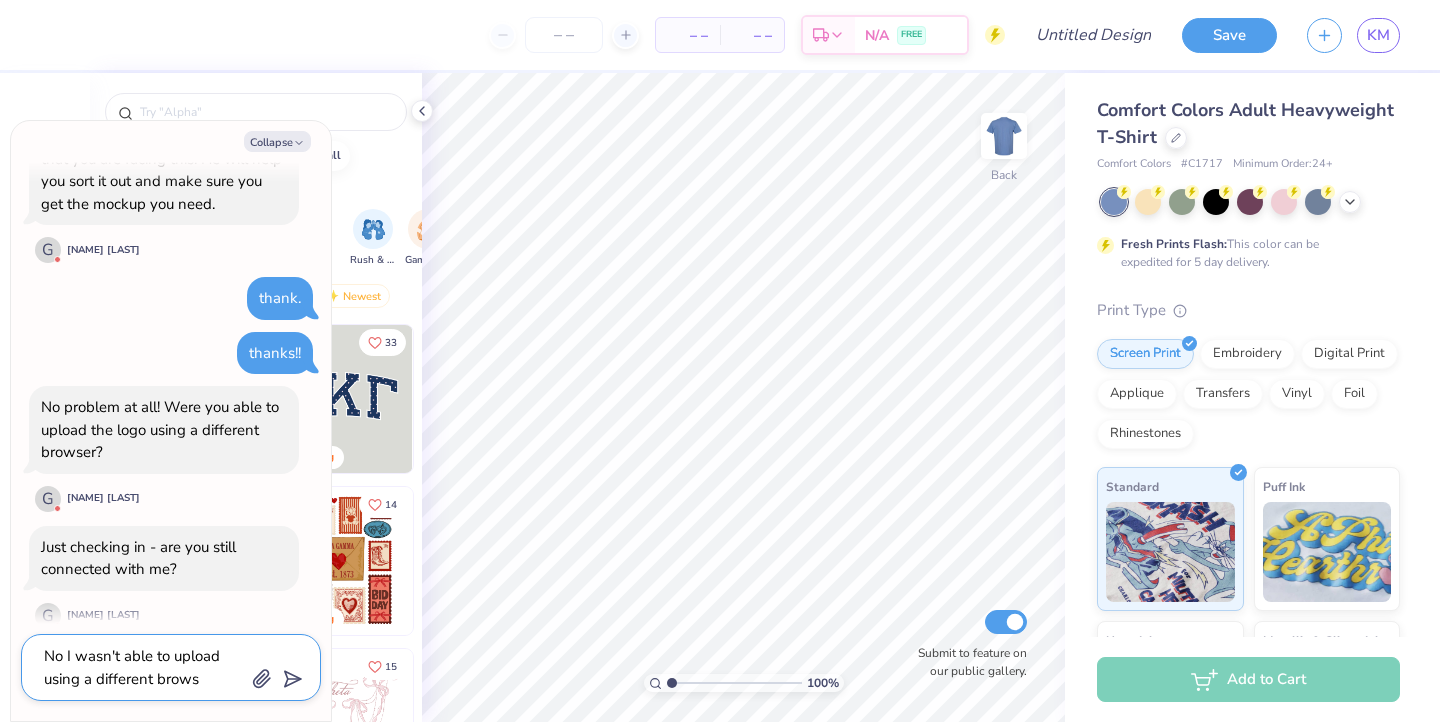 type on "x" 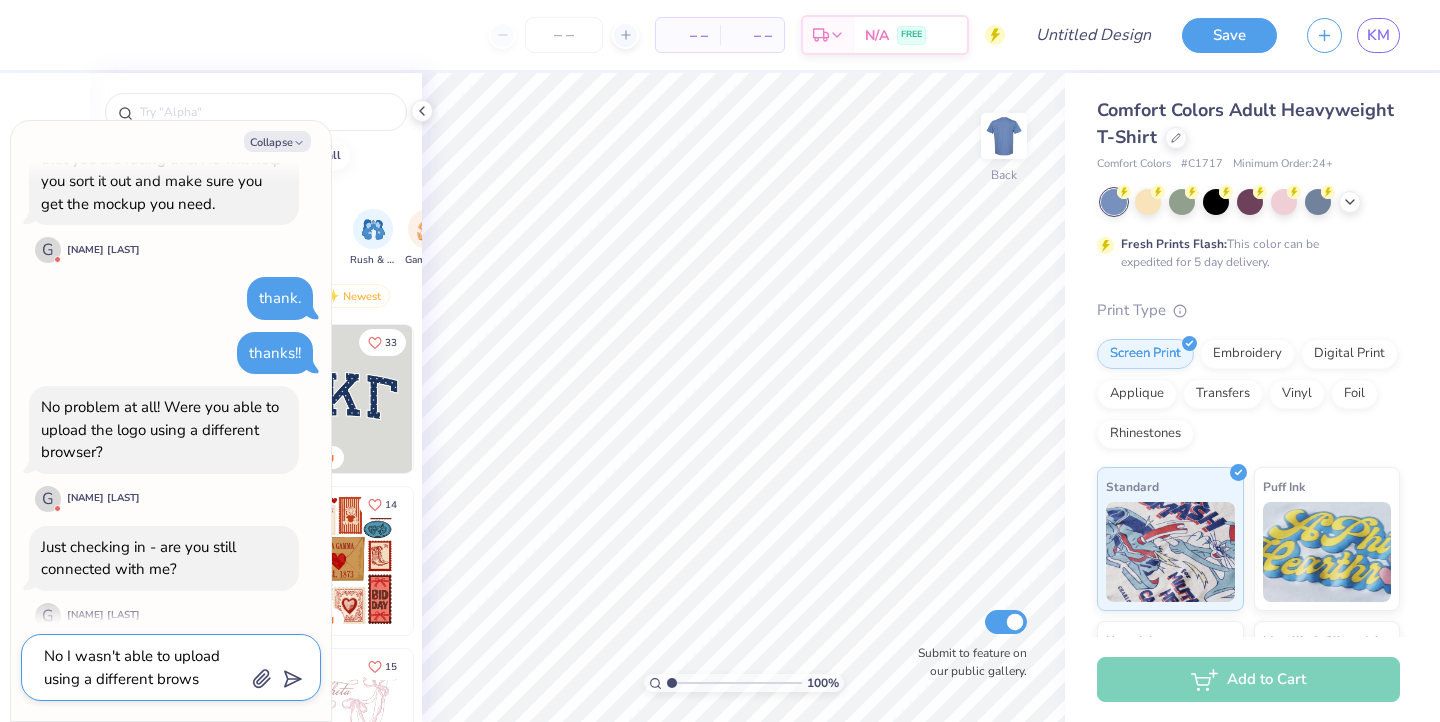 type on "No I wasn't able to upload using a different browse" 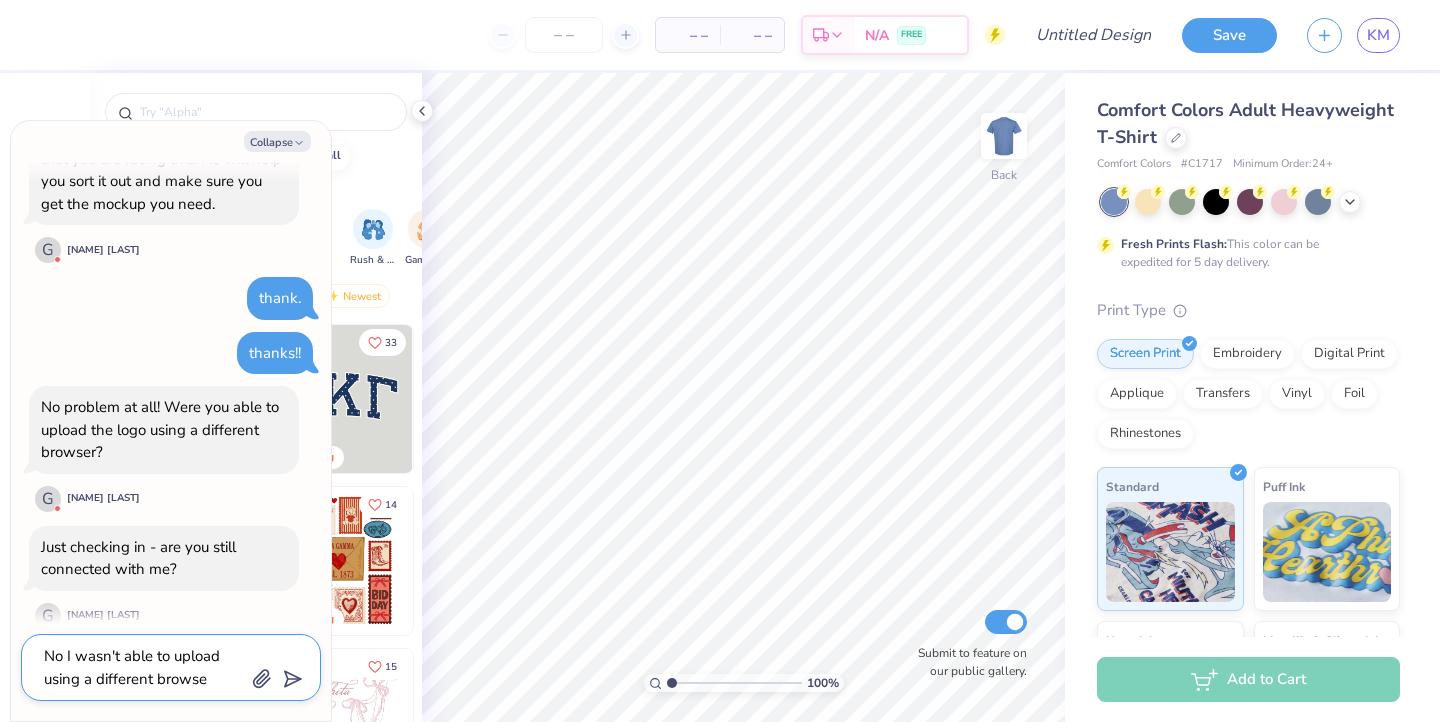 type on "x" 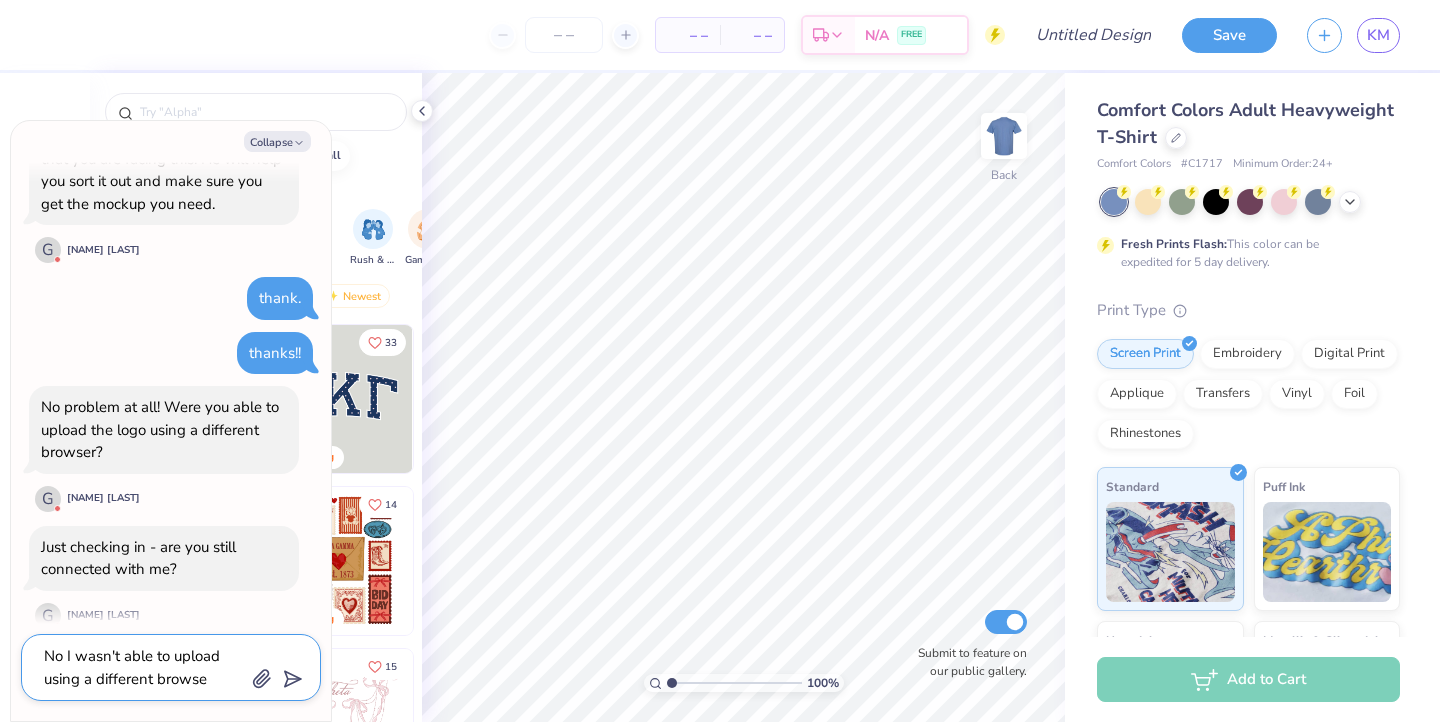 type on "No I wasn't able to upload using a different browser" 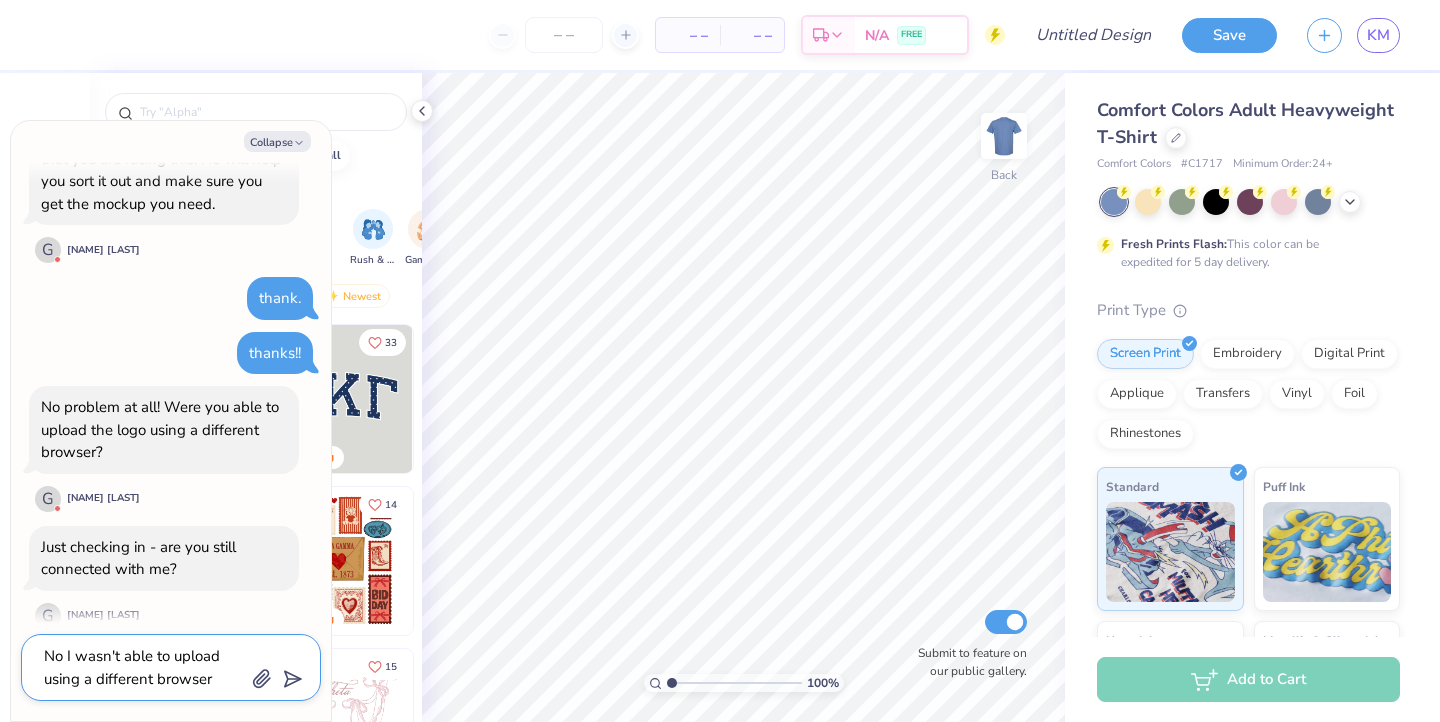 type on "x" 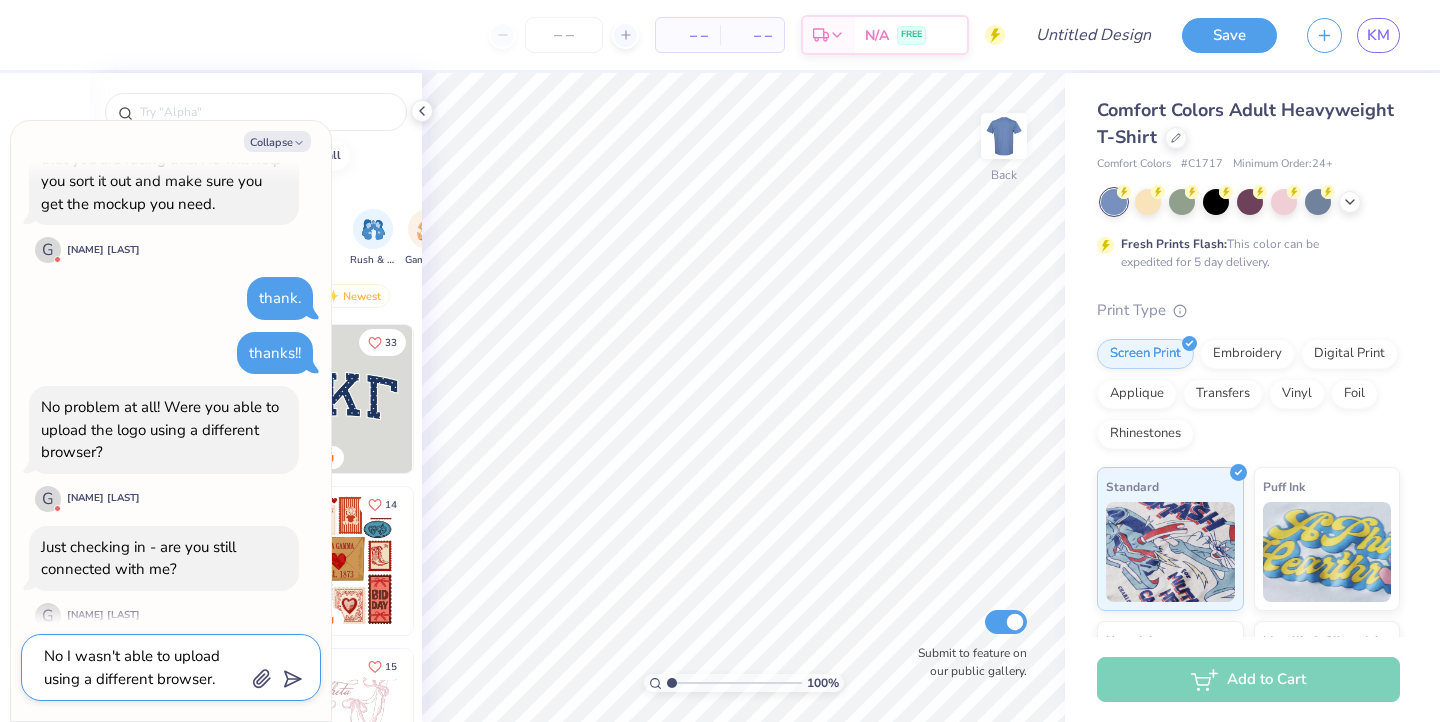 type on "No I wasn't able to upload using a different browser." 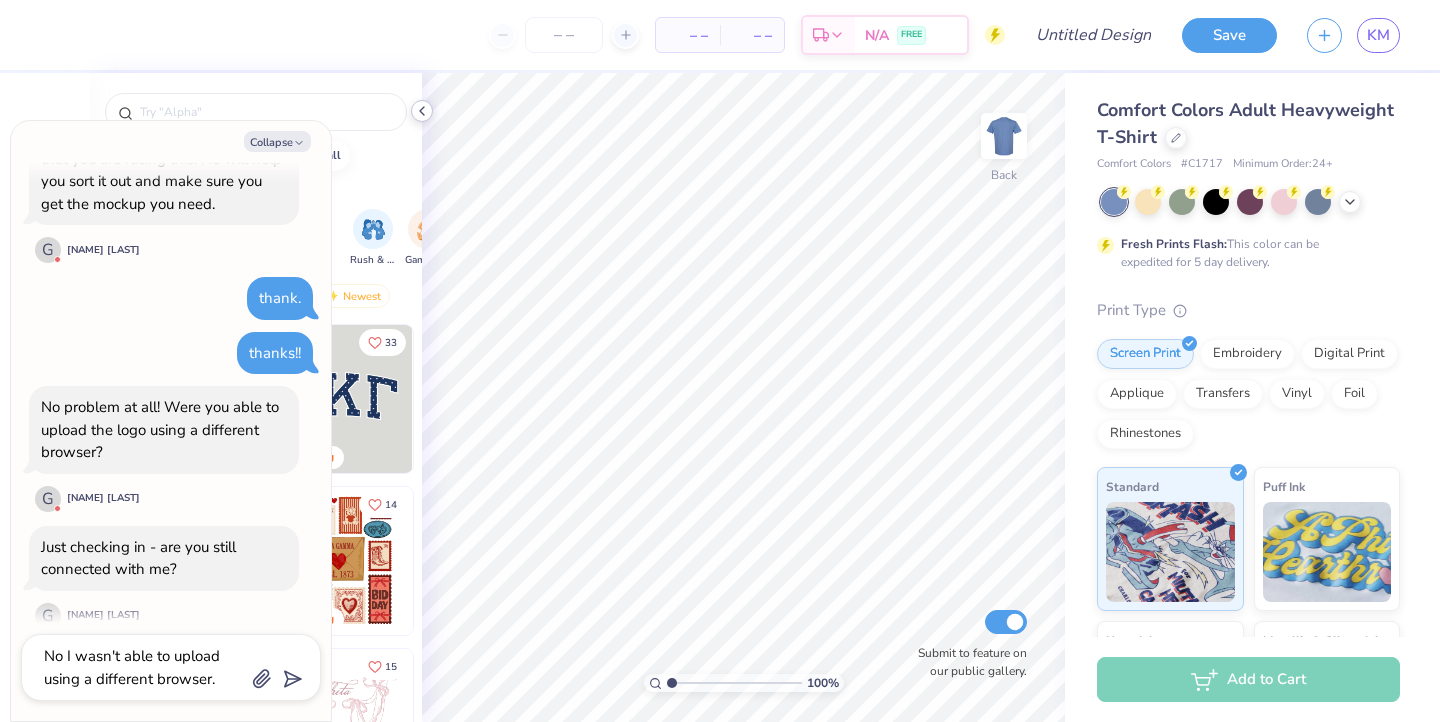 click 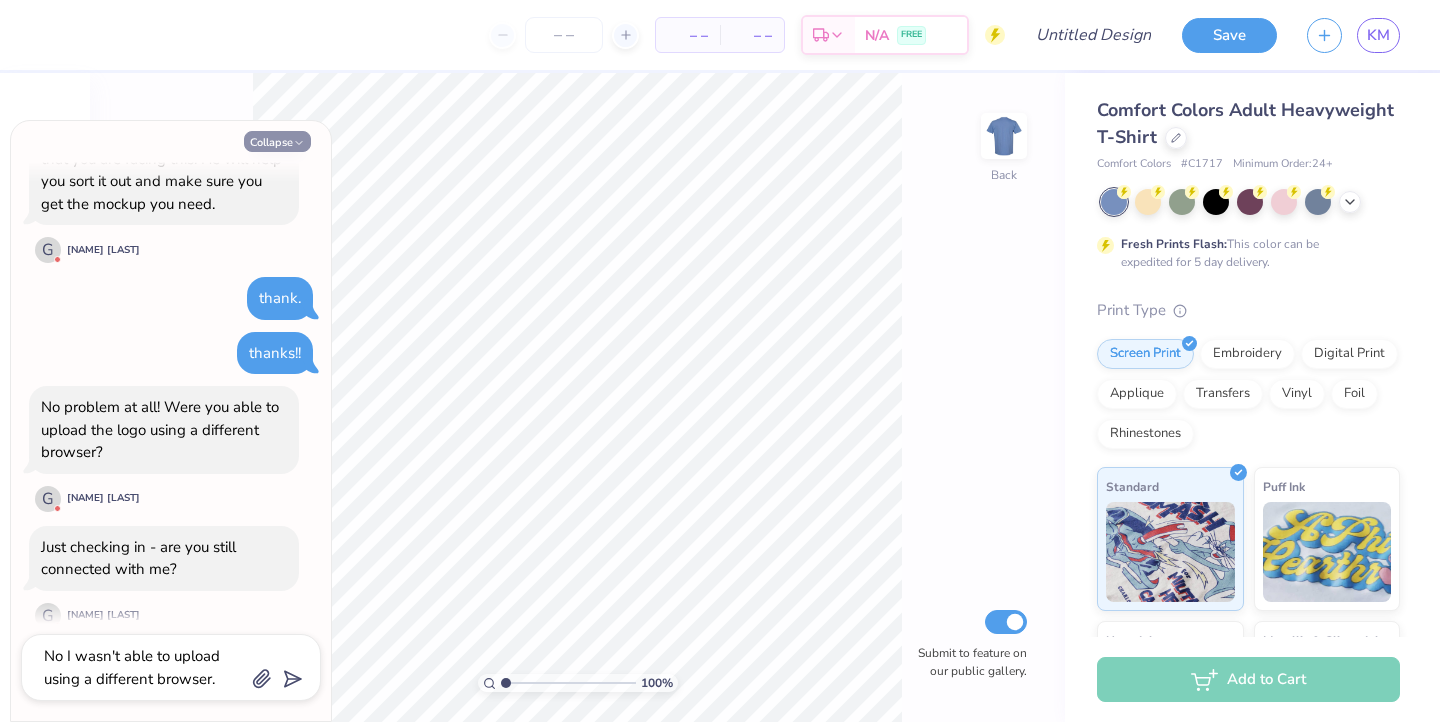 click 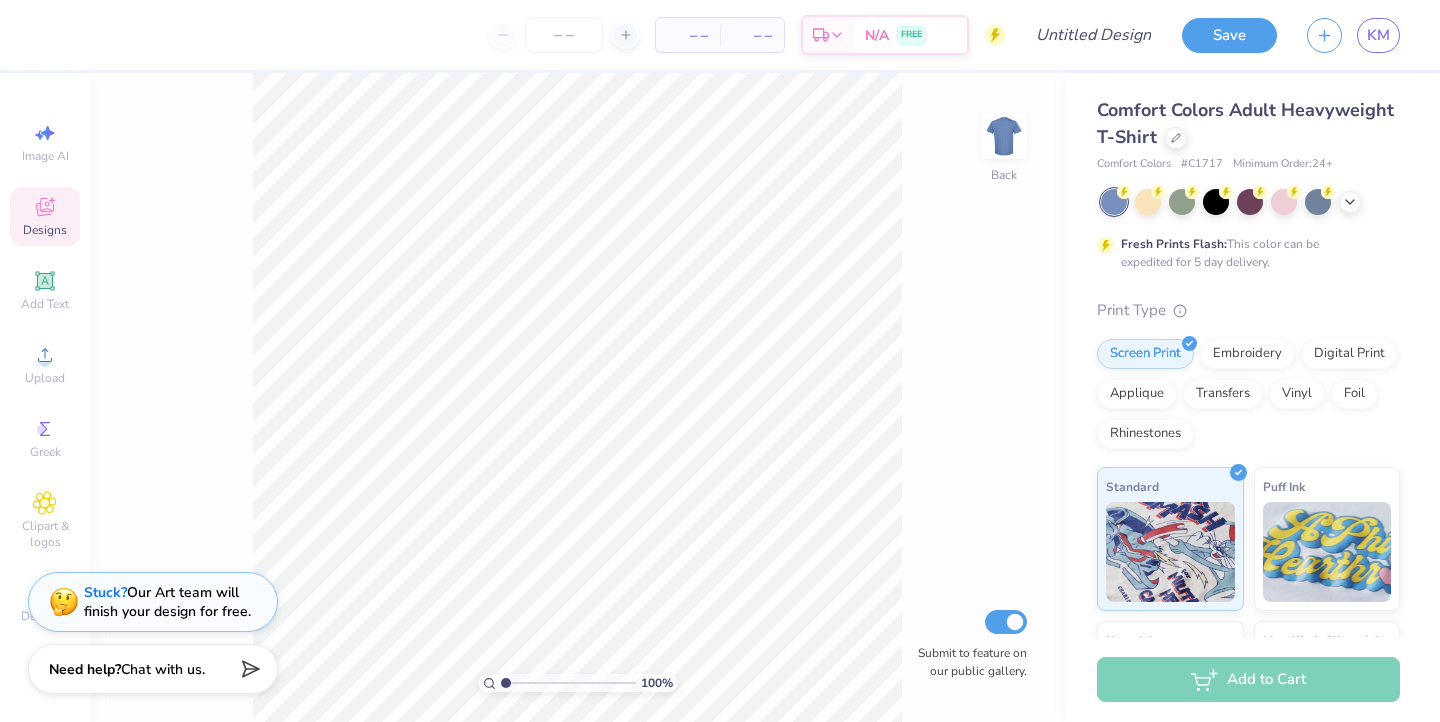 click on "100  % Back Submit to feature on our public gallery." at bounding box center [577, 397] 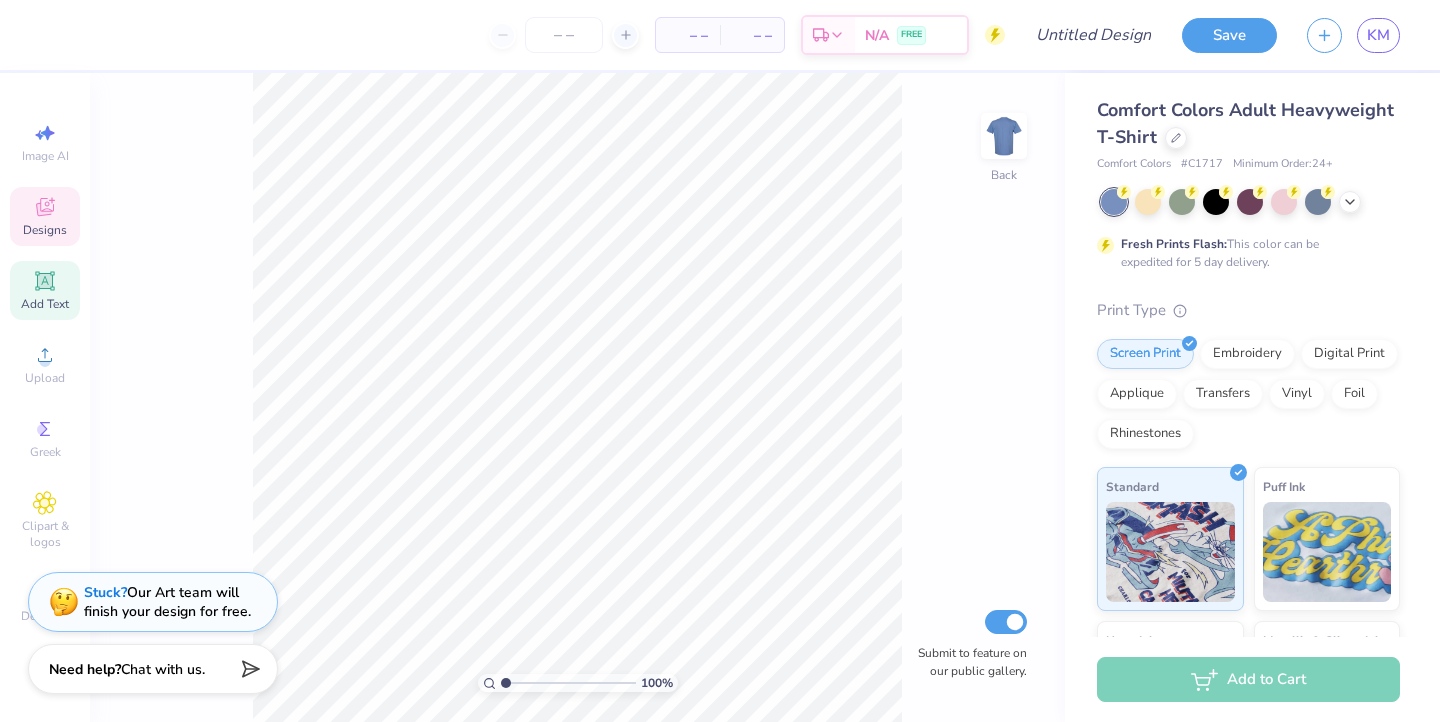 click on "Add Text" at bounding box center (45, 290) 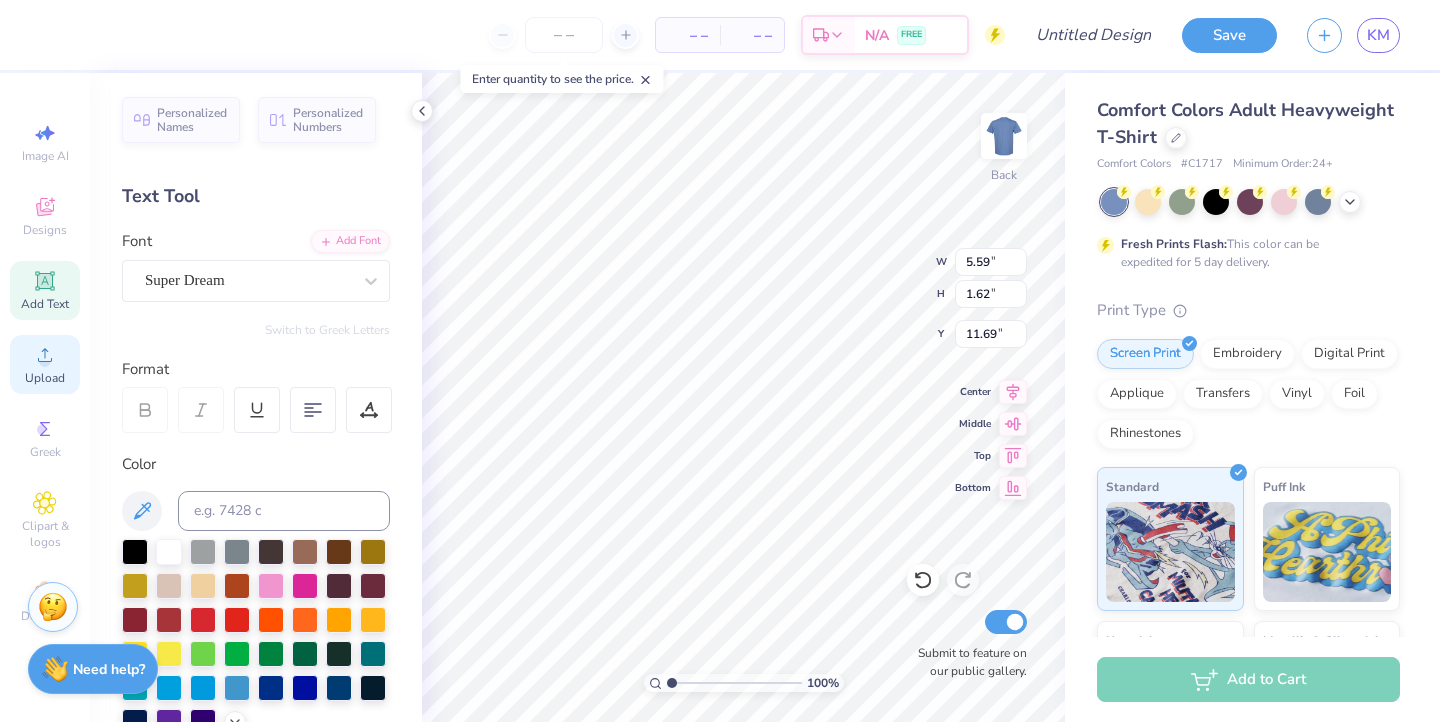 click on "Upload" at bounding box center [45, 378] 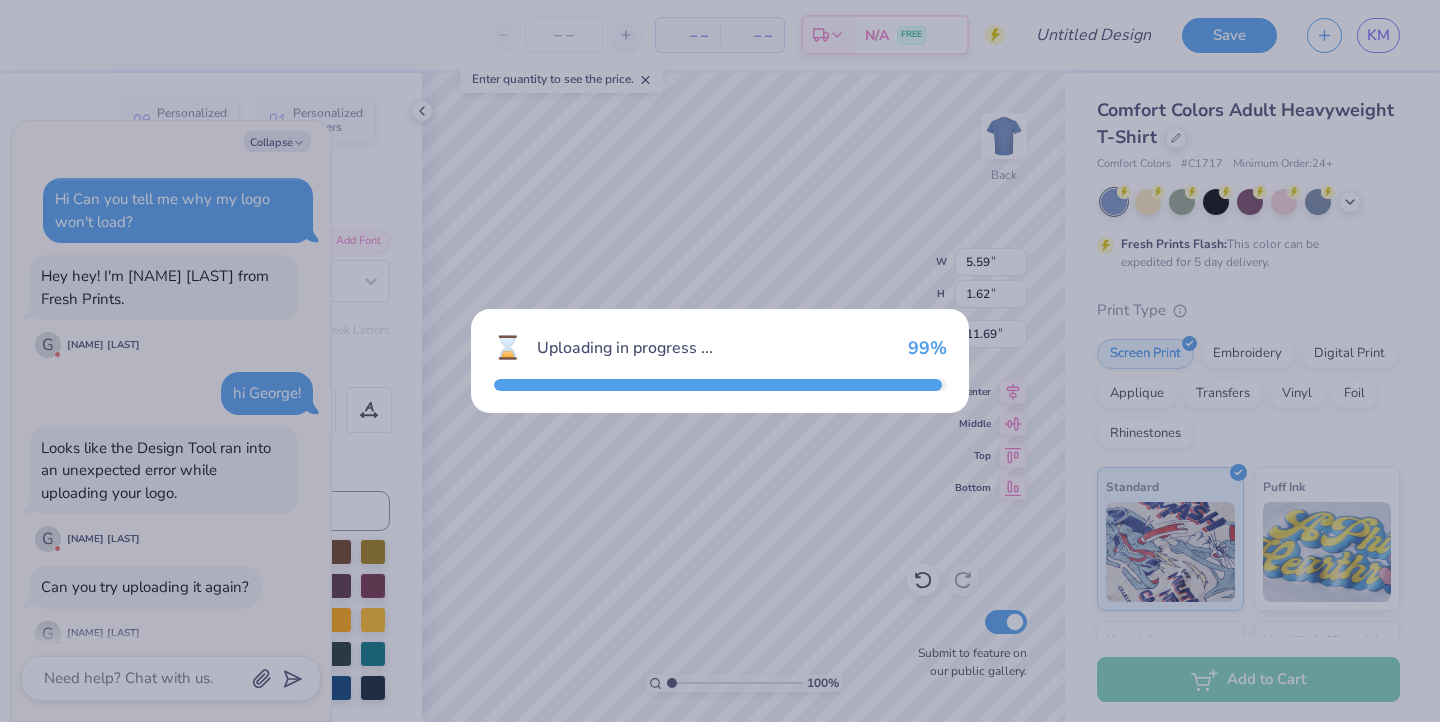 scroll, scrollTop: 1436, scrollLeft: 0, axis: vertical 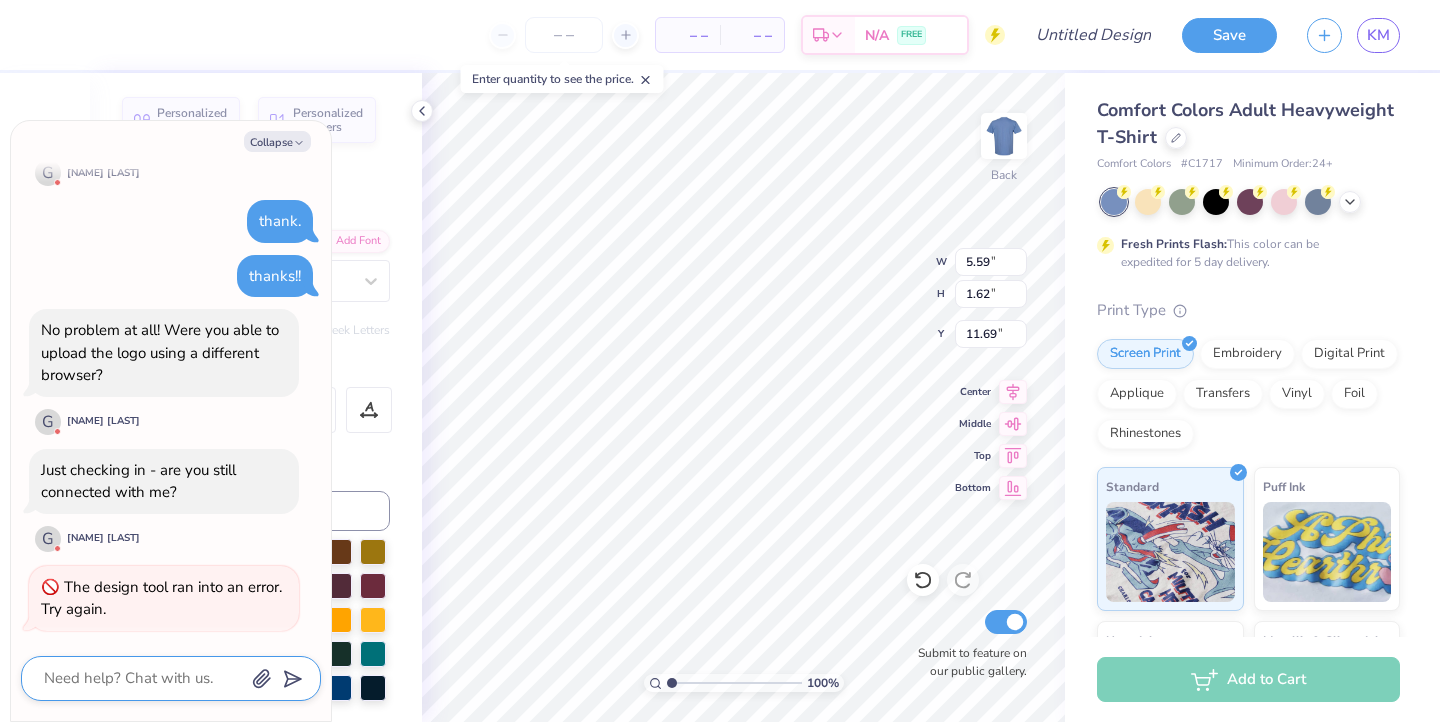click at bounding box center [143, 678] 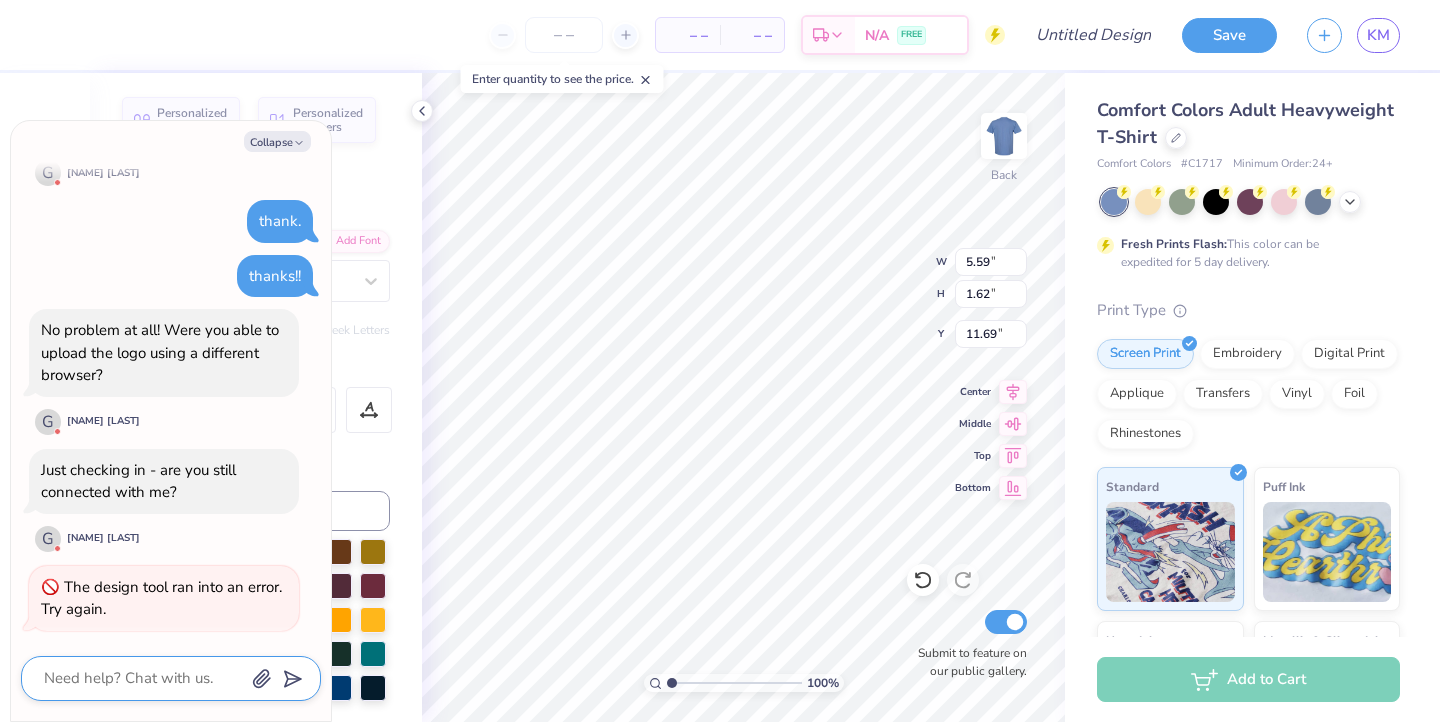 type on "x" 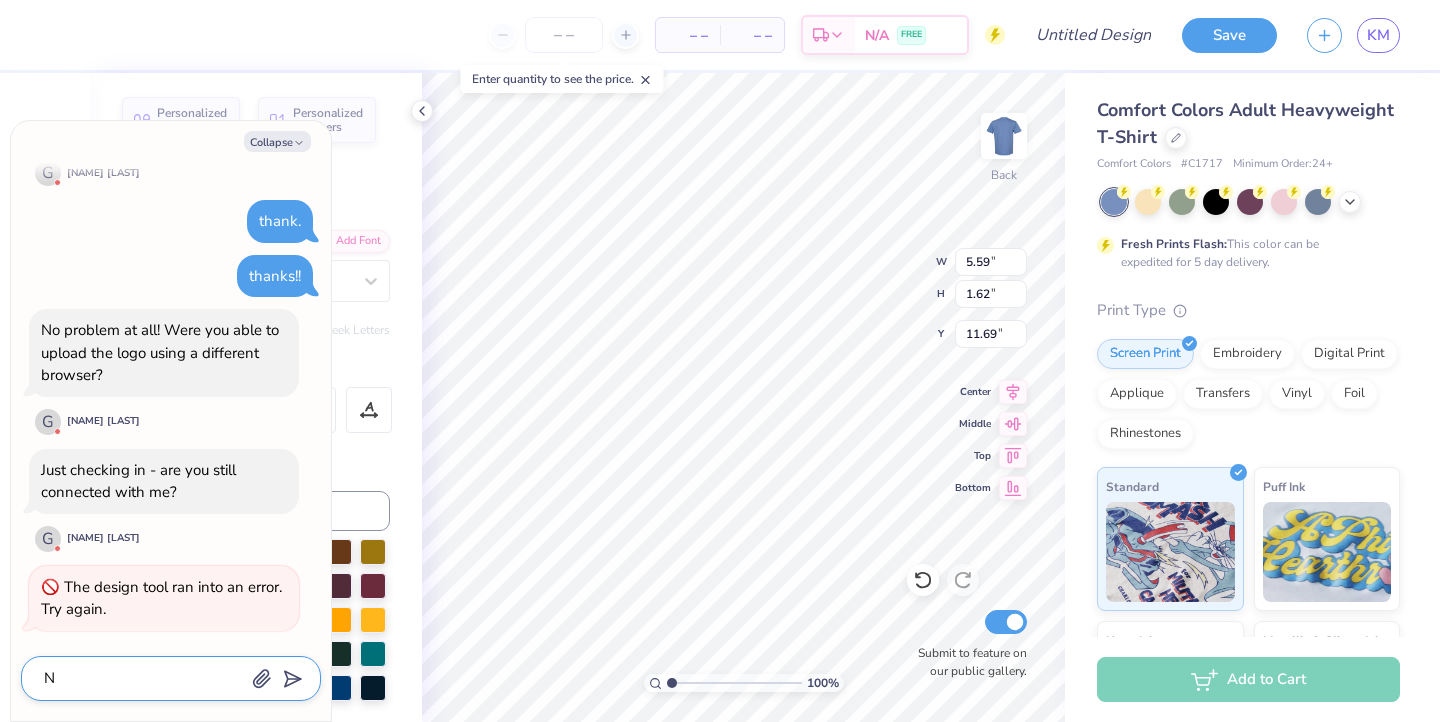 type on "x" 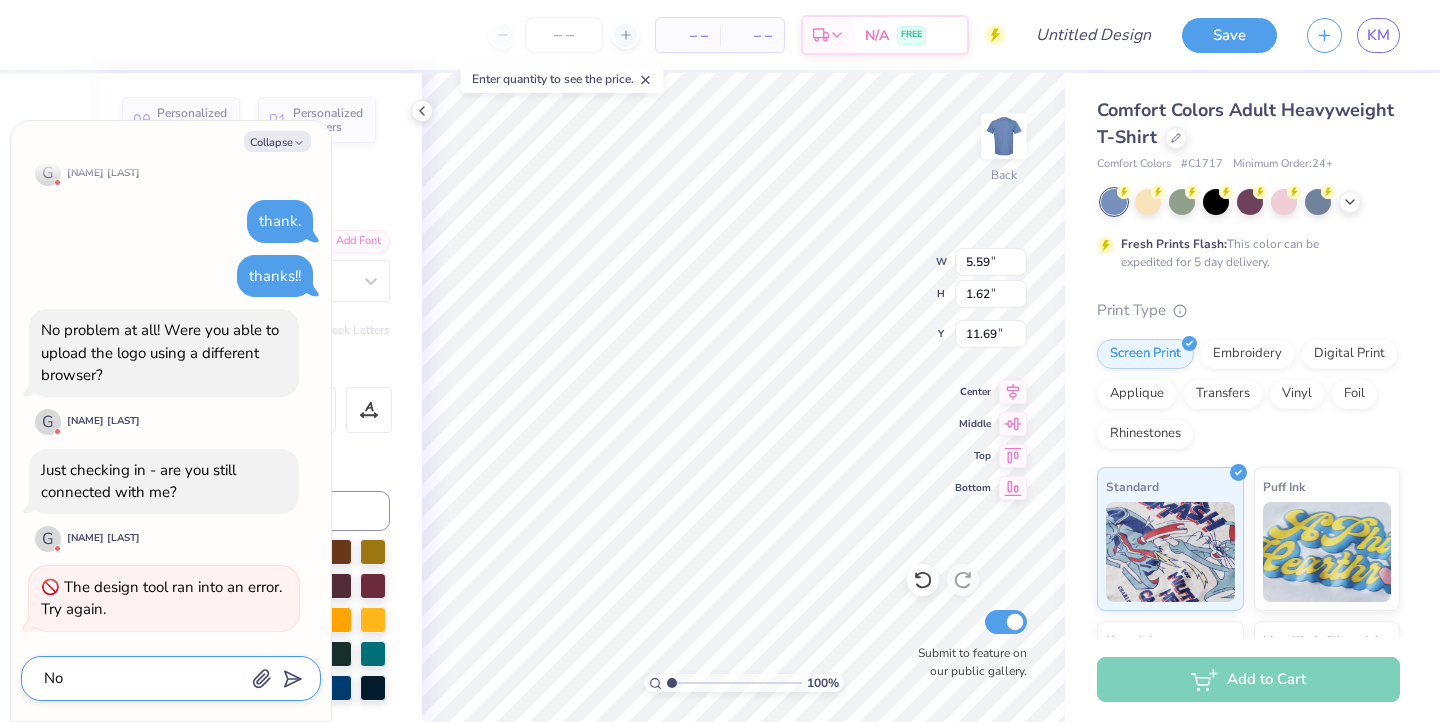 type on "x" 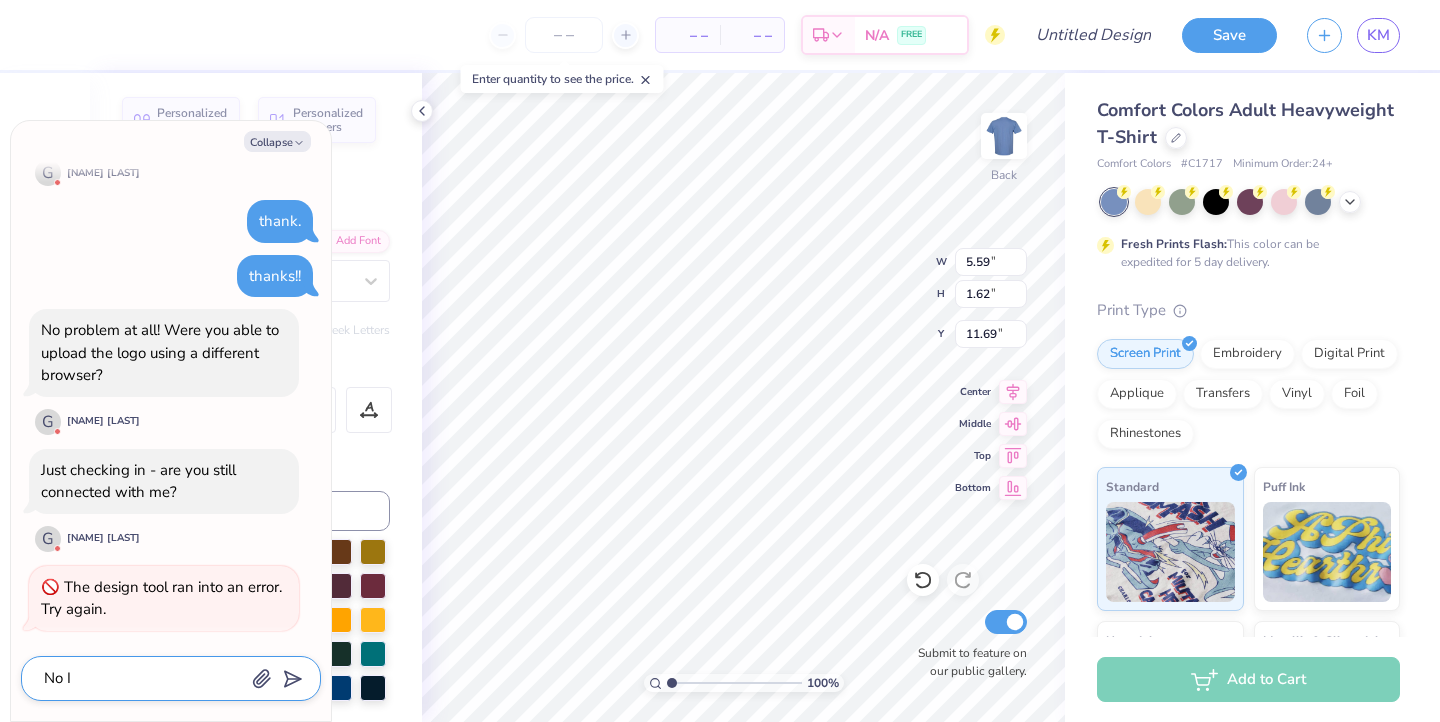 type on "x" 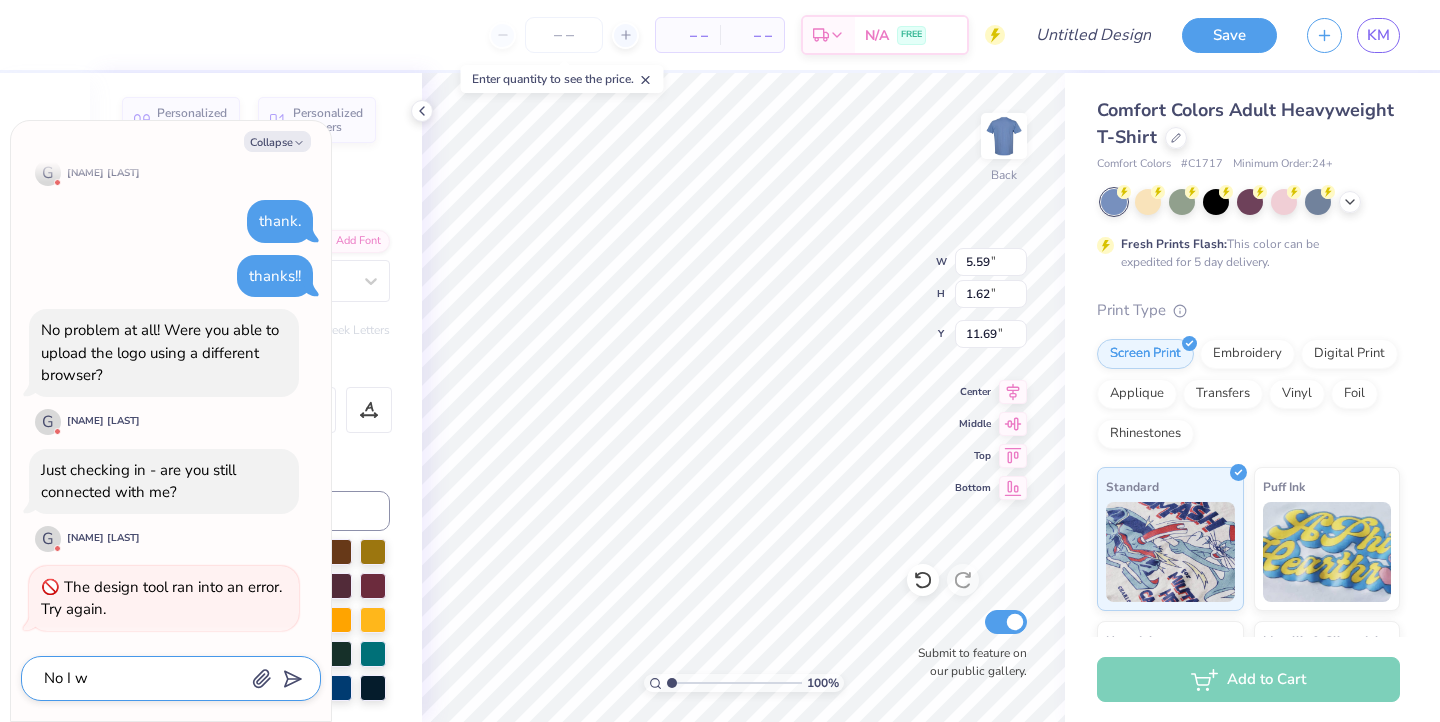 type on "x" 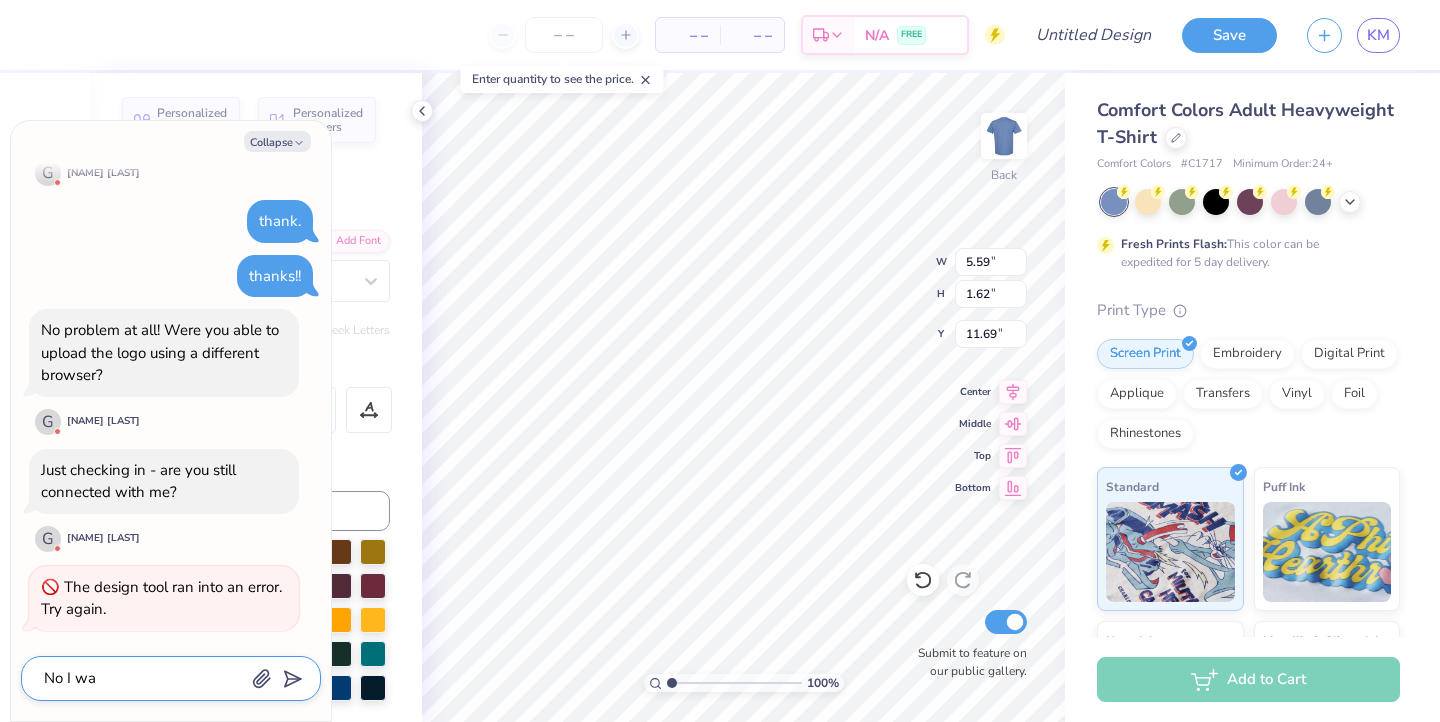 type on "x" 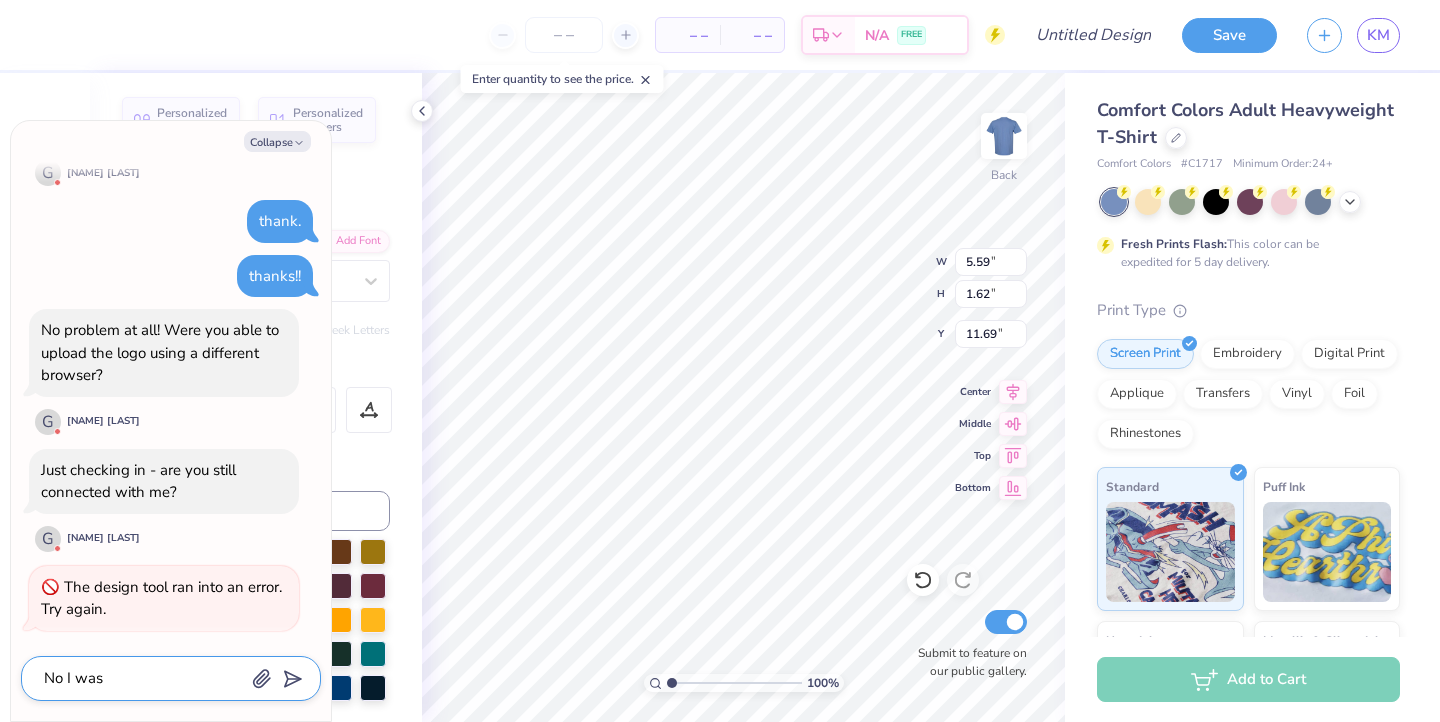 type on "x" 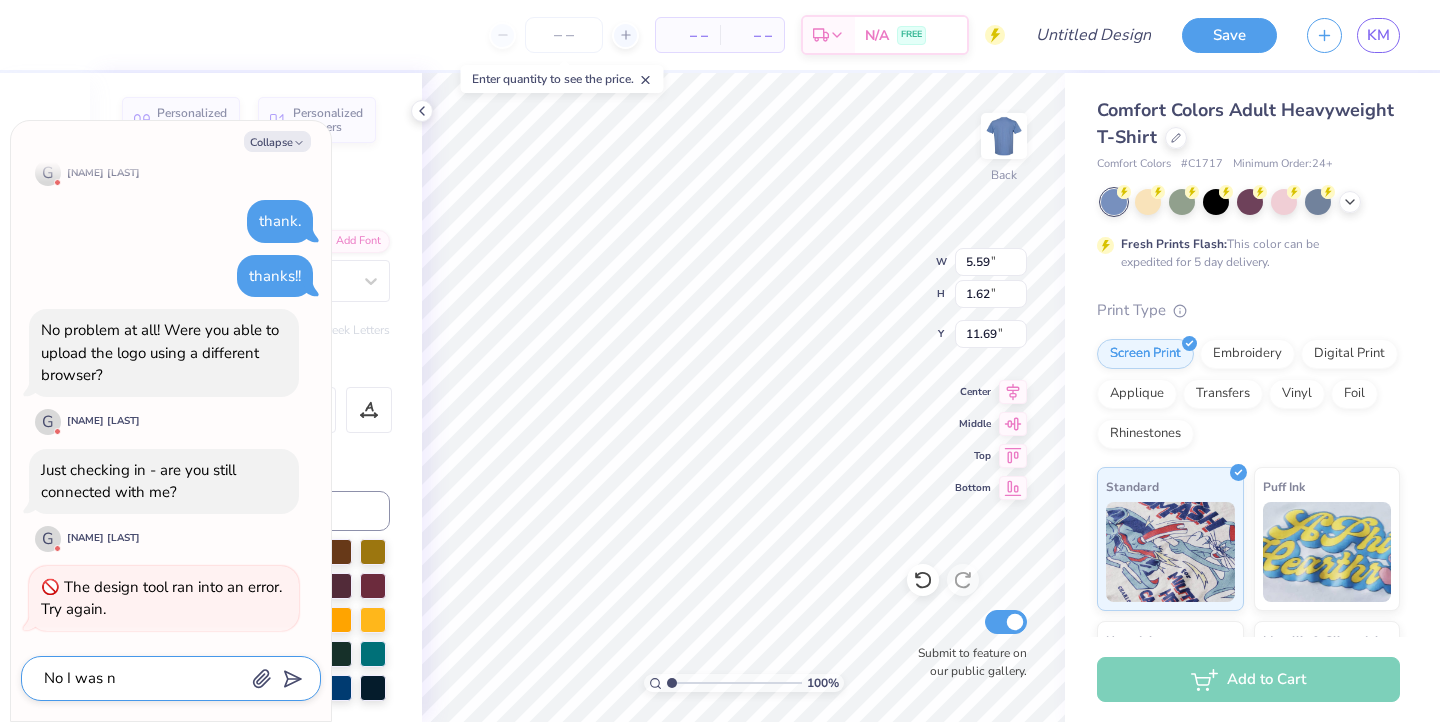 type on "x" 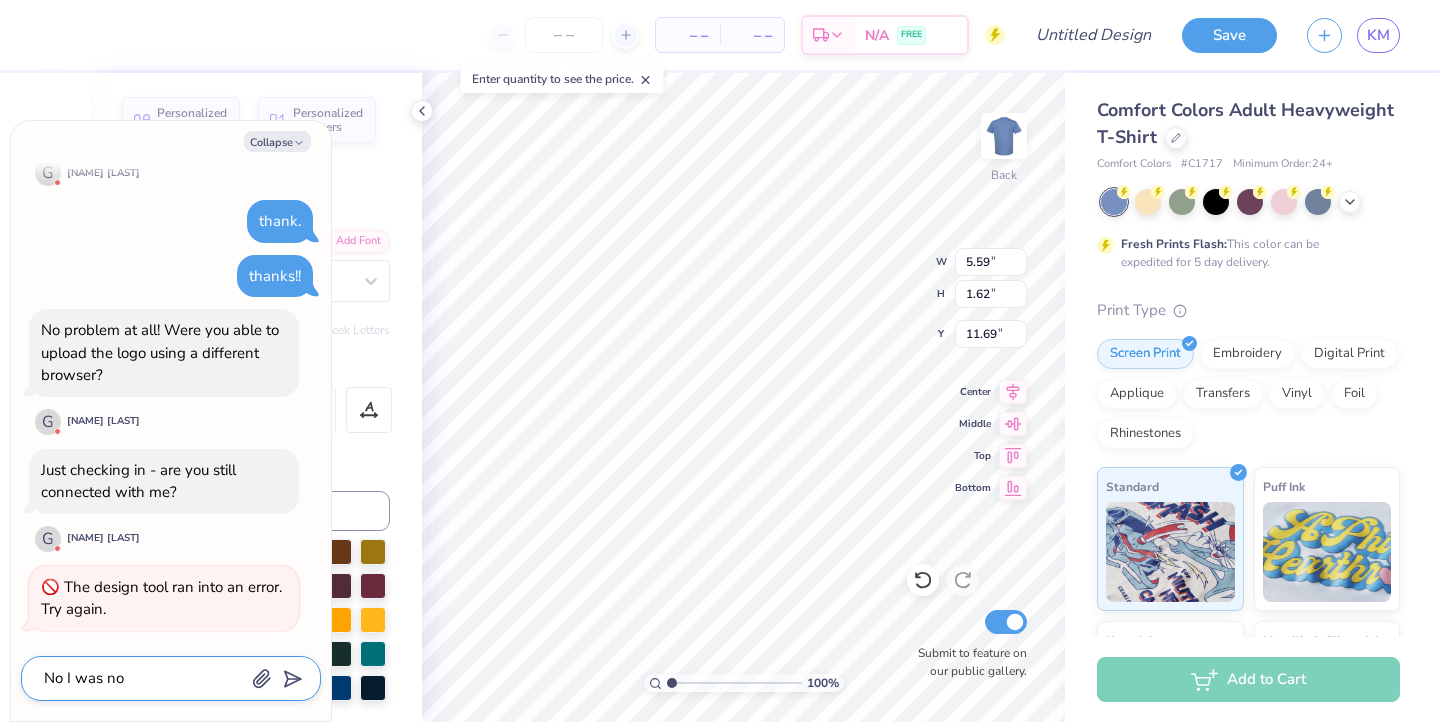 type on "x" 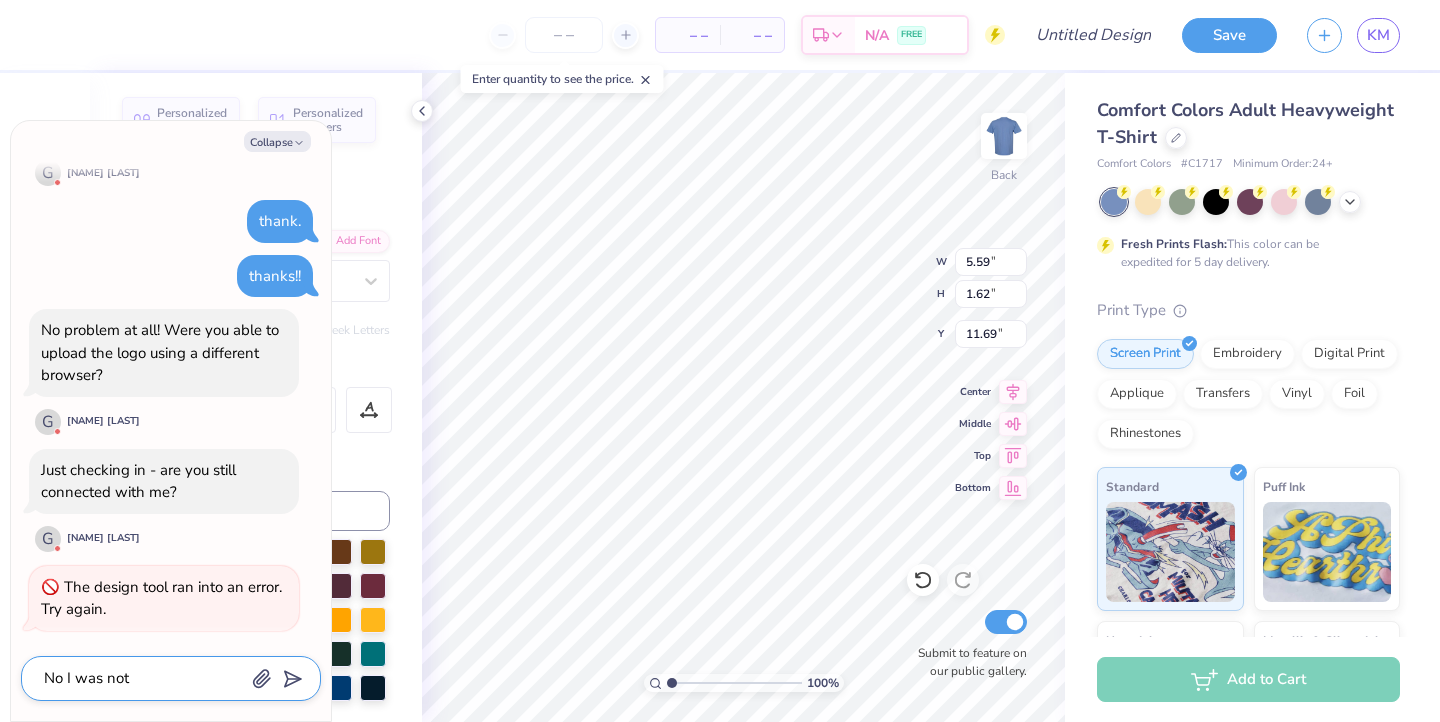 type on "x" 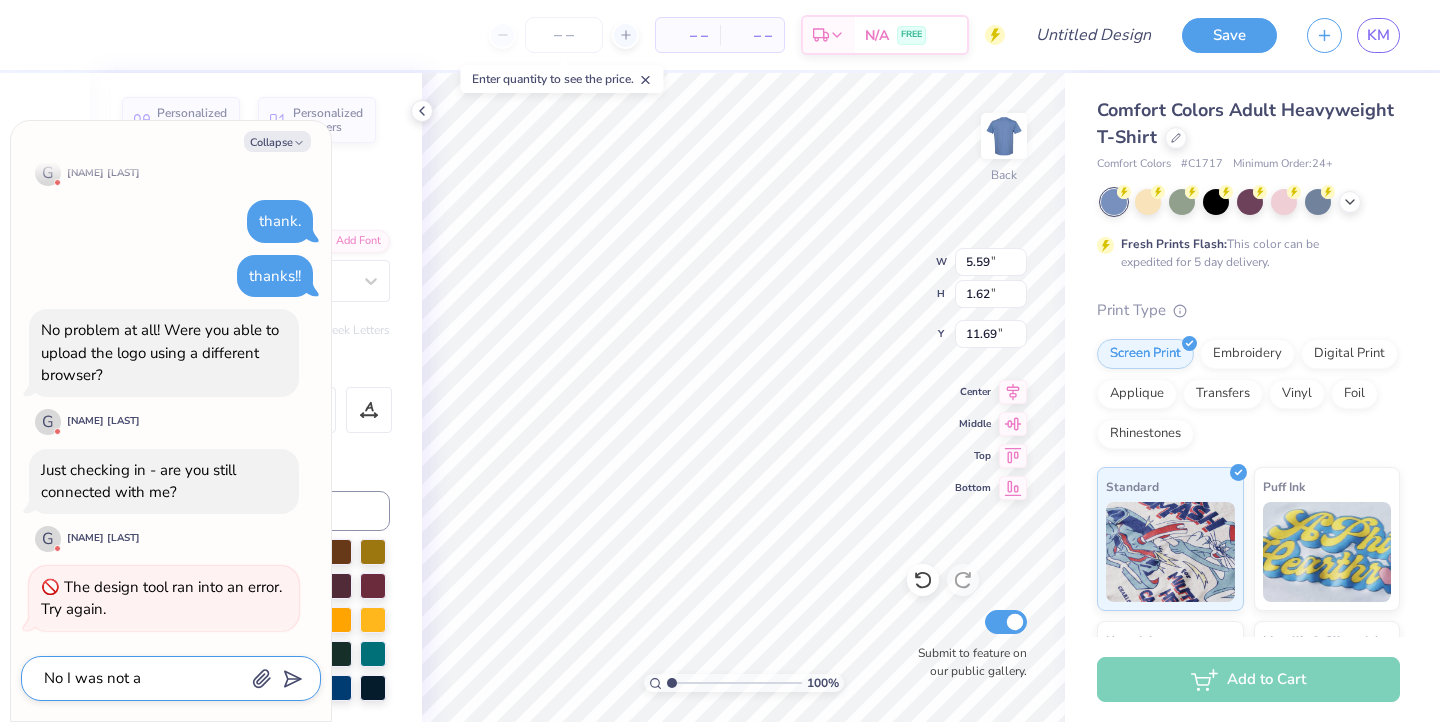 type on "x" 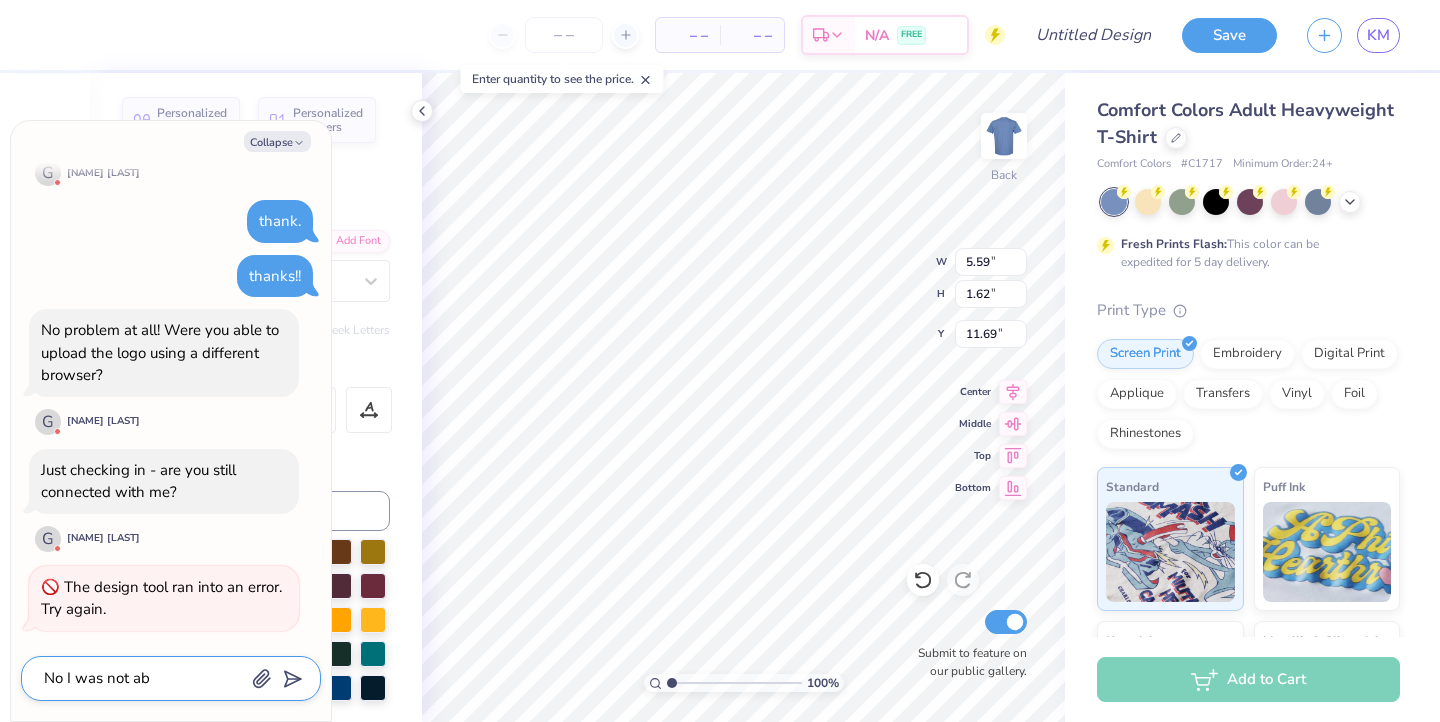 type on "x" 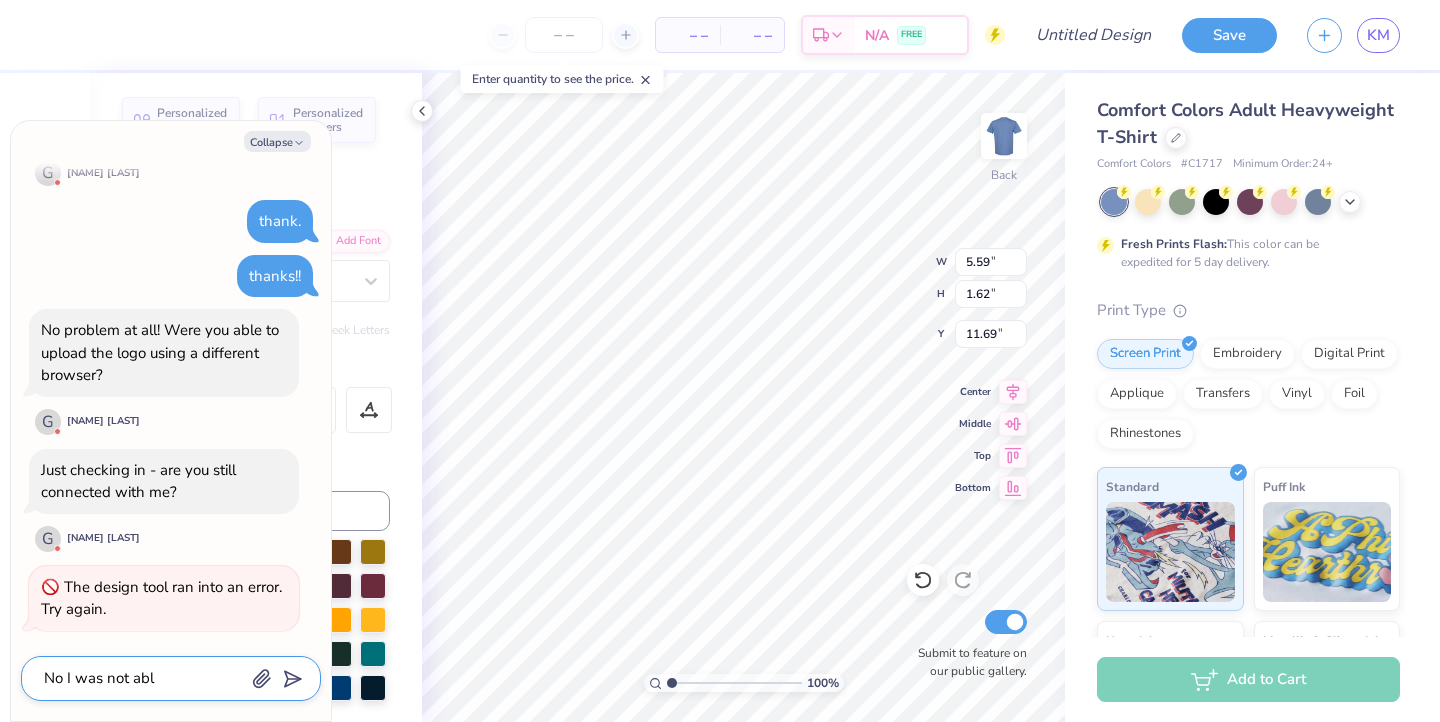 type on "x" 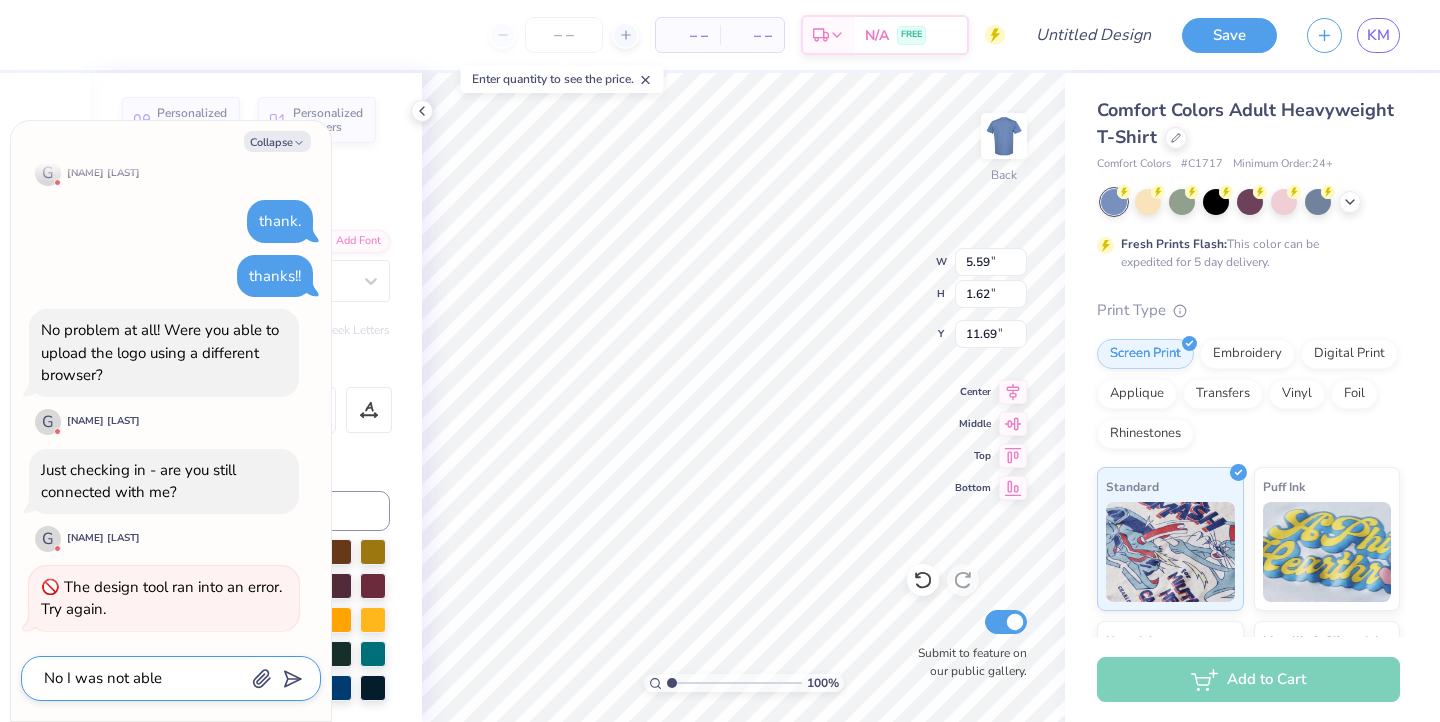 type on "x" 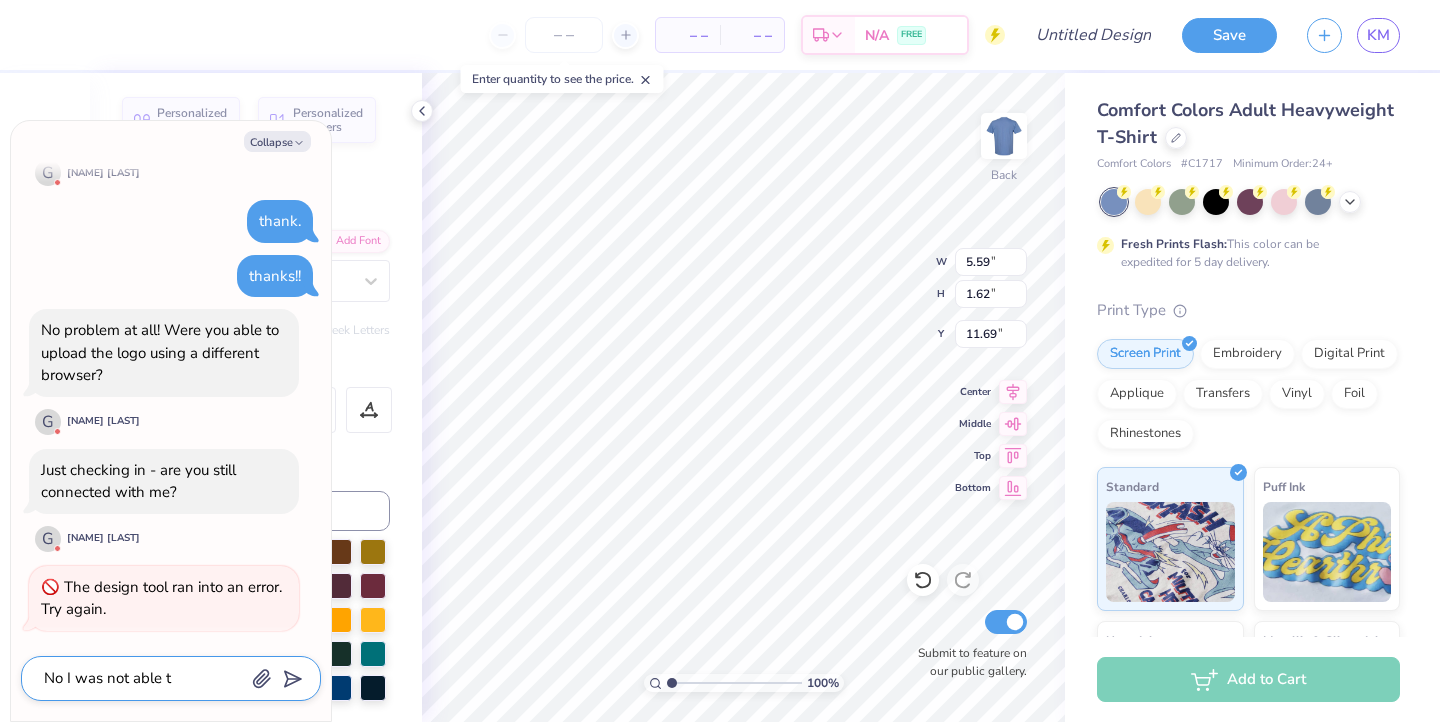 type on "x" 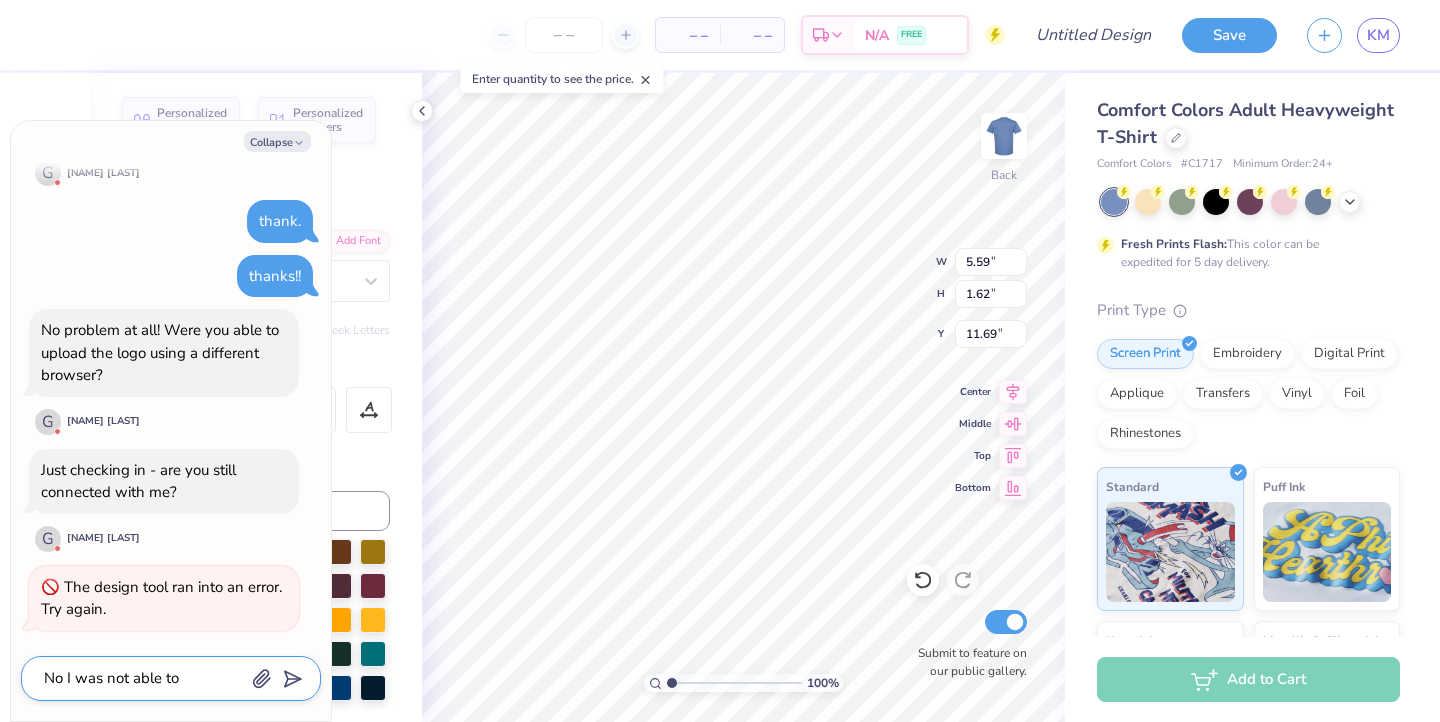 type on "No I was not able to" 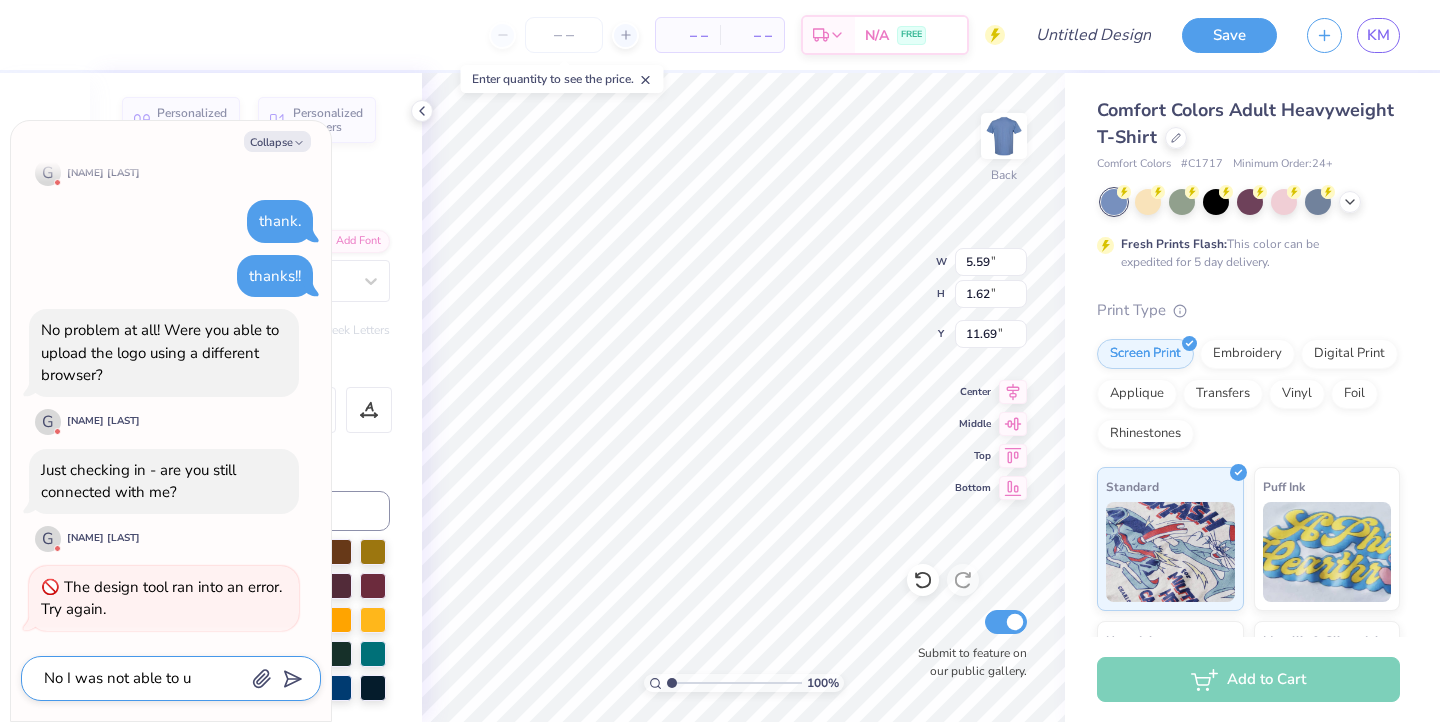 type on "x" 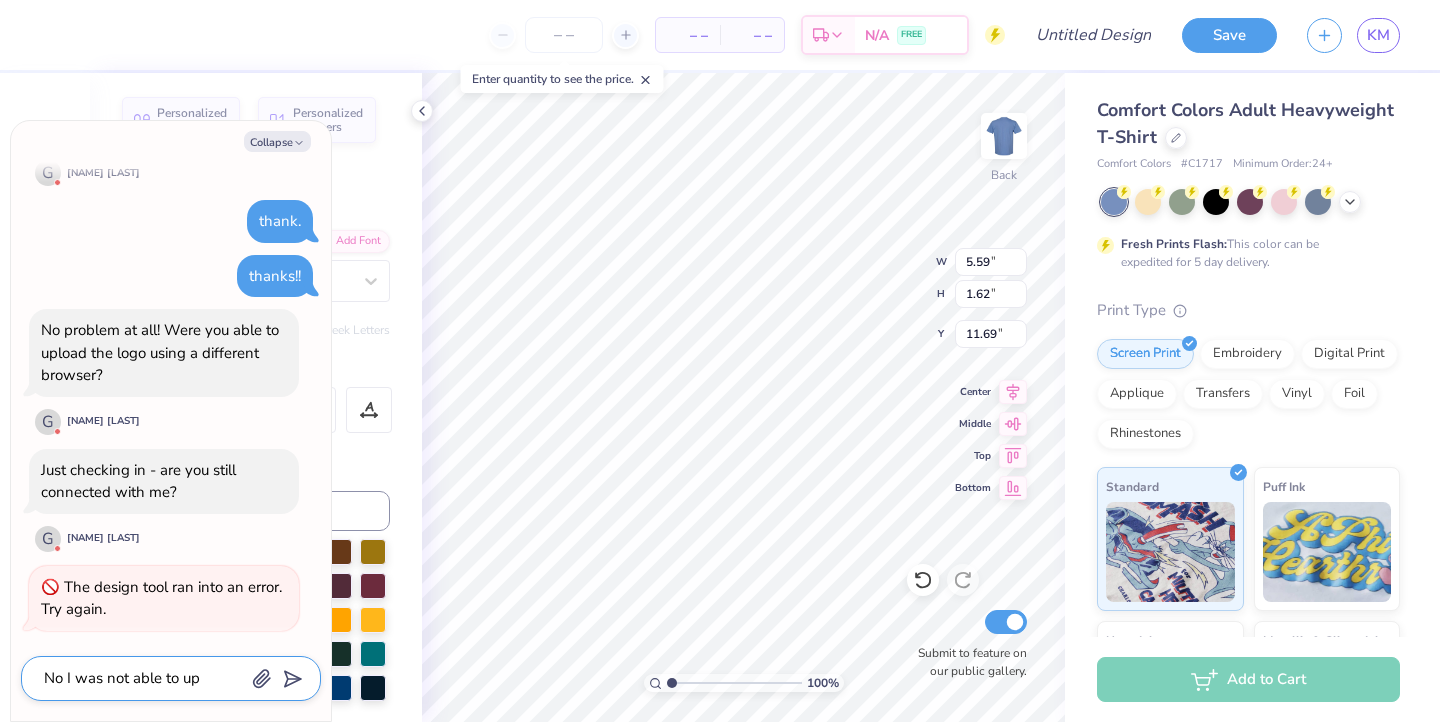 type on "x" 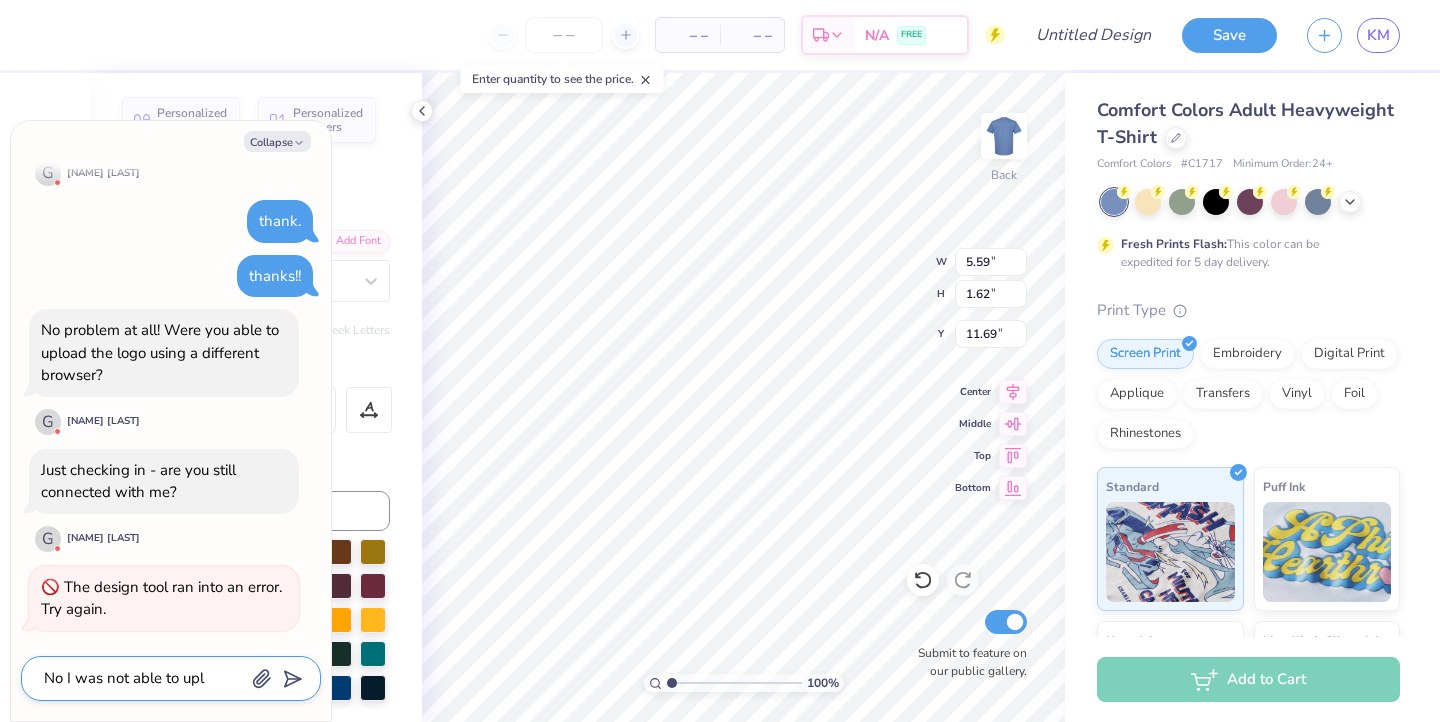 type on "x" 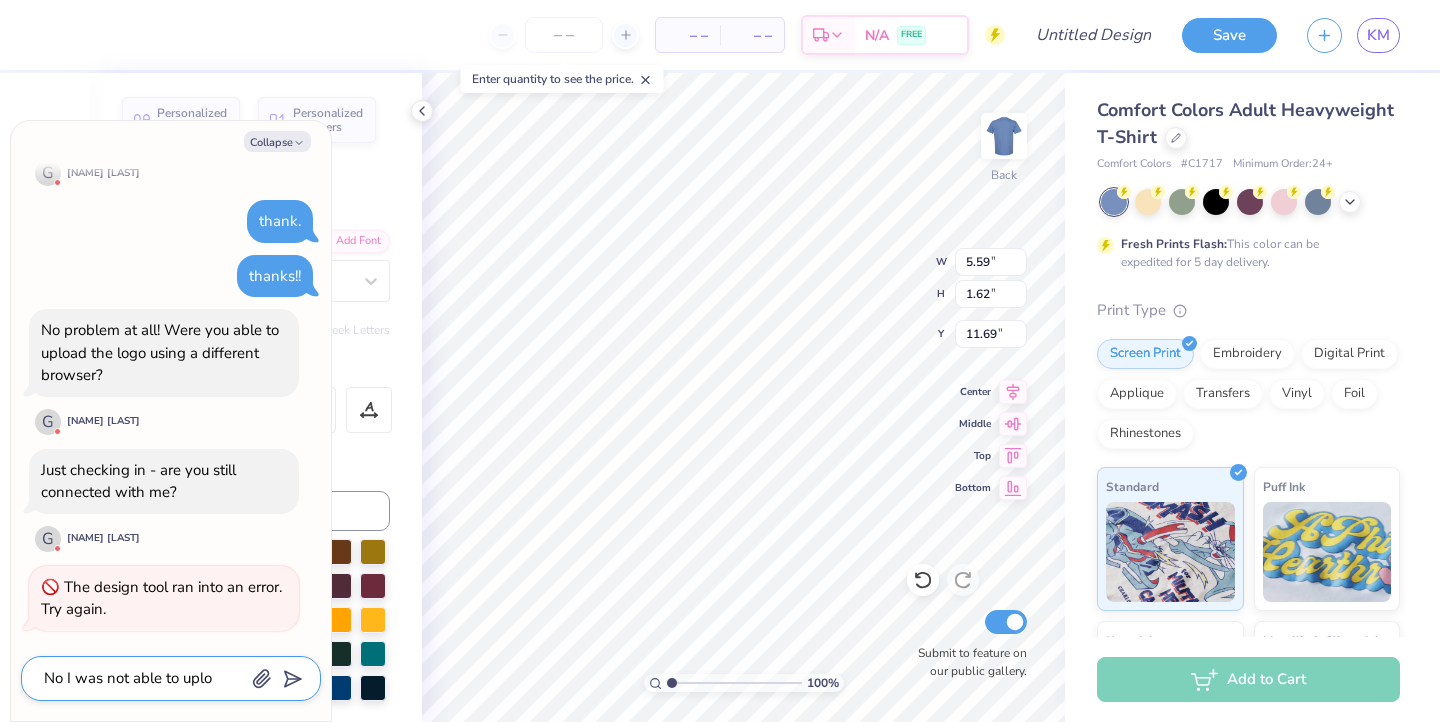 type on "x" 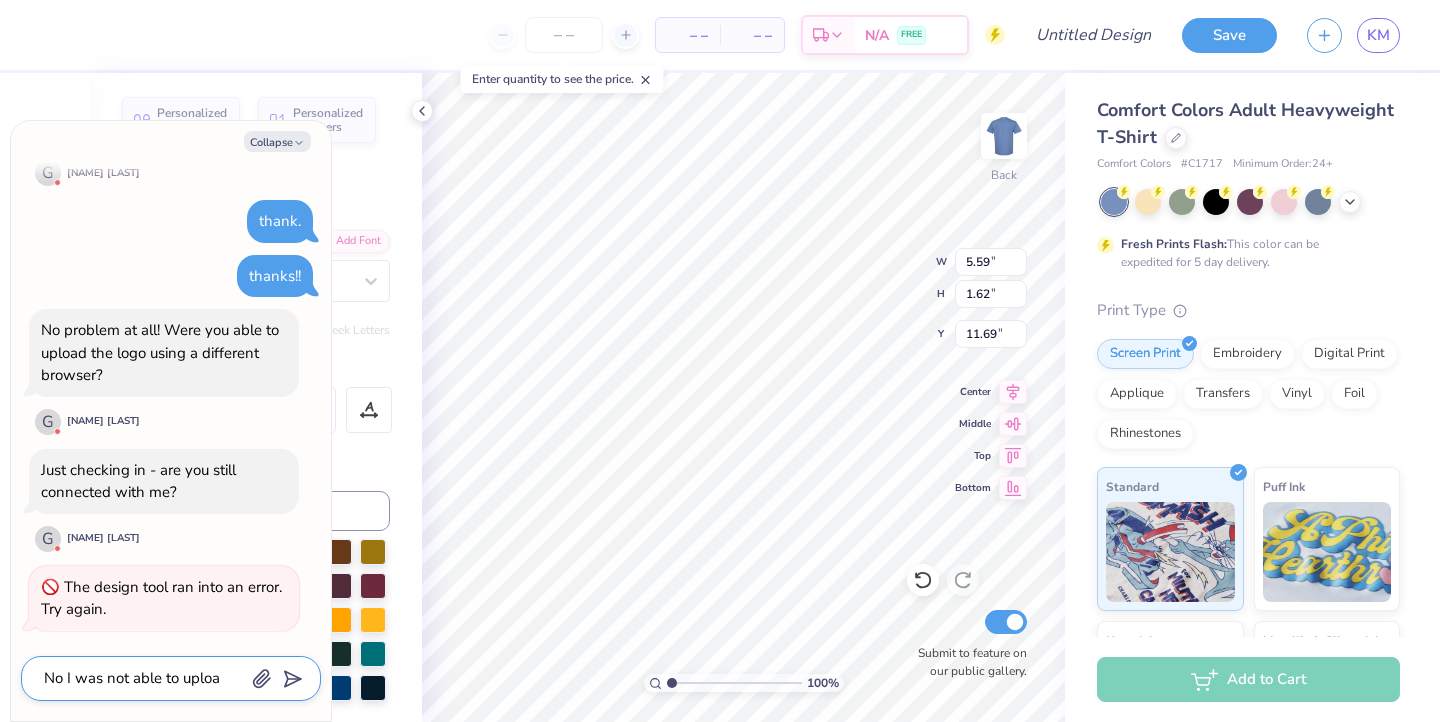 type on "x" 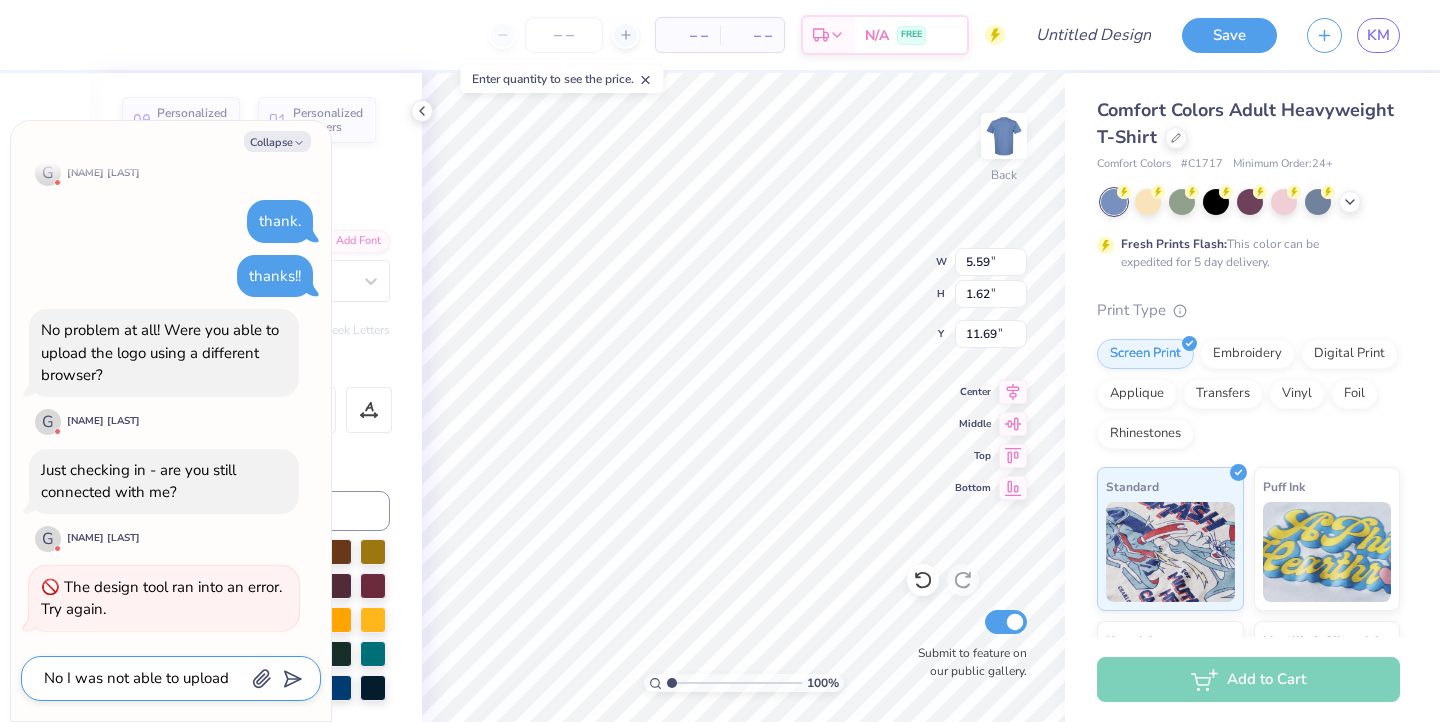 type on "x" 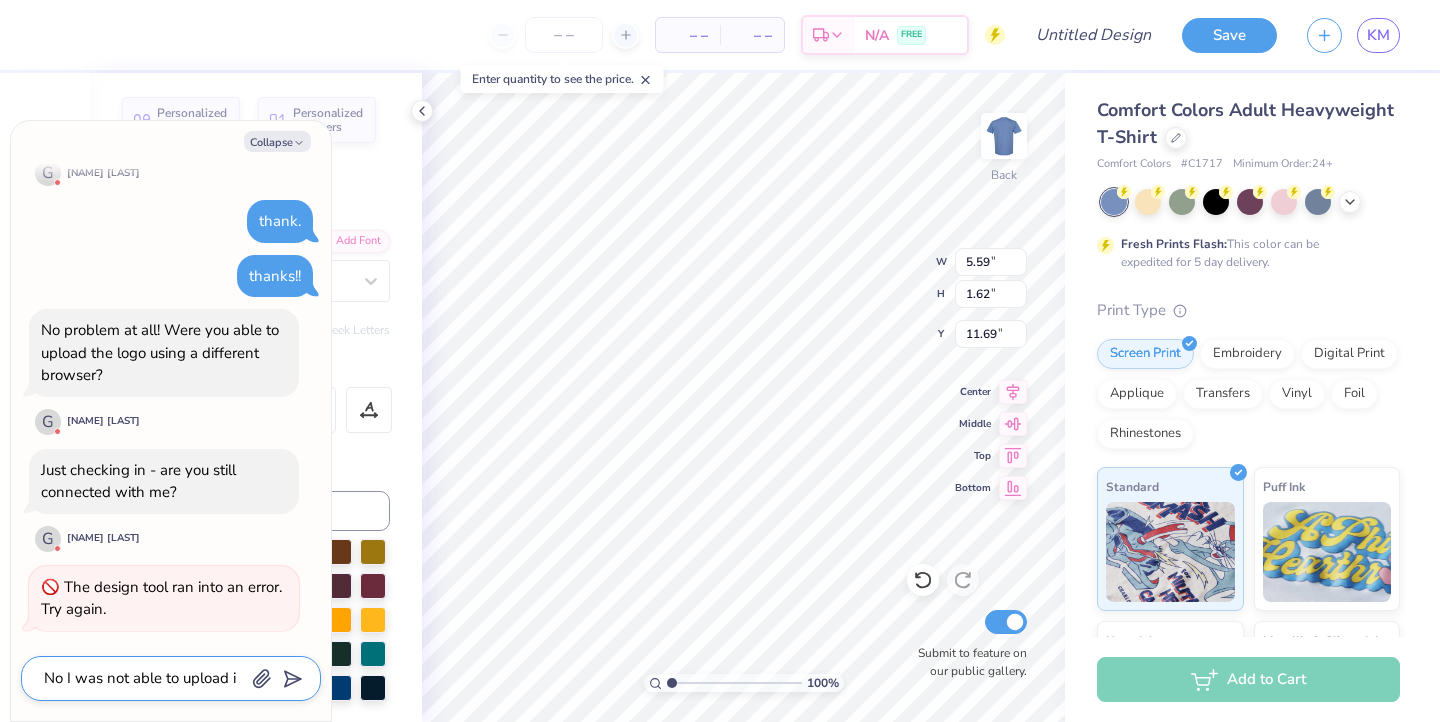 type on "x" 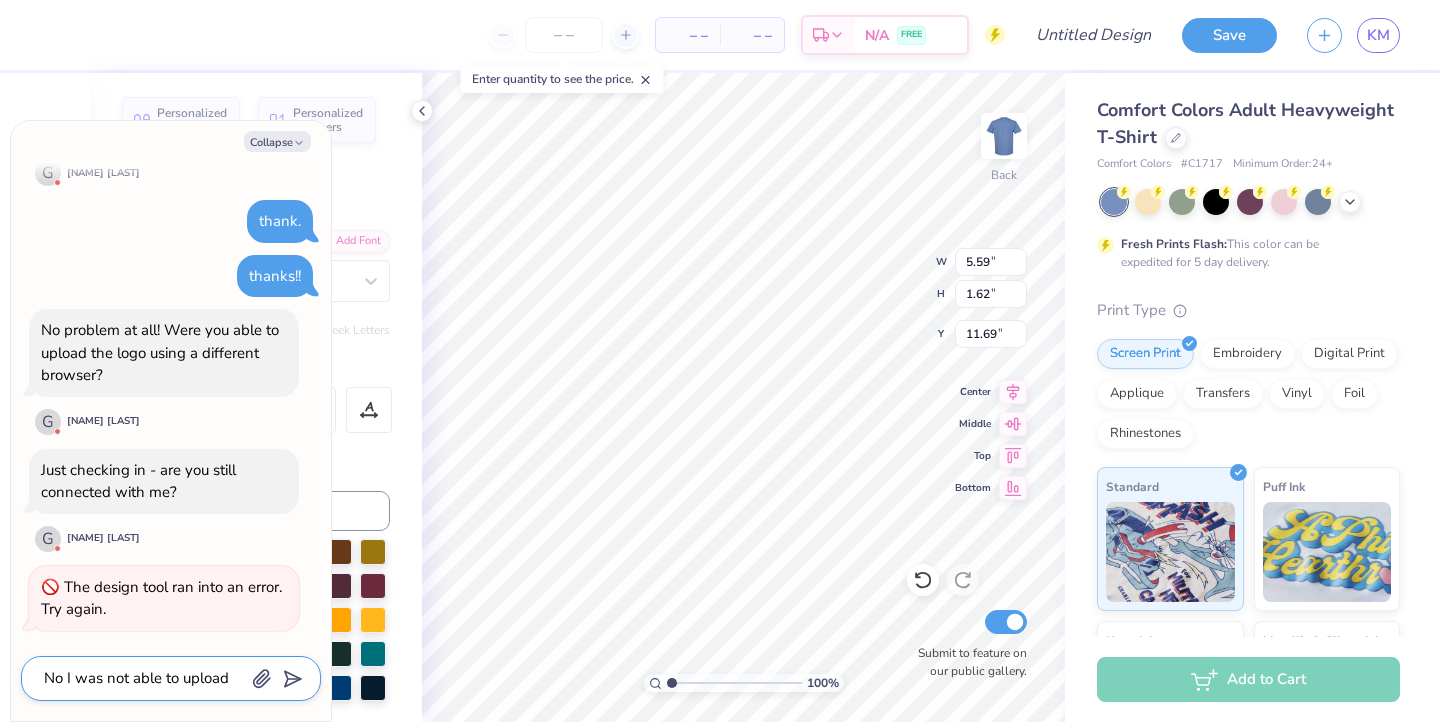type on "x" 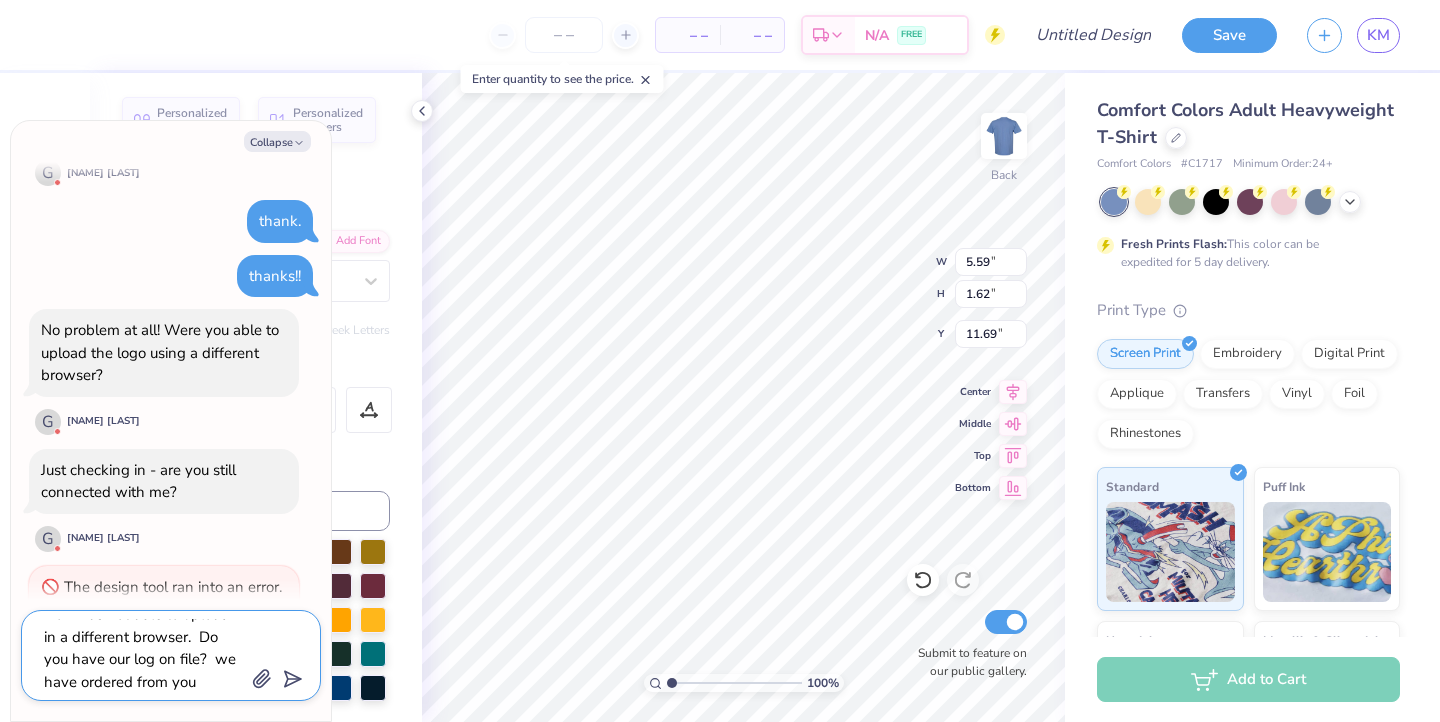 scroll, scrollTop: 40, scrollLeft: 0, axis: vertical 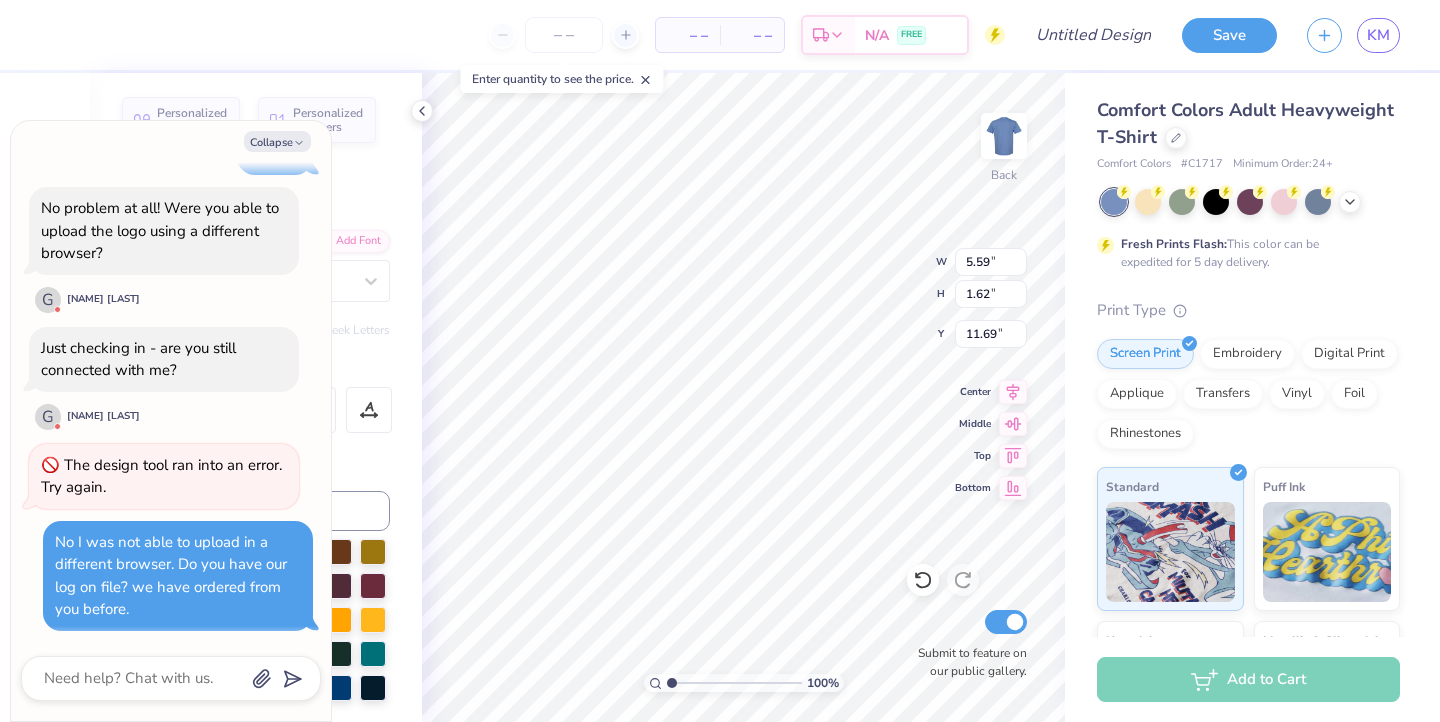 click on "Personalized Names Personalized Numbers Text Tool  Add Font Font Super Dream Switch to Greek Letters Format Color Styles Text Shape" at bounding box center [256, 397] 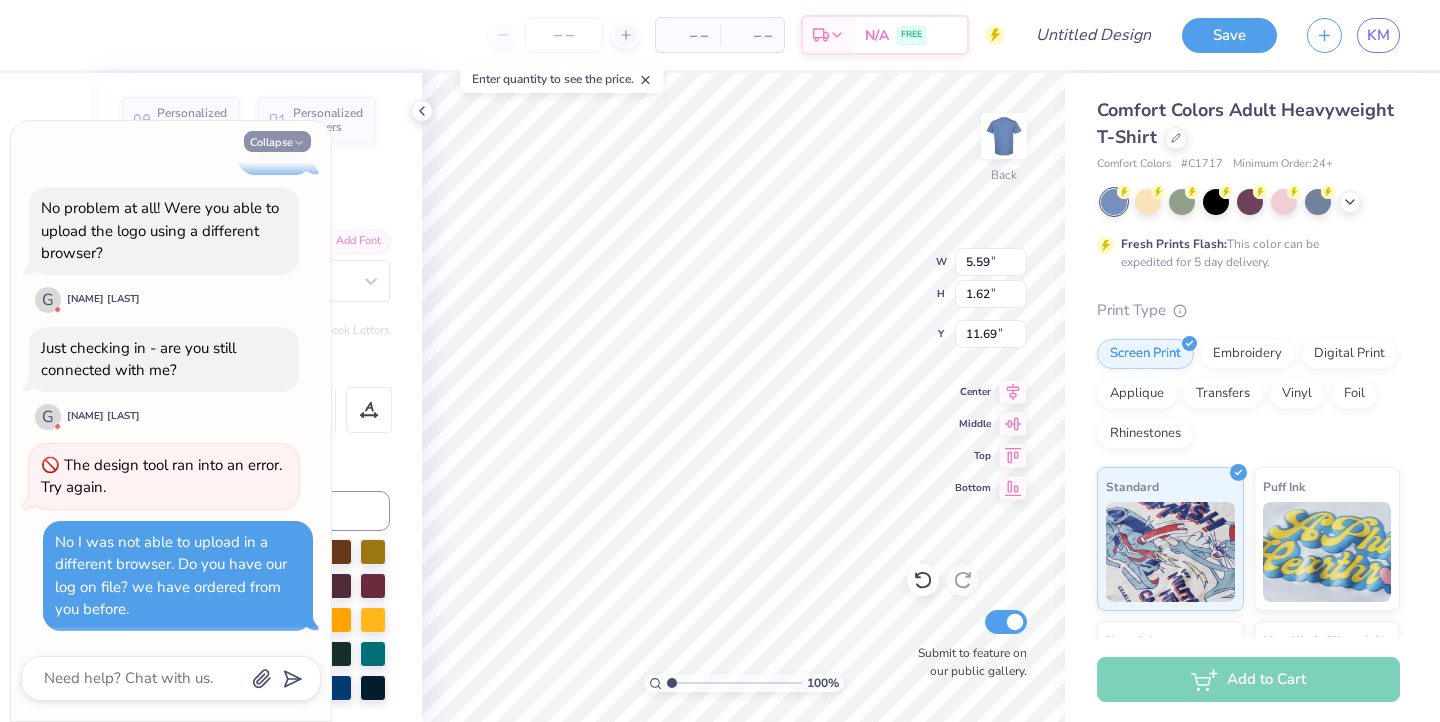click 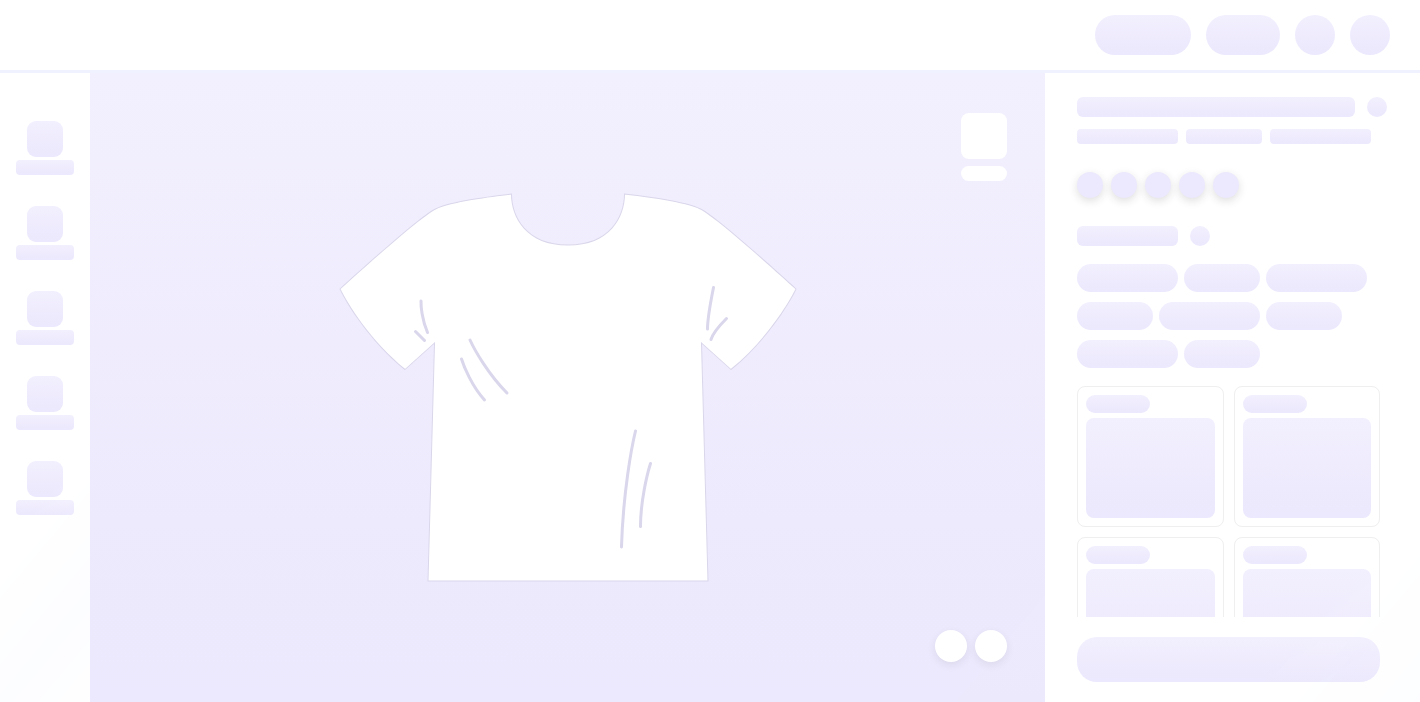 scroll, scrollTop: 0, scrollLeft: 0, axis: both 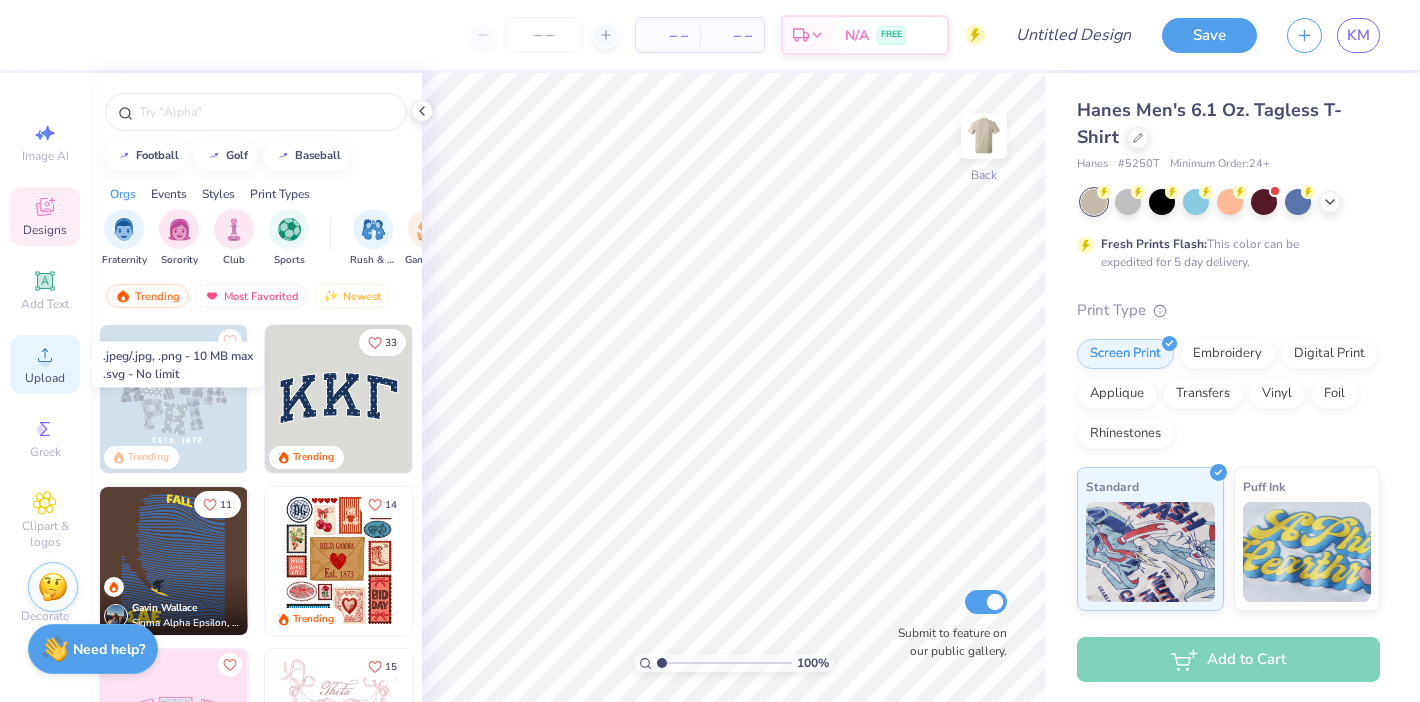 click 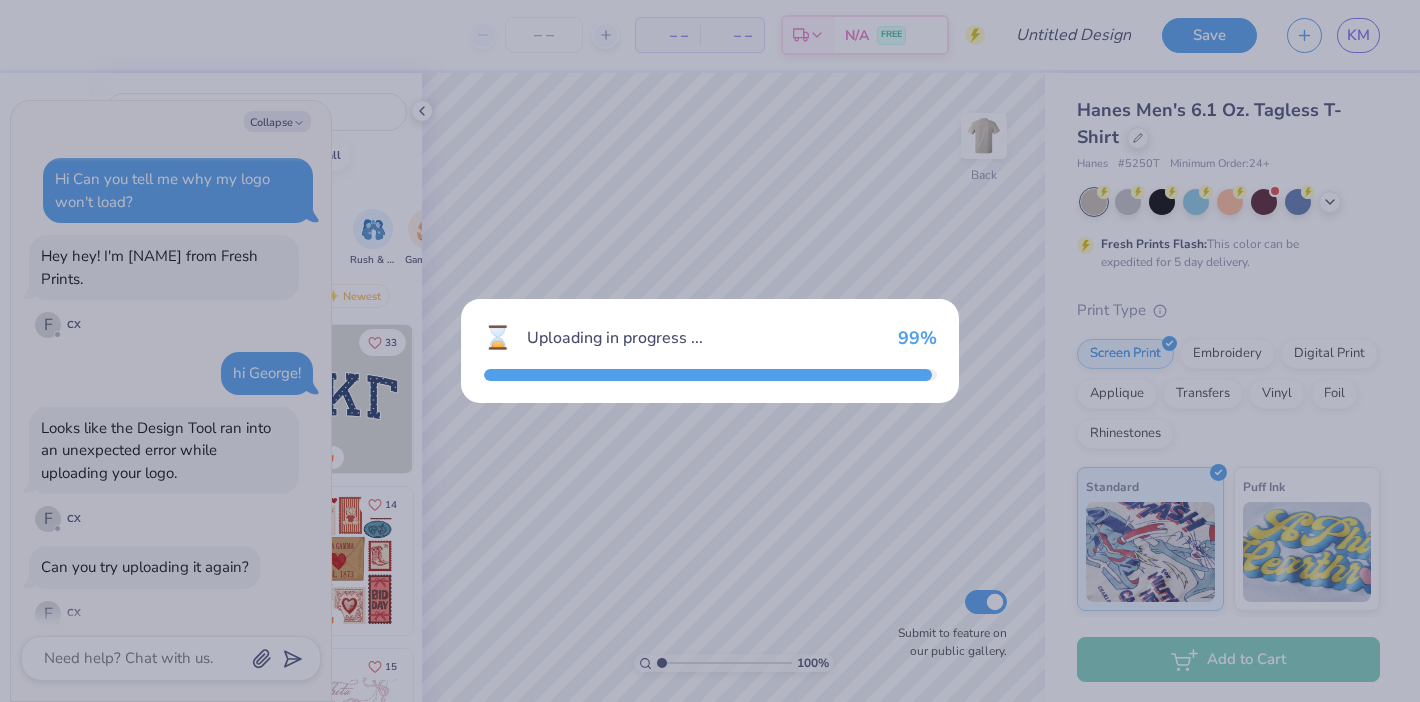 scroll, scrollTop: 1558, scrollLeft: 0, axis: vertical 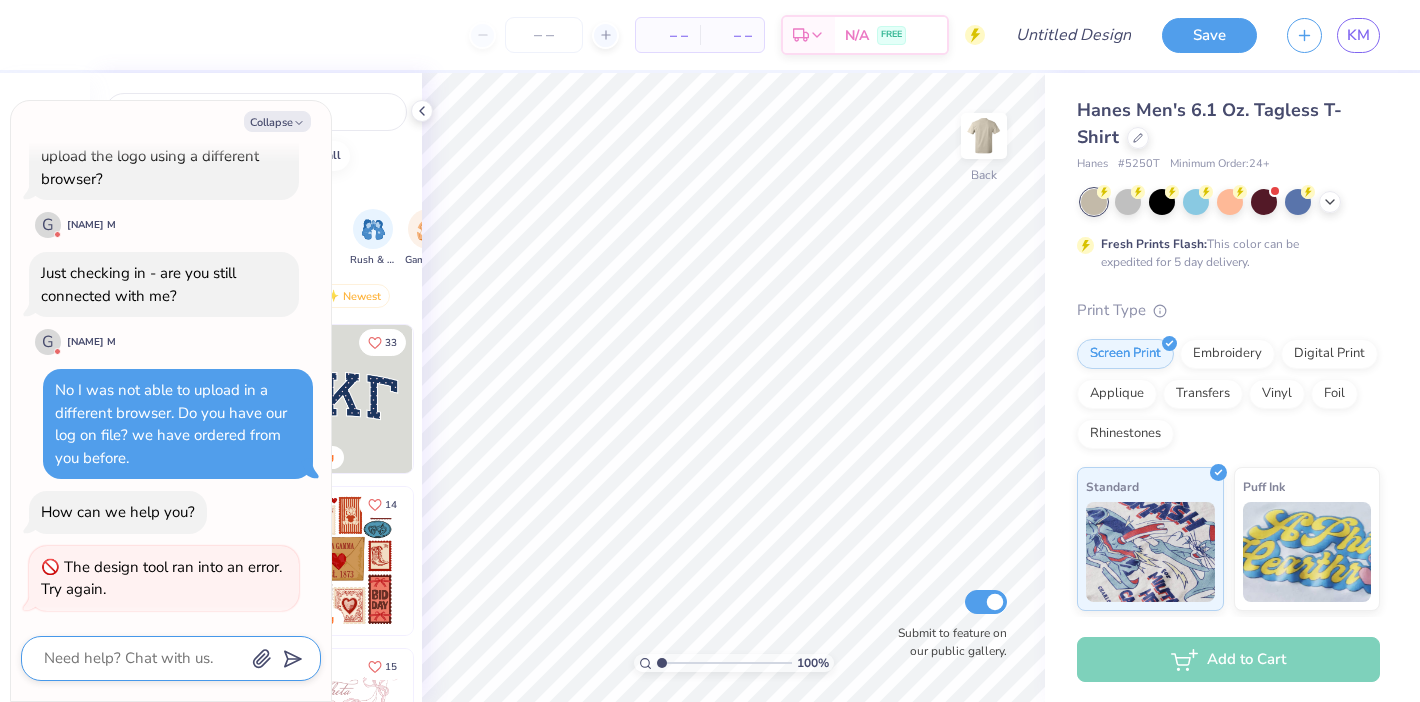click at bounding box center [143, 658] 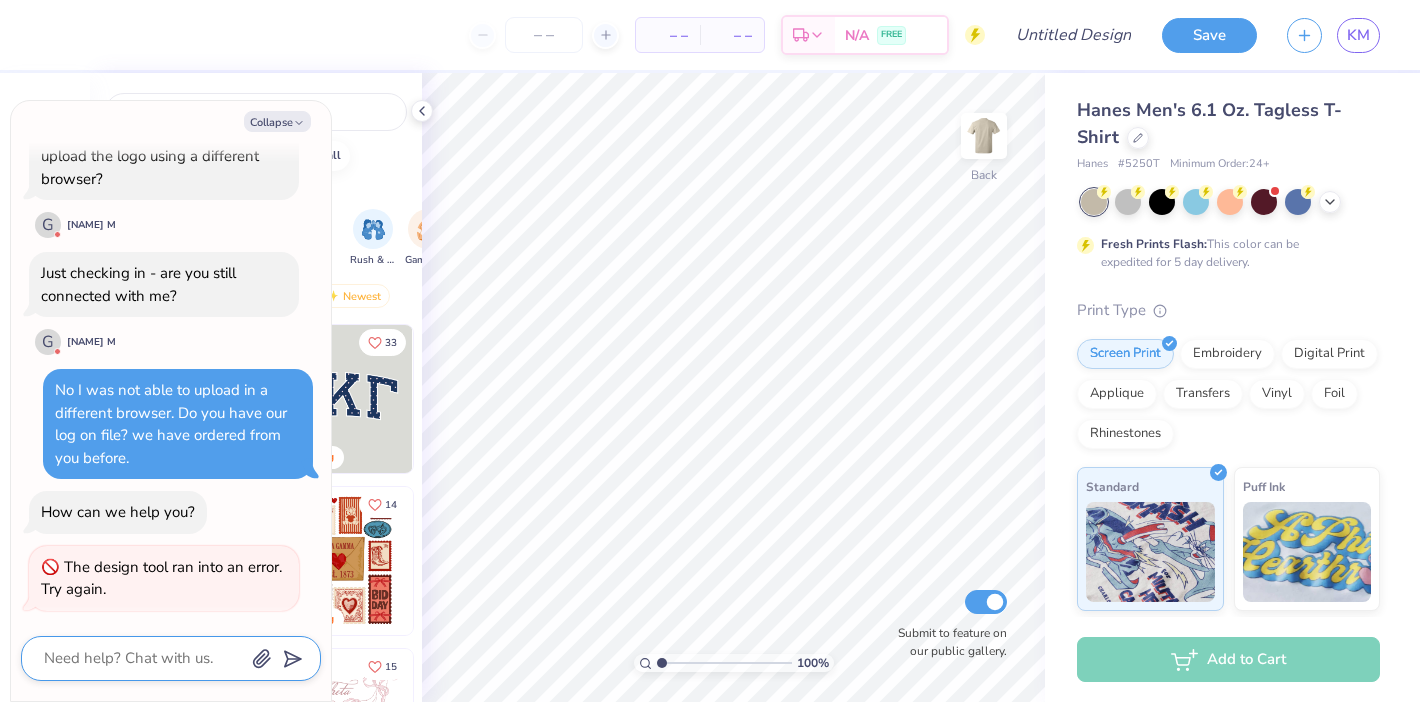 type on "y" 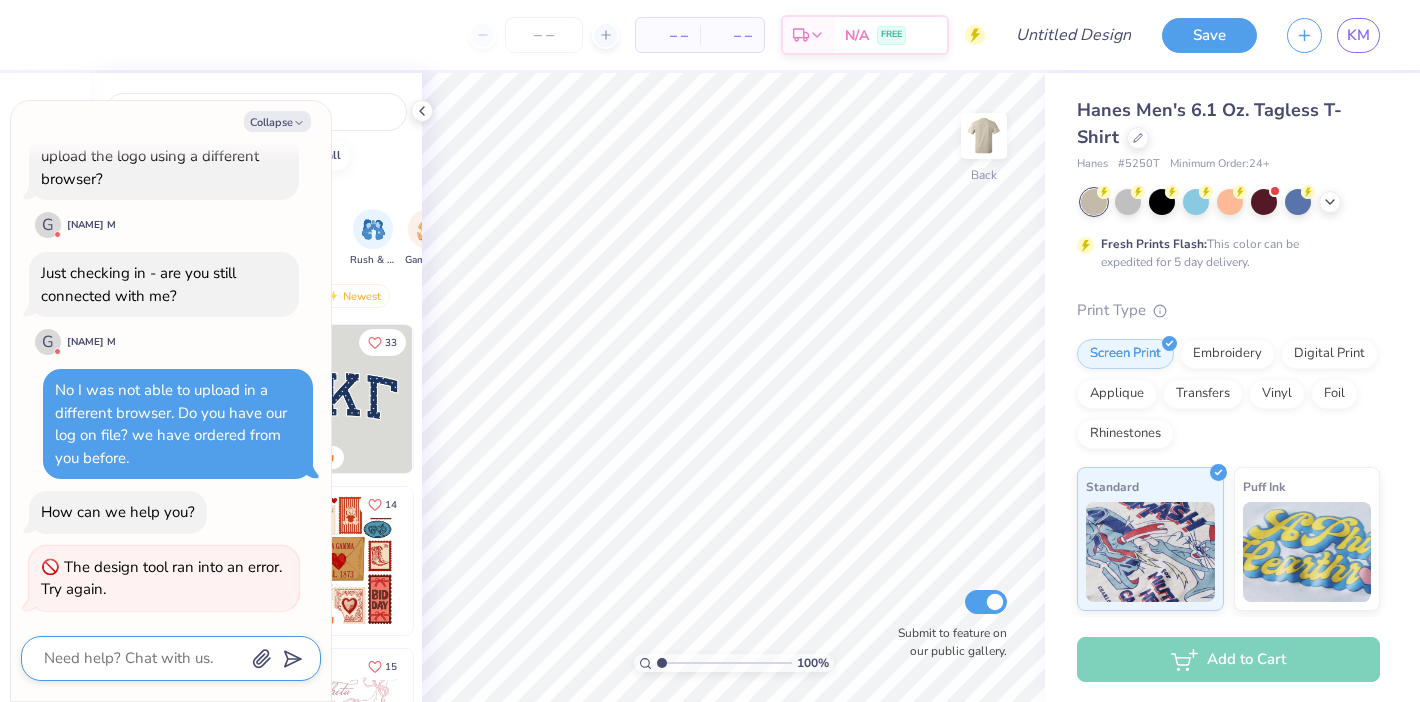 type on "x" 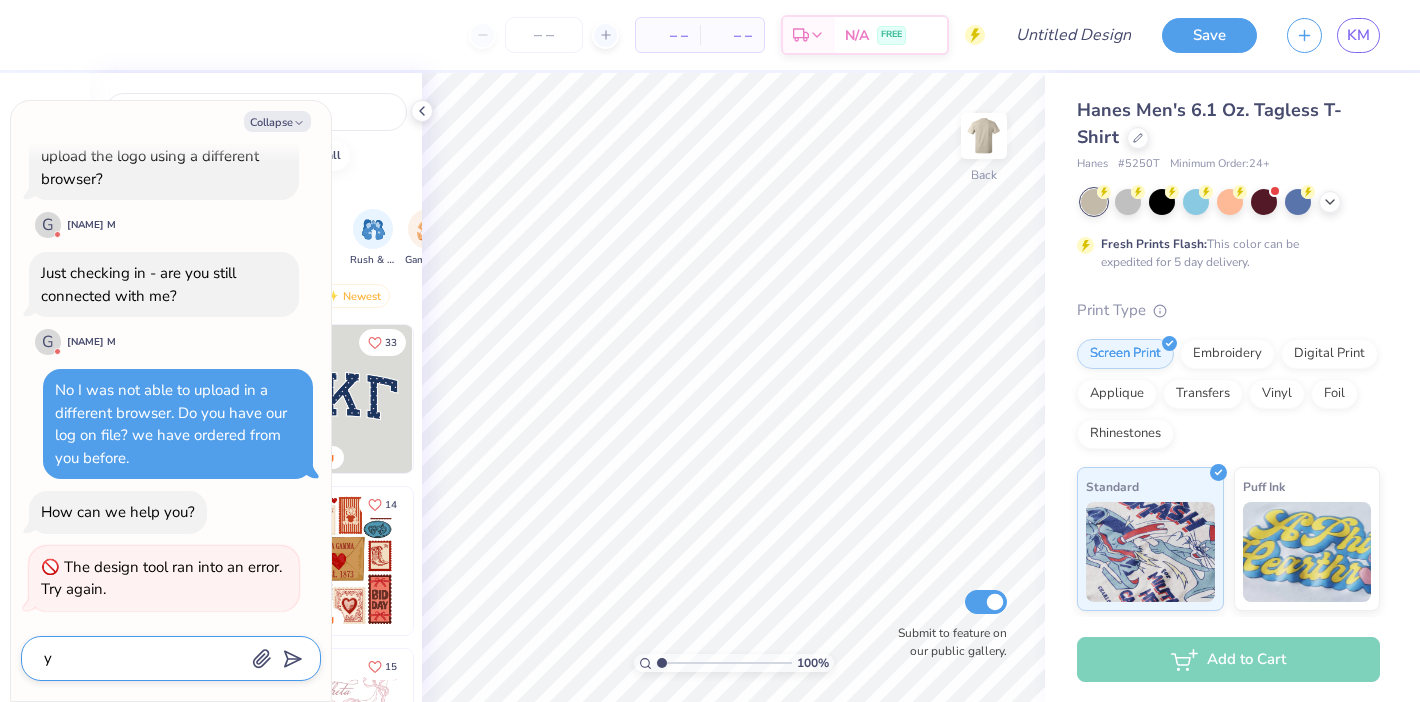 type 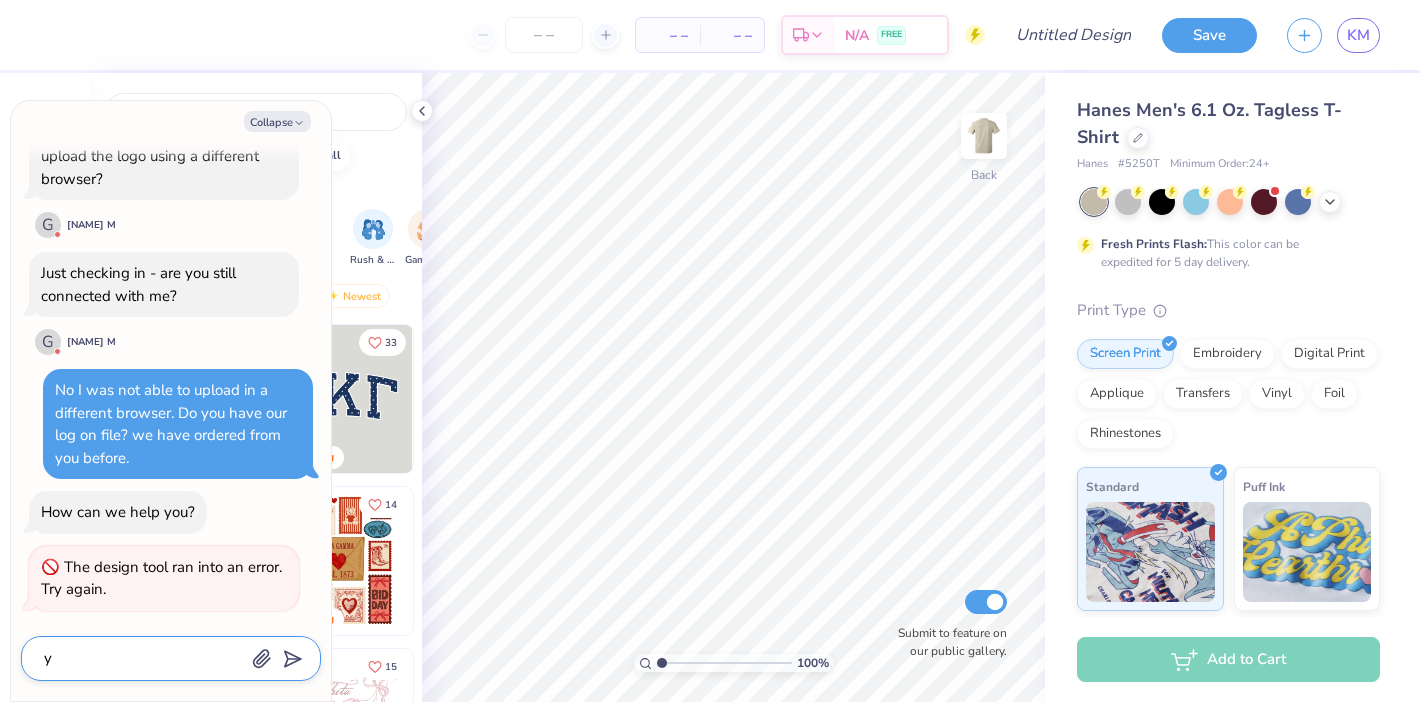 type on "x" 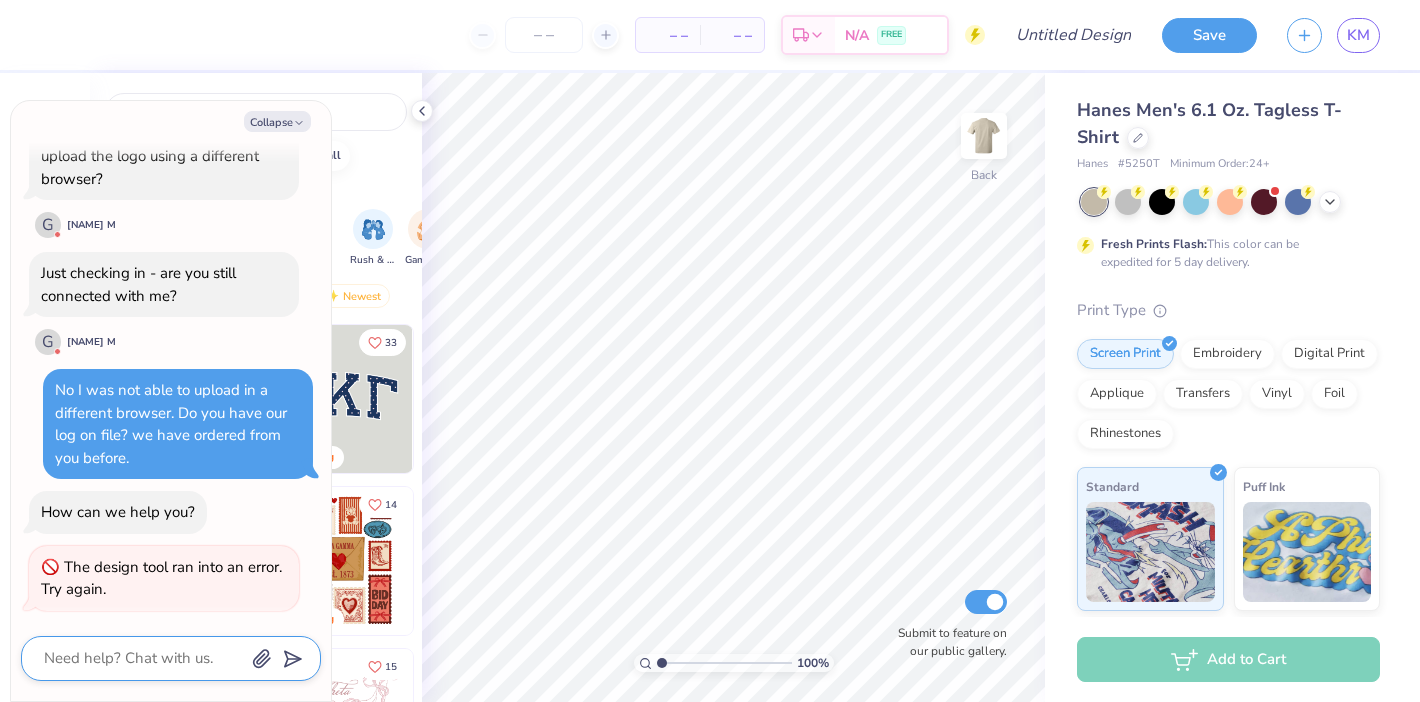 type on "i" 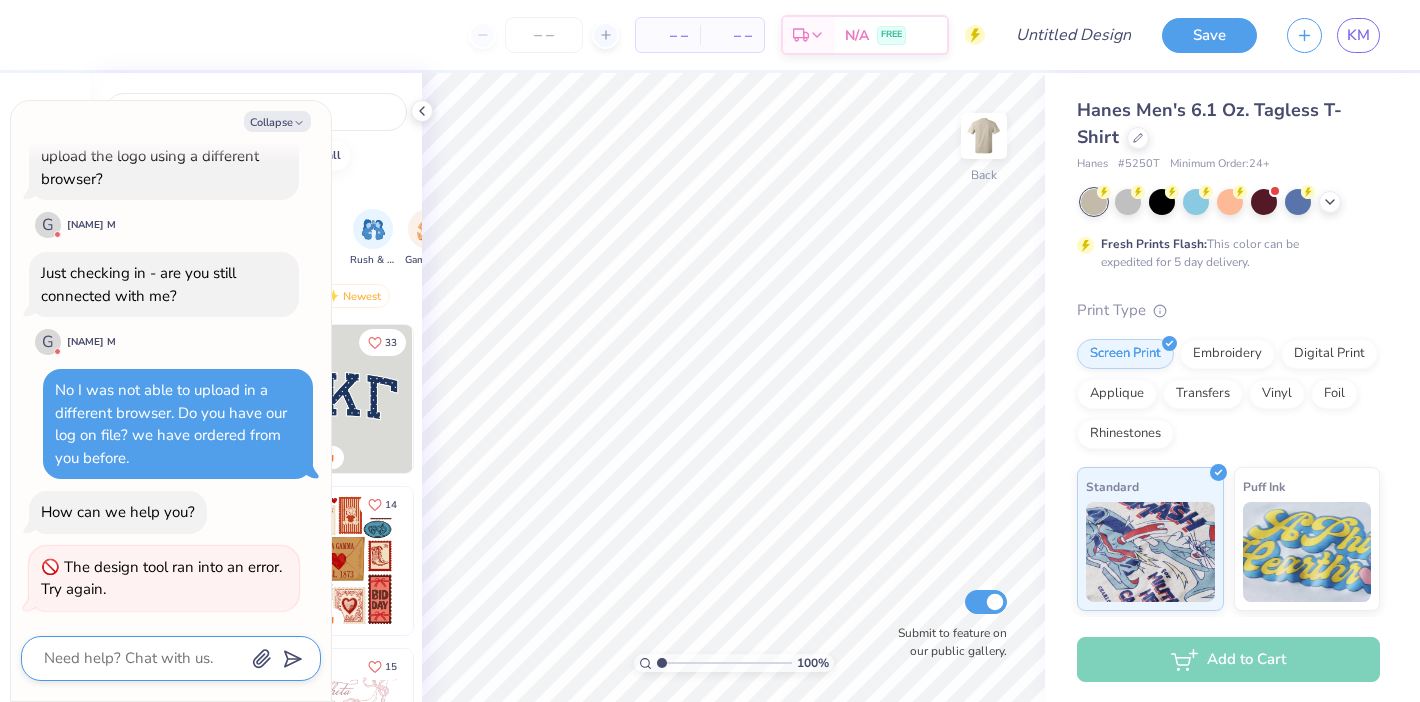 type on "x" 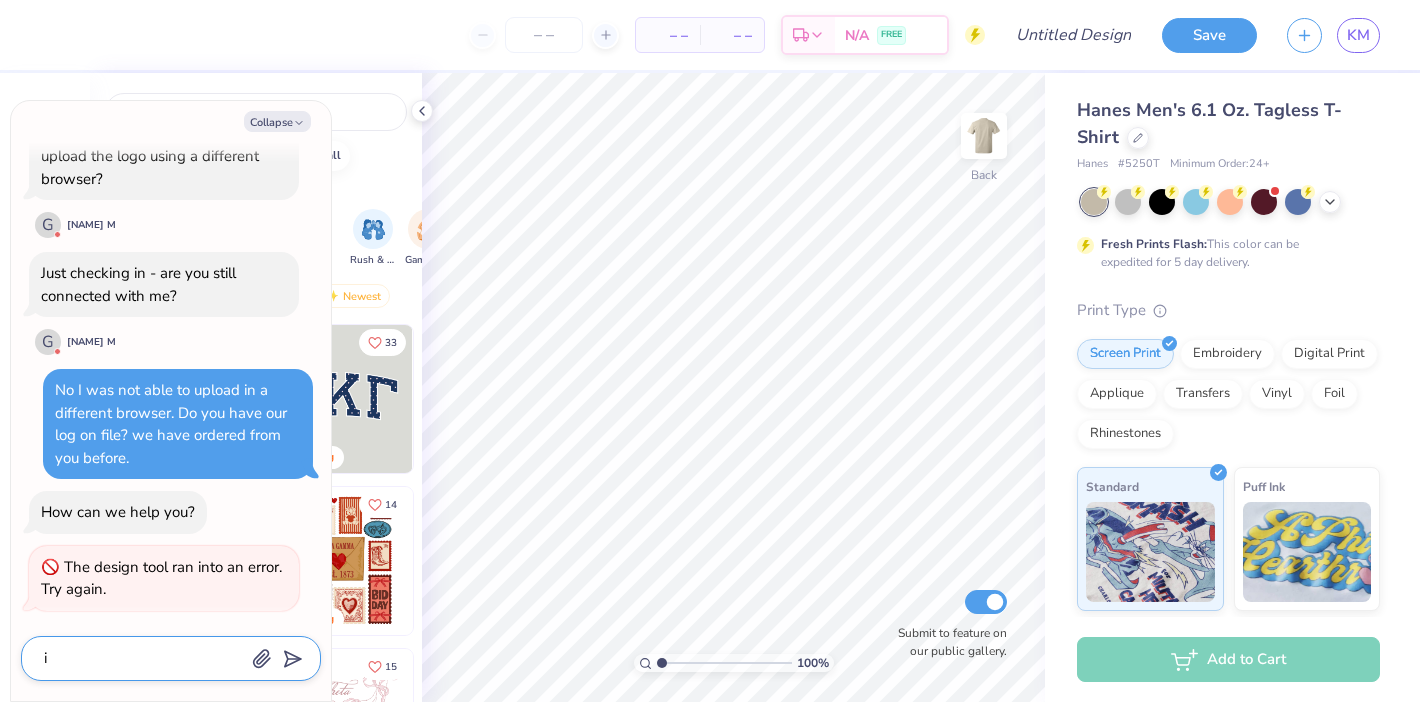 type on "it" 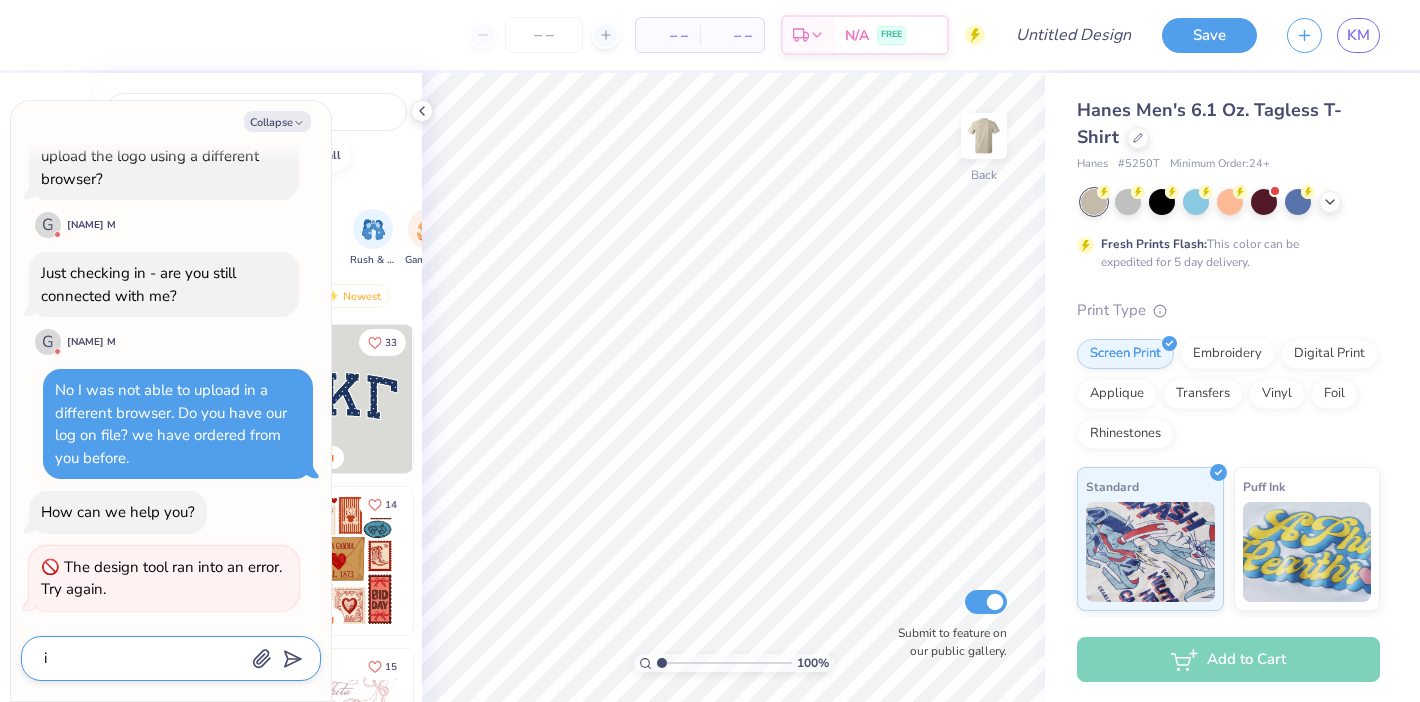 type on "x" 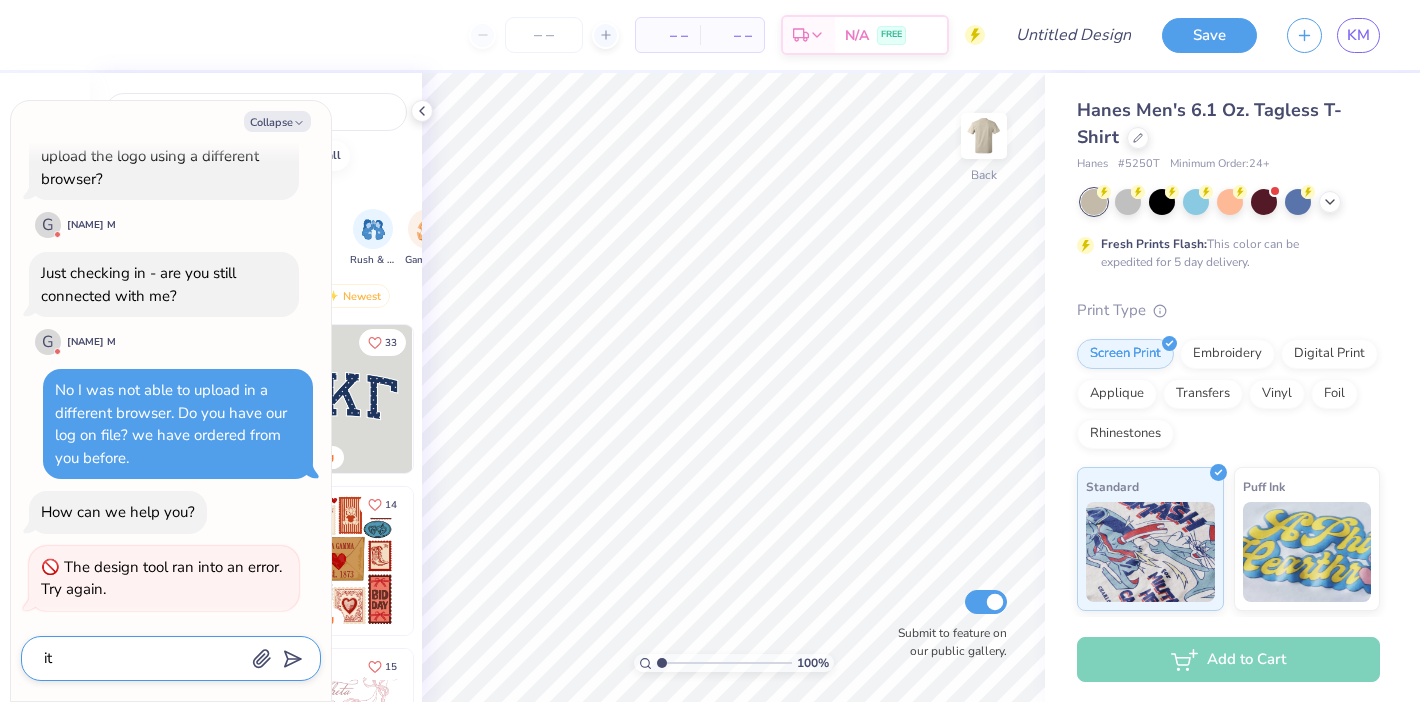type on "it" 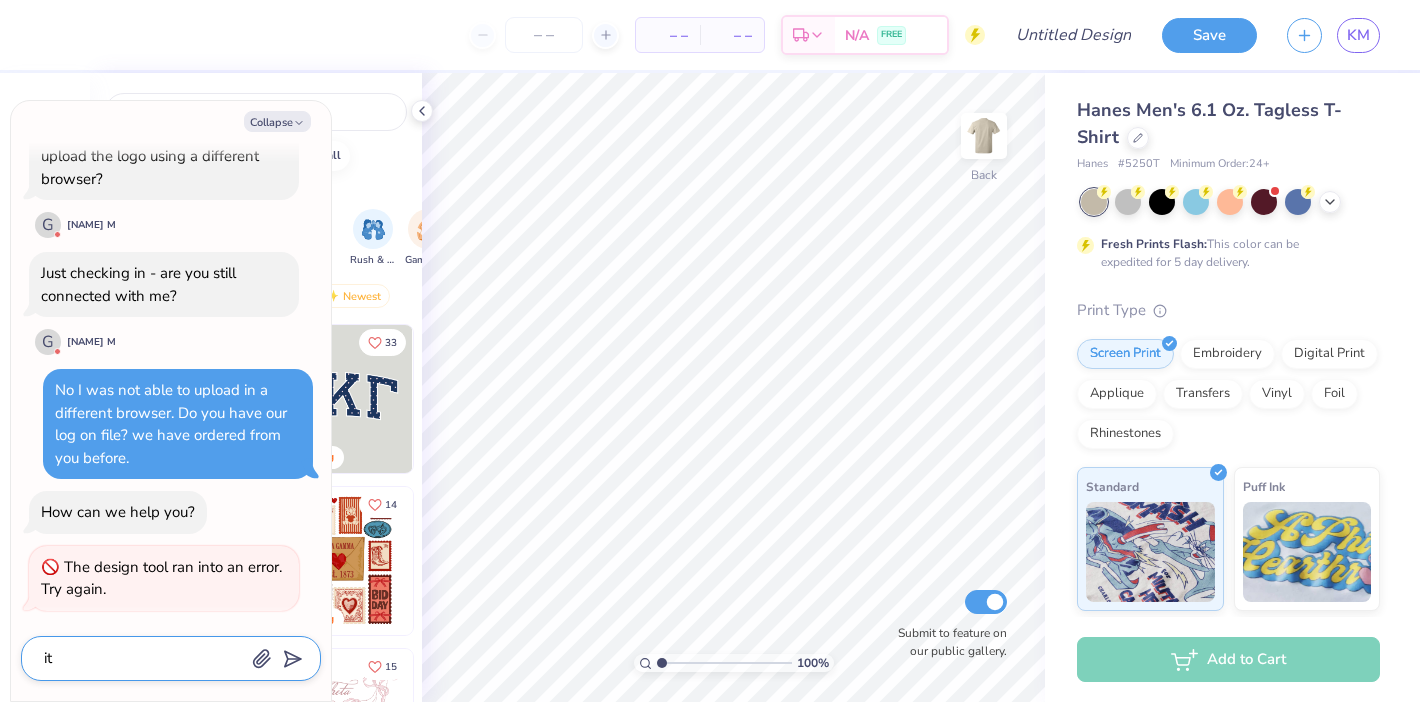 type on "x" 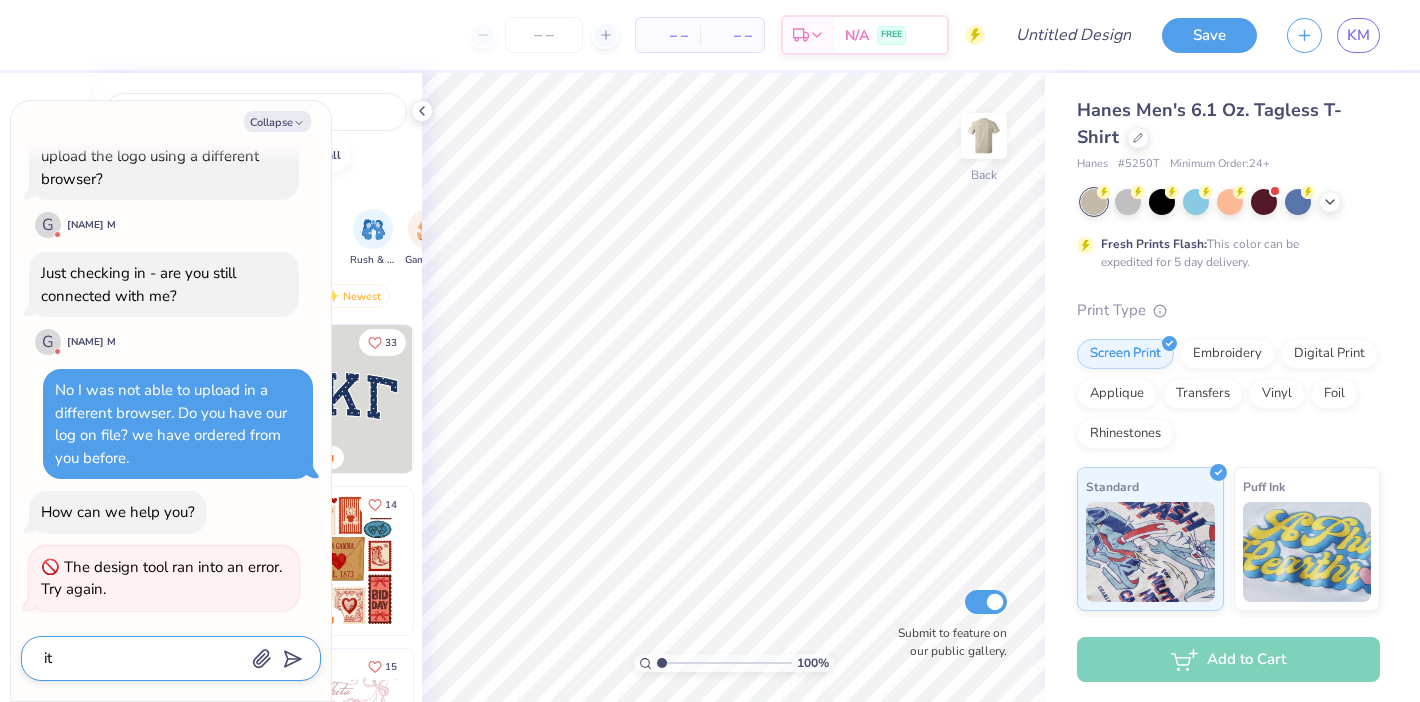 type on "it s" 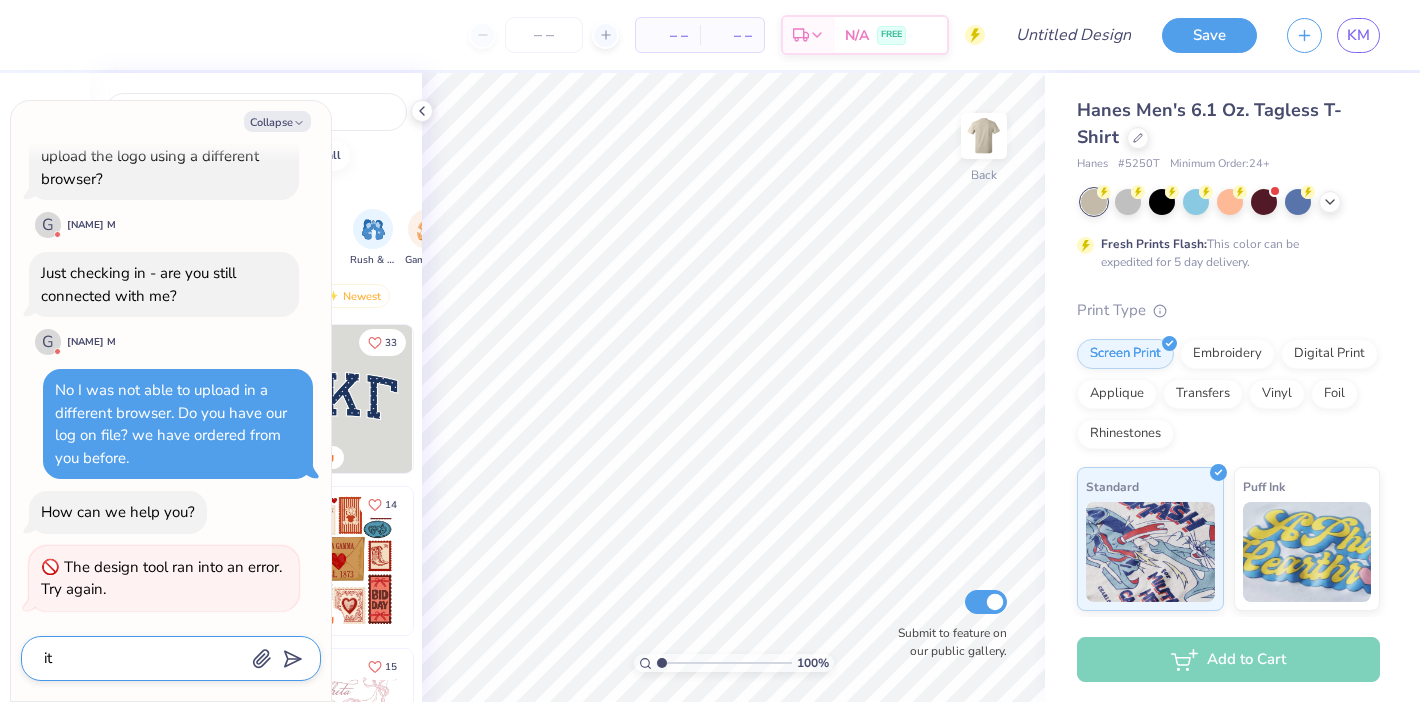 type on "x" 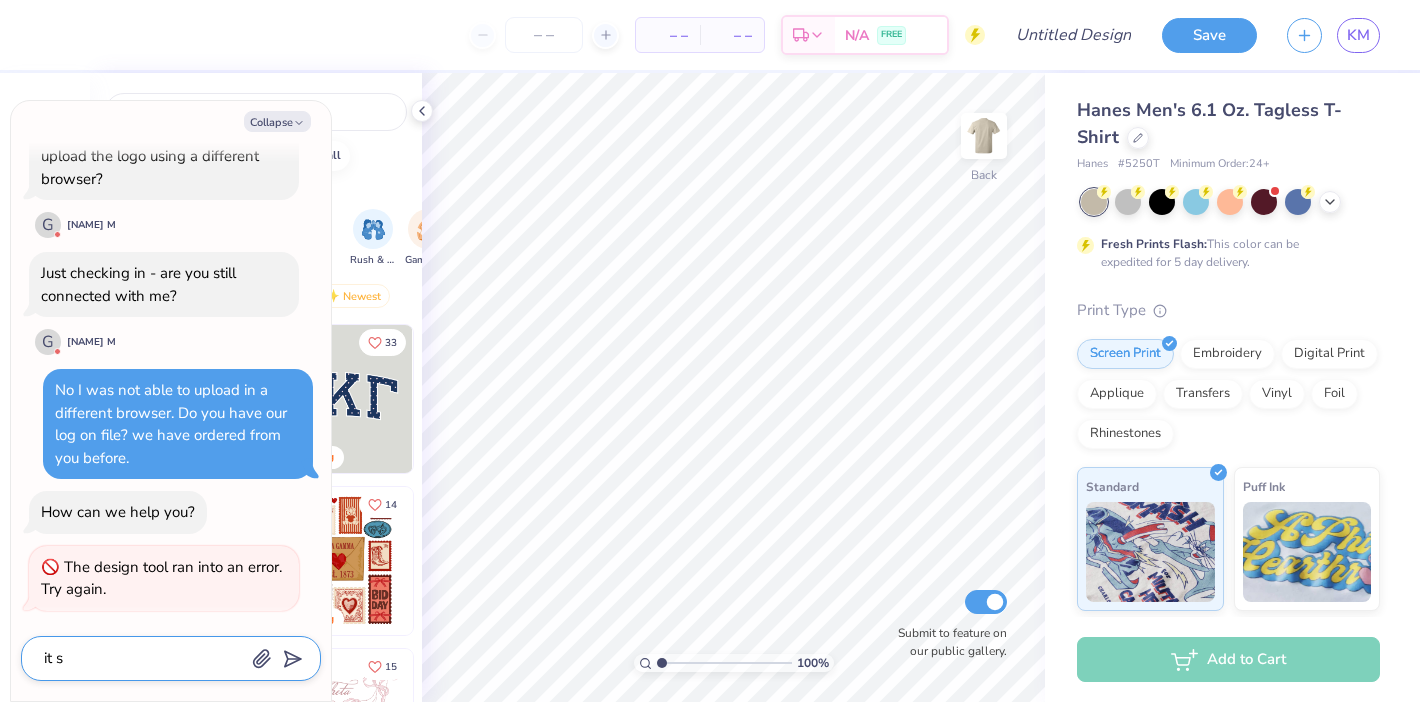 type on "it se" 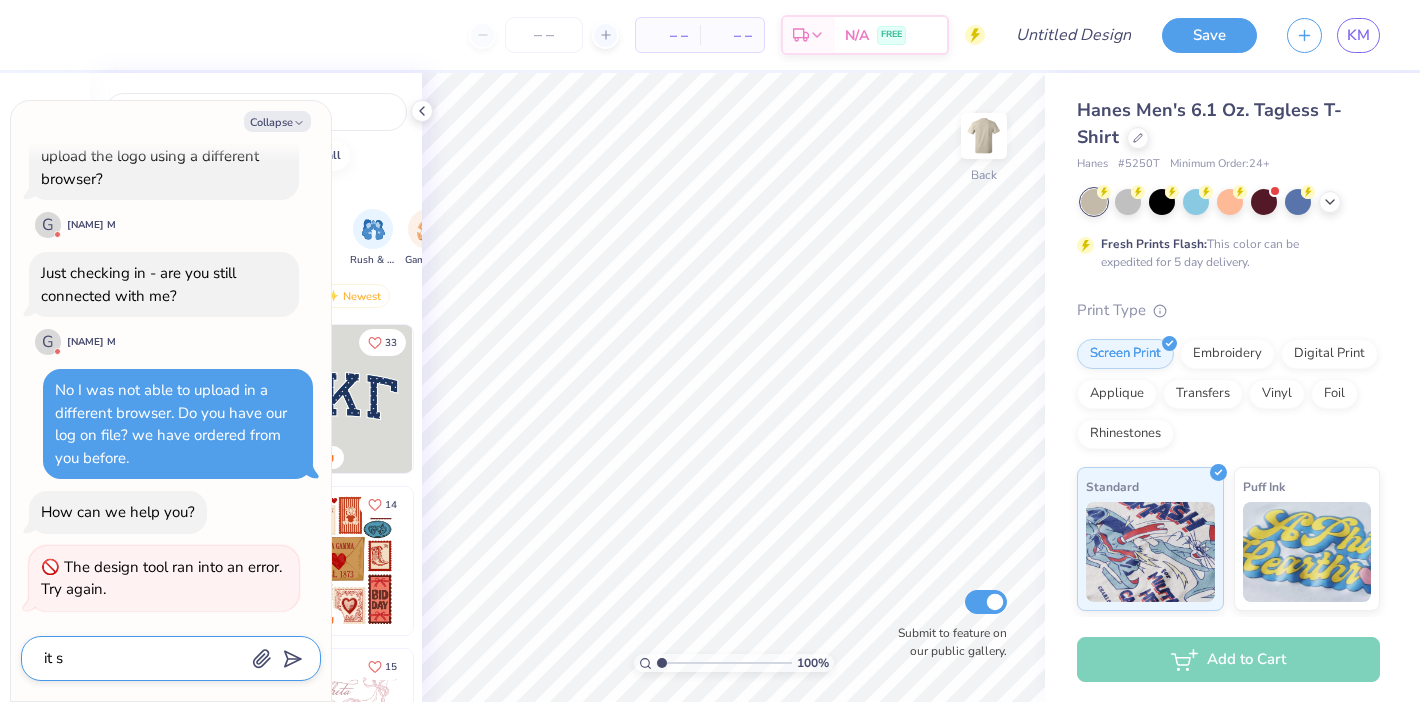 type on "x" 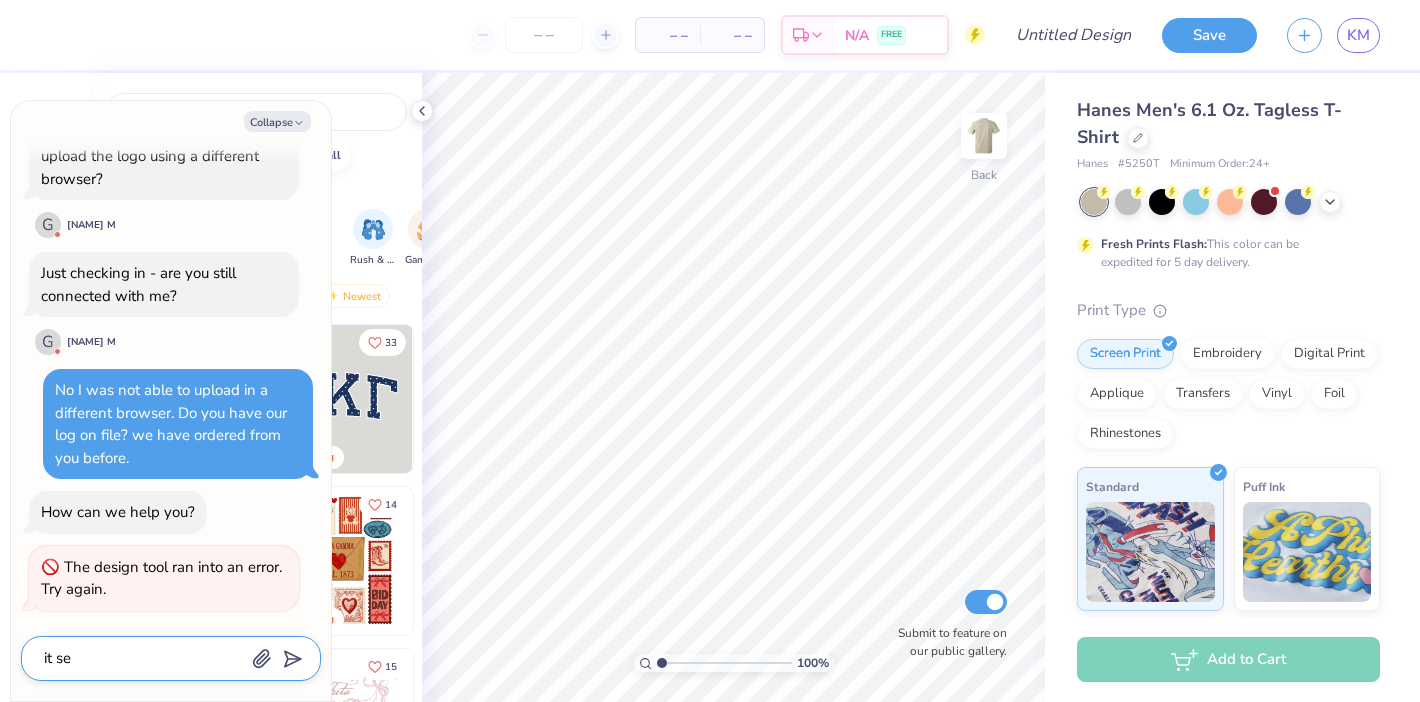 type on "it see" 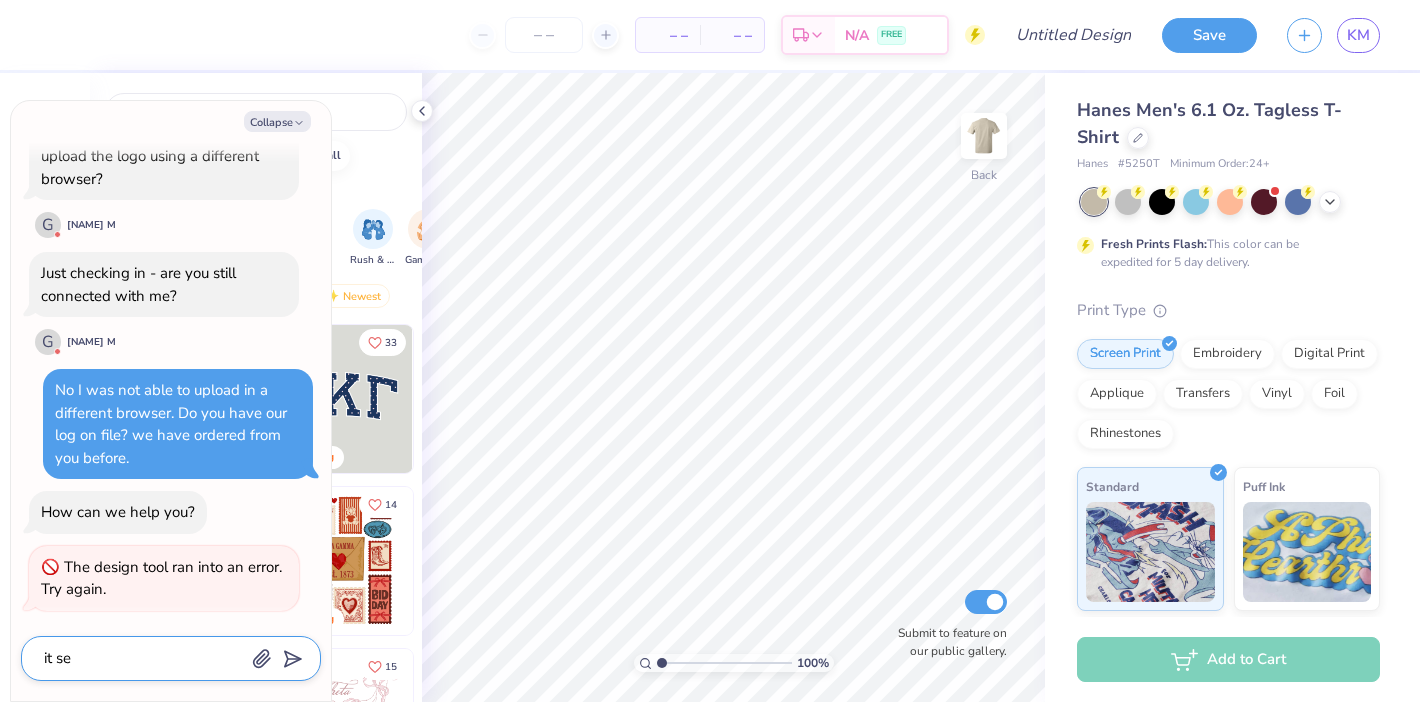 type on "x" 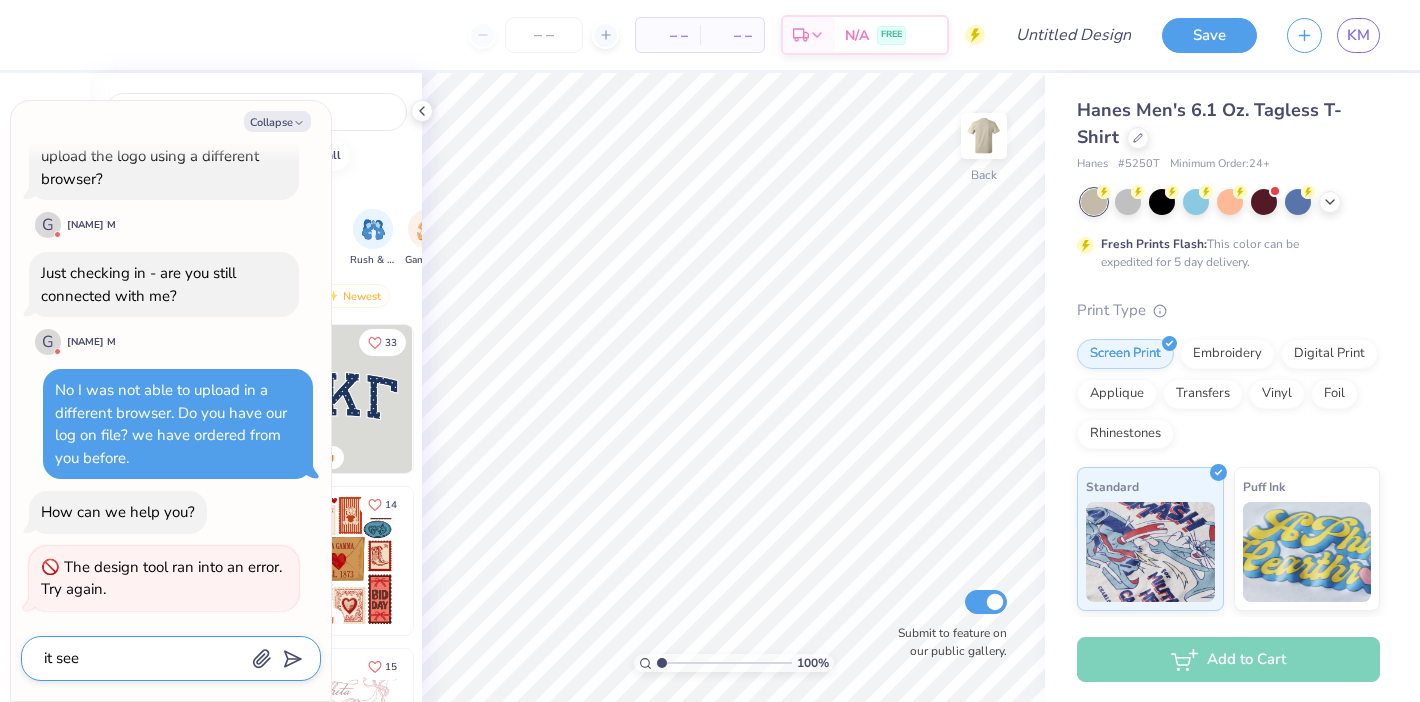 type on "it seem" 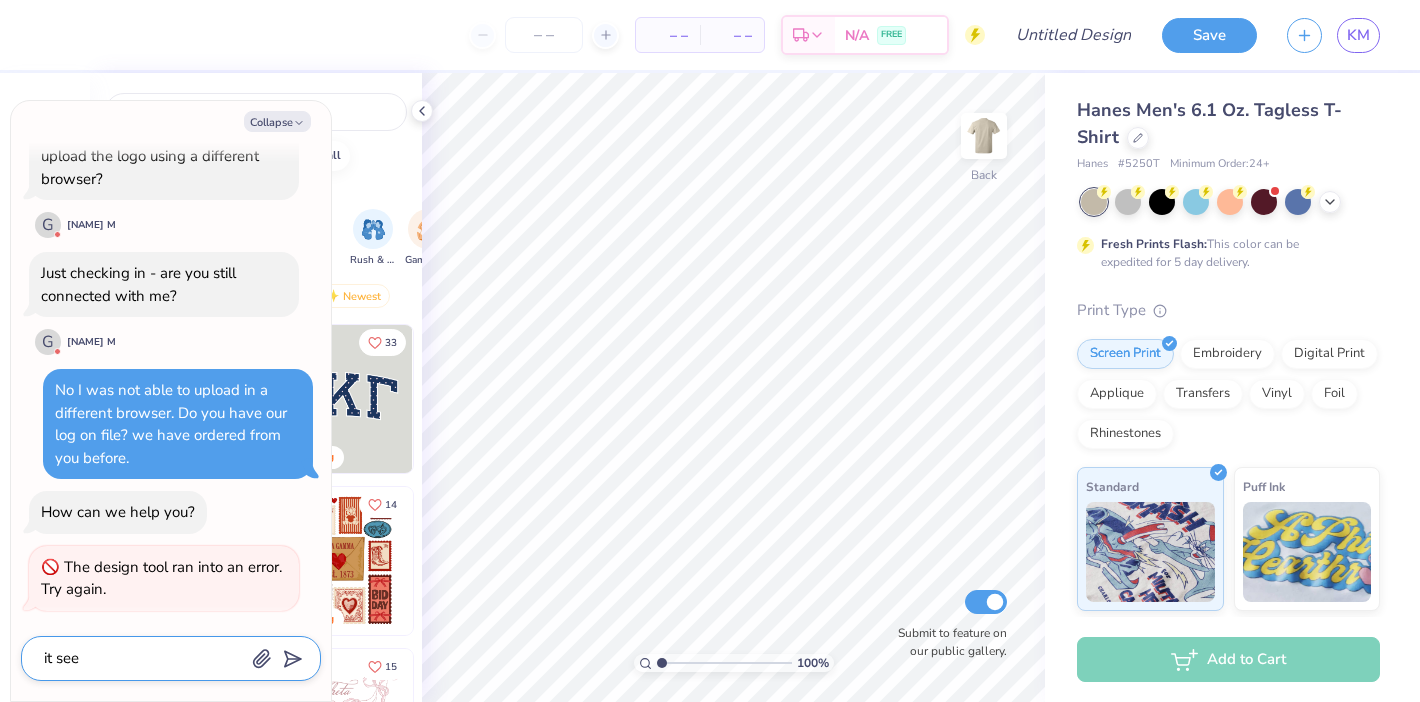 type on "x" 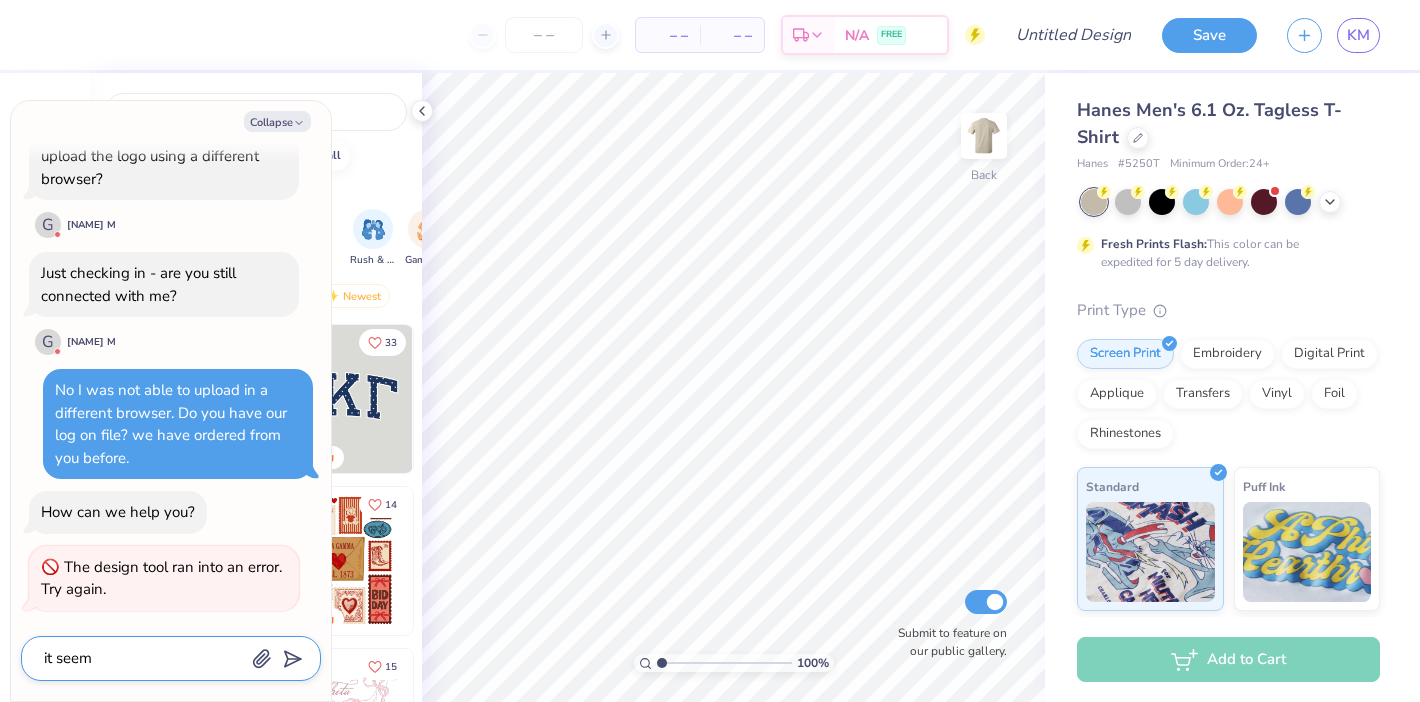 type on "it seems" 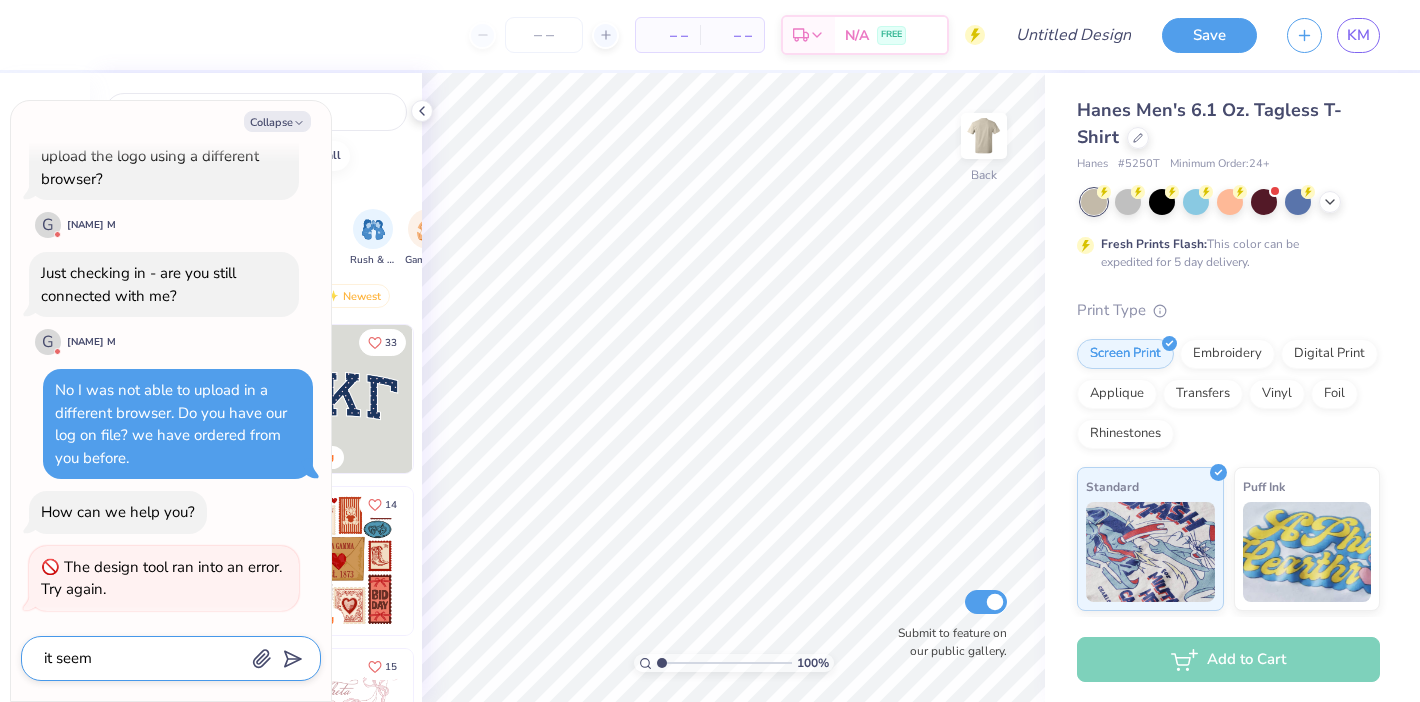 type on "x" 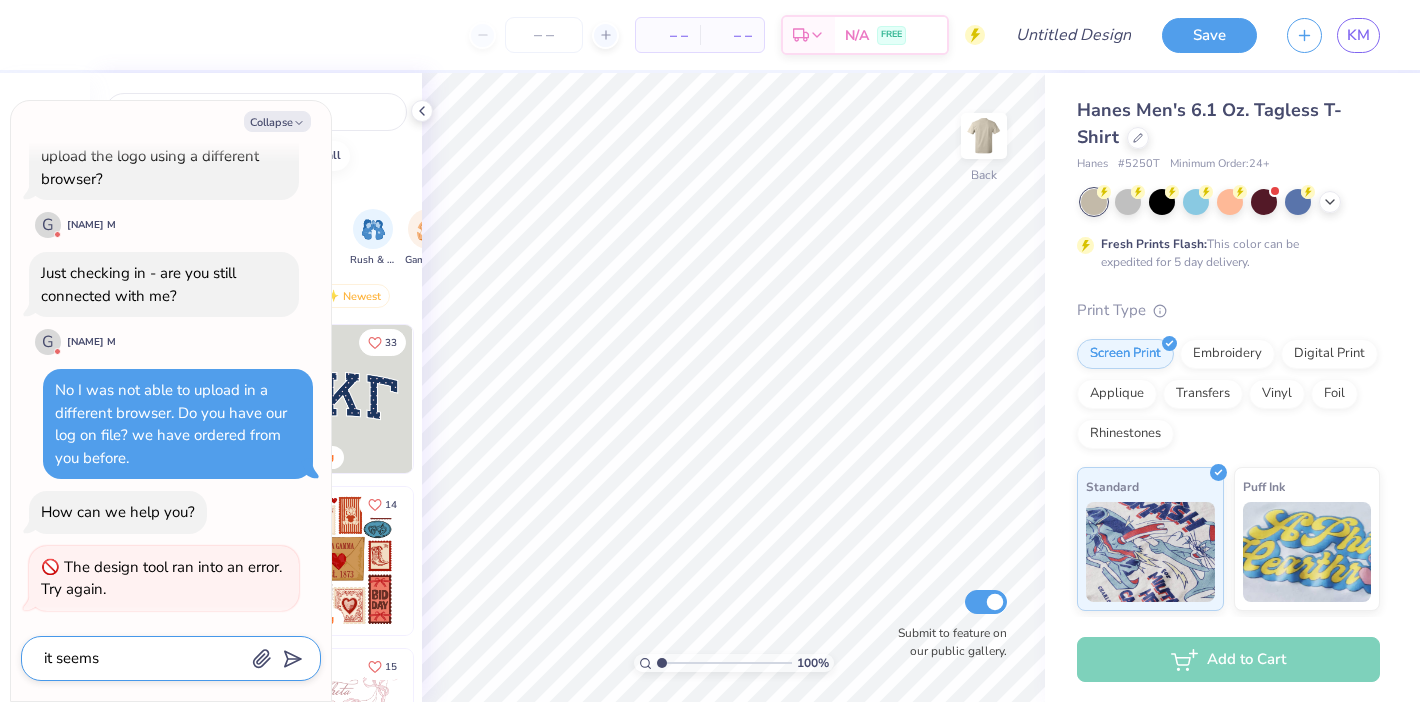 type on "it seems" 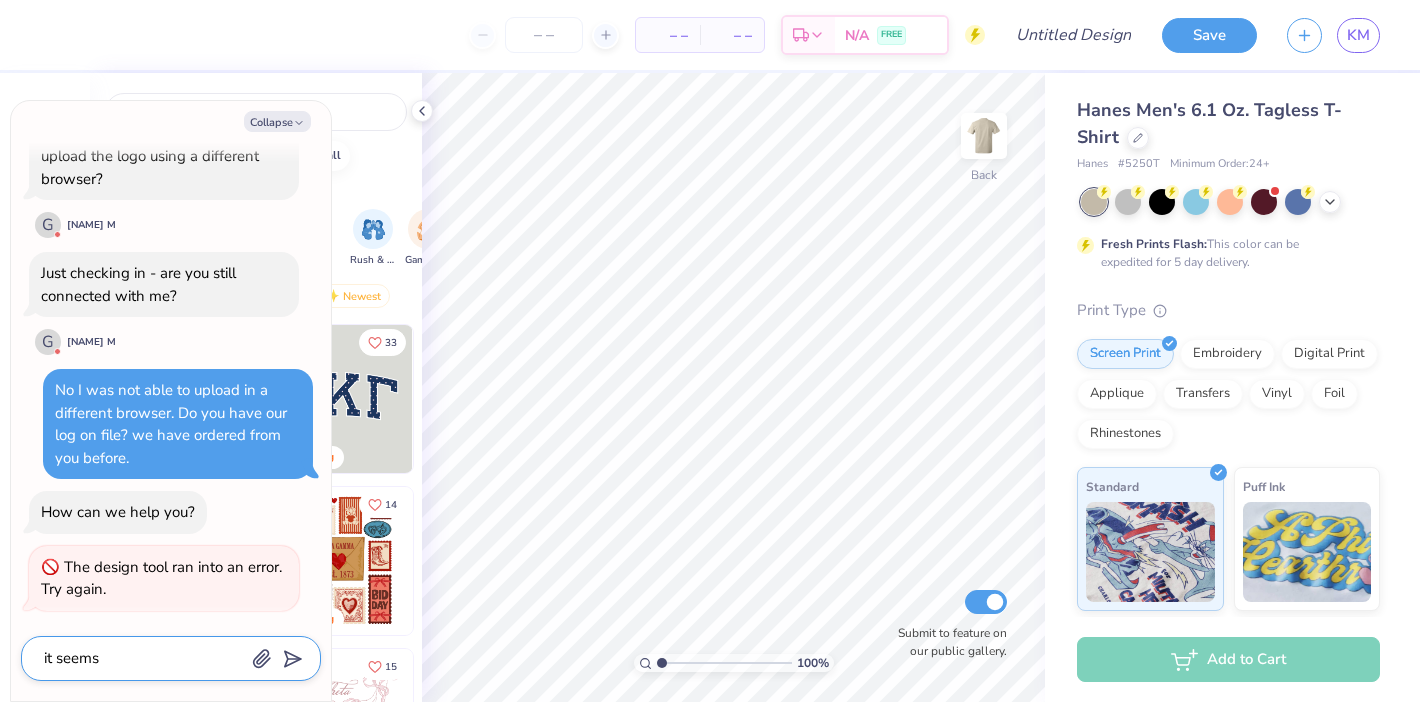 type on "x" 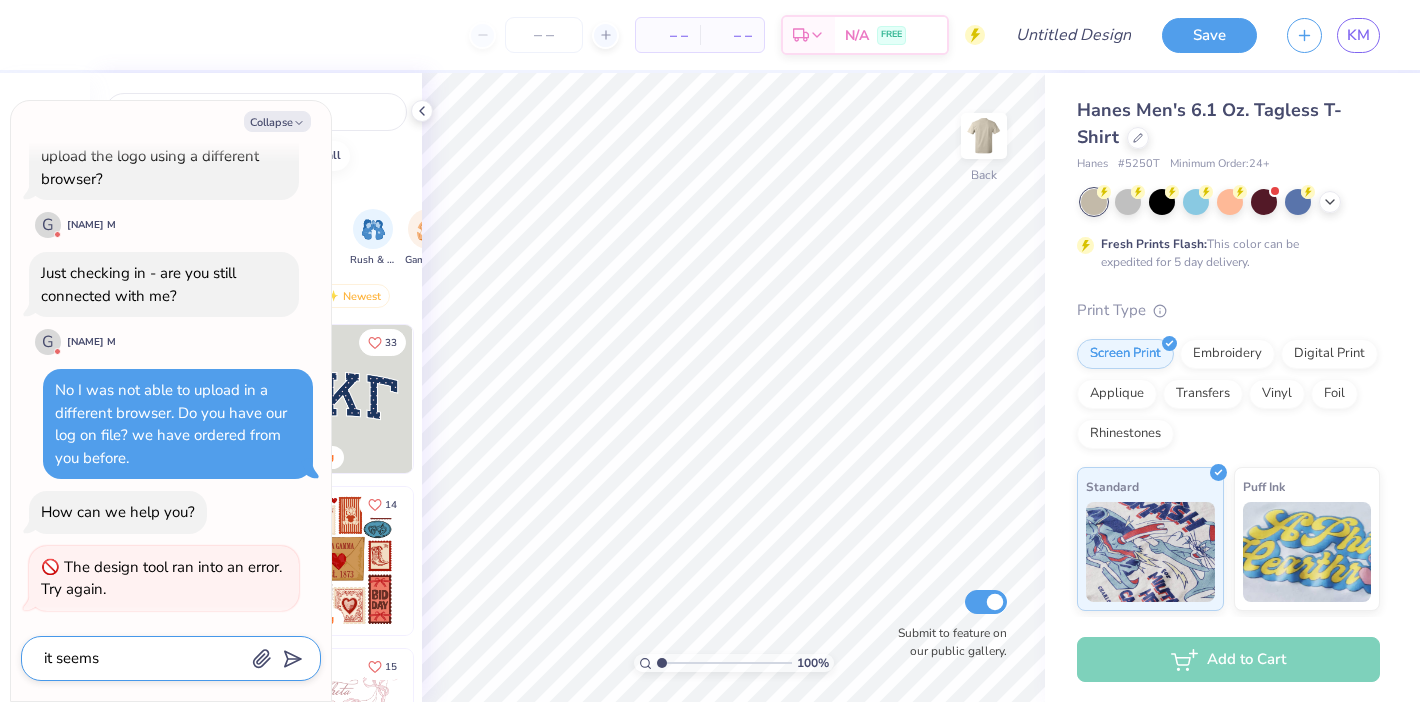 type on "it seems y" 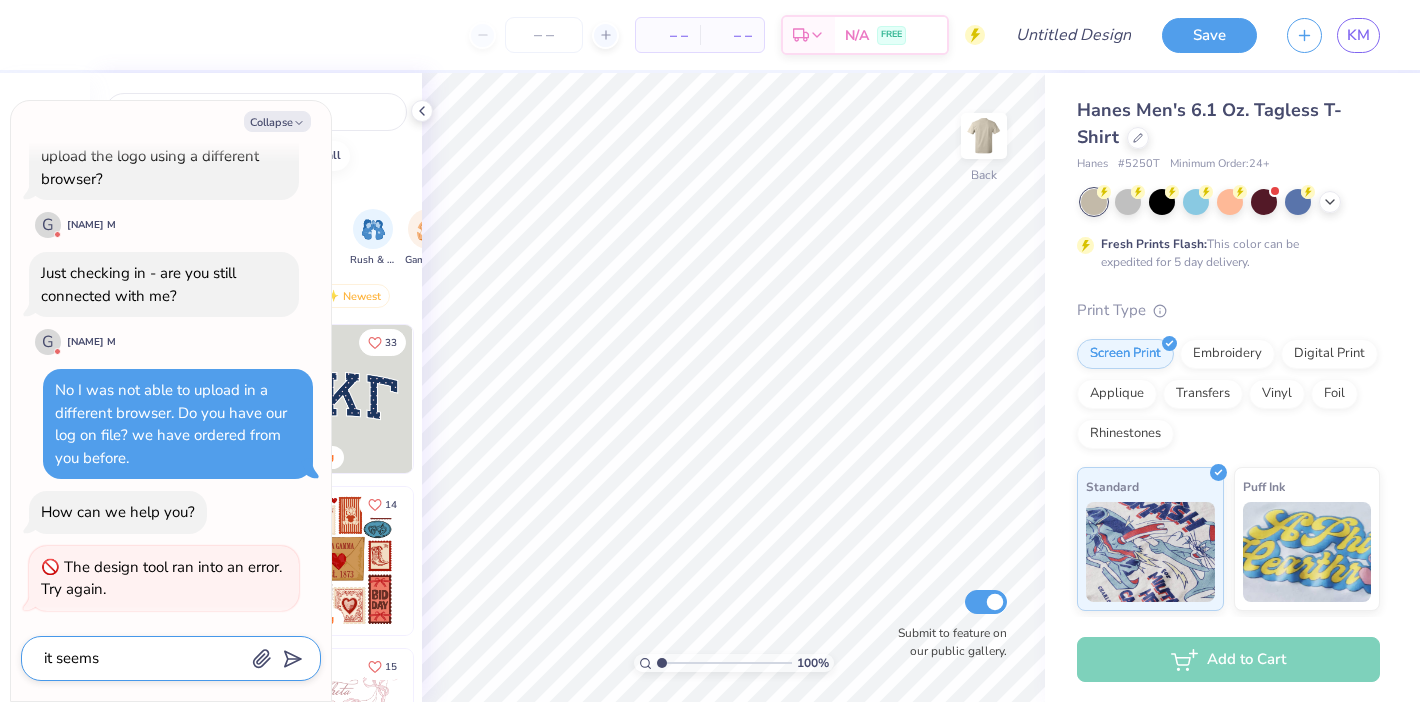 type on "x" 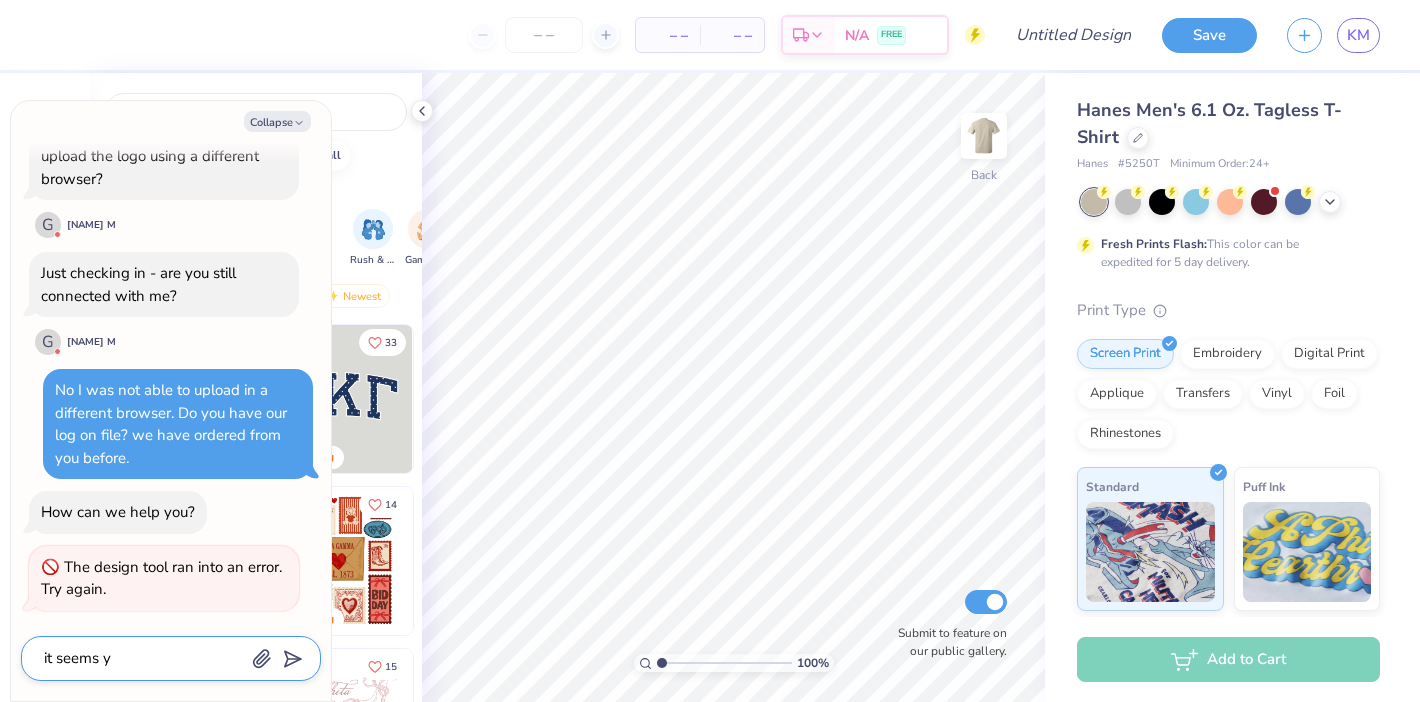 type on "it seems yo" 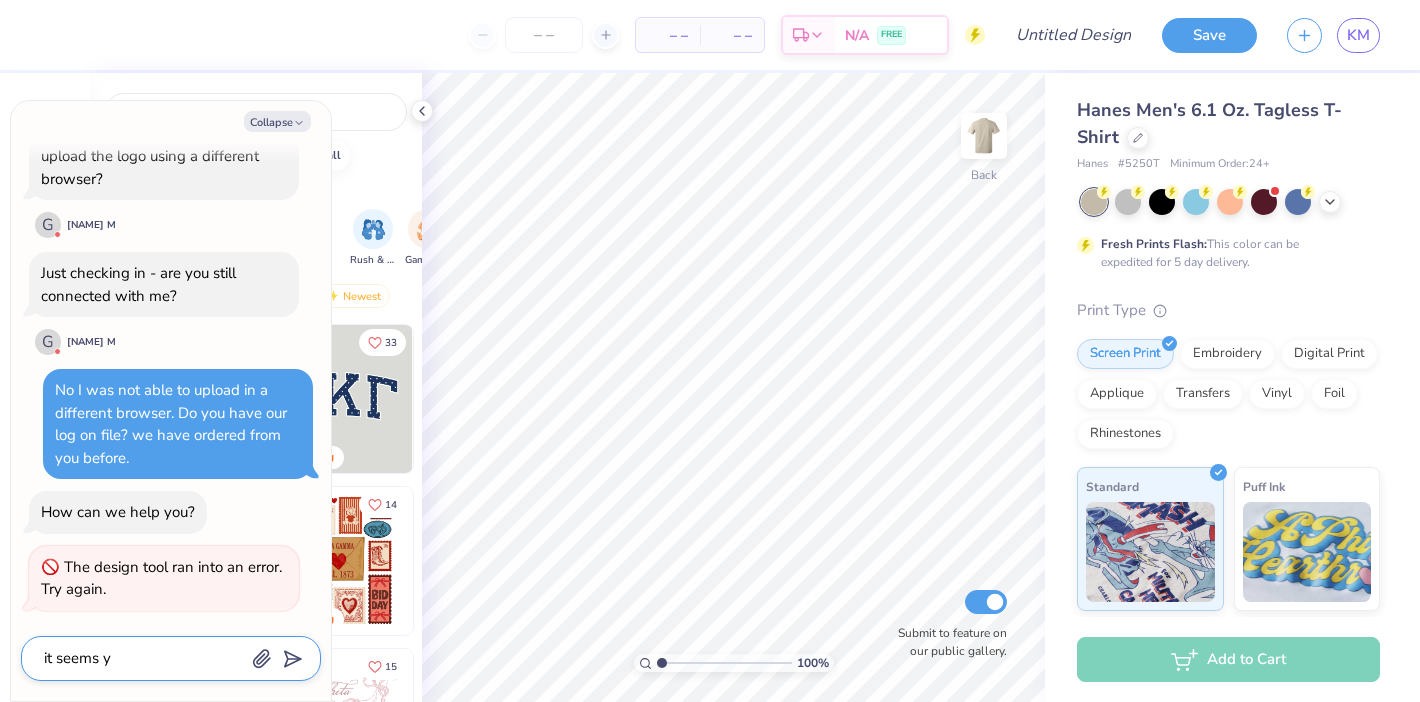 type on "x" 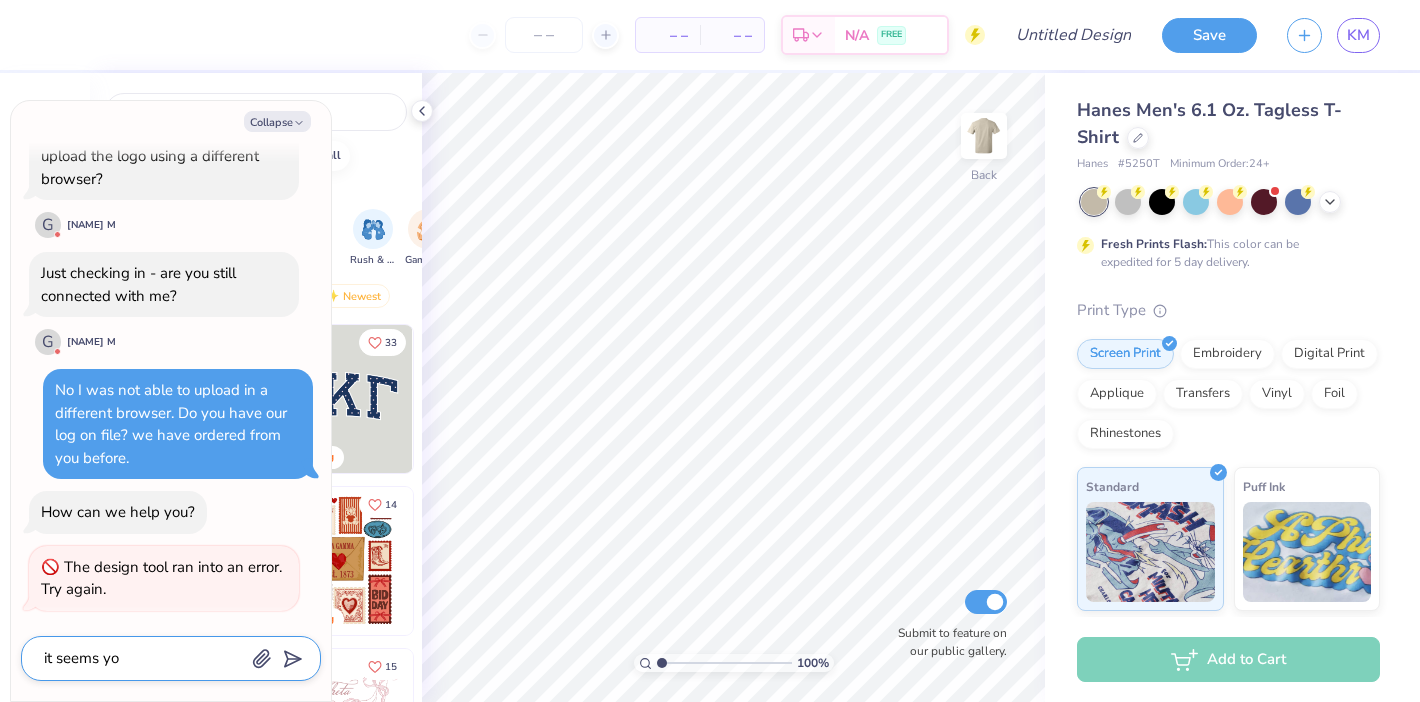 type on "it seems you" 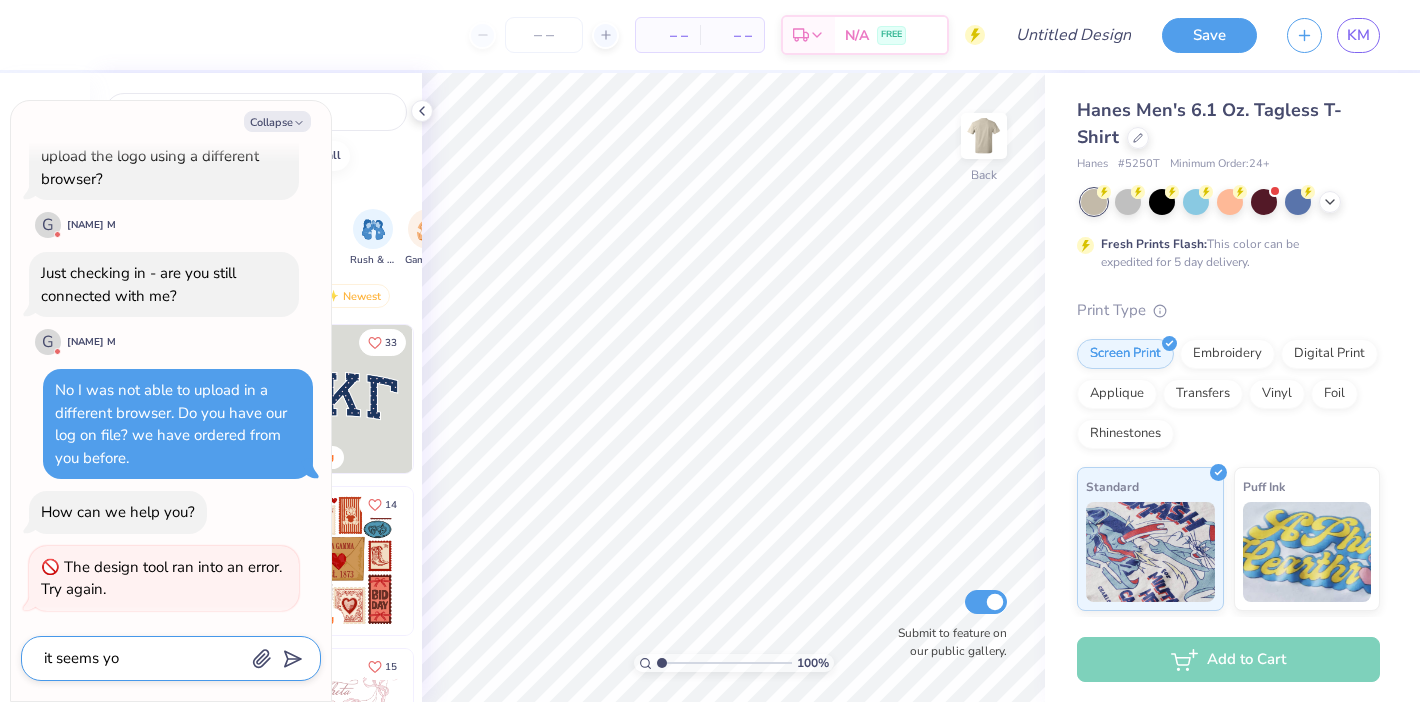 type on "x" 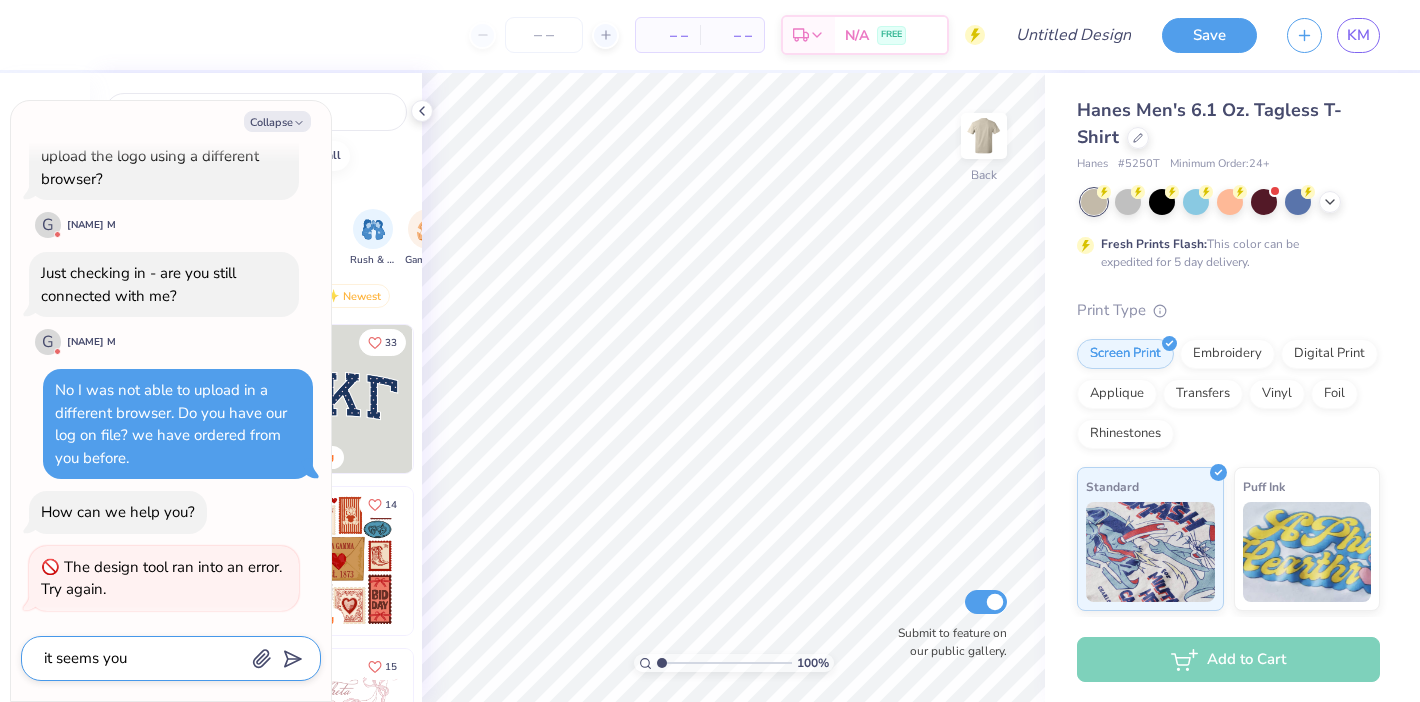 type on "it seems you" 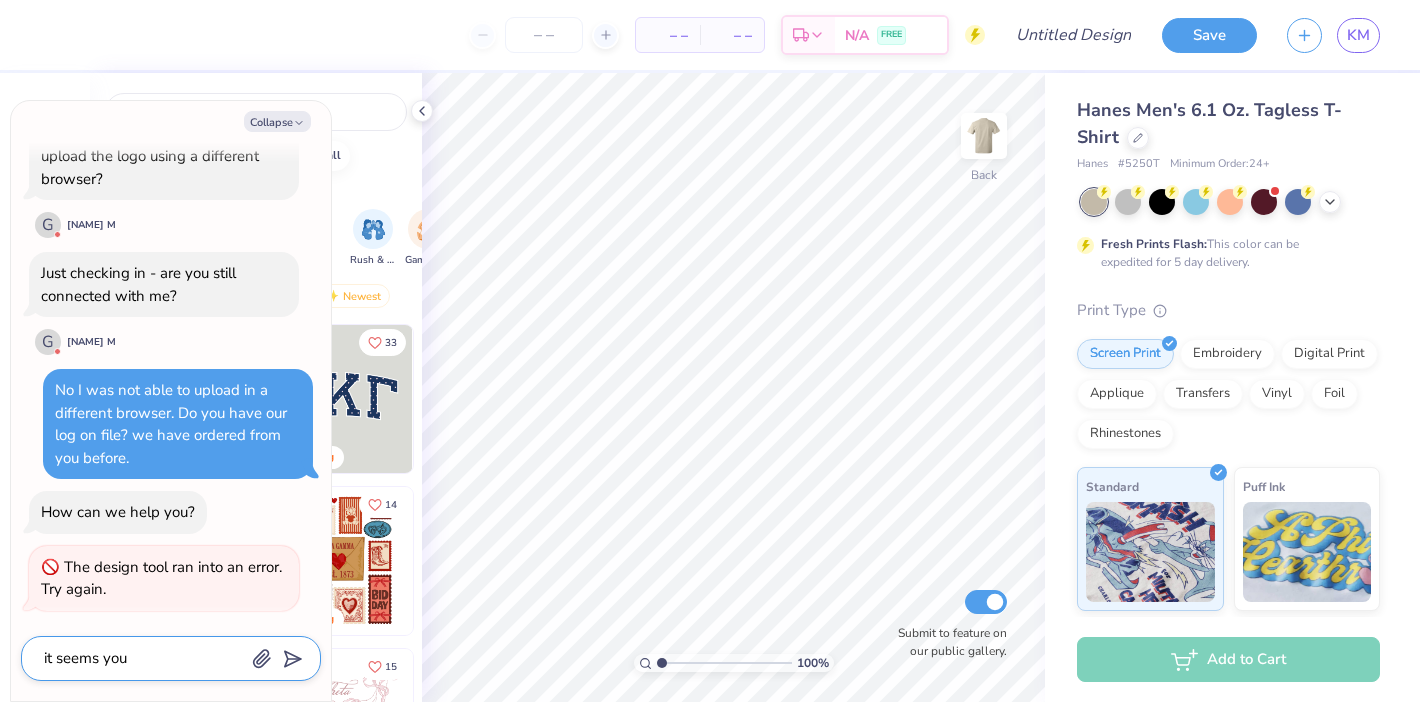 type on "x" 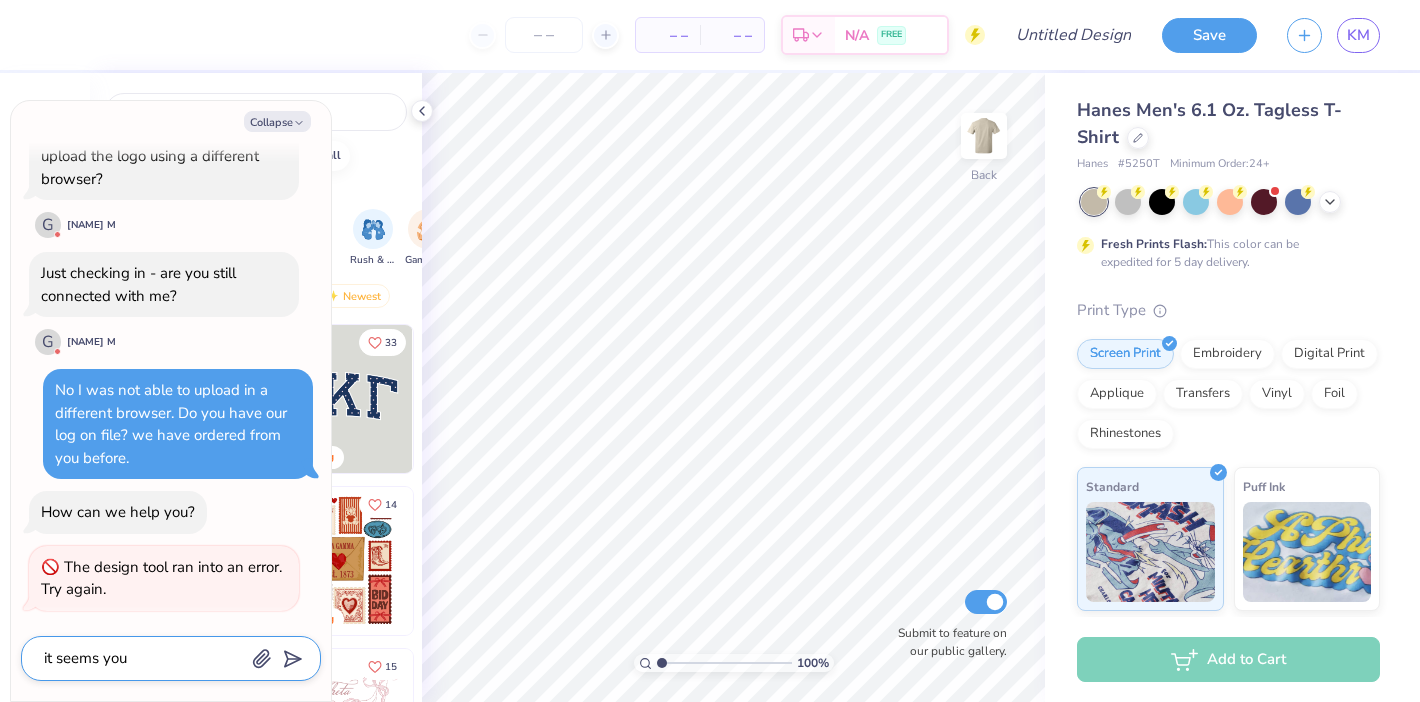 type on "it seems you c" 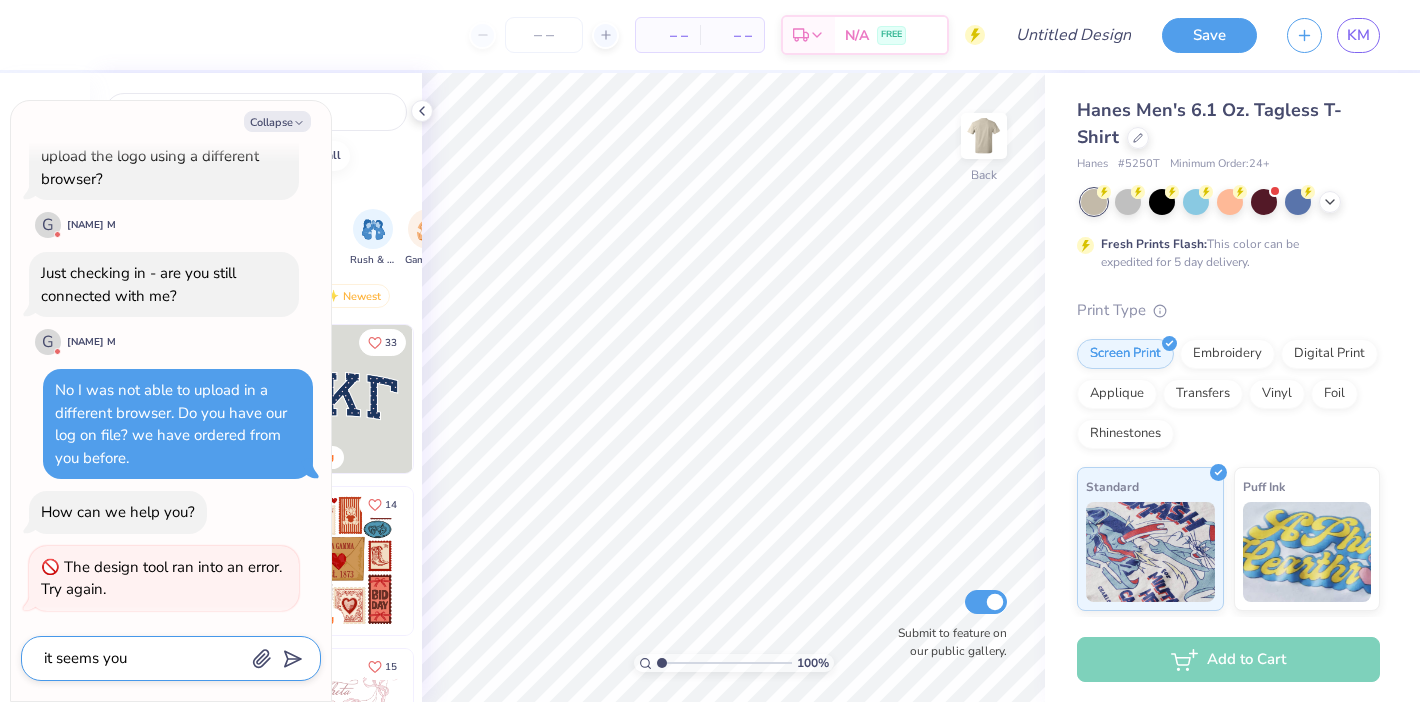 type on "x" 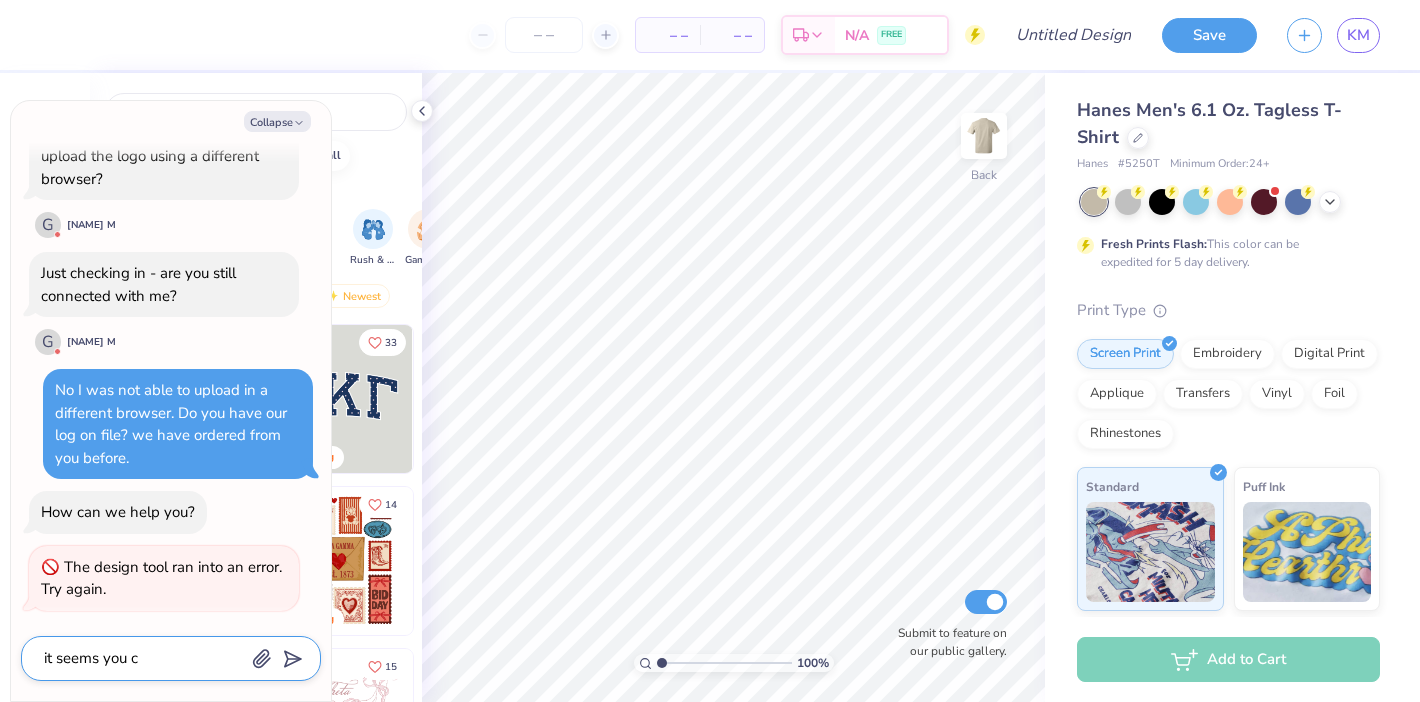 type on "it seems you ca" 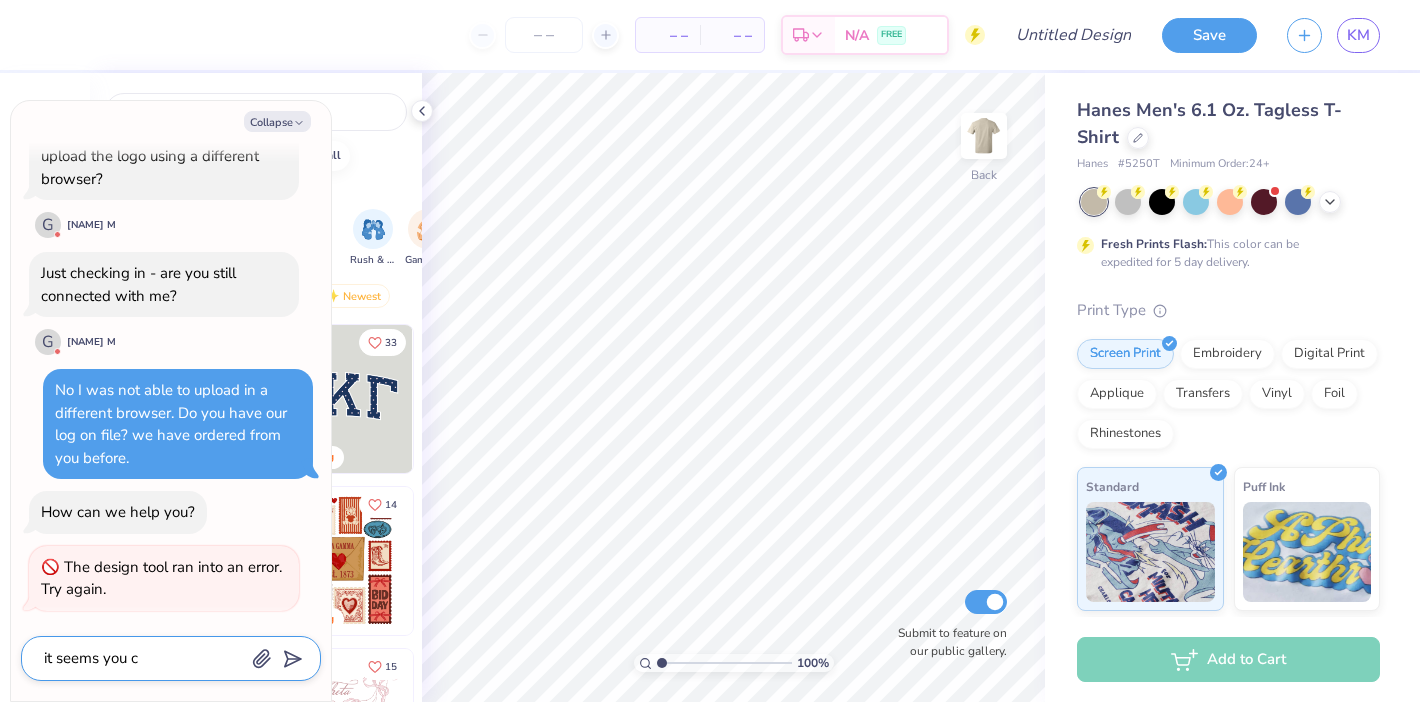 type on "x" 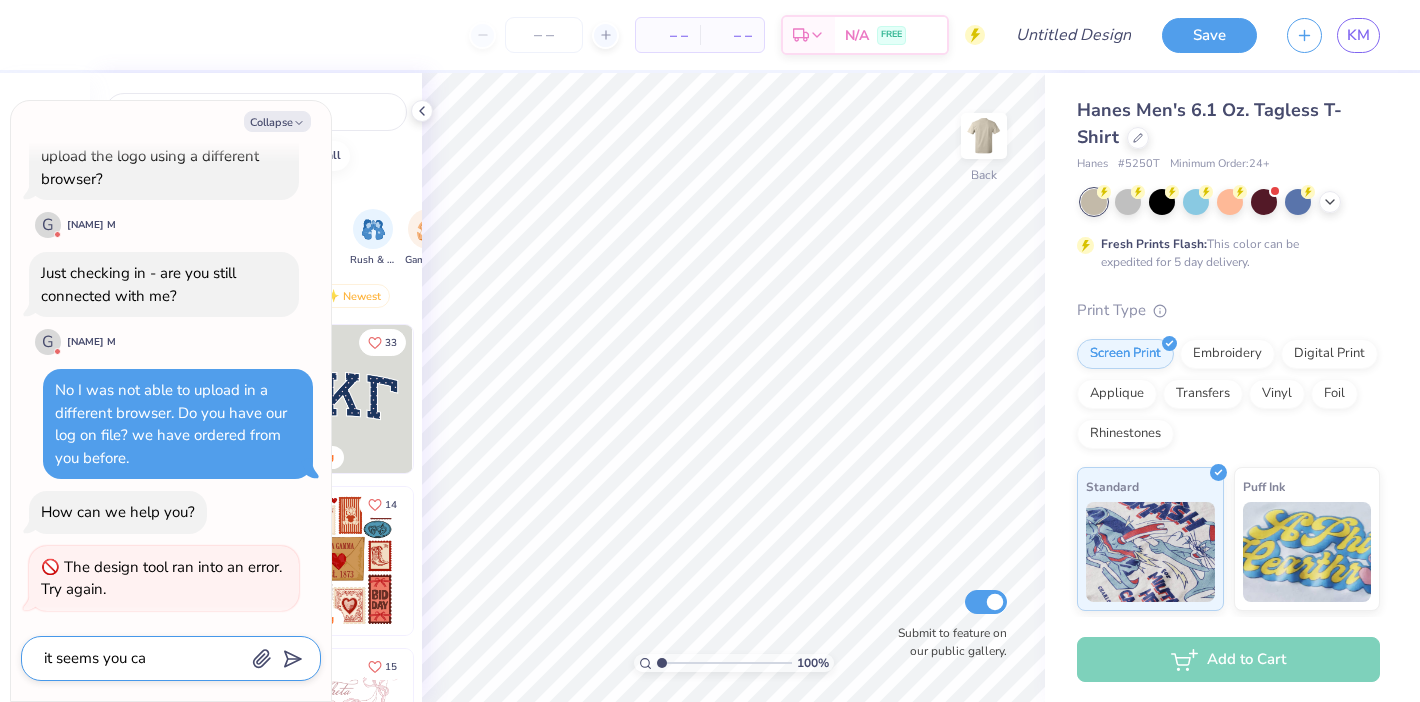 type on "it seems you can" 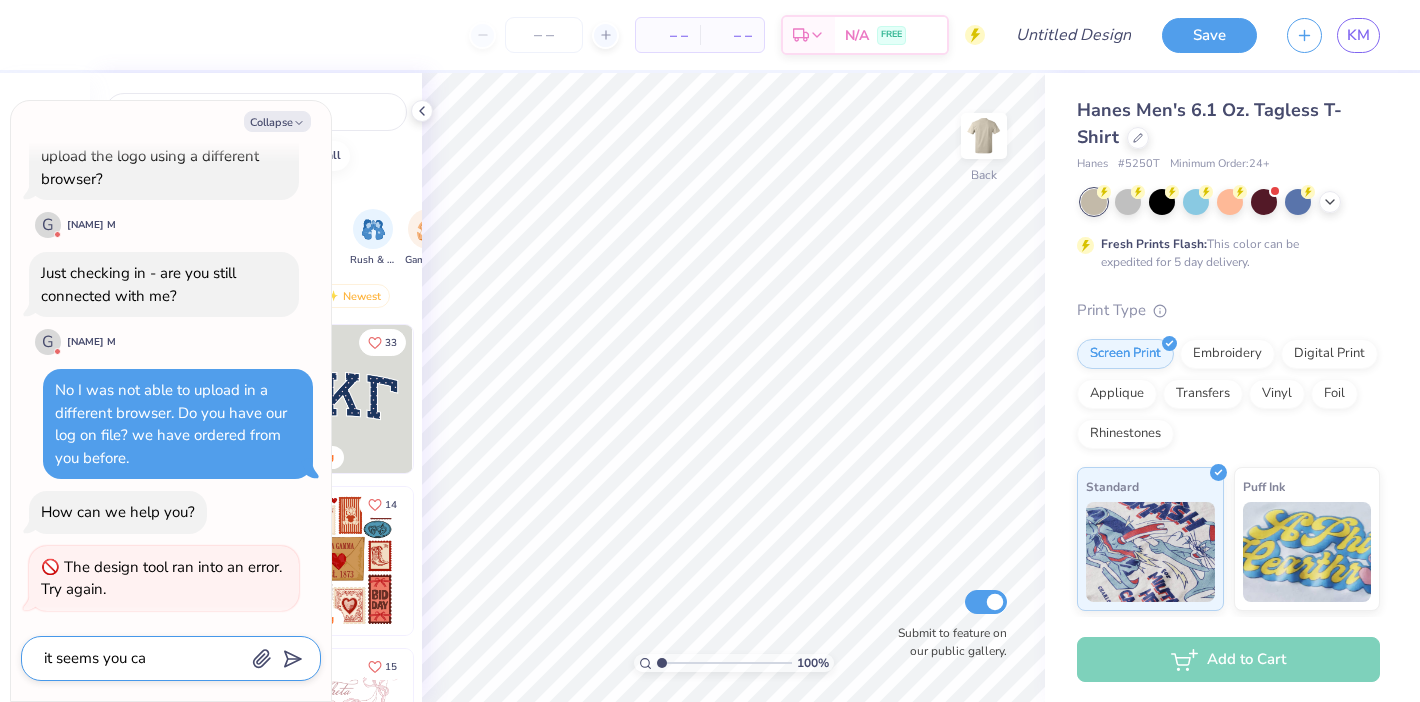 type on "x" 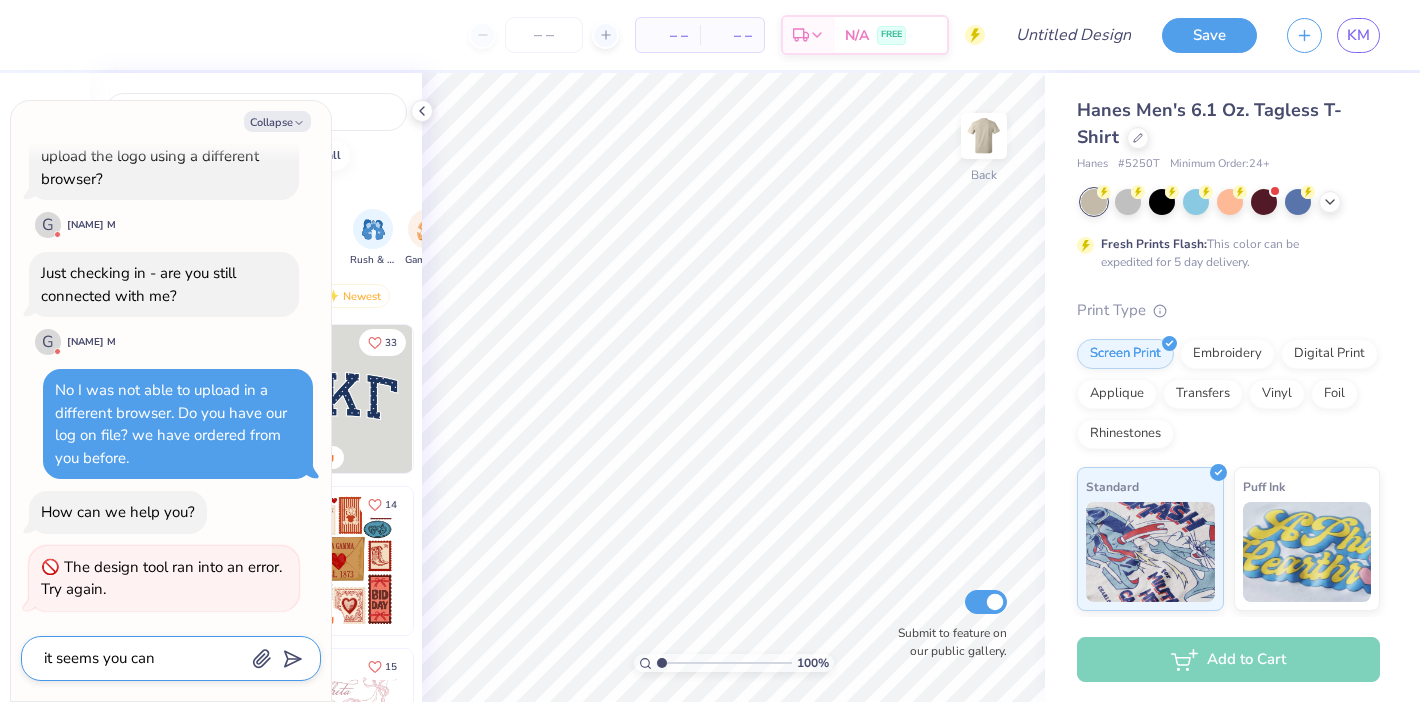 type on "it seems you can" 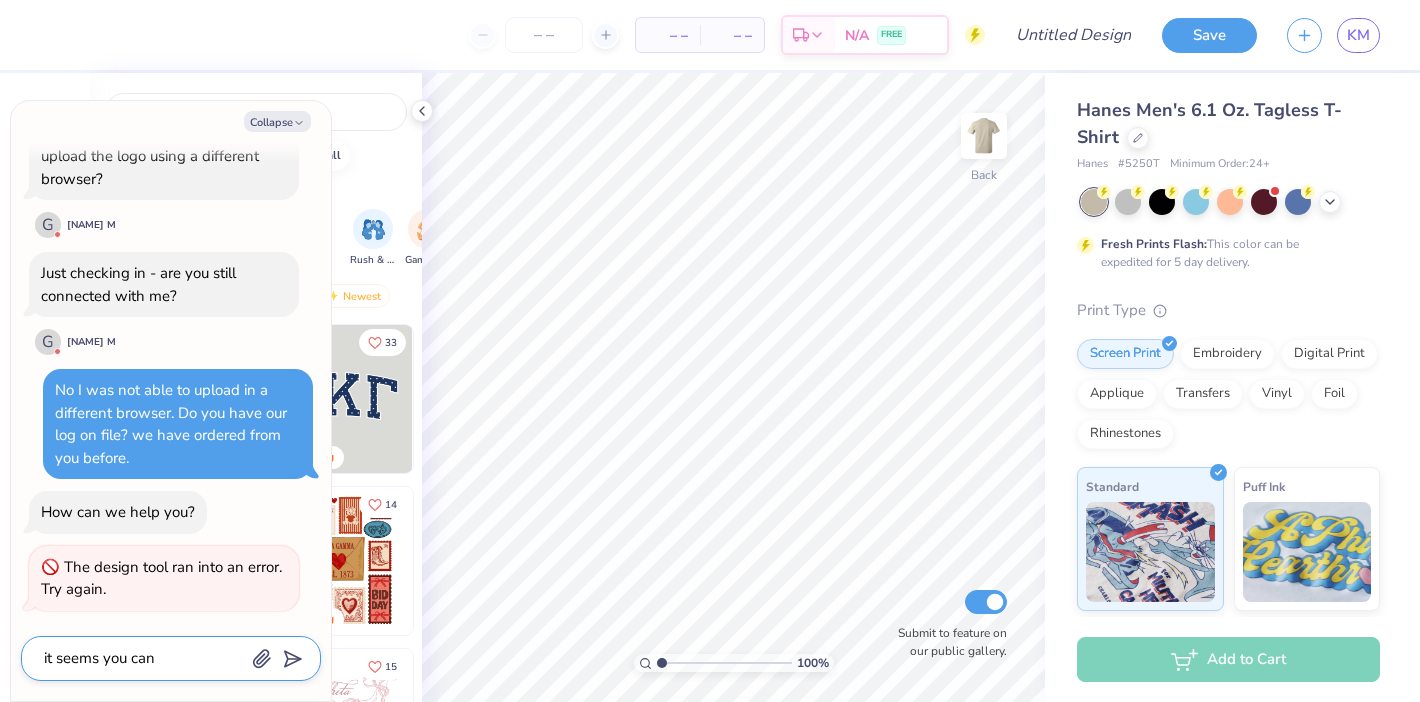 type on "x" 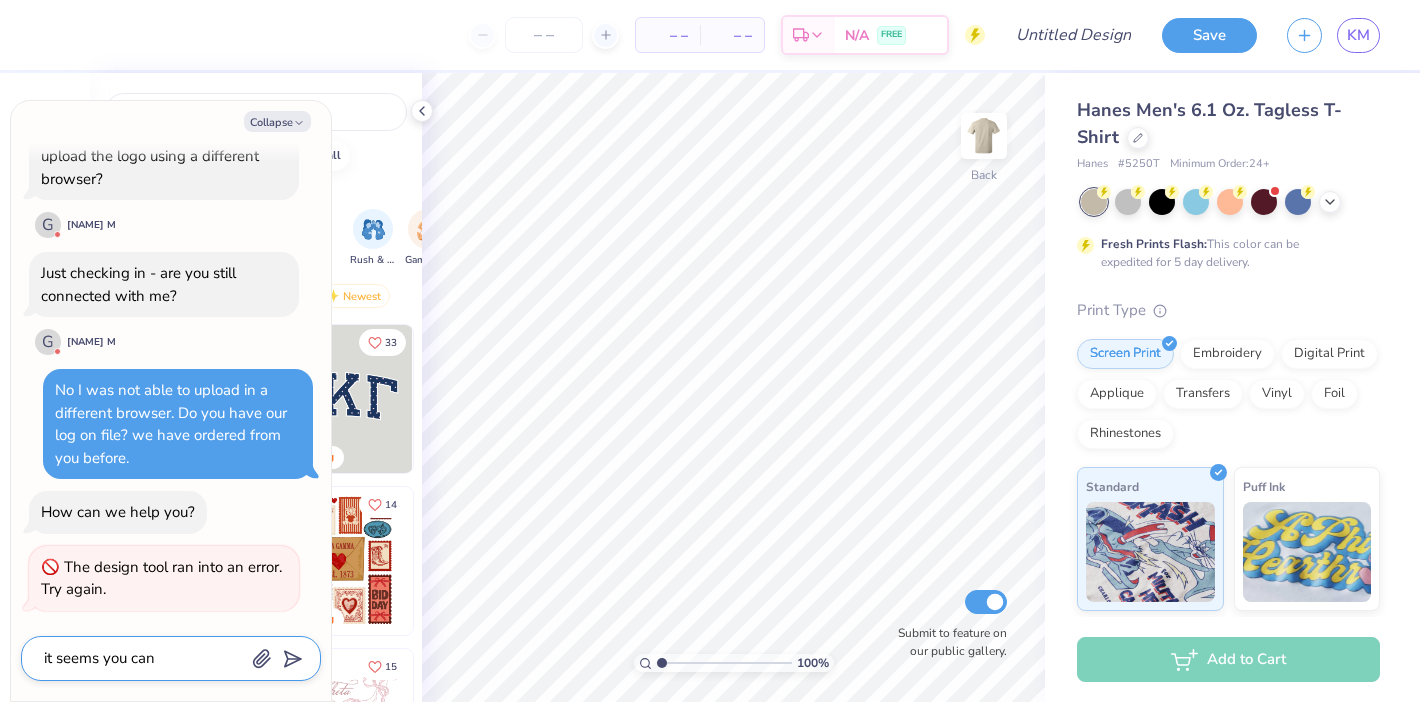 type on "it seems you can n" 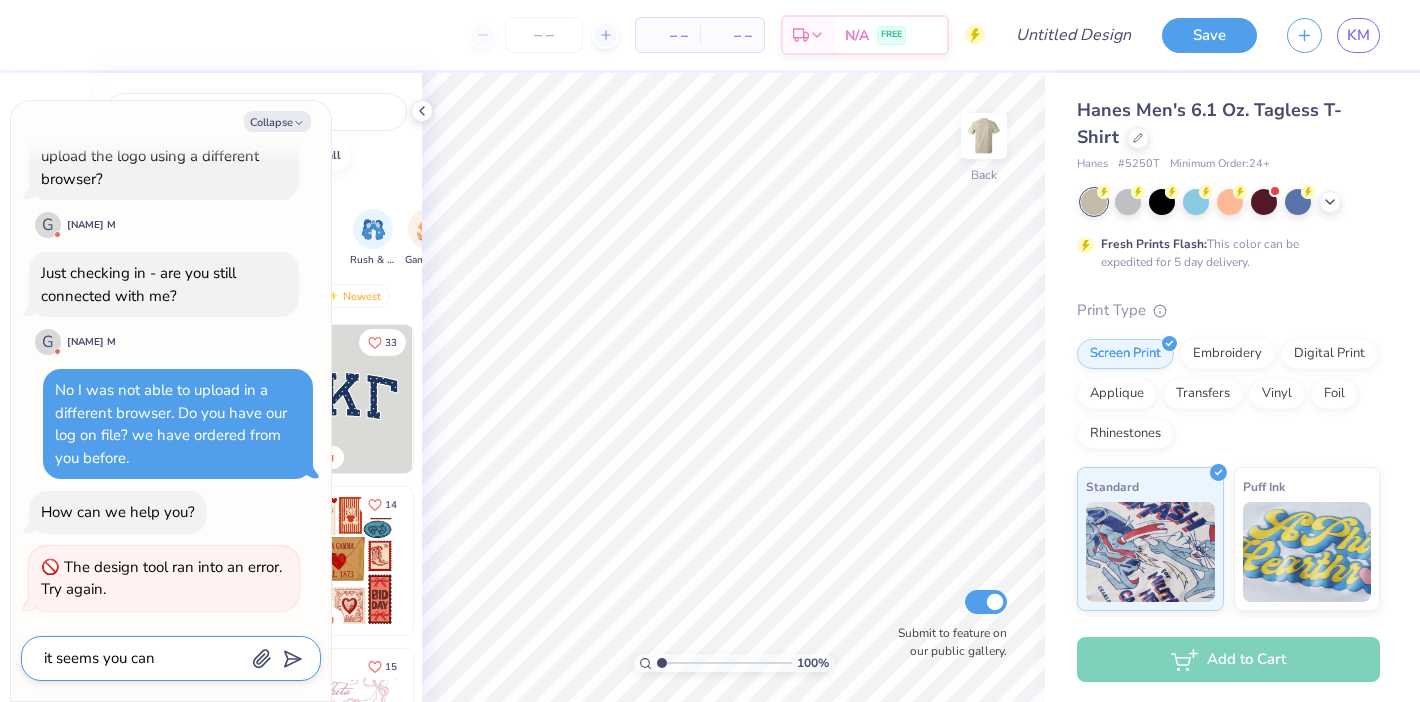 type on "x" 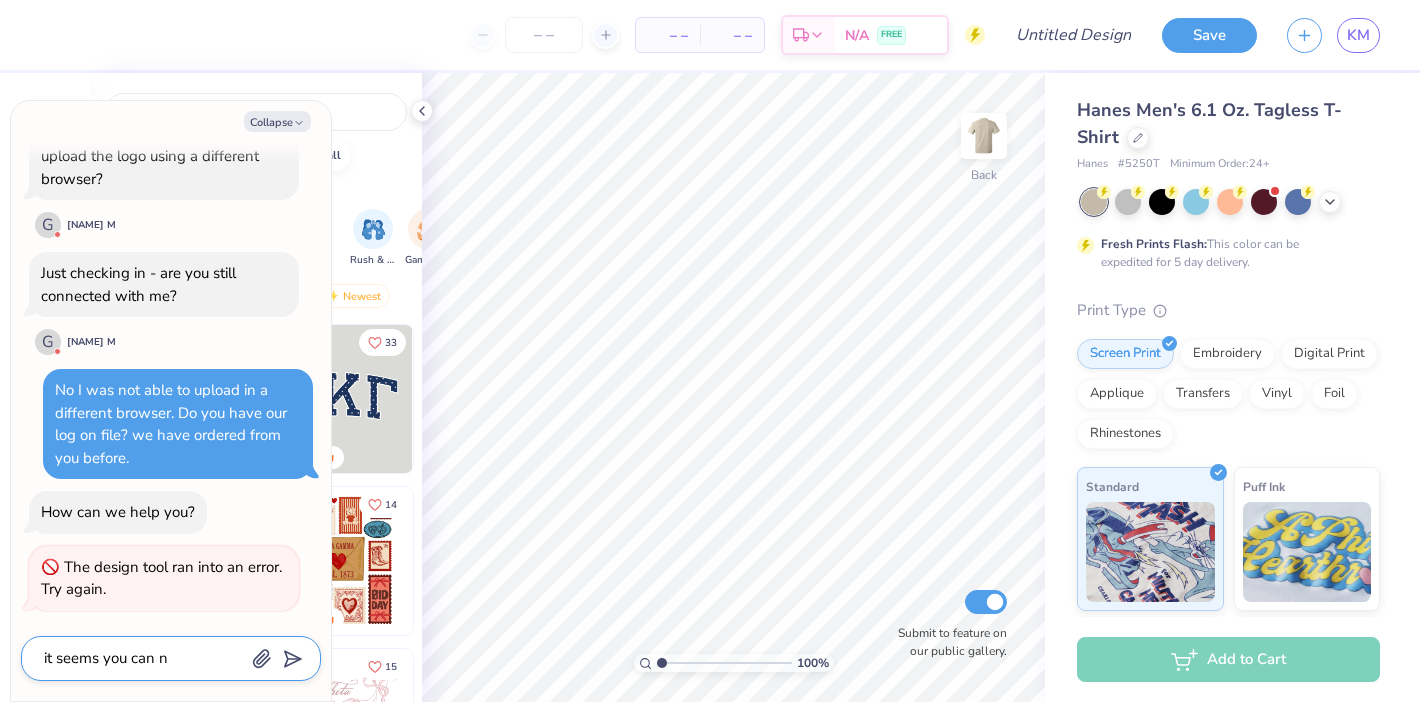 type on "it seems you can no" 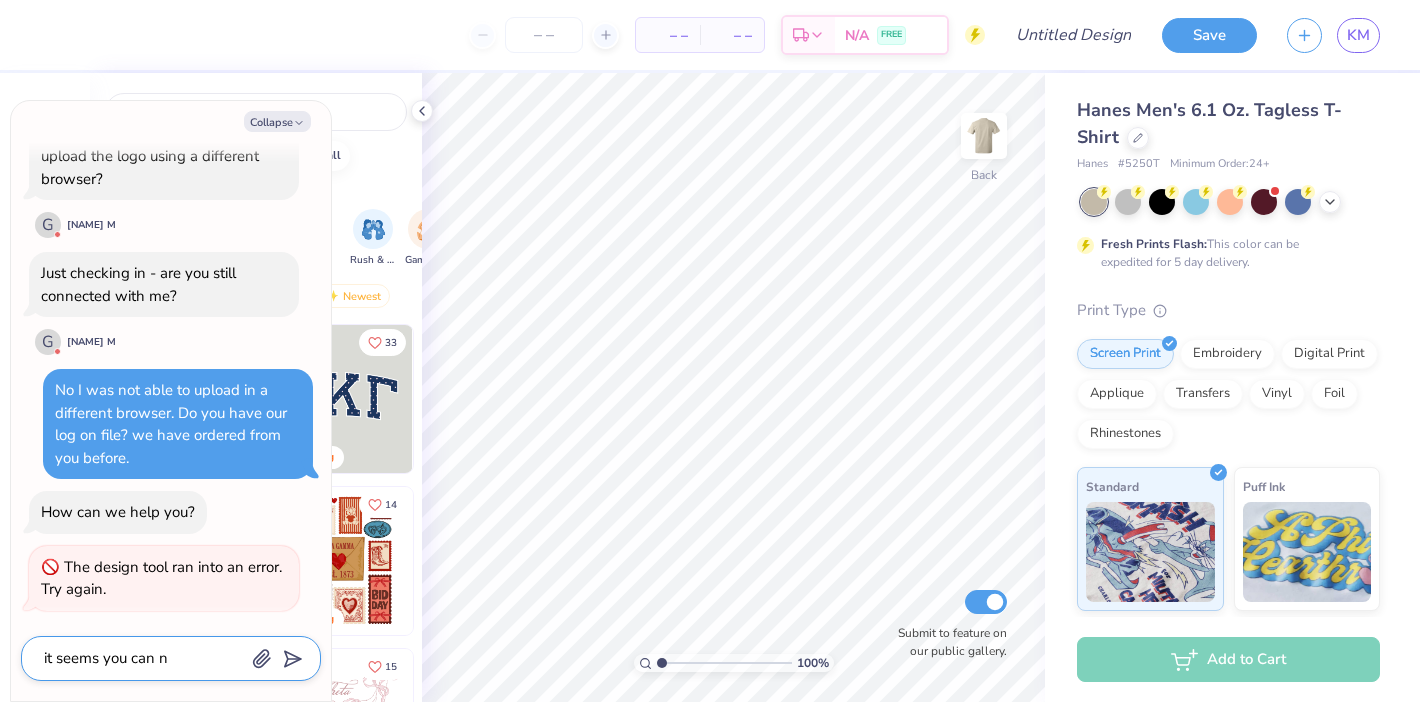 type on "x" 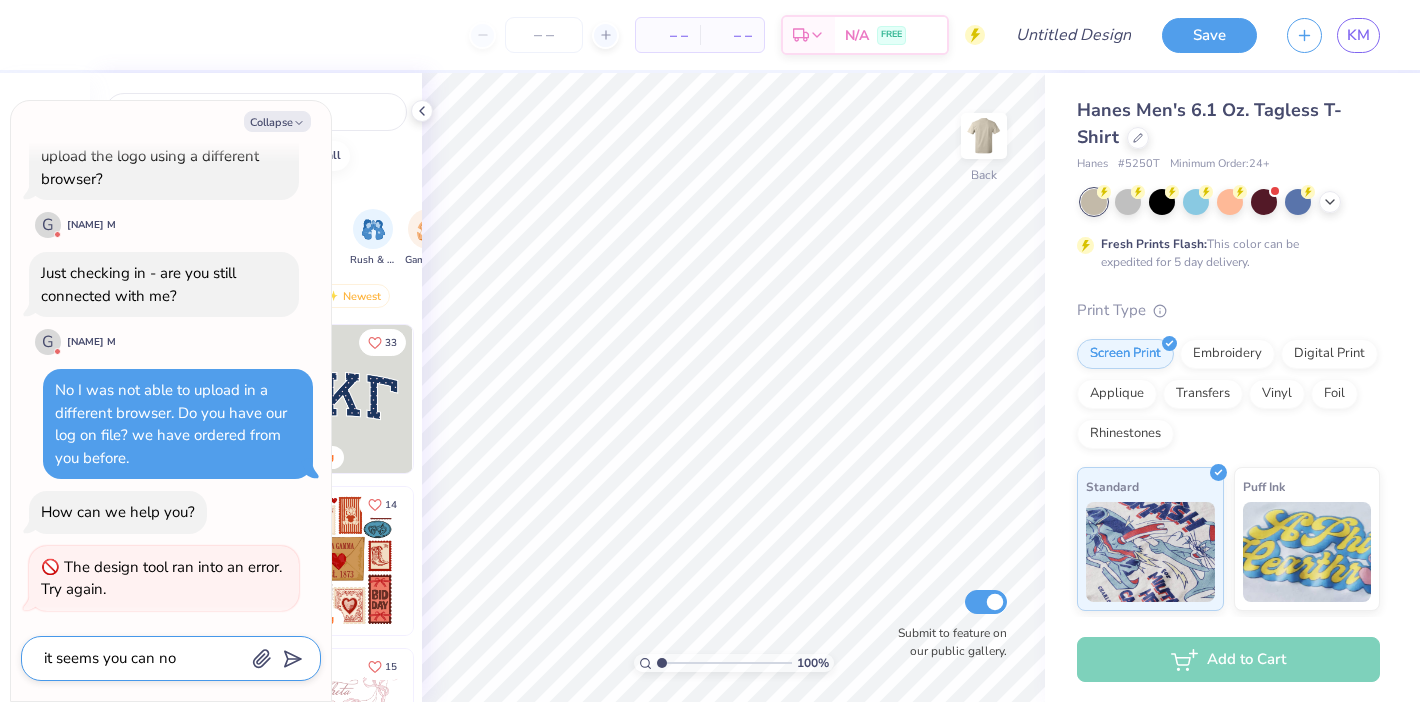 type on "it seems you can not" 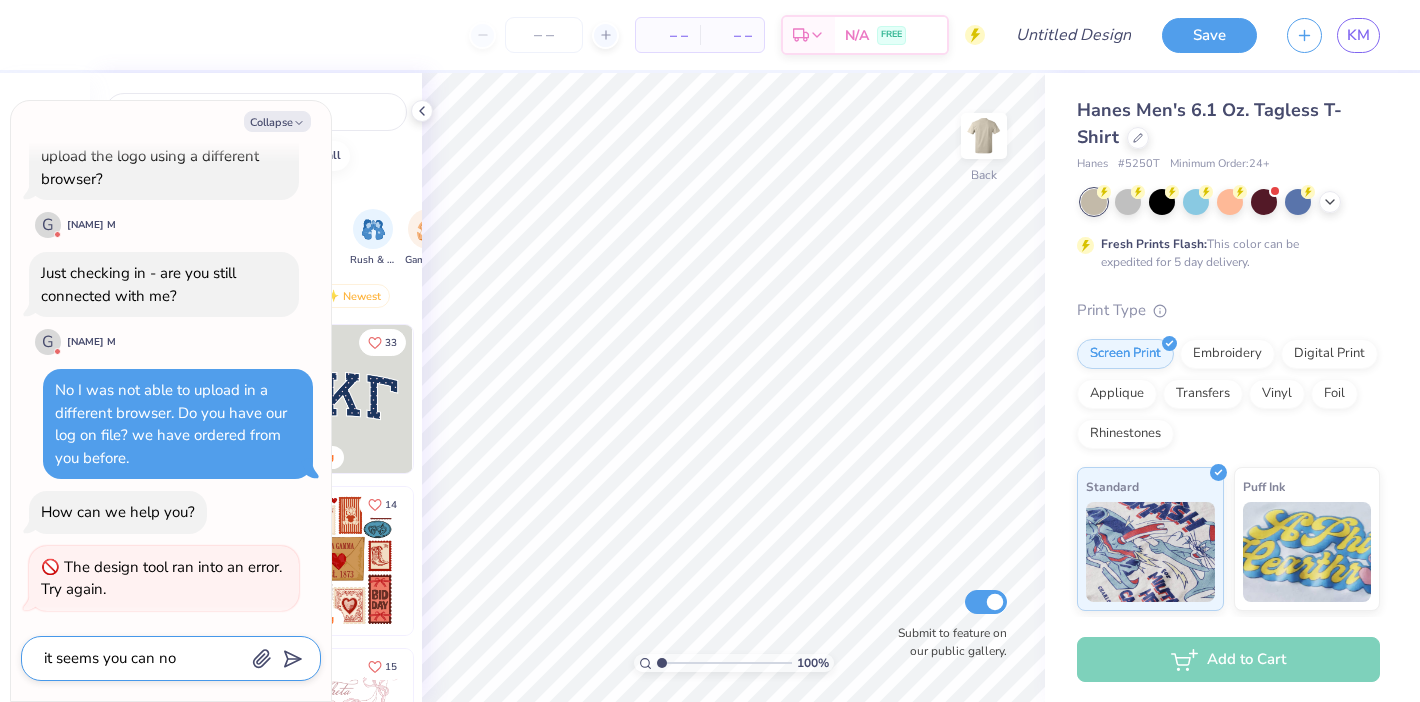 type on "x" 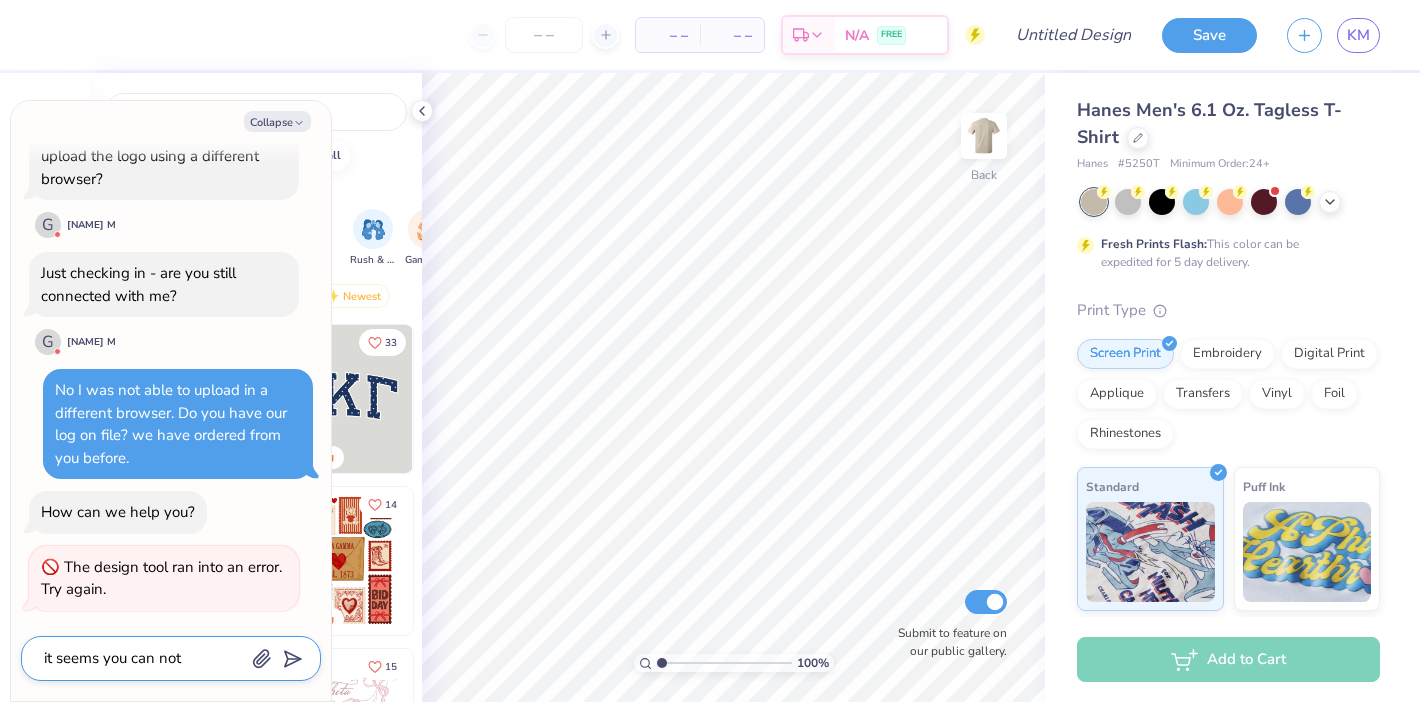 type on "it seems you can not" 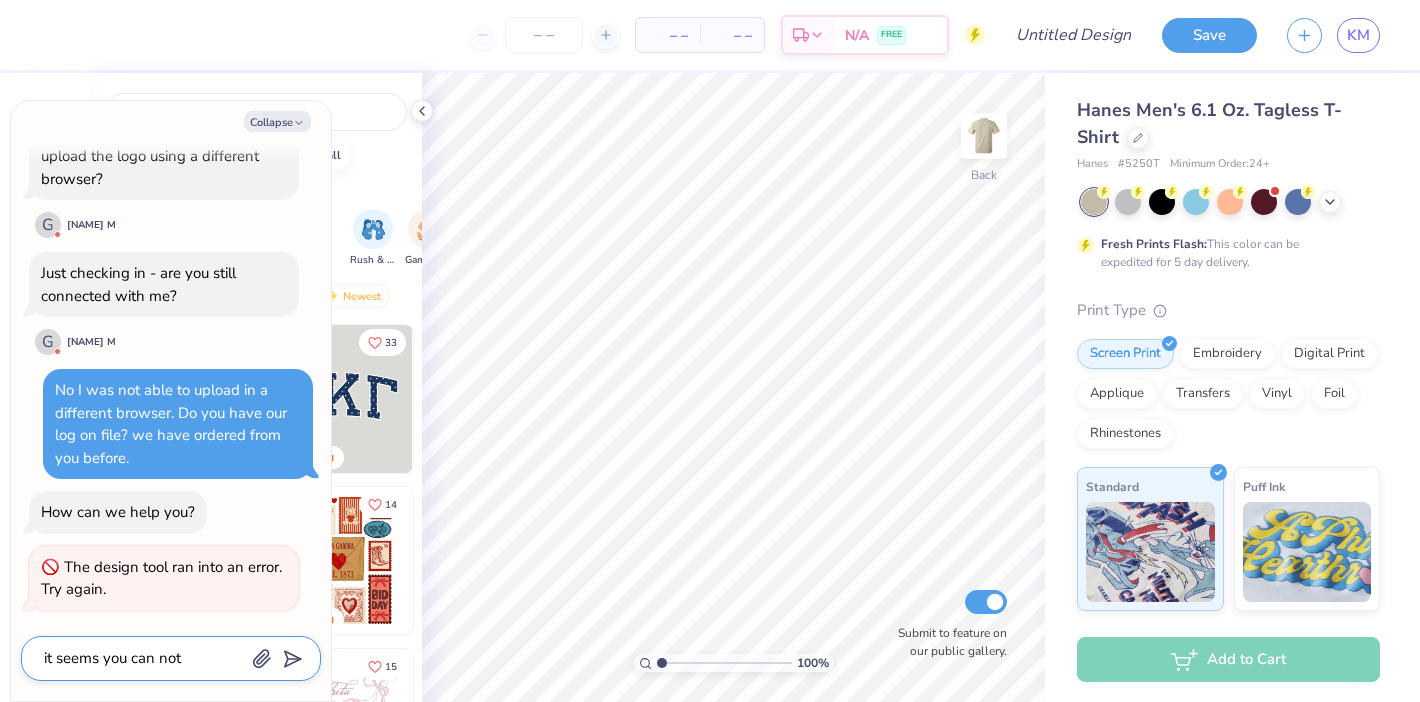 type on "x" 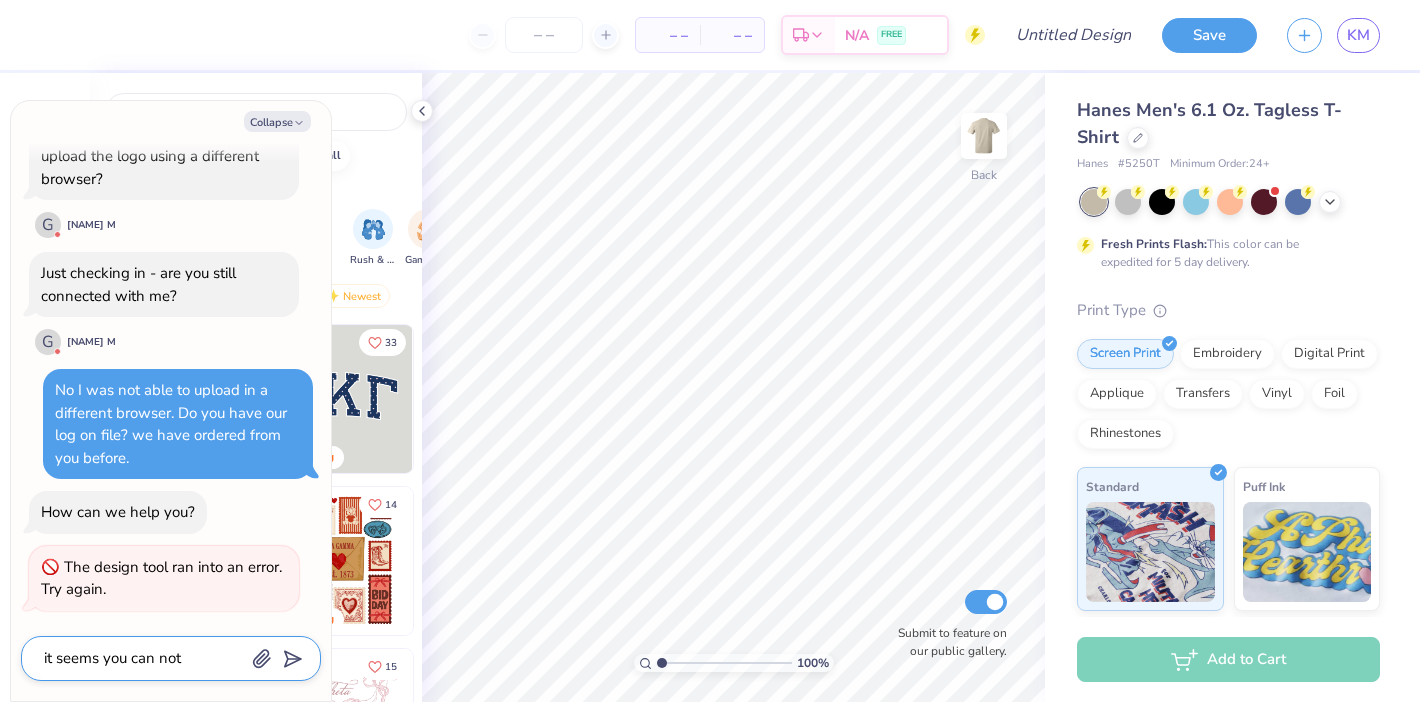 type on "it seems you can not h" 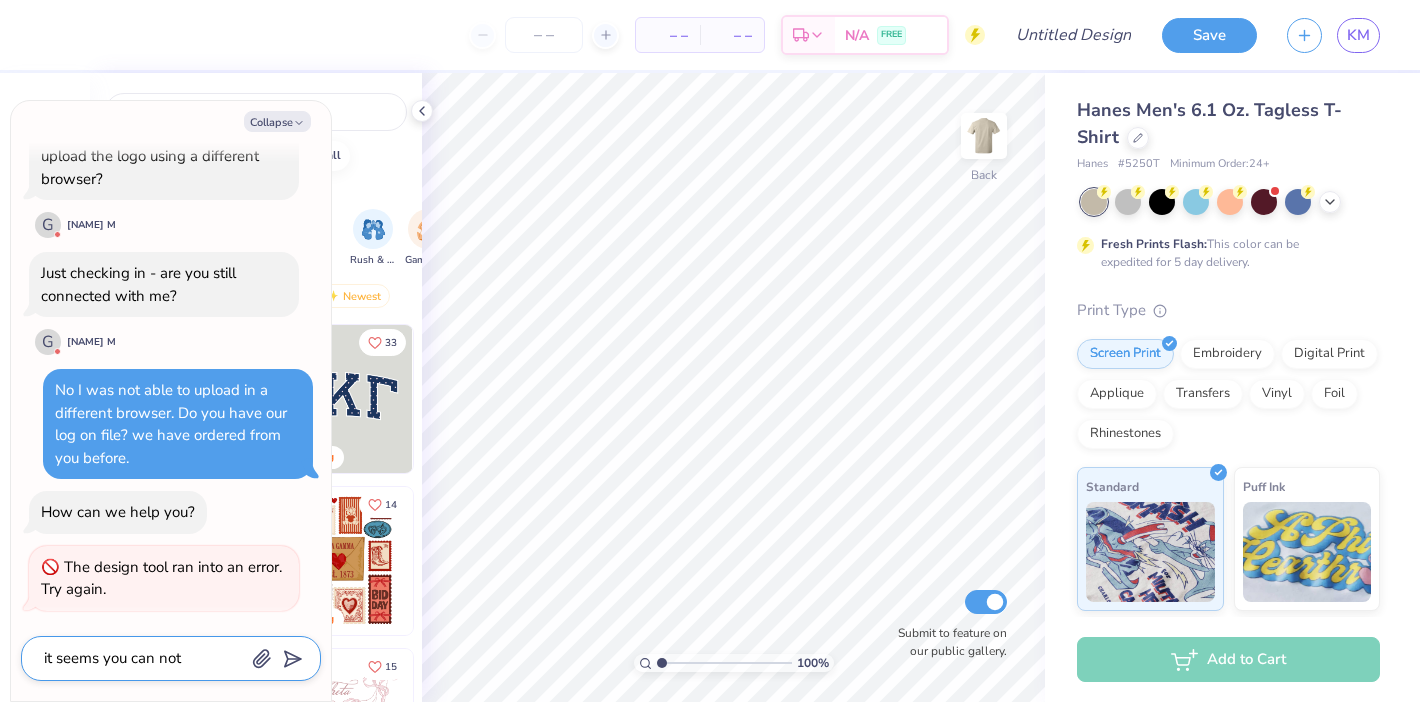 type on "x" 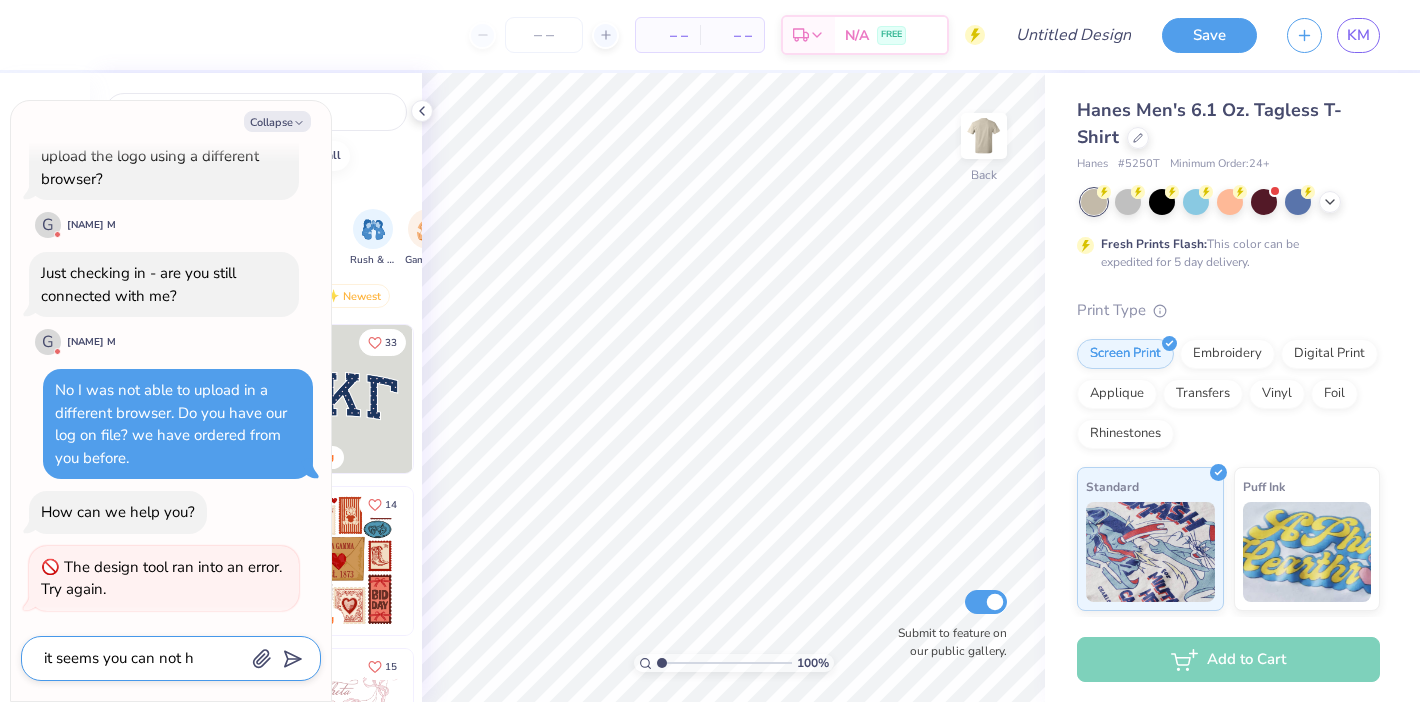 type on "it seems you can not he" 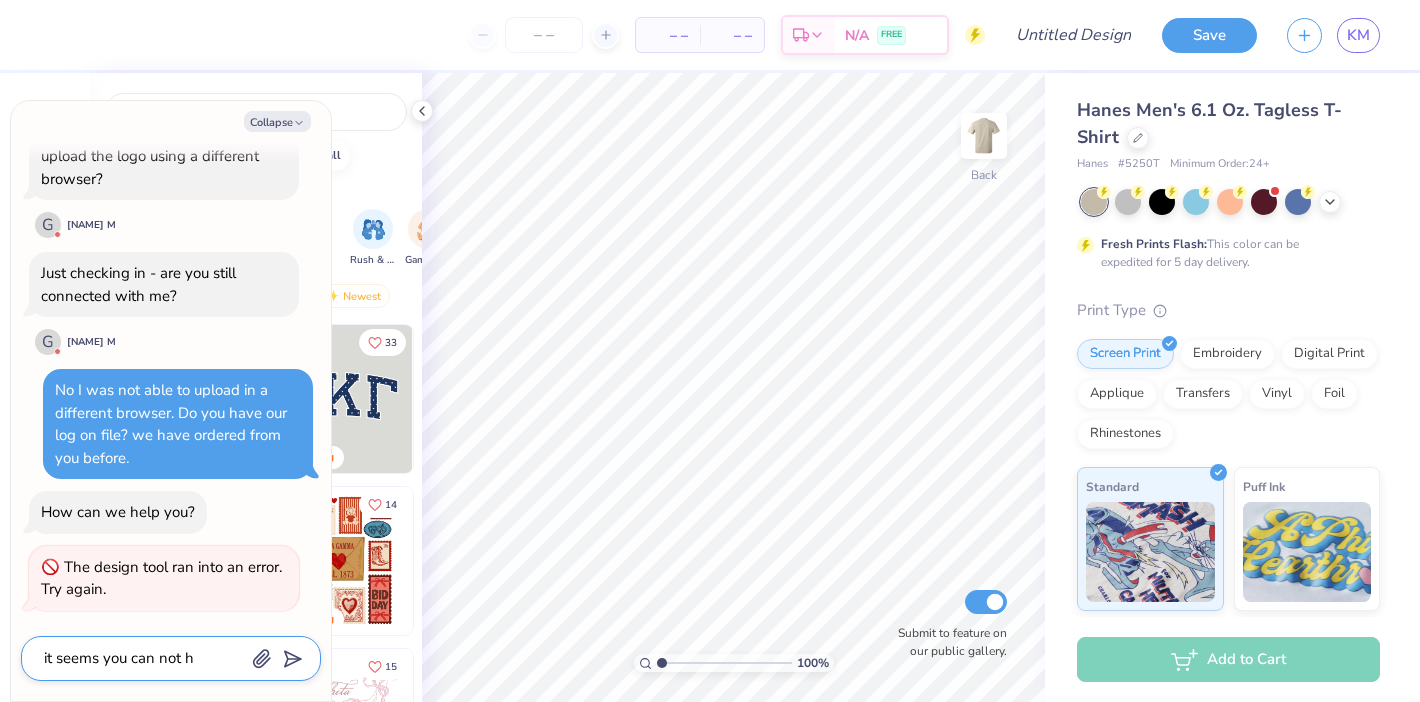 type on "x" 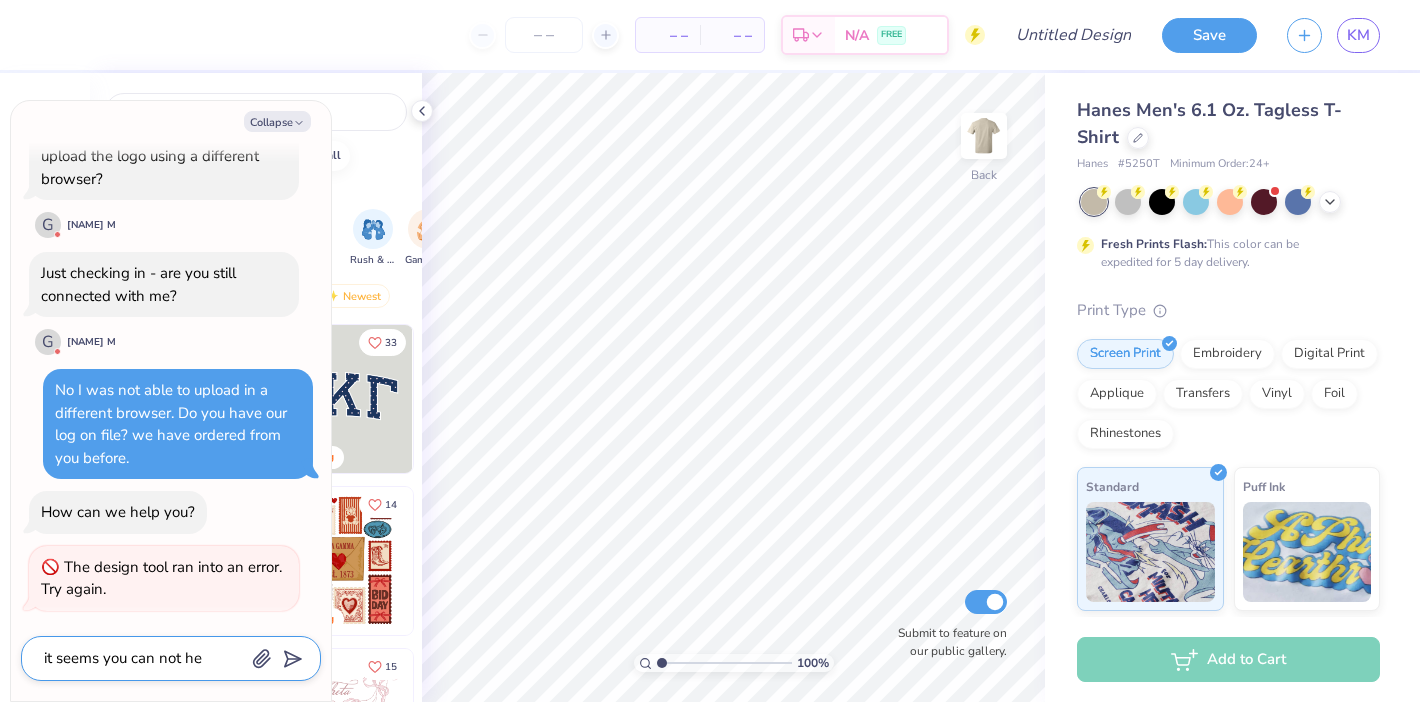 type on "it seems you can not hel" 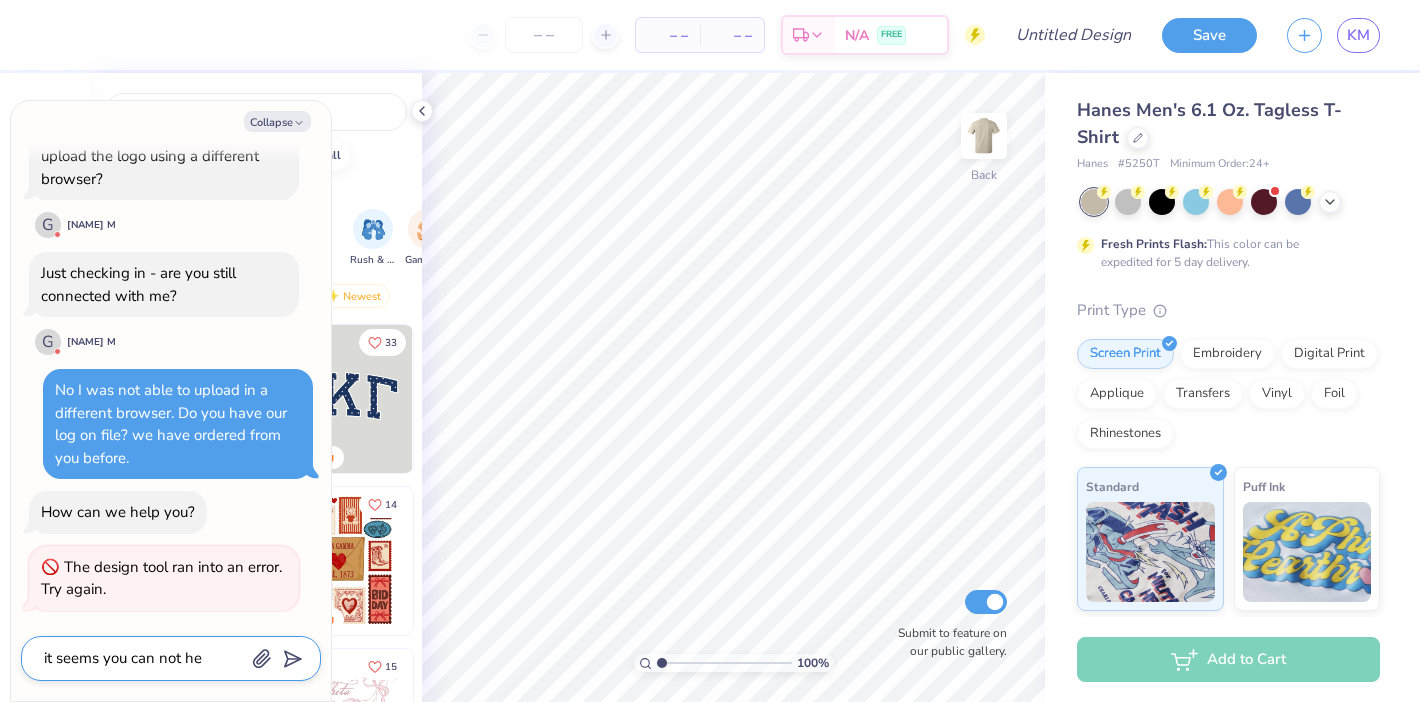 type on "x" 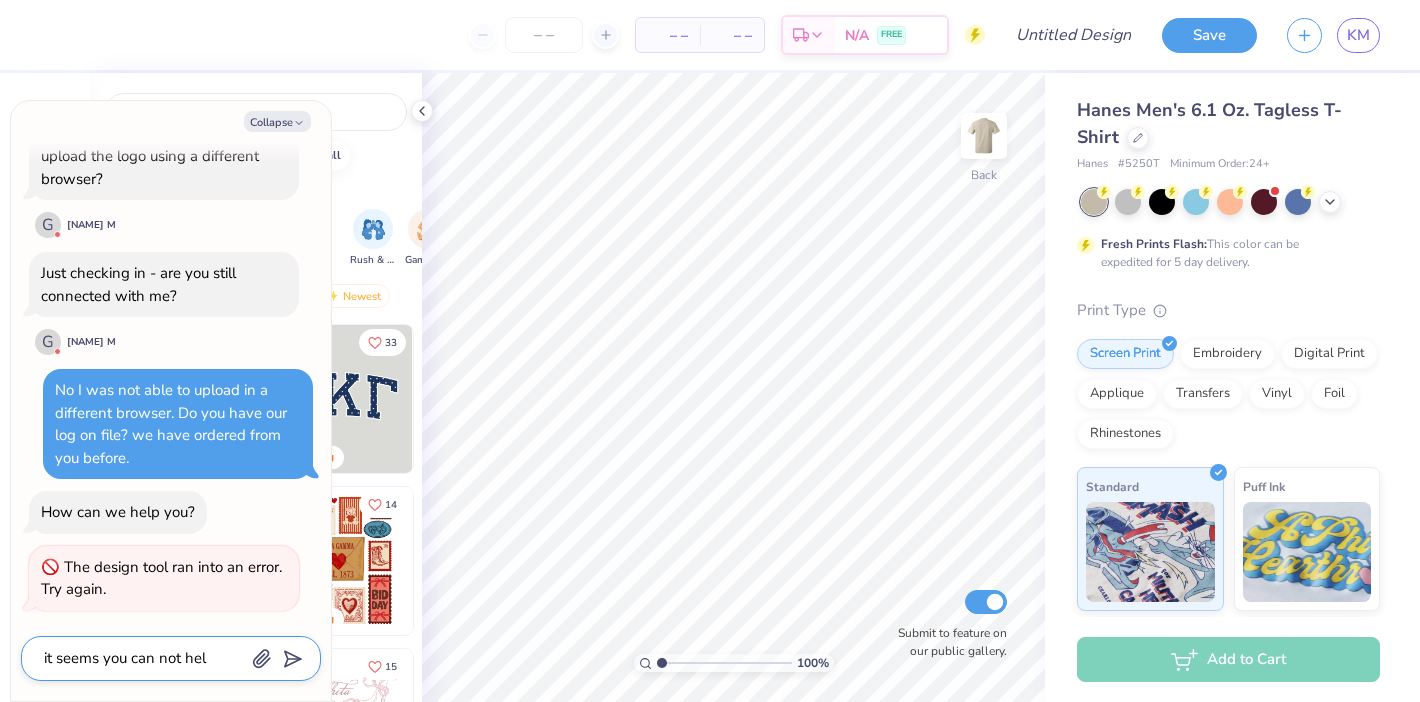 type on "it seems you can not help" 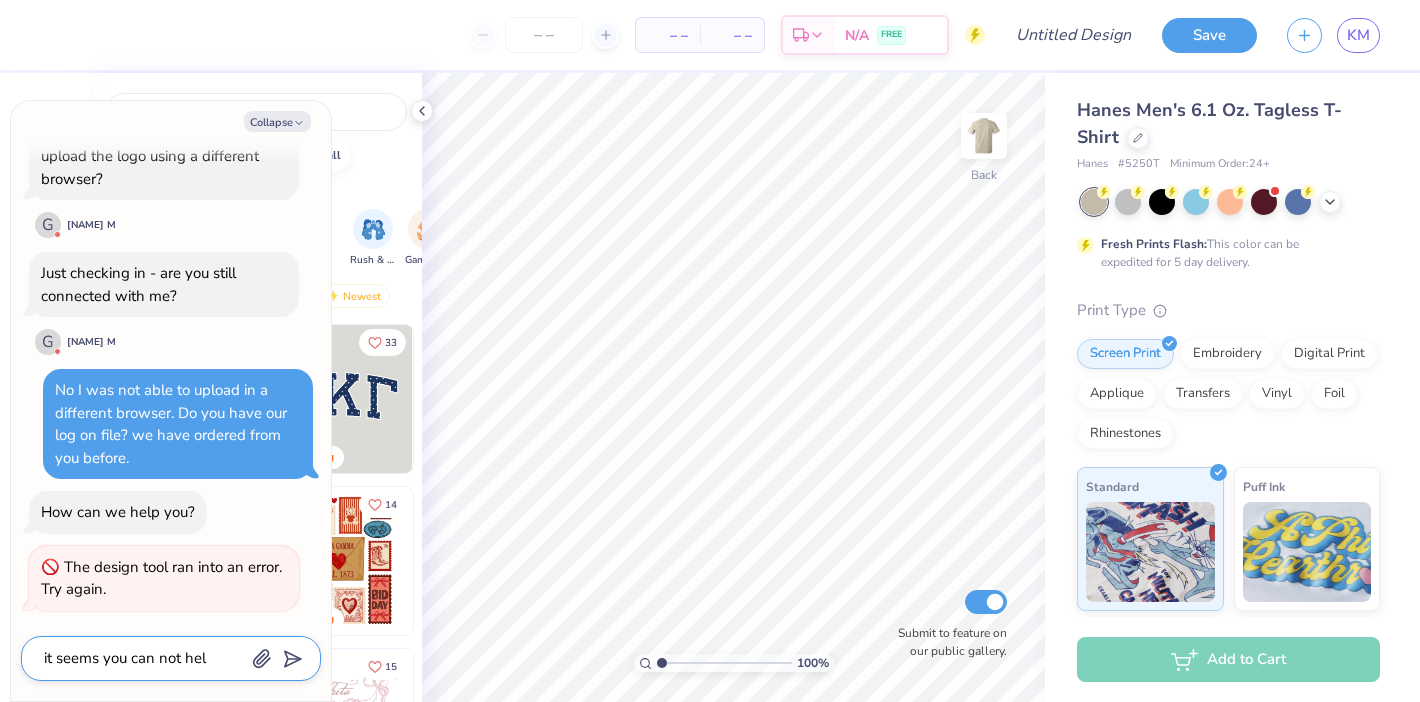 type on "x" 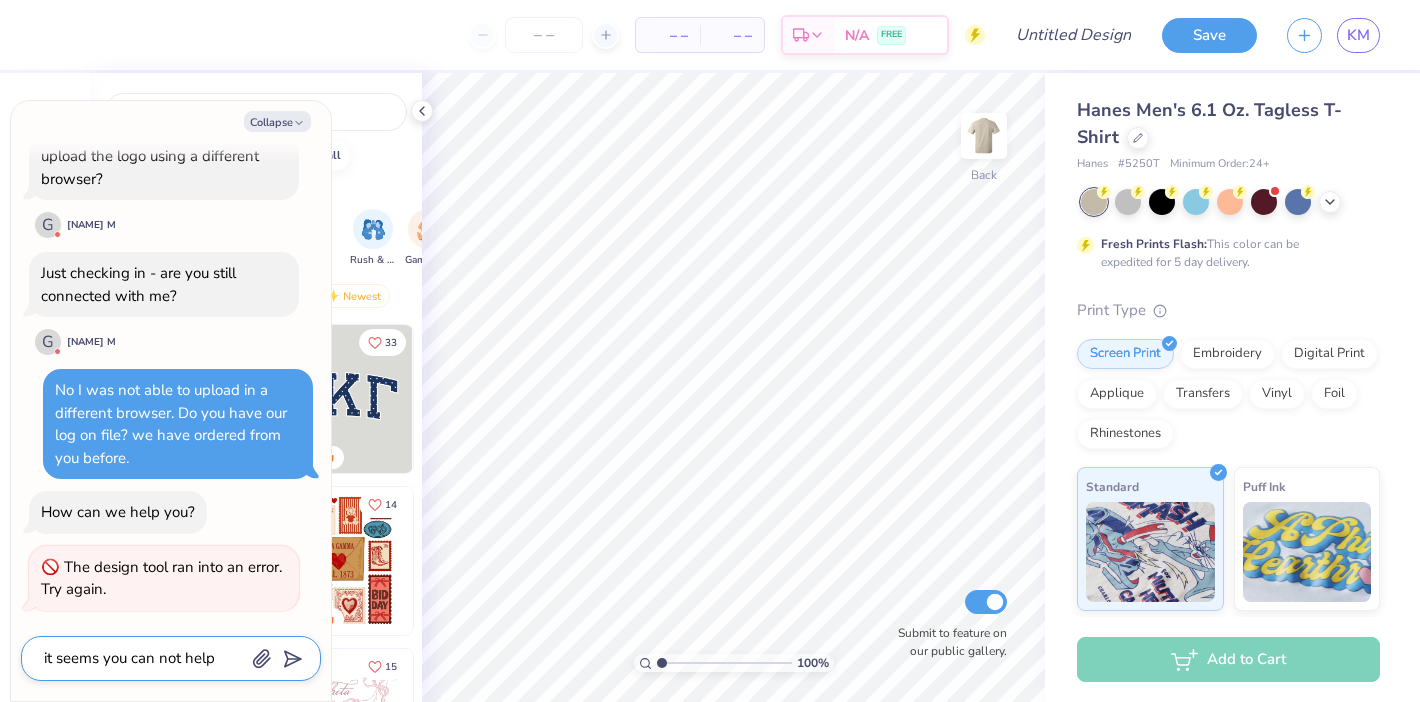 type on "it seems you can not help" 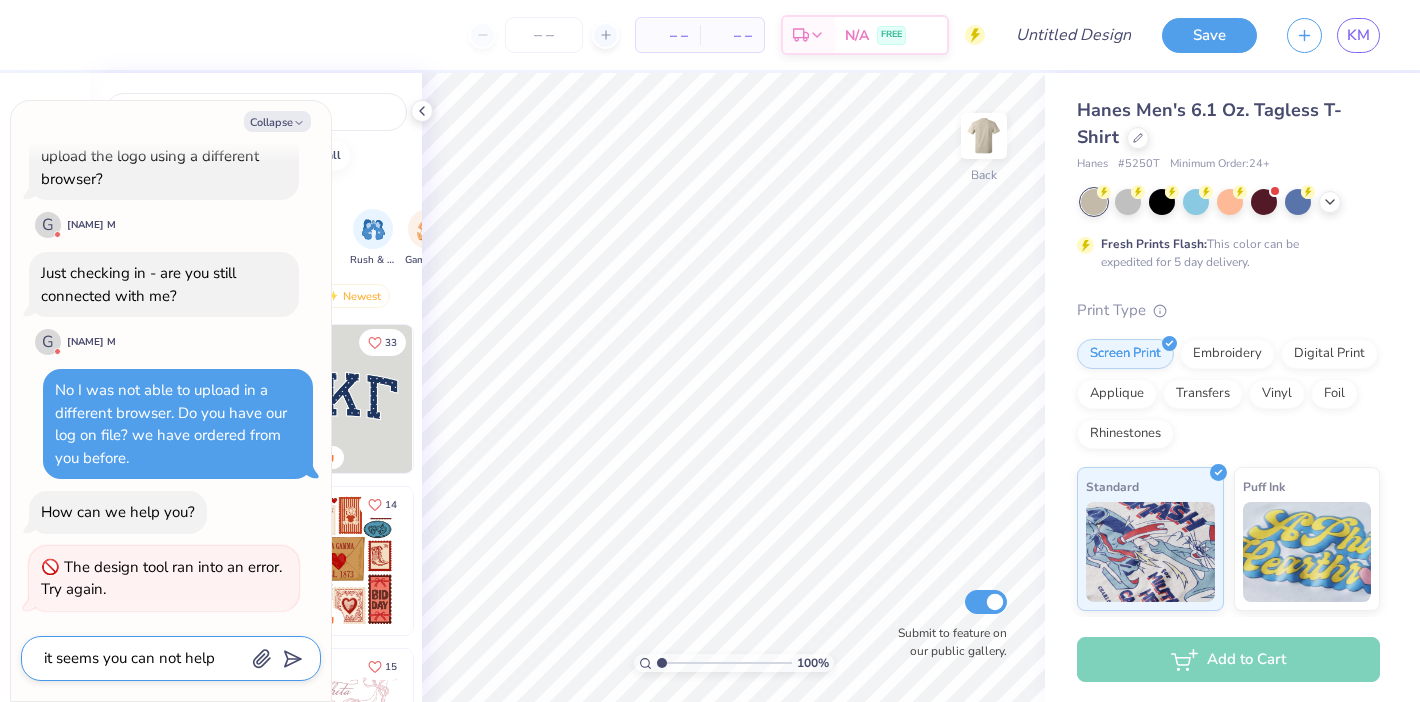type on "x" 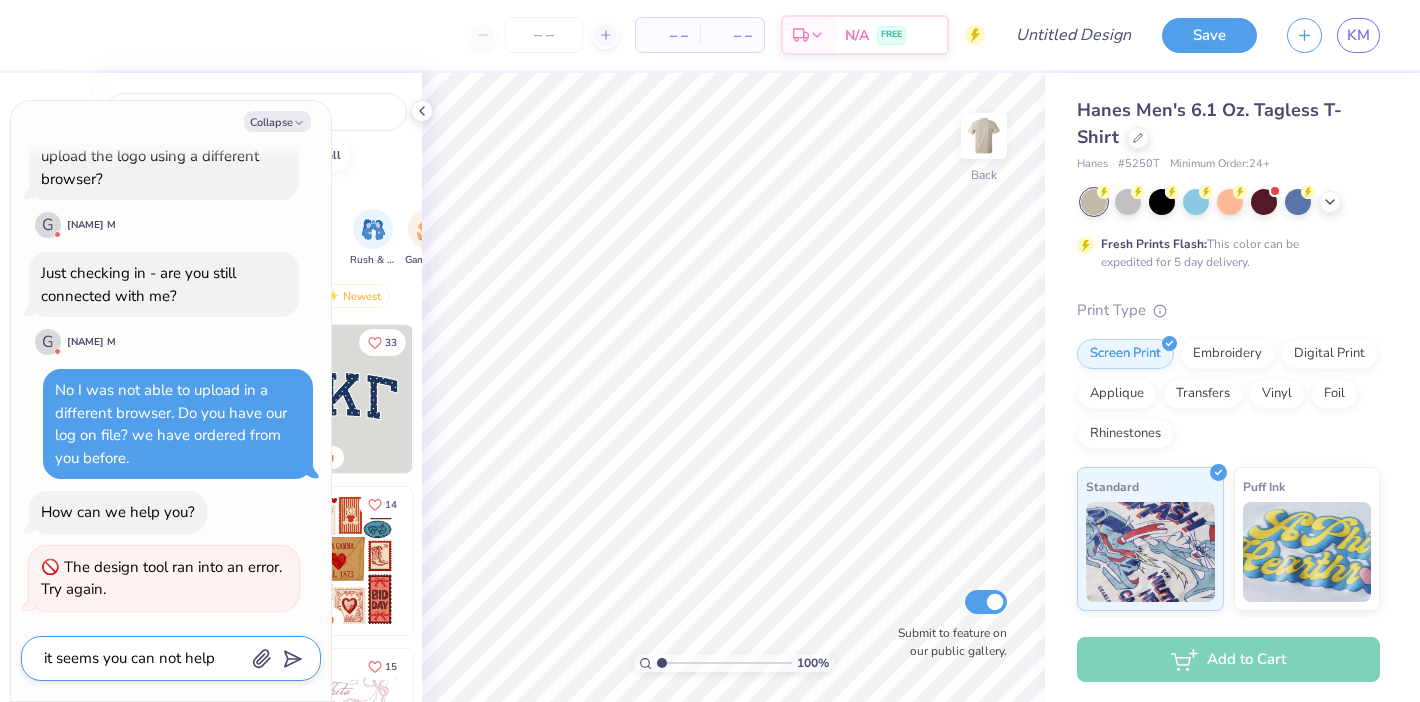 type on "it seems you can not help ." 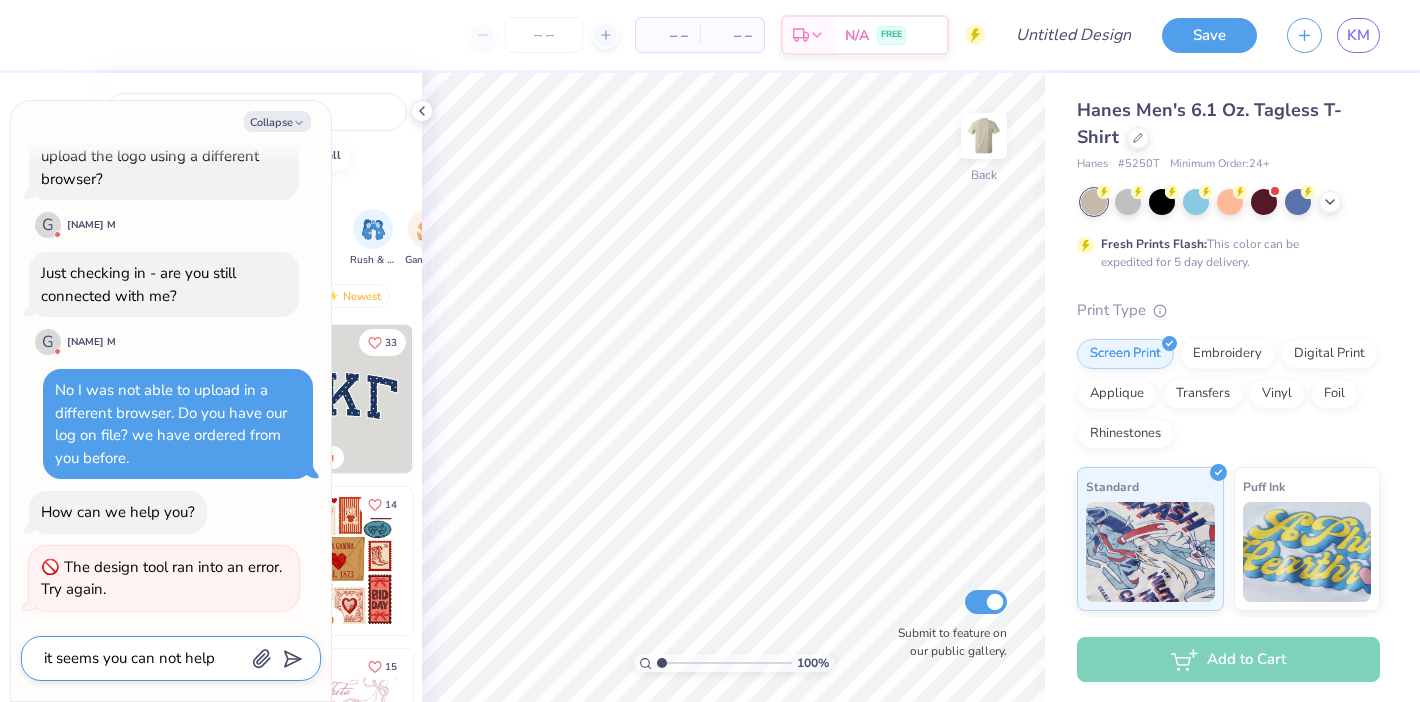 type on "x" 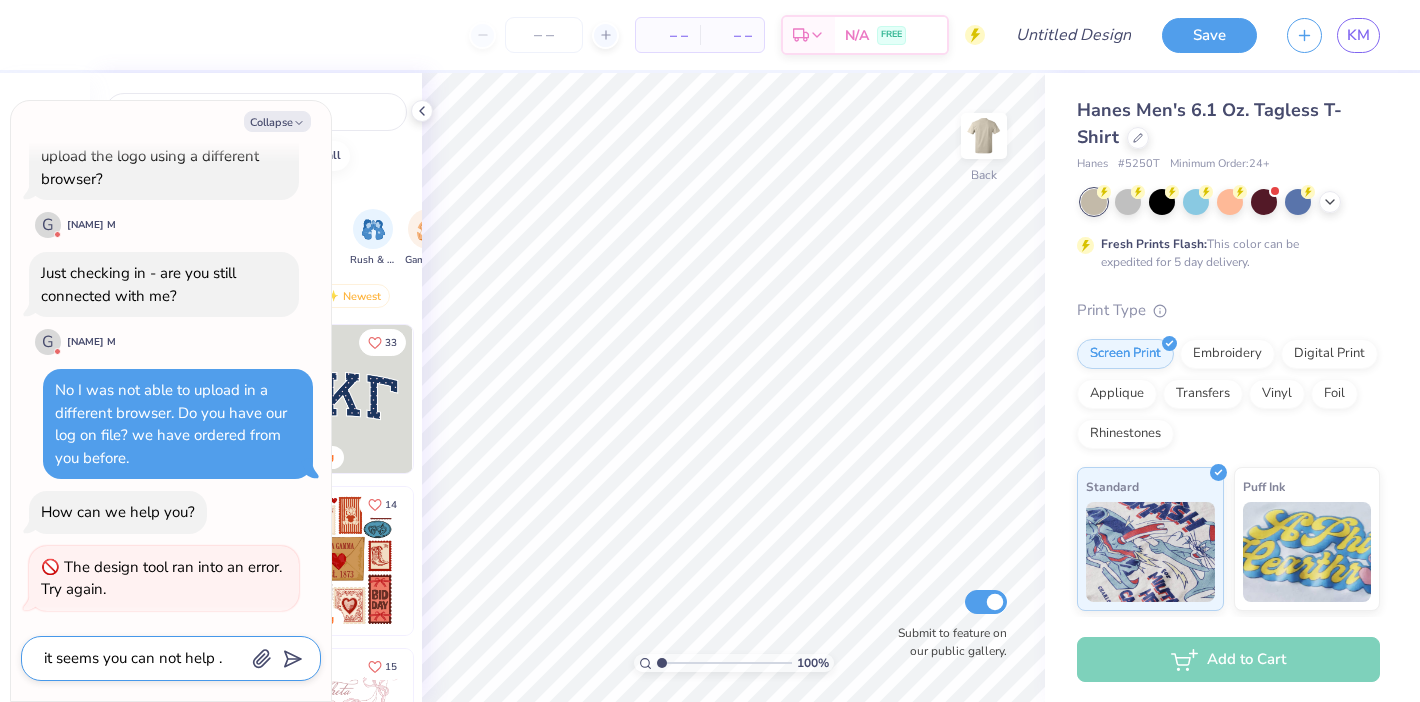 type on "it seems you can not help ." 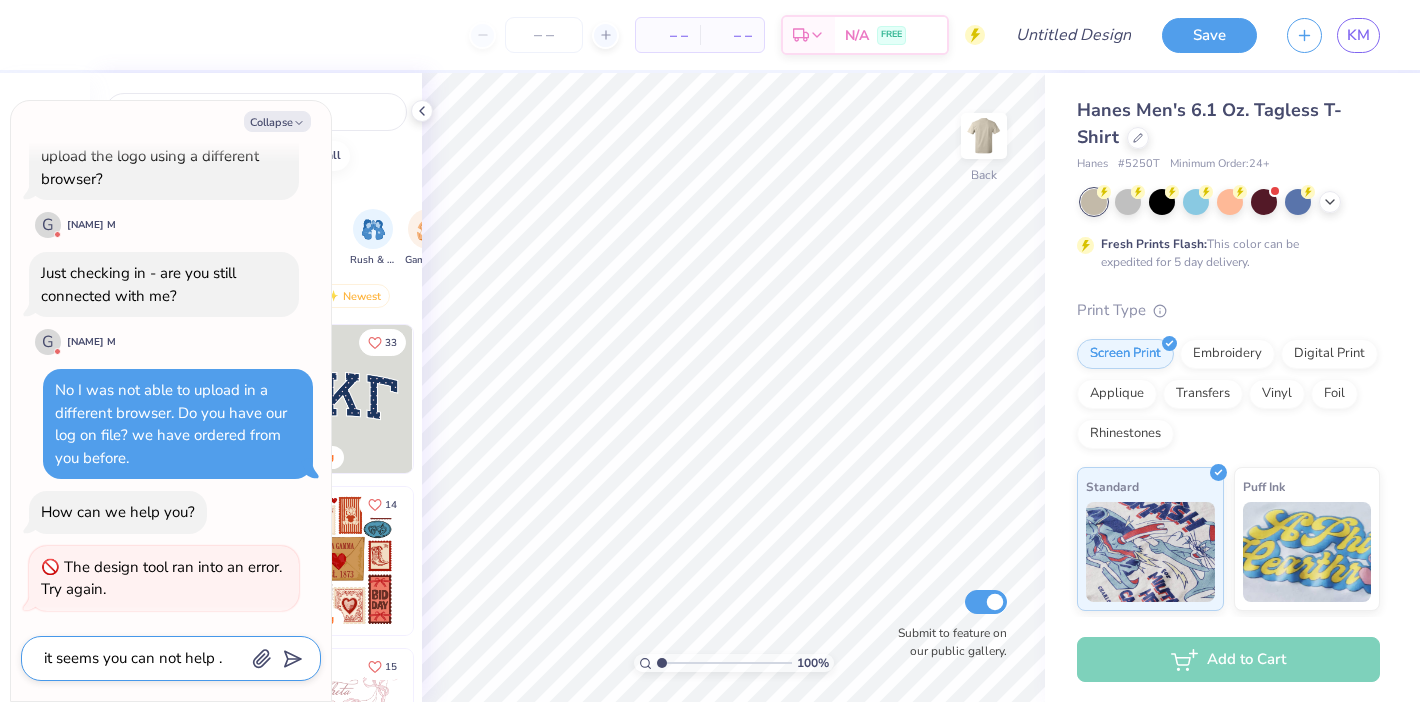 type on "x" 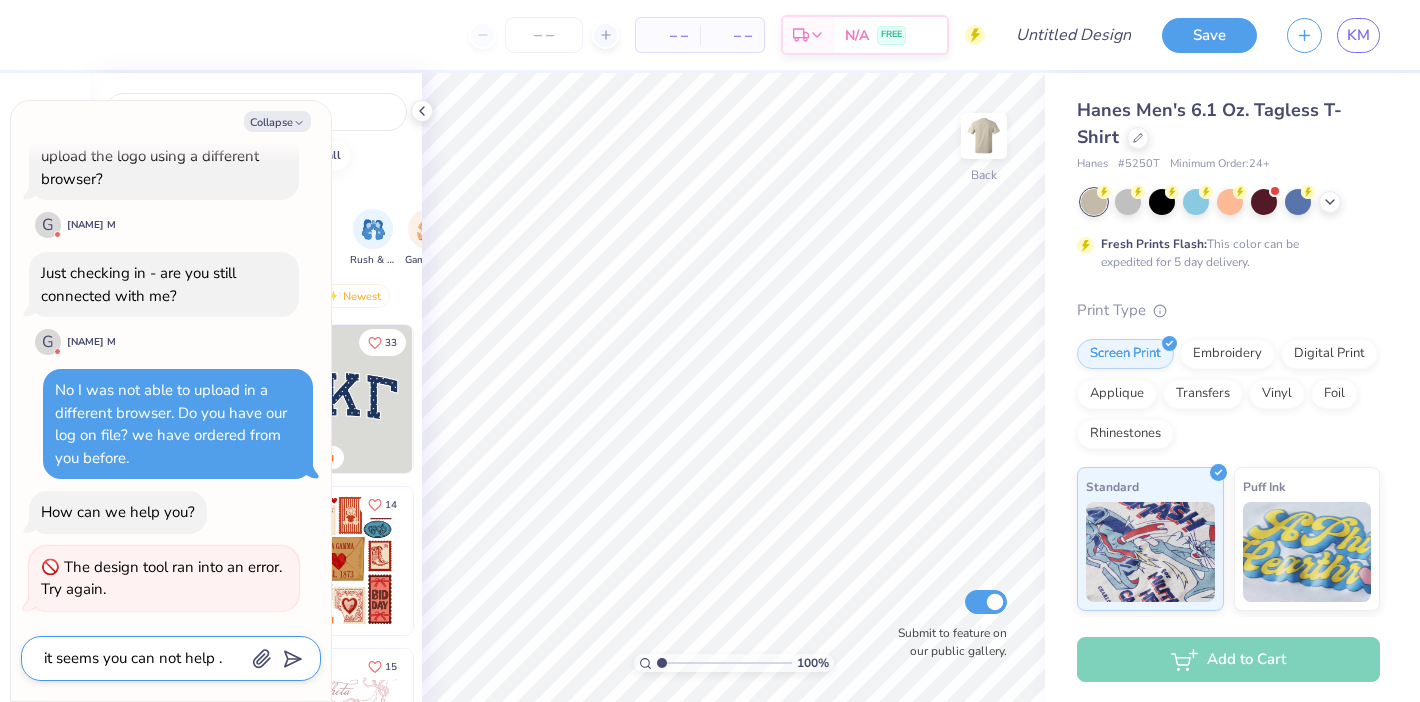 type on "it seems you can not help ." 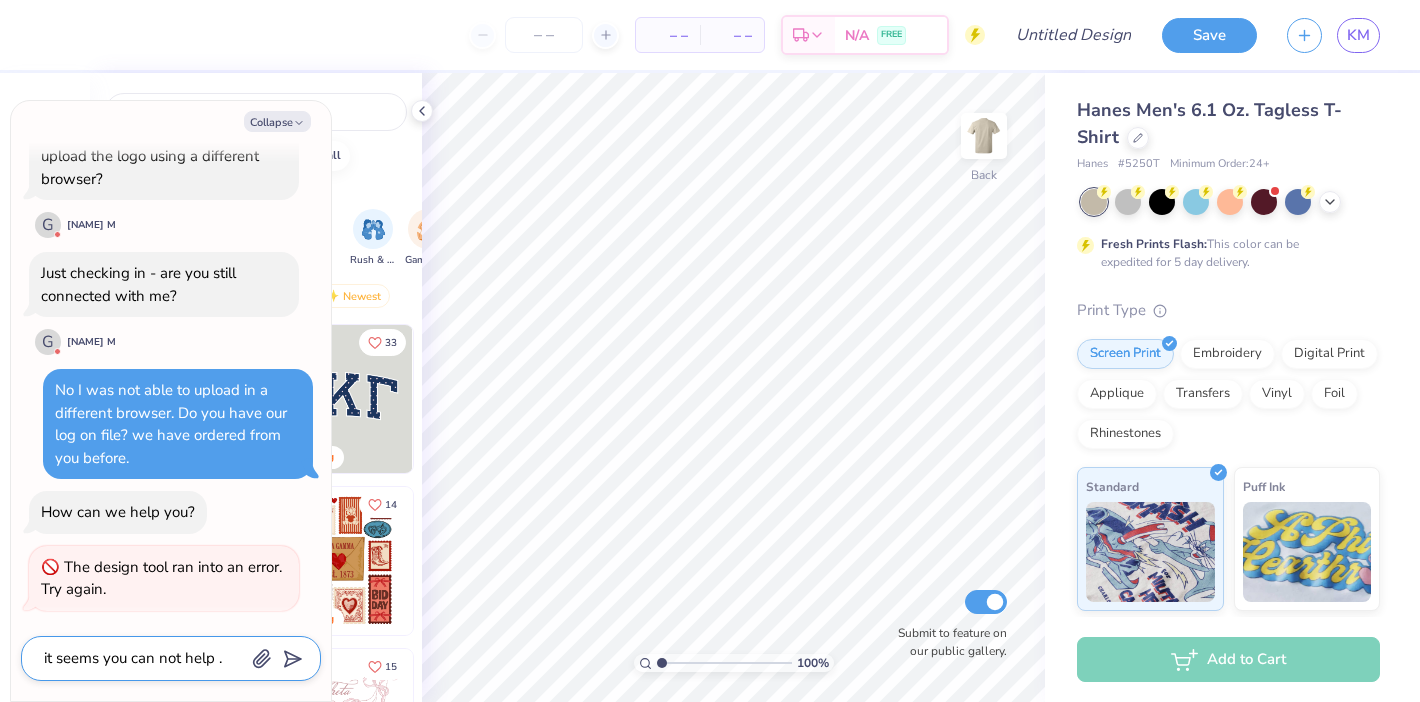 type on "x" 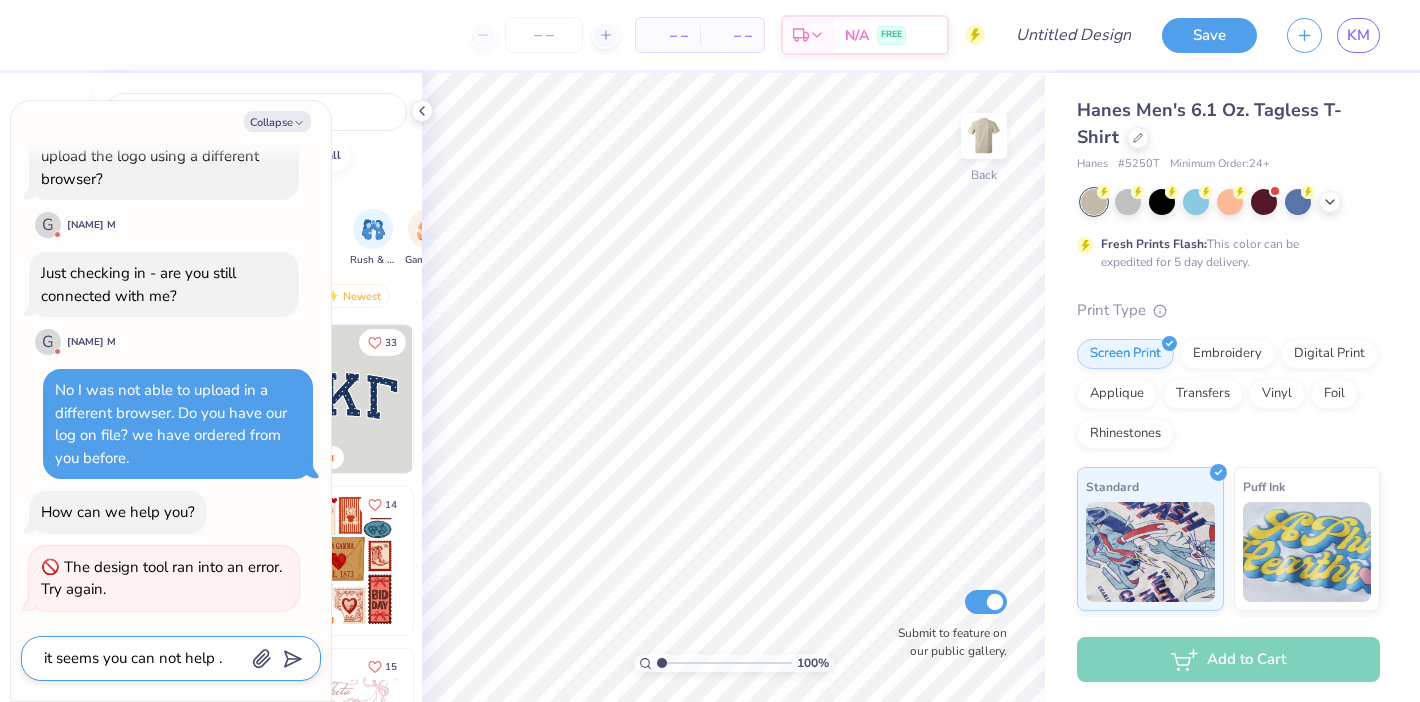 type on "it seems you can not help .  T" 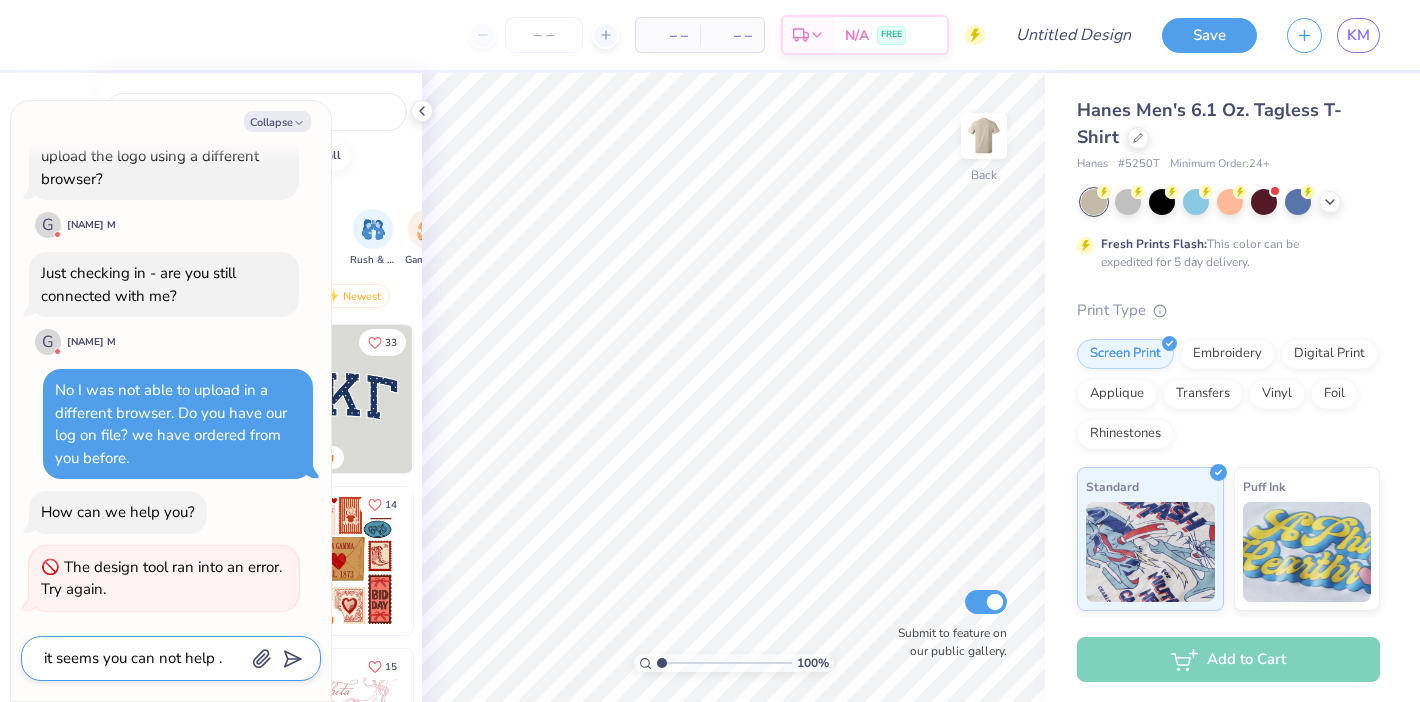 type on "x" 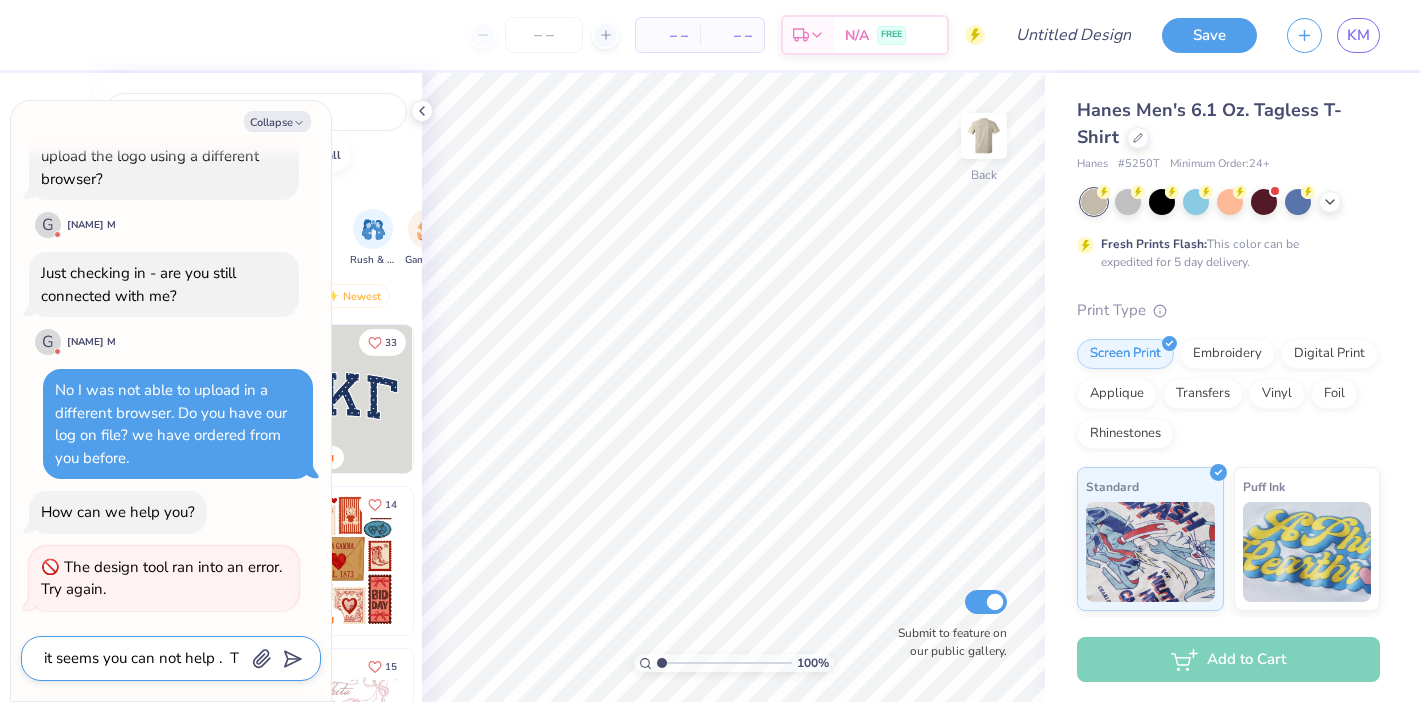 type on "it seems you can not help .  Th" 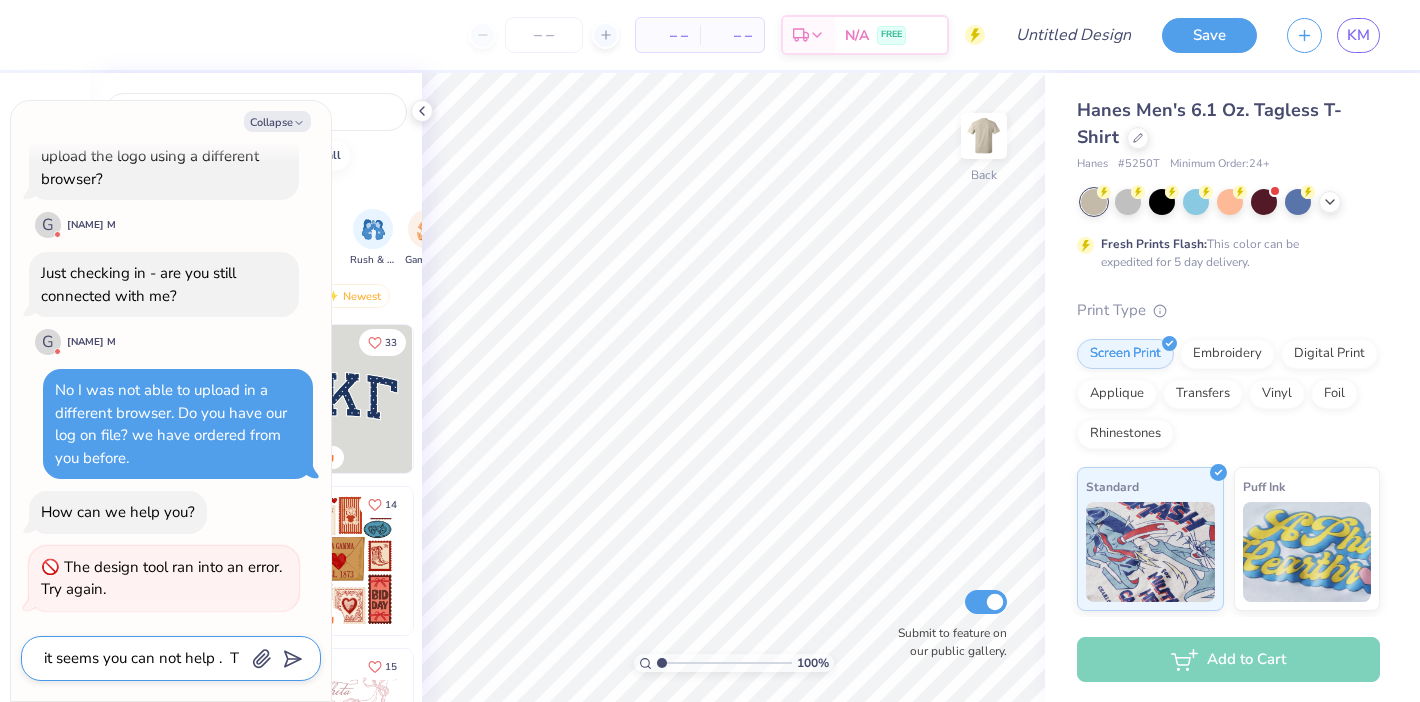 type on "x" 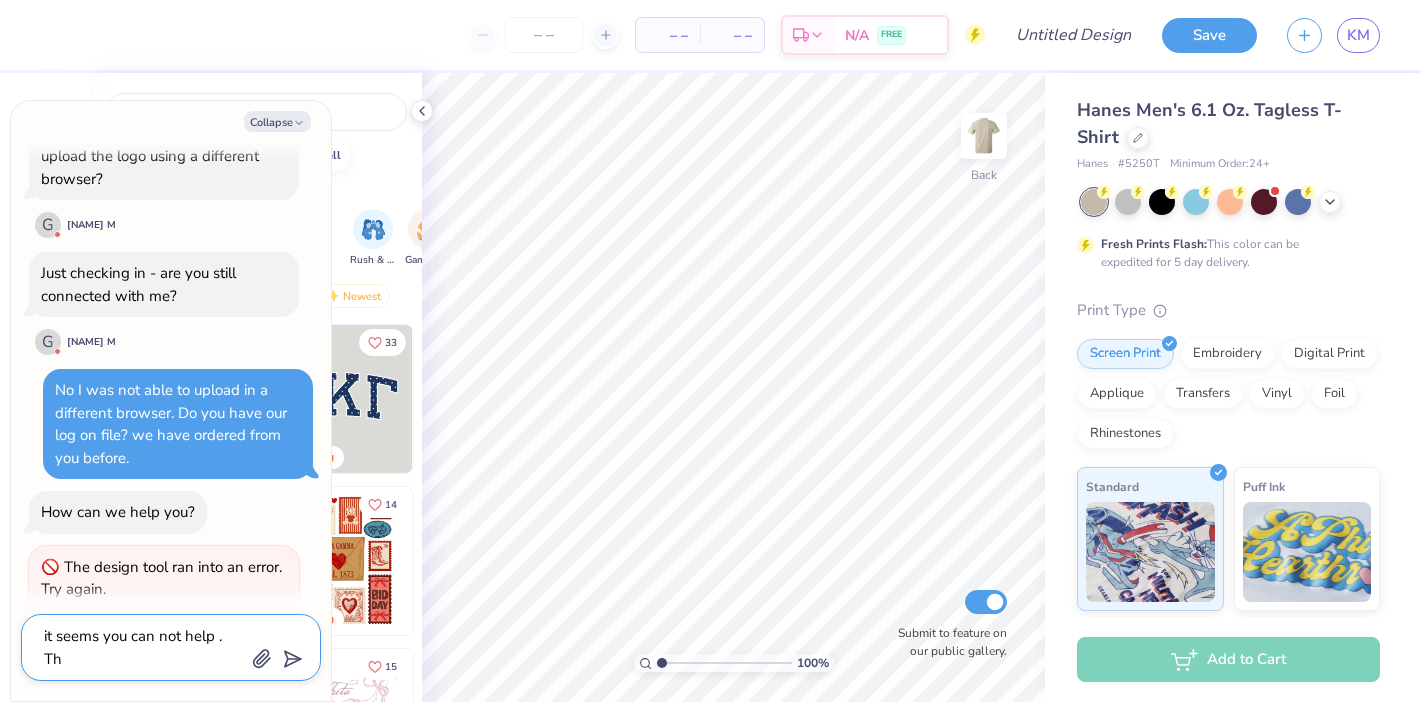 type on "it seems you can not help .  Tha" 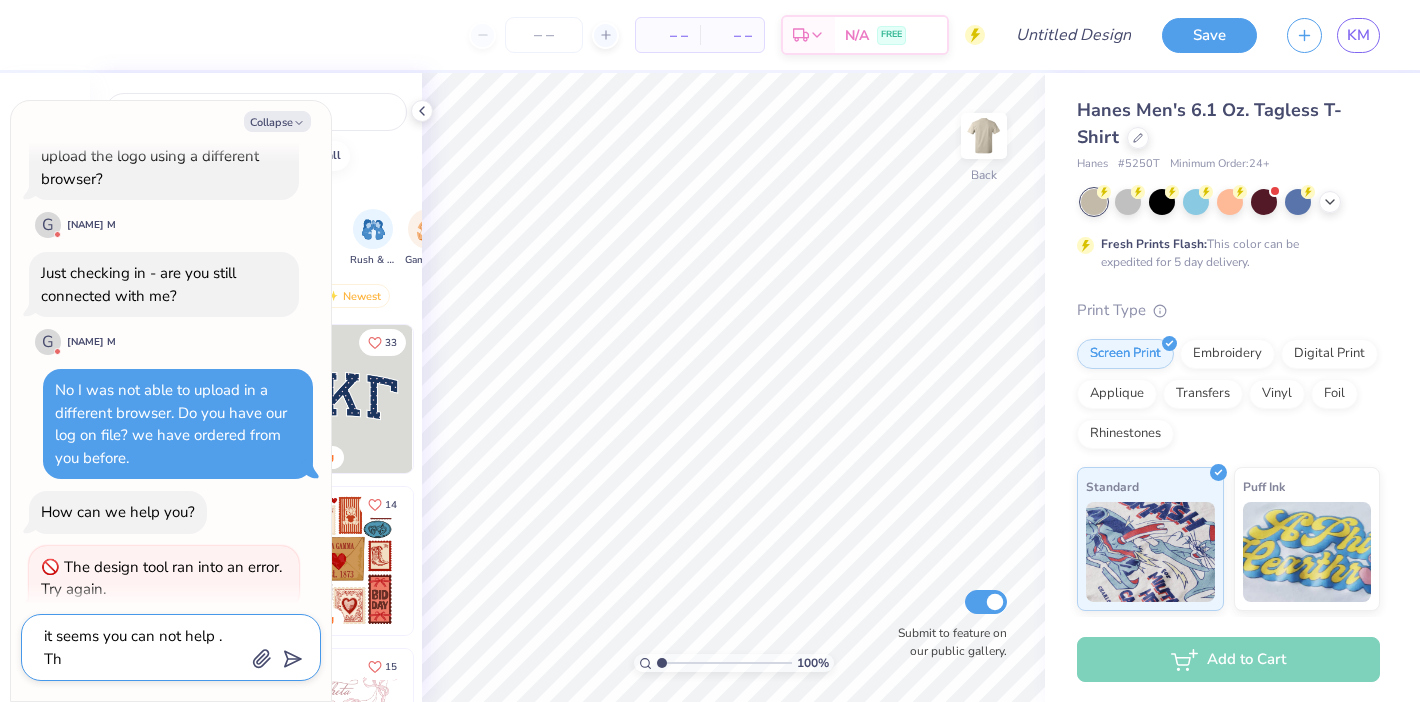 type on "x" 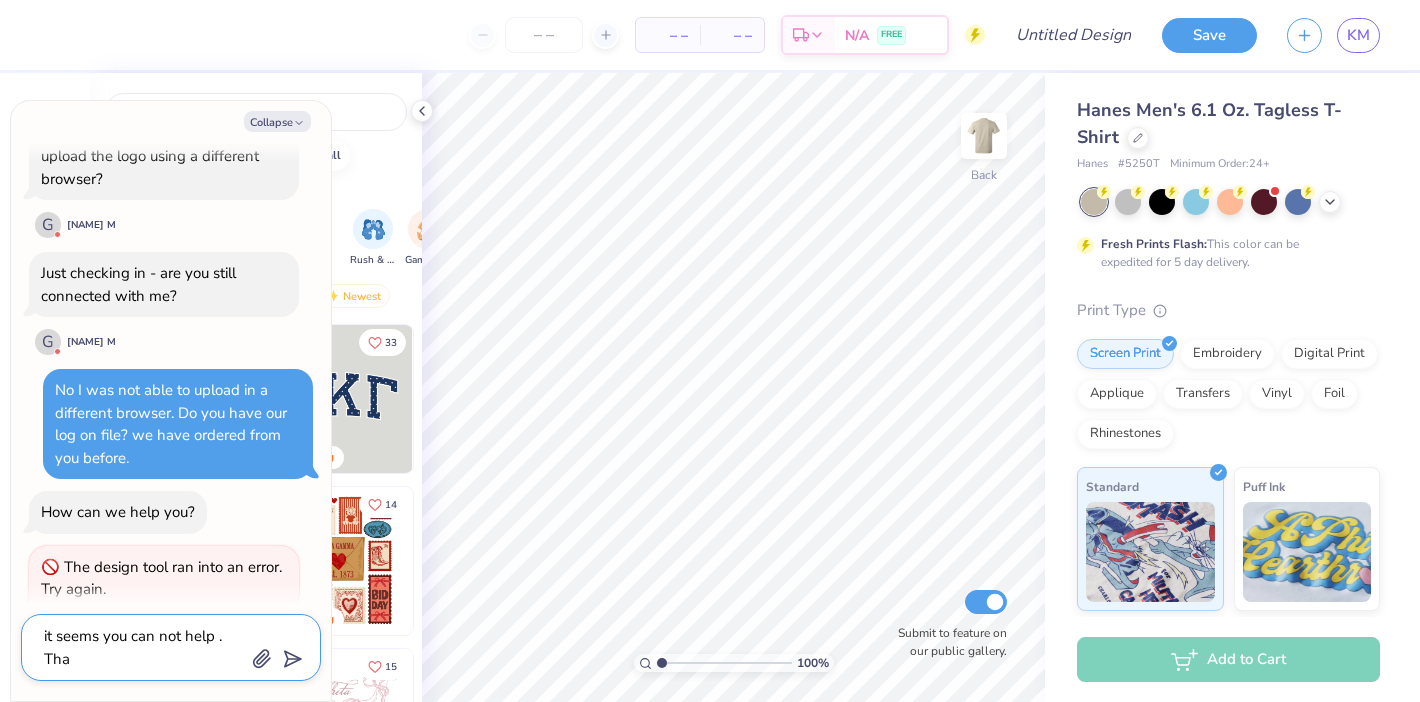 type on "it seems you can not help .  Than" 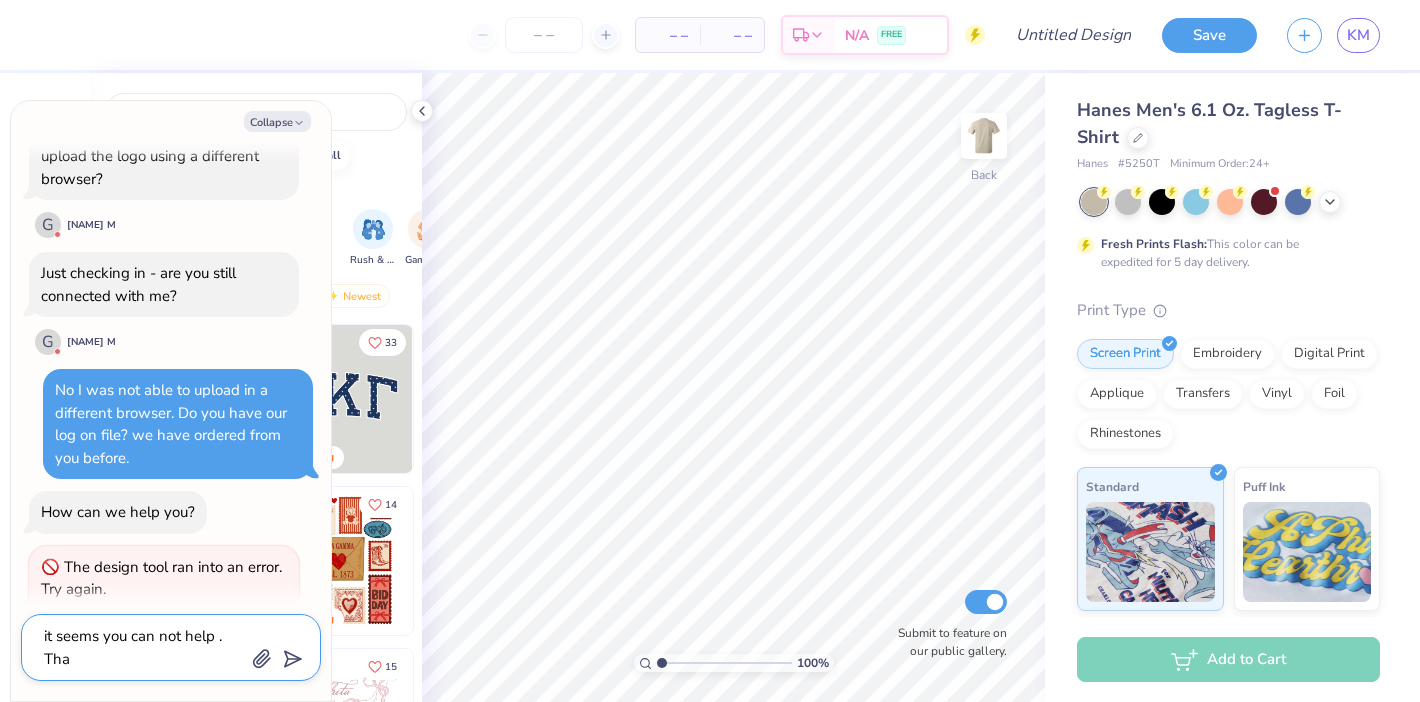 type on "x" 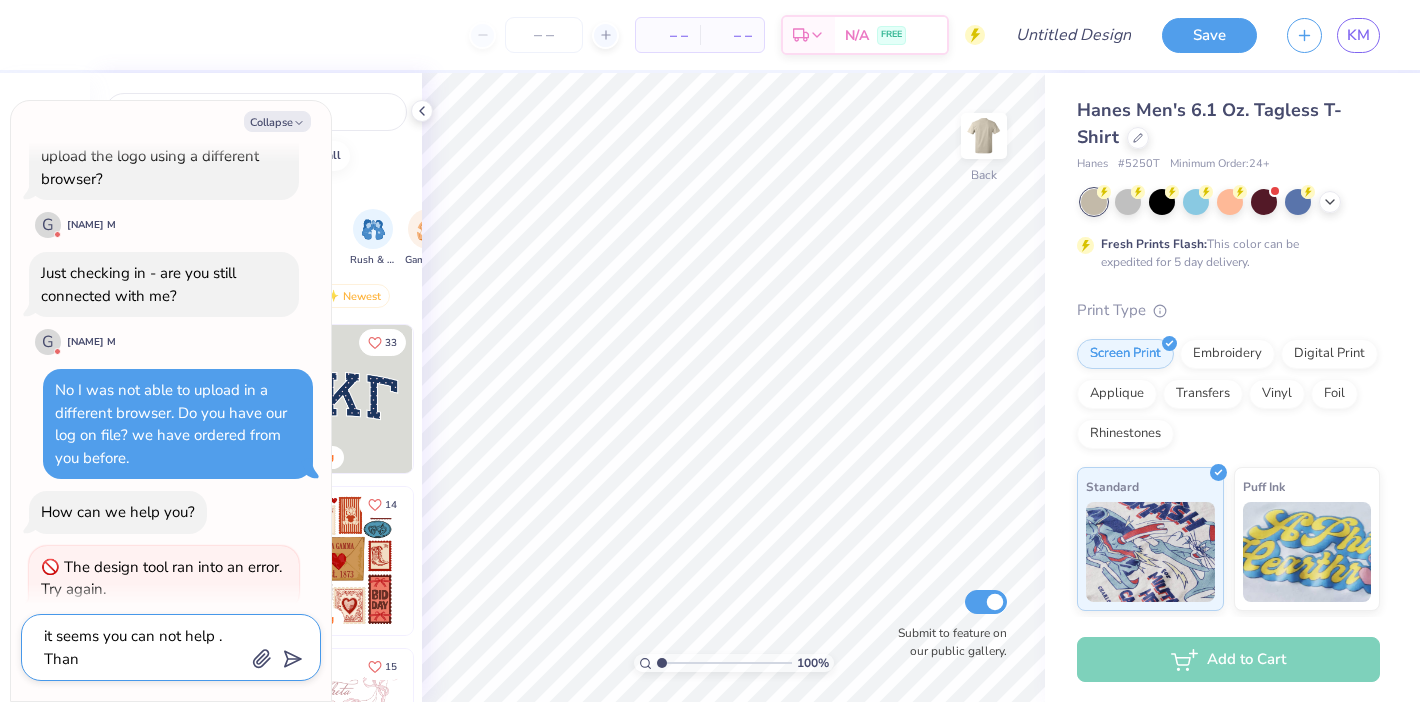 type on "it seems you can not help .  Thank" 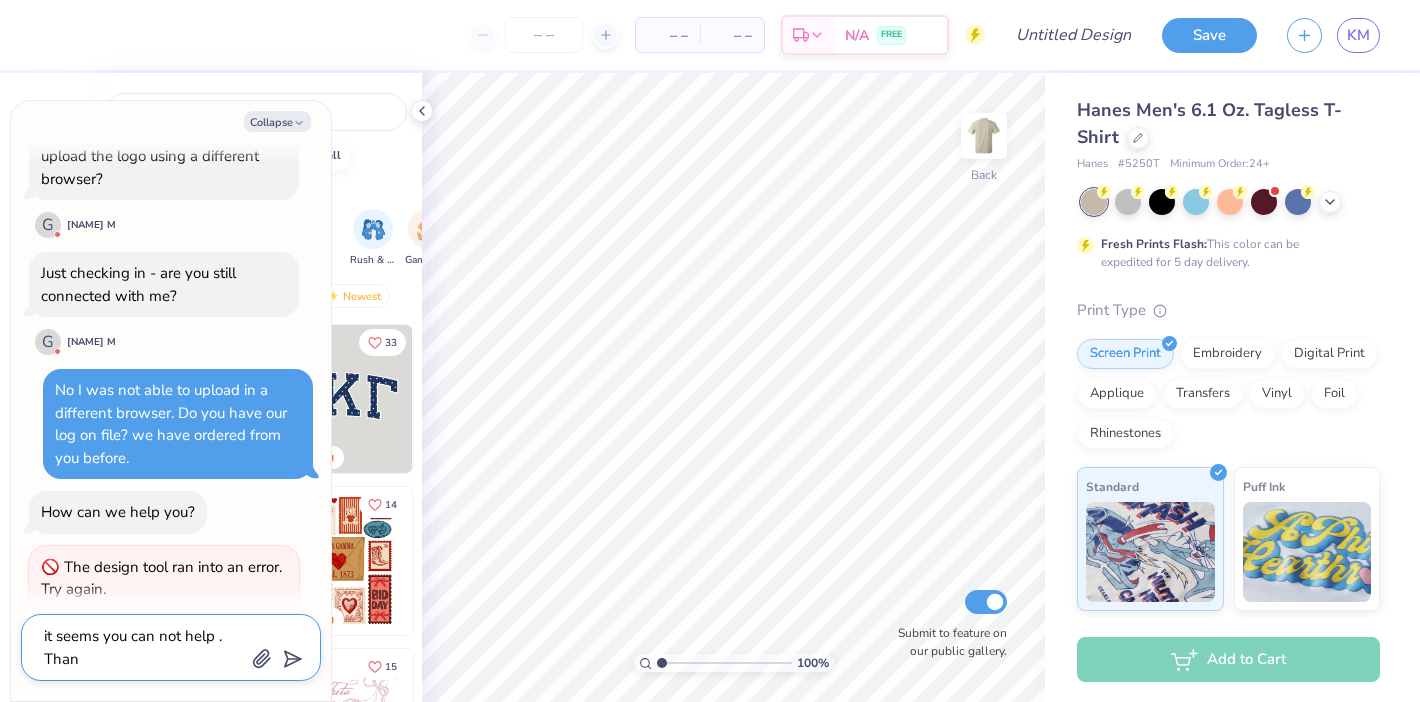 type on "x" 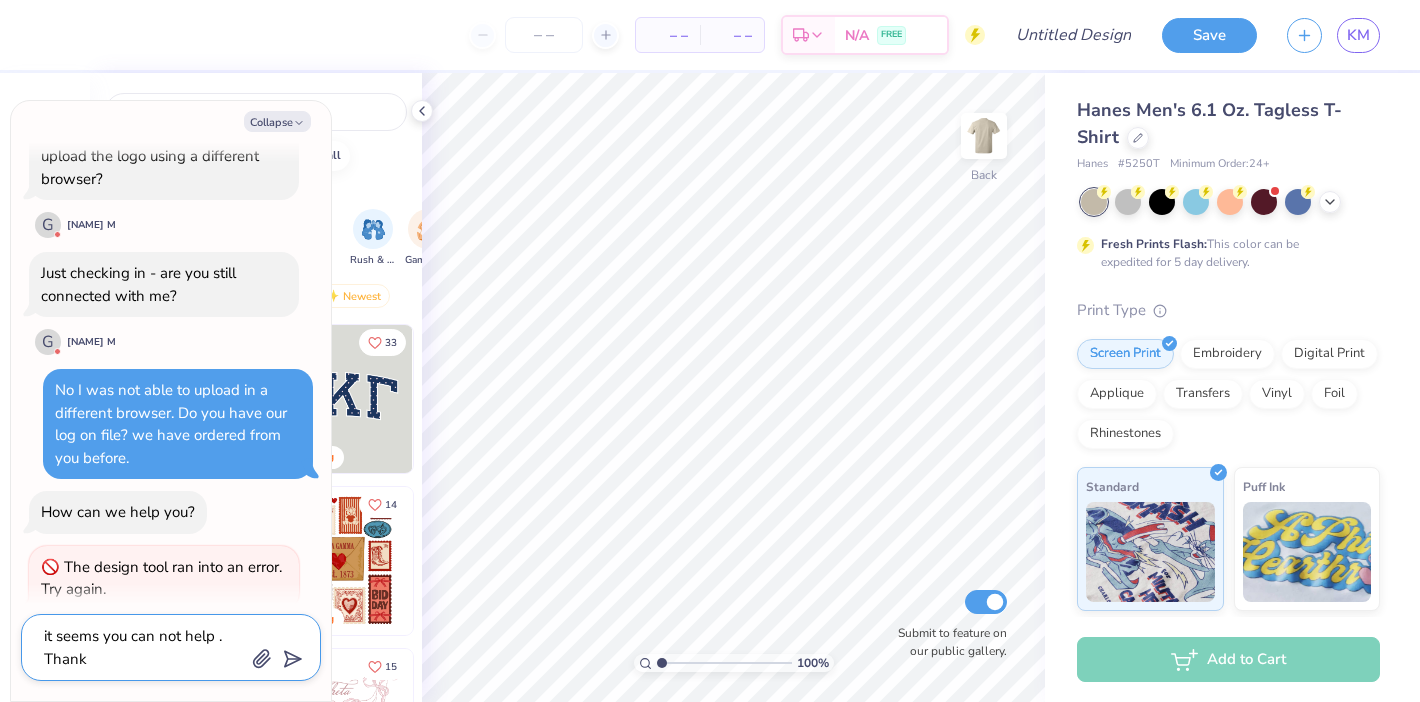 type on "it seems you can not help .  Thanks" 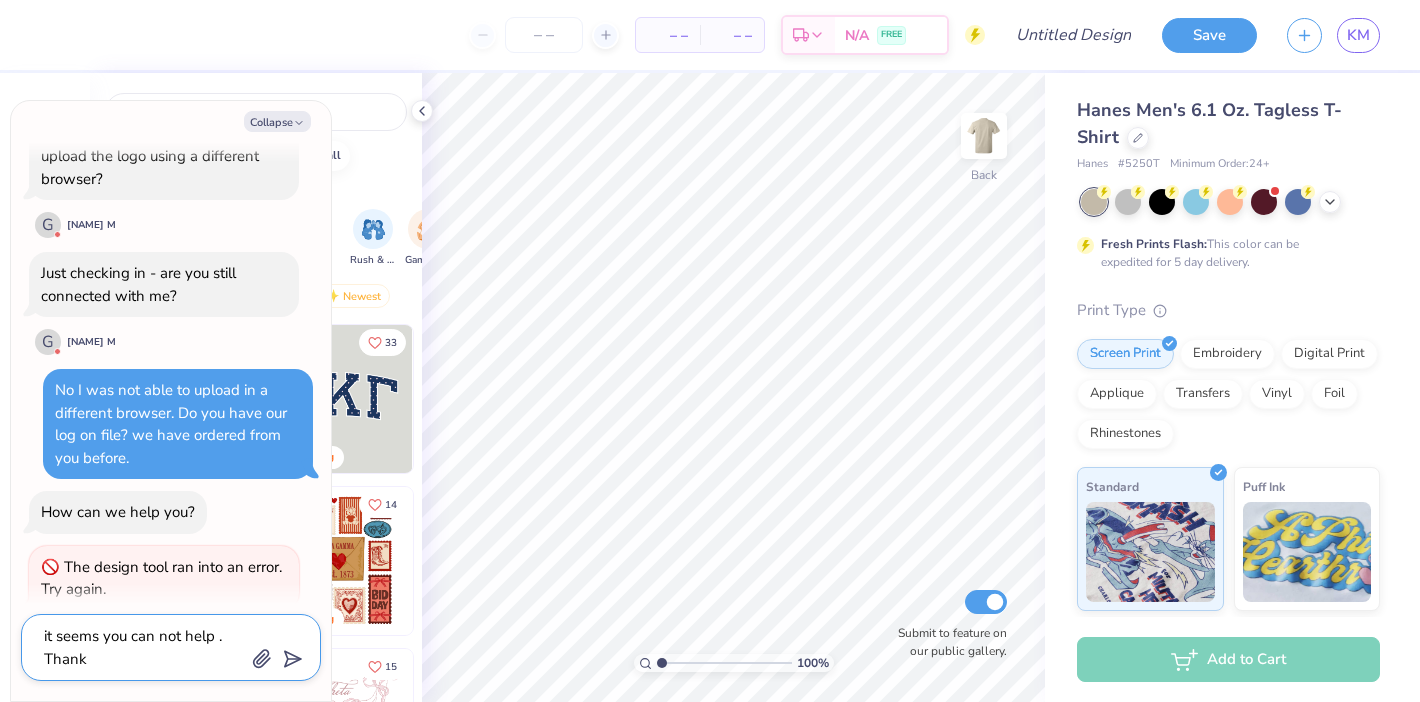 type on "x" 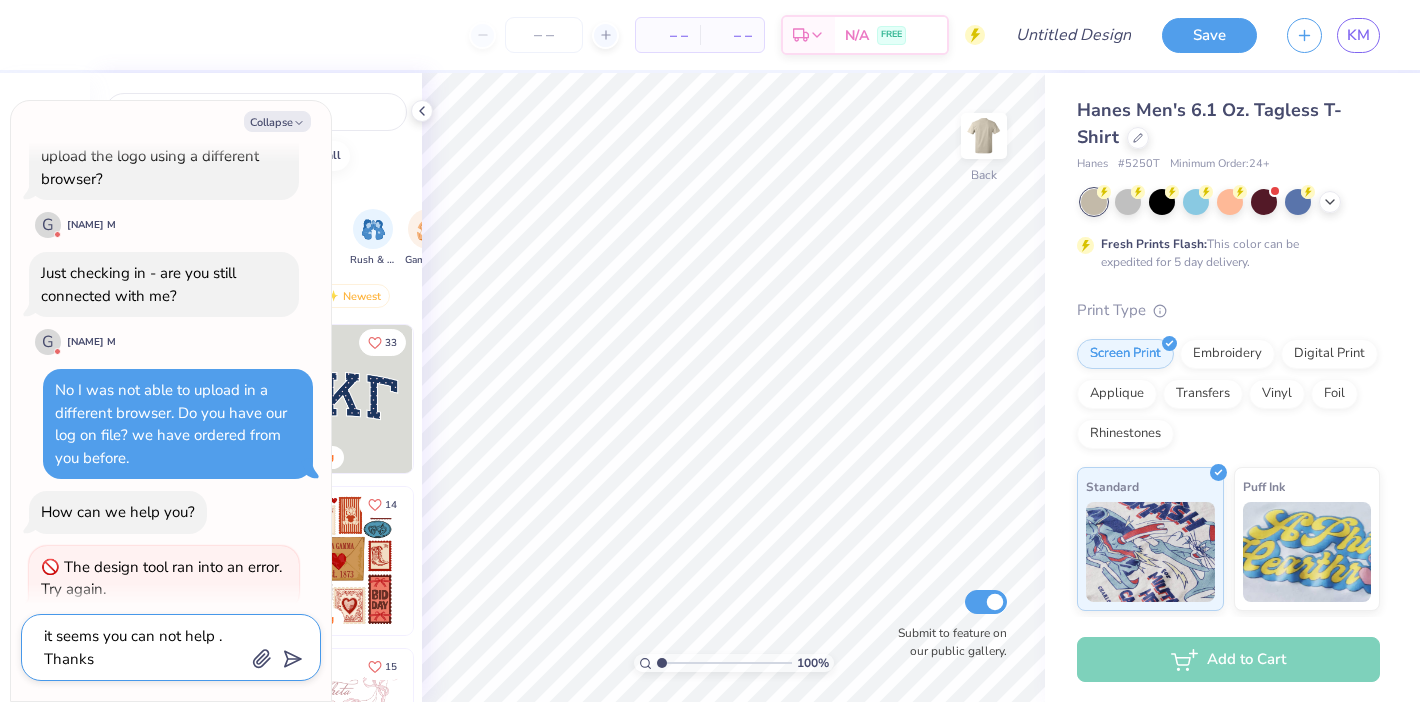 type on "it seems you can not help .  Thanks" 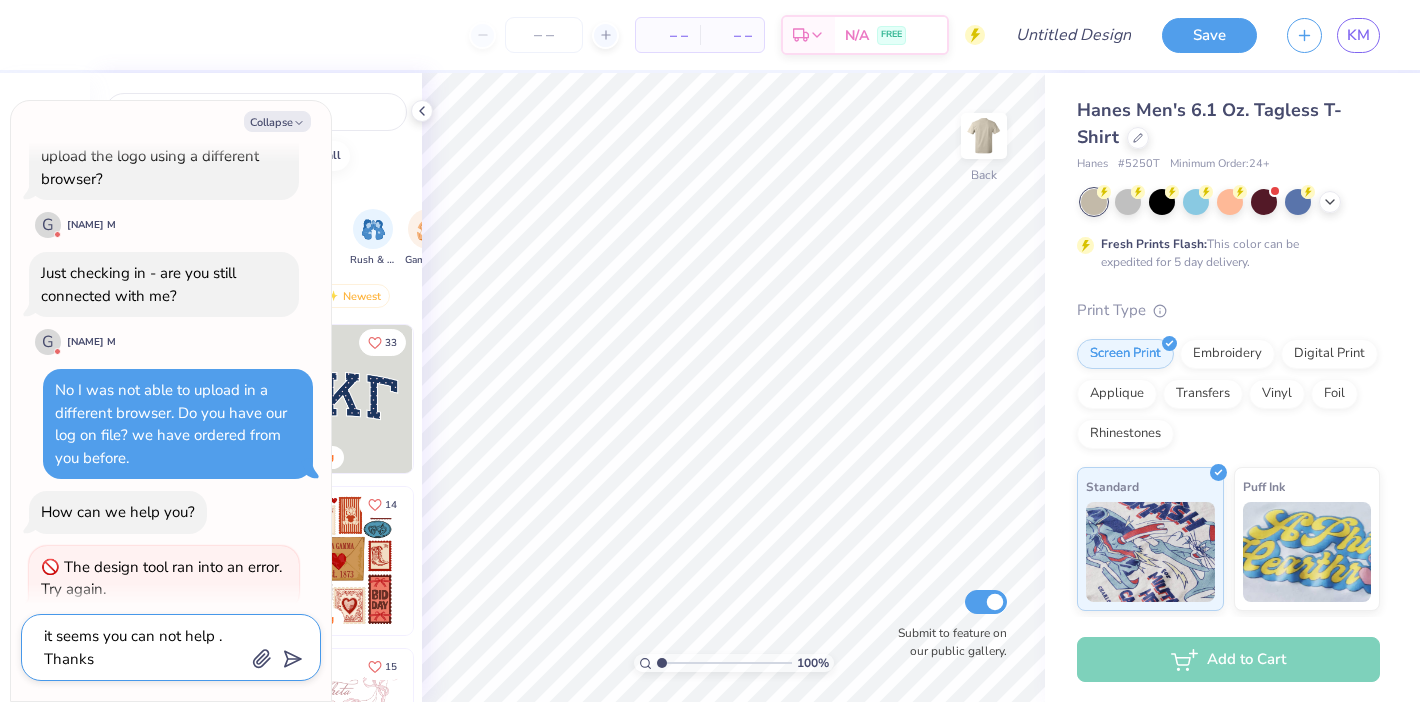 type on "x" 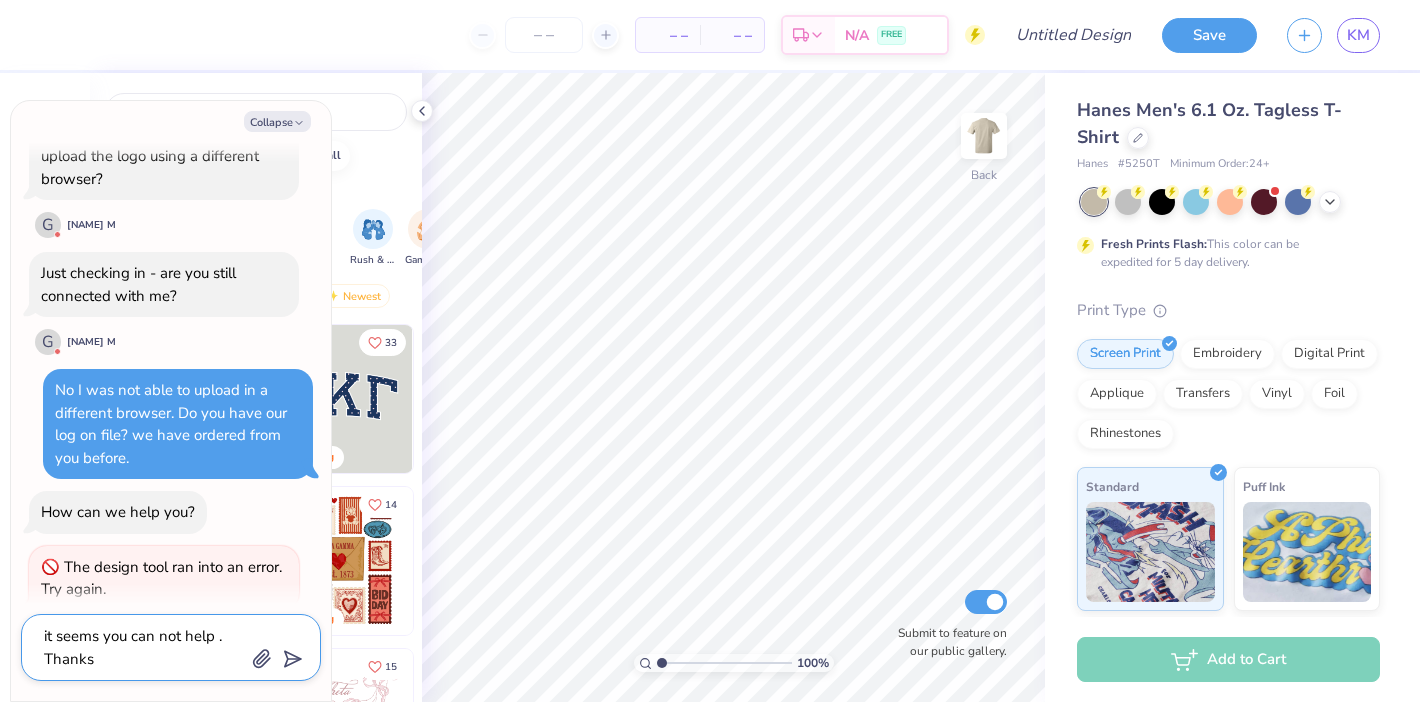 type on "it seems you can not help .  Thanks a" 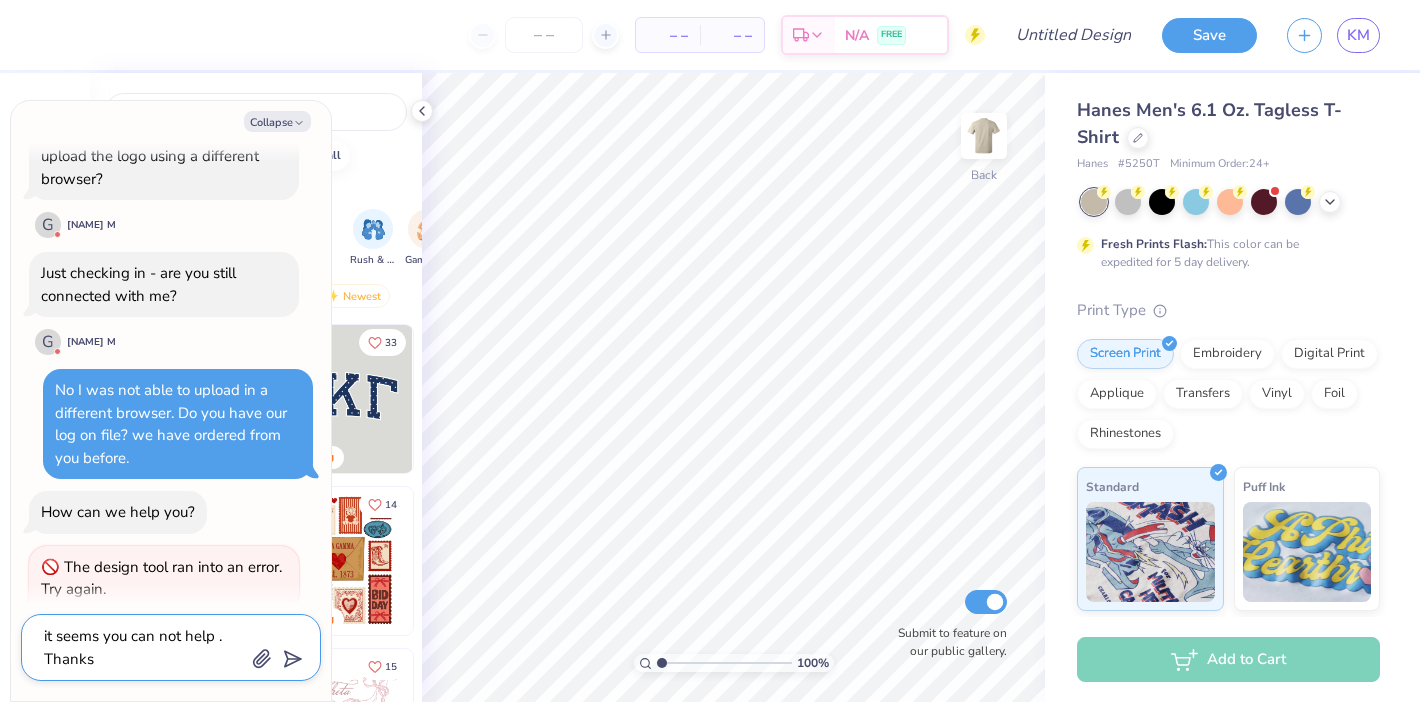 type on "x" 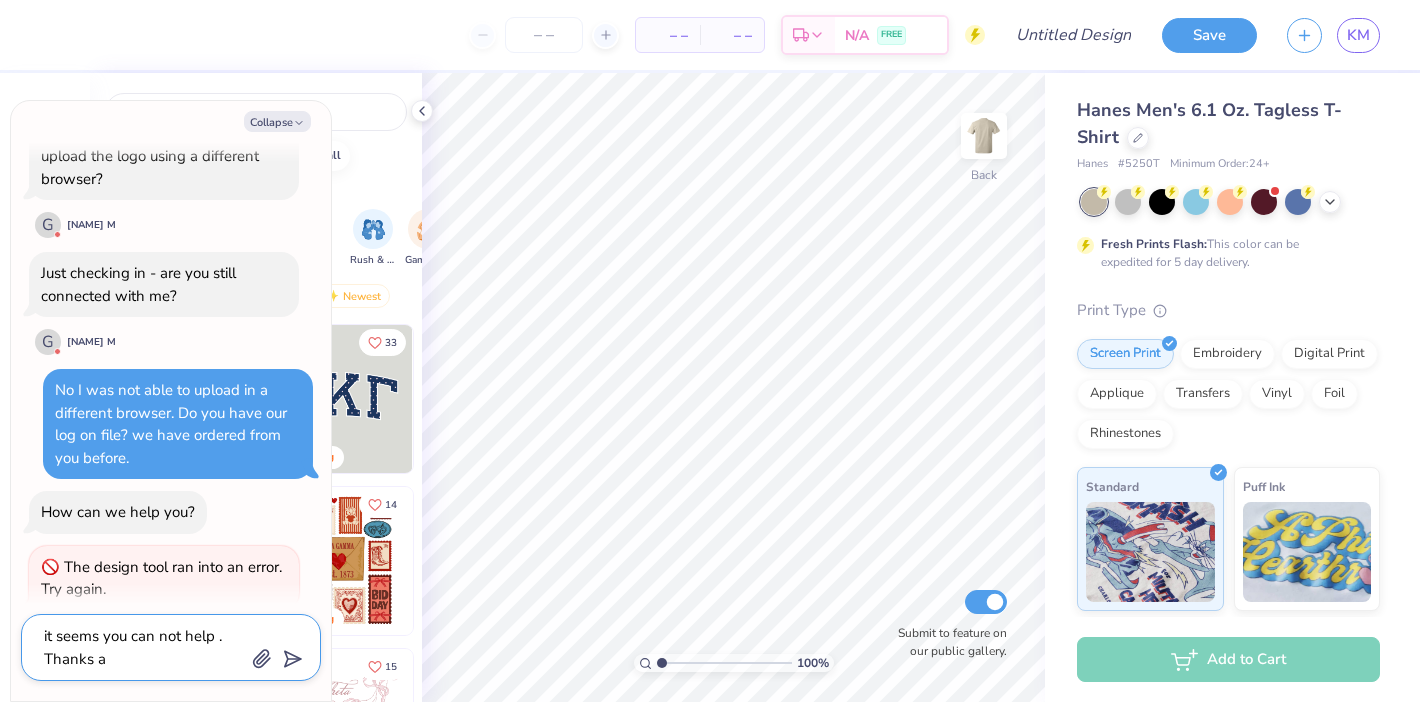 type on "it seems you can not help .  Thanks an" 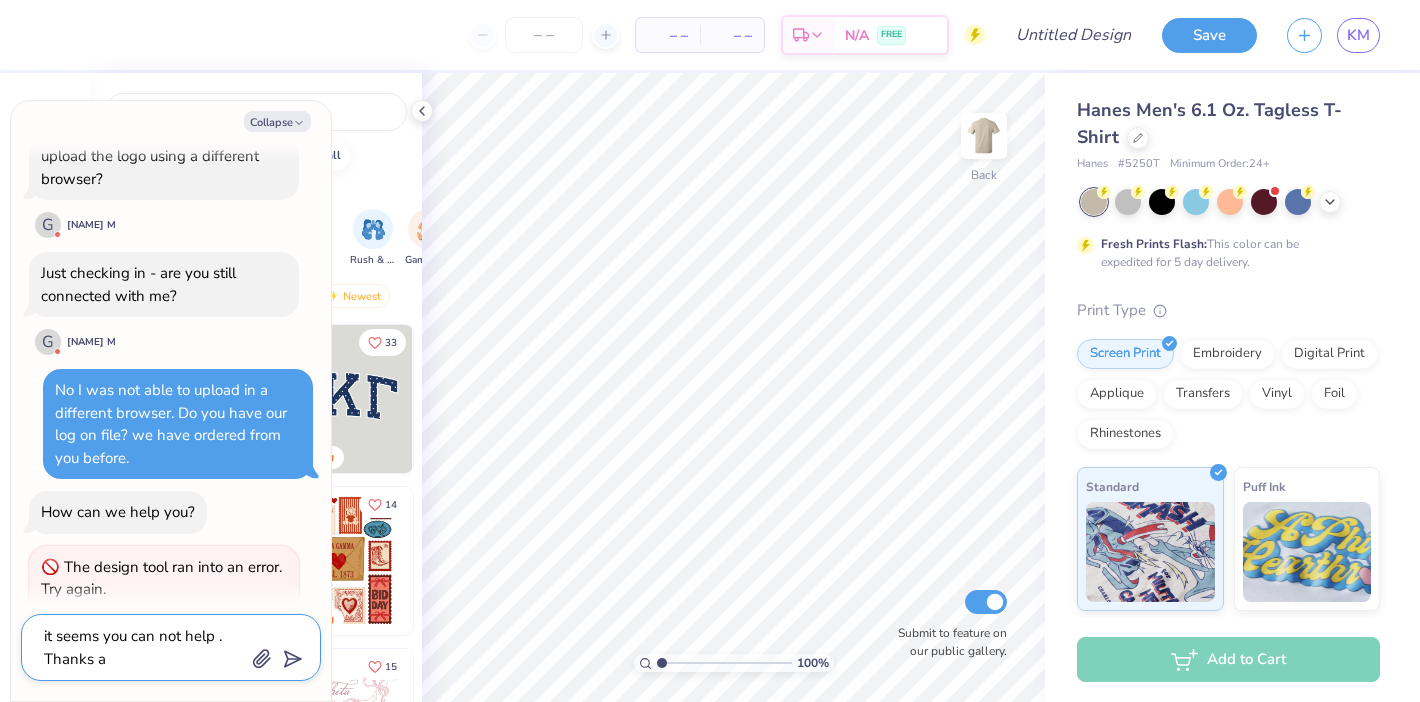 type on "x" 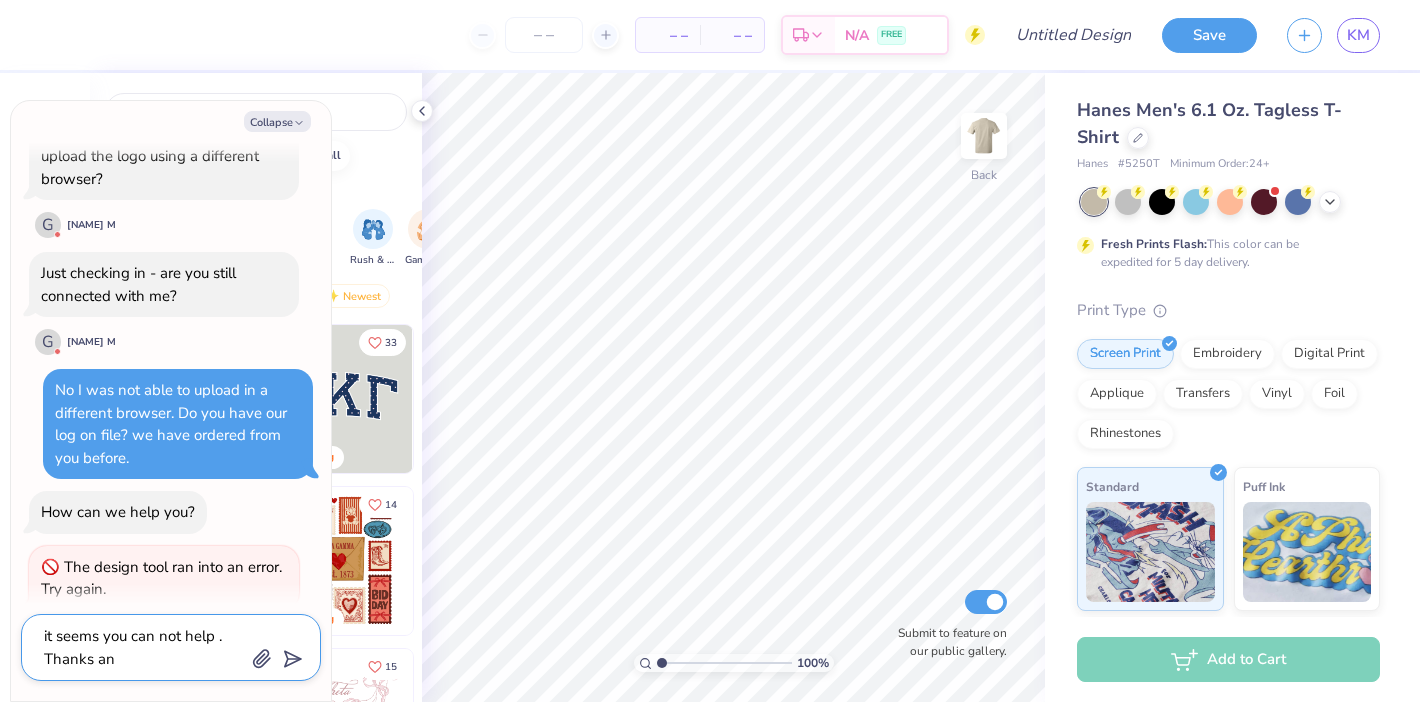 type on "it seems you can not help .  Thanks any" 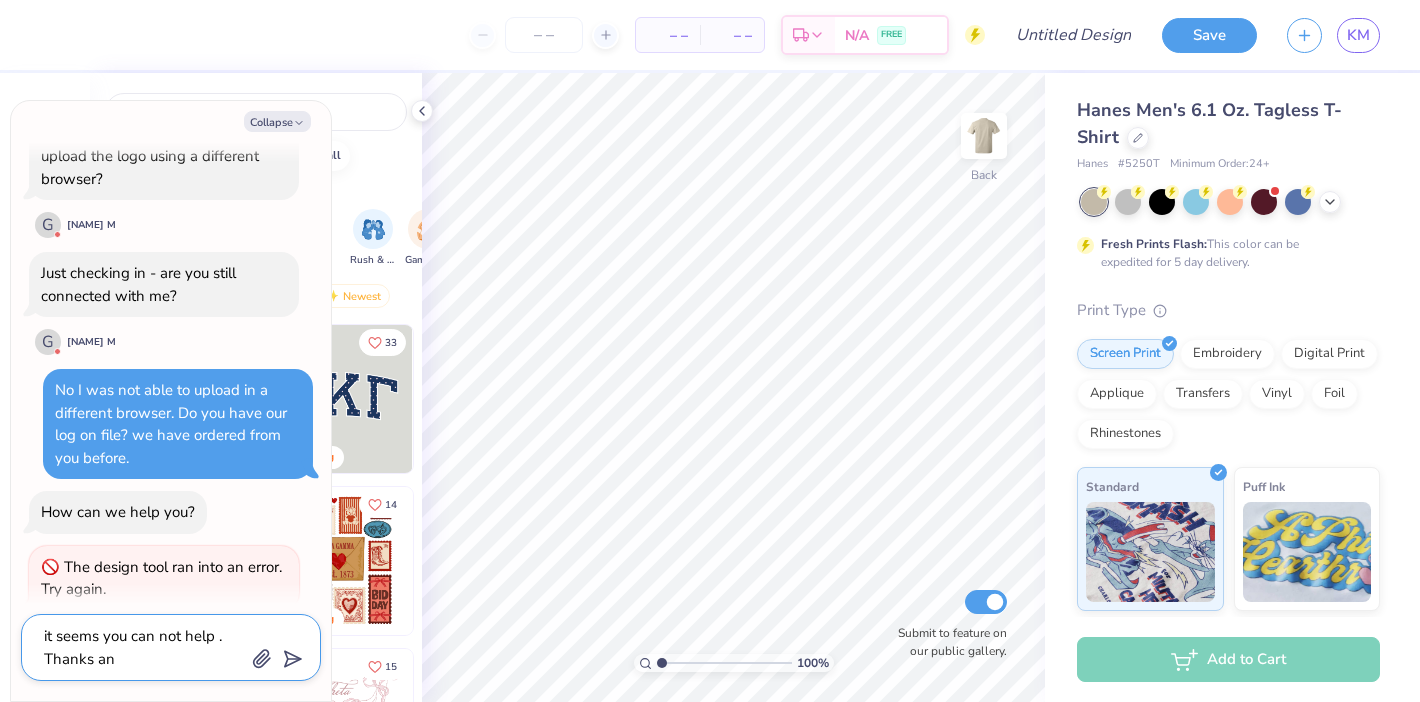 type on "x" 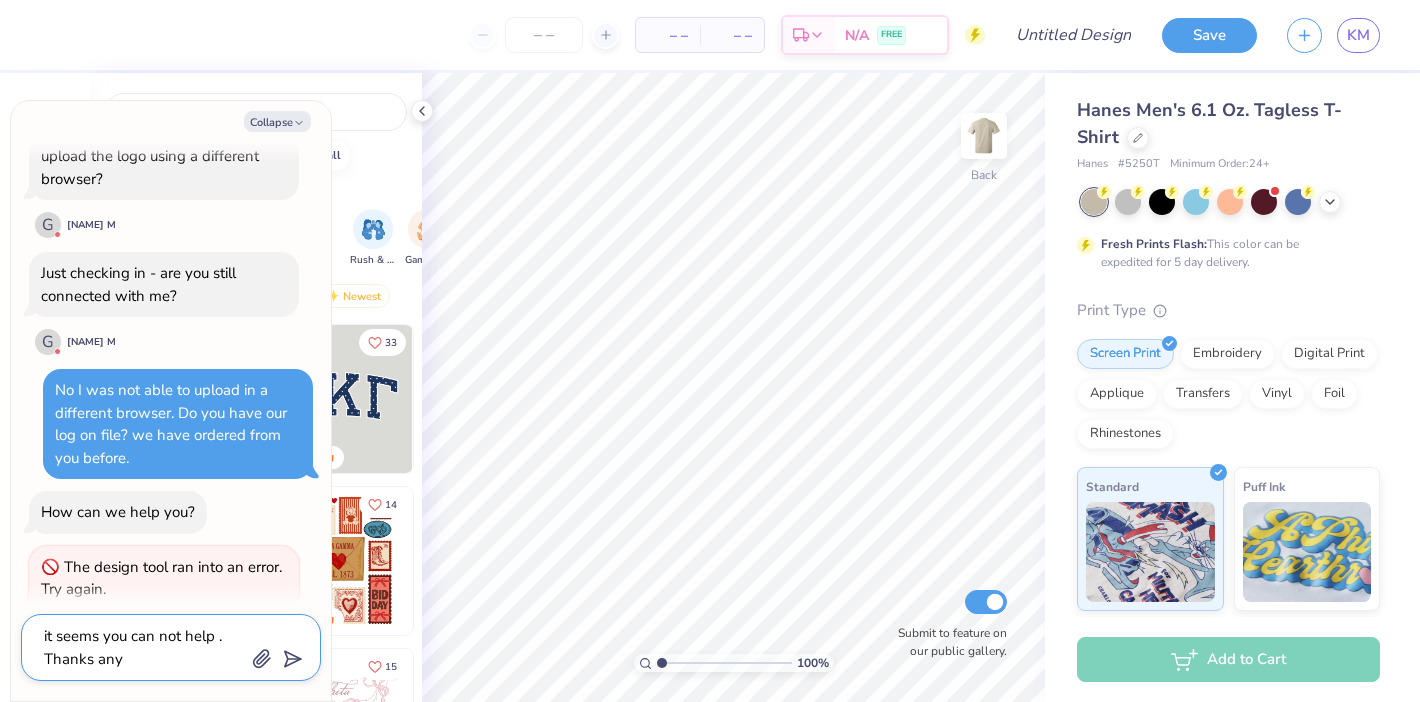 type on "it seems you can not help .  Thanks anyw" 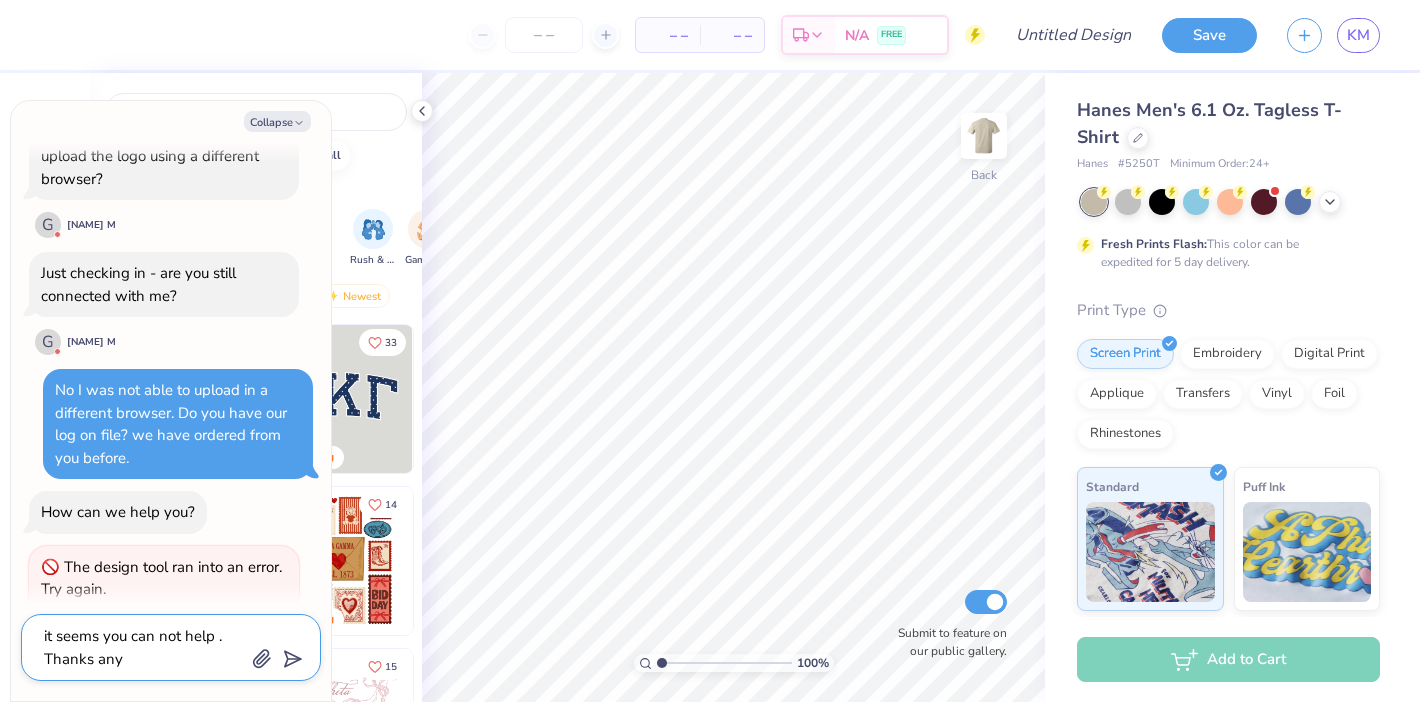 type on "x" 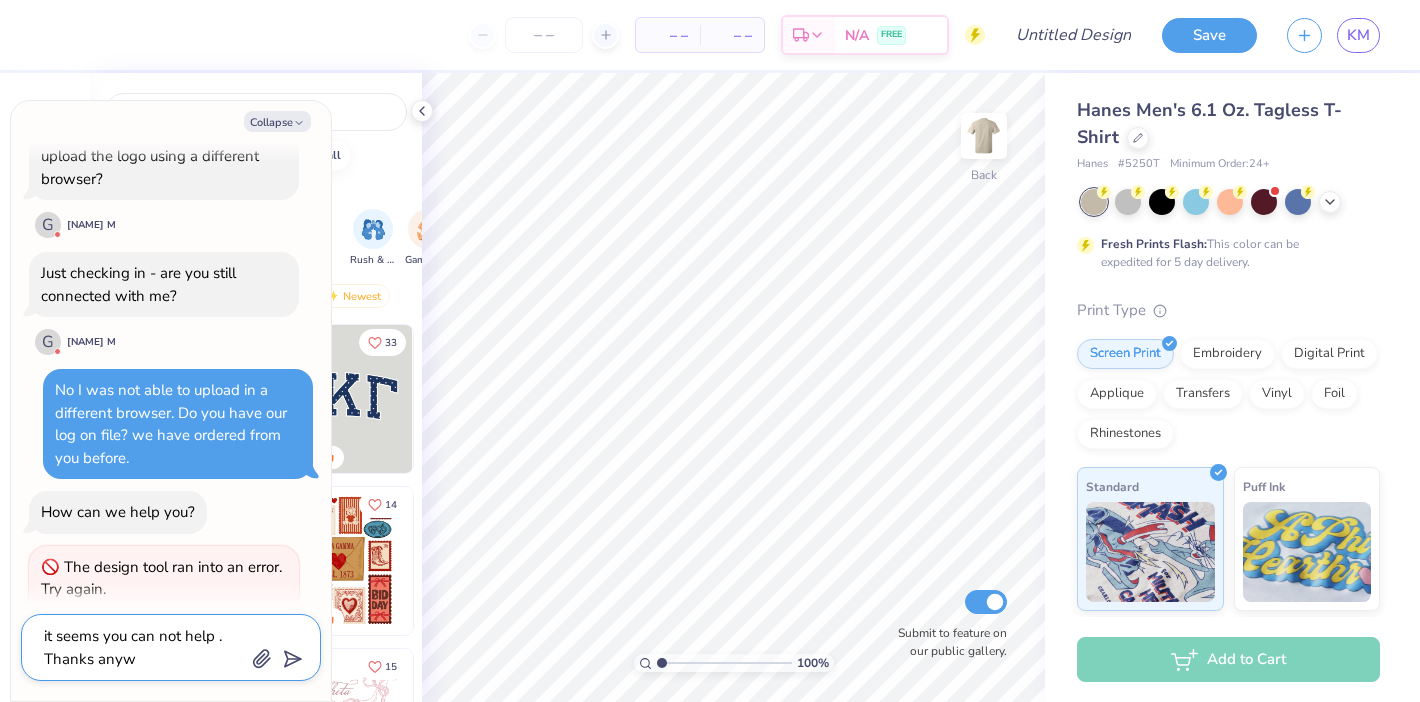 type on "it seems you can not help .  Thanks anywa" 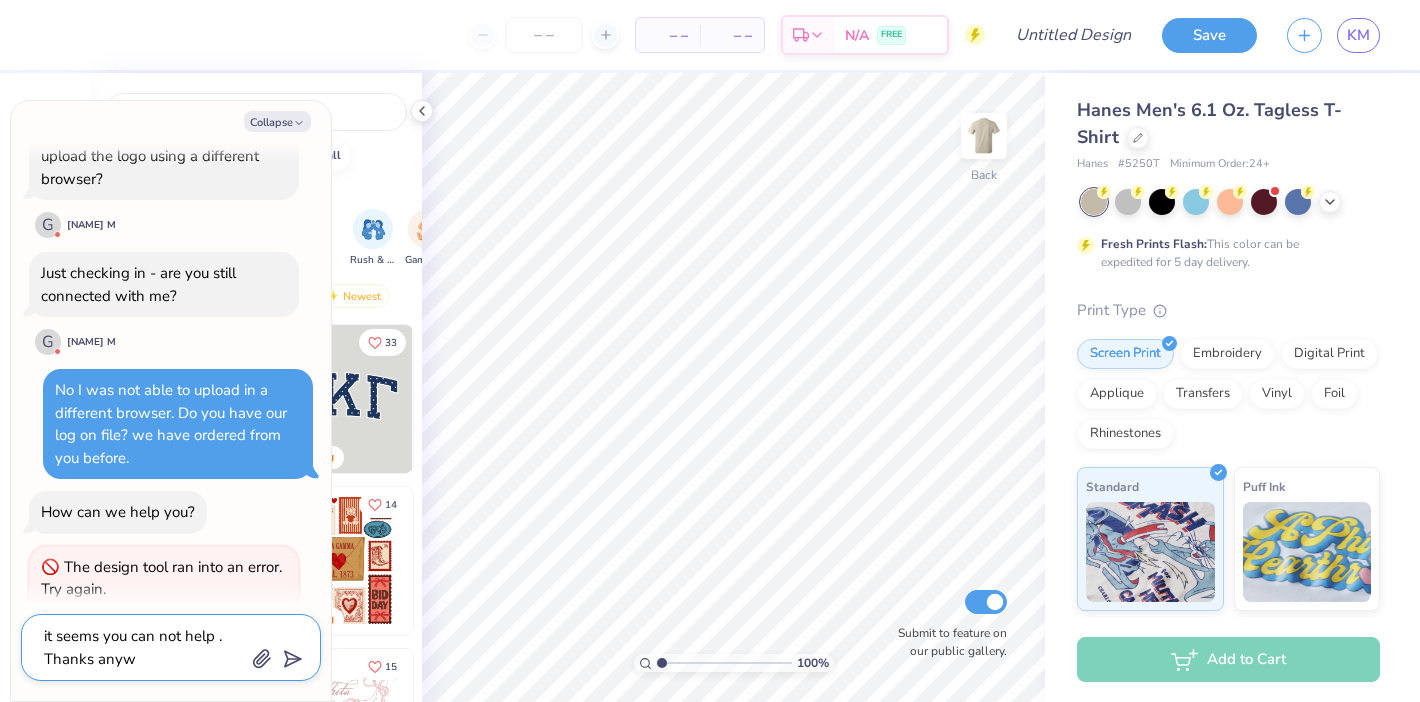 type on "x" 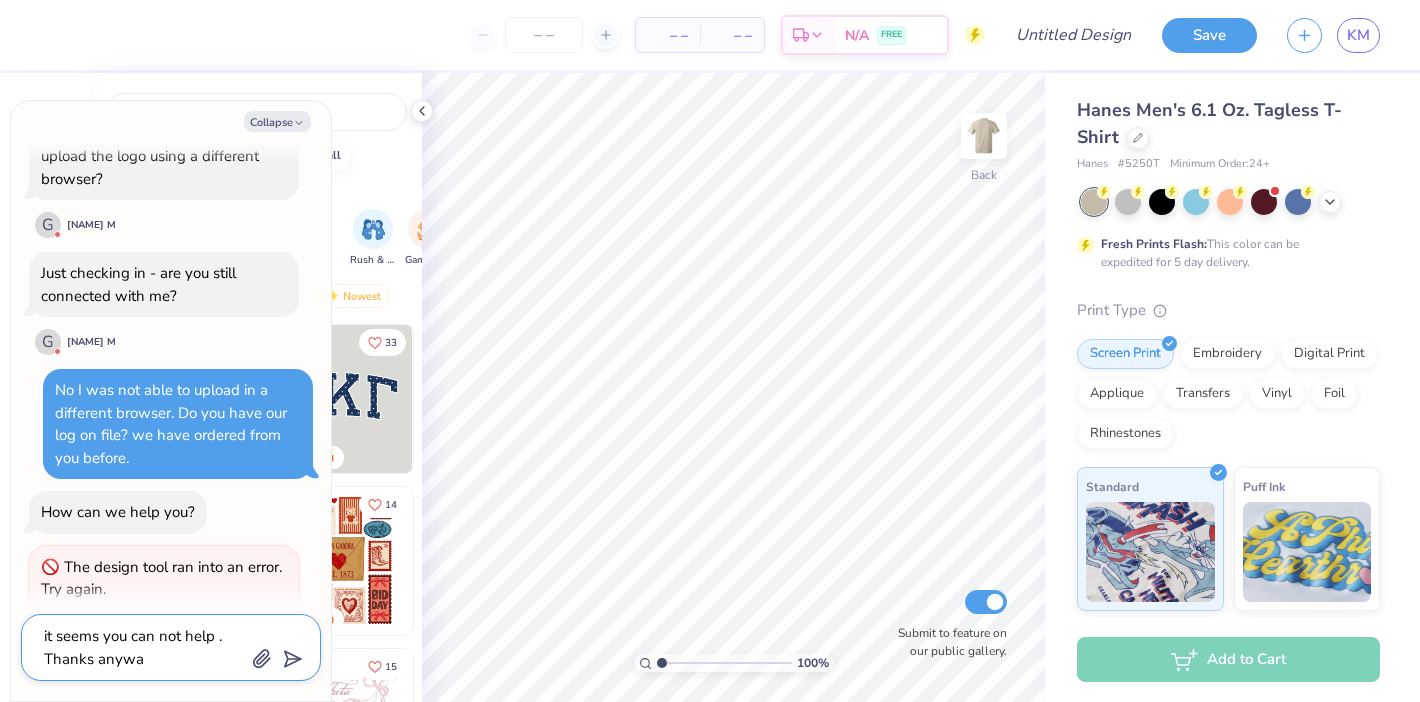 type on "it seems you can not help .  Thanks anyway" 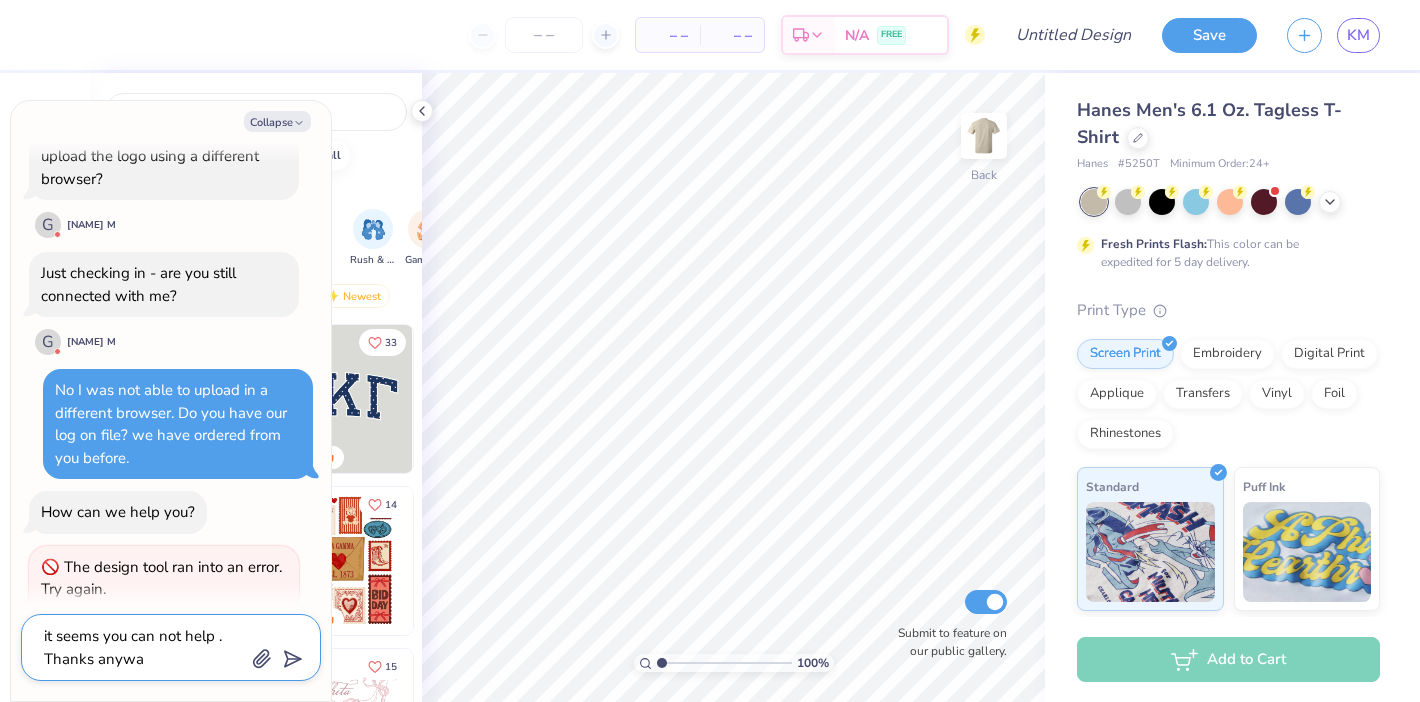 type on "x" 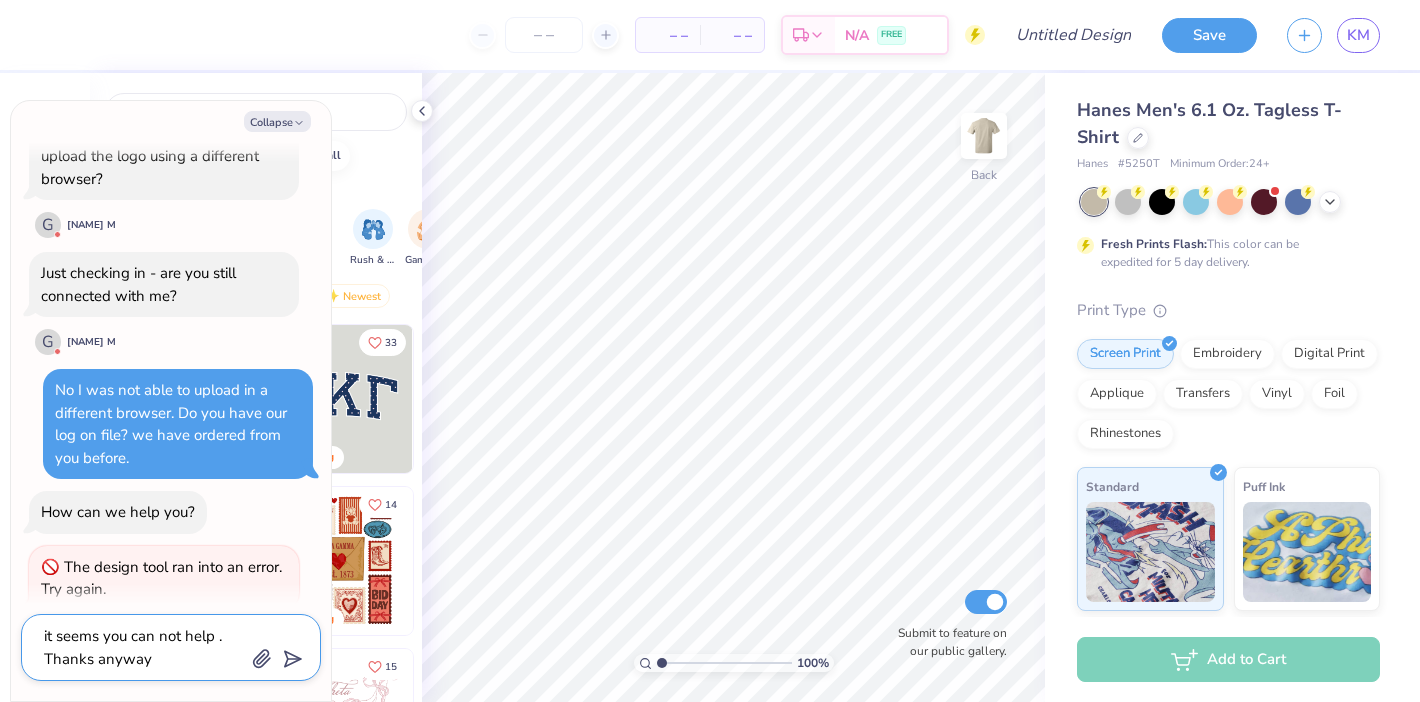 type on "it seems you can not help .  Thanks anyway!" 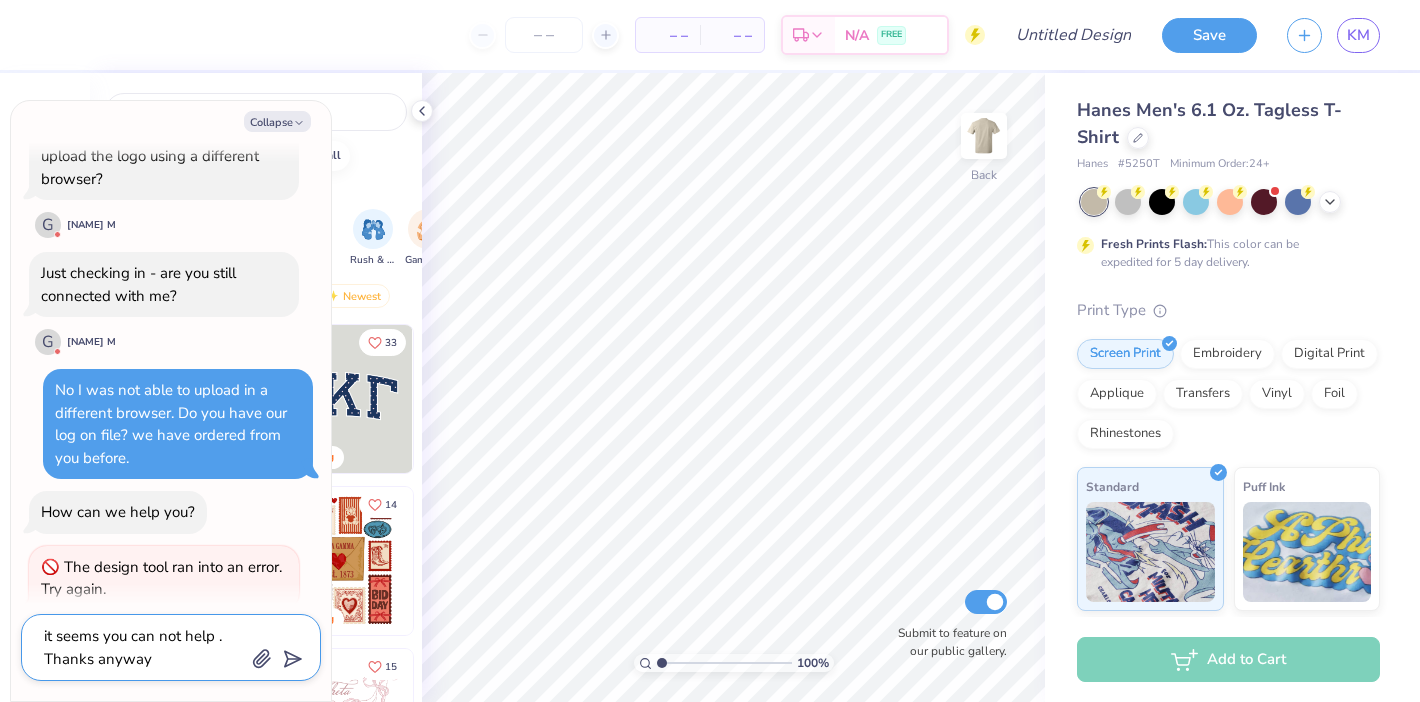 type on "x" 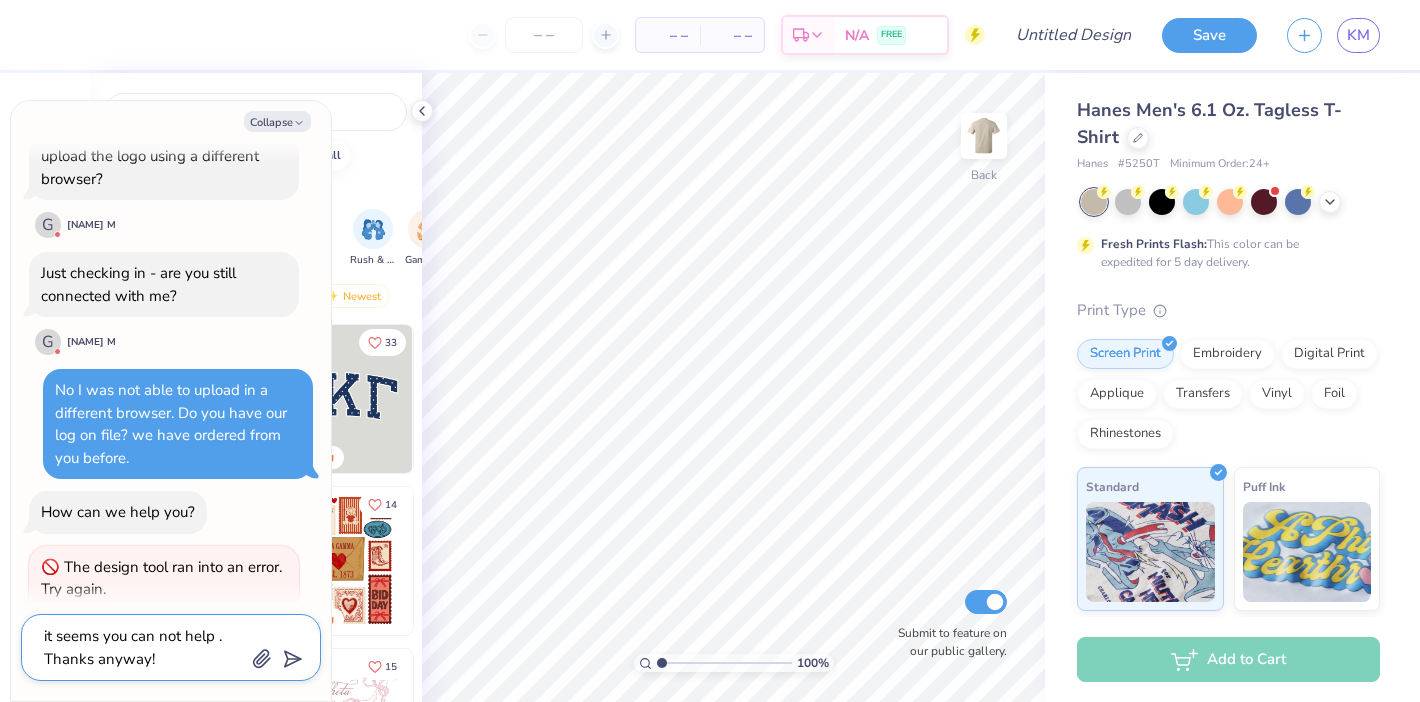 type on "it seems you can not help .  Thanks anyway!" 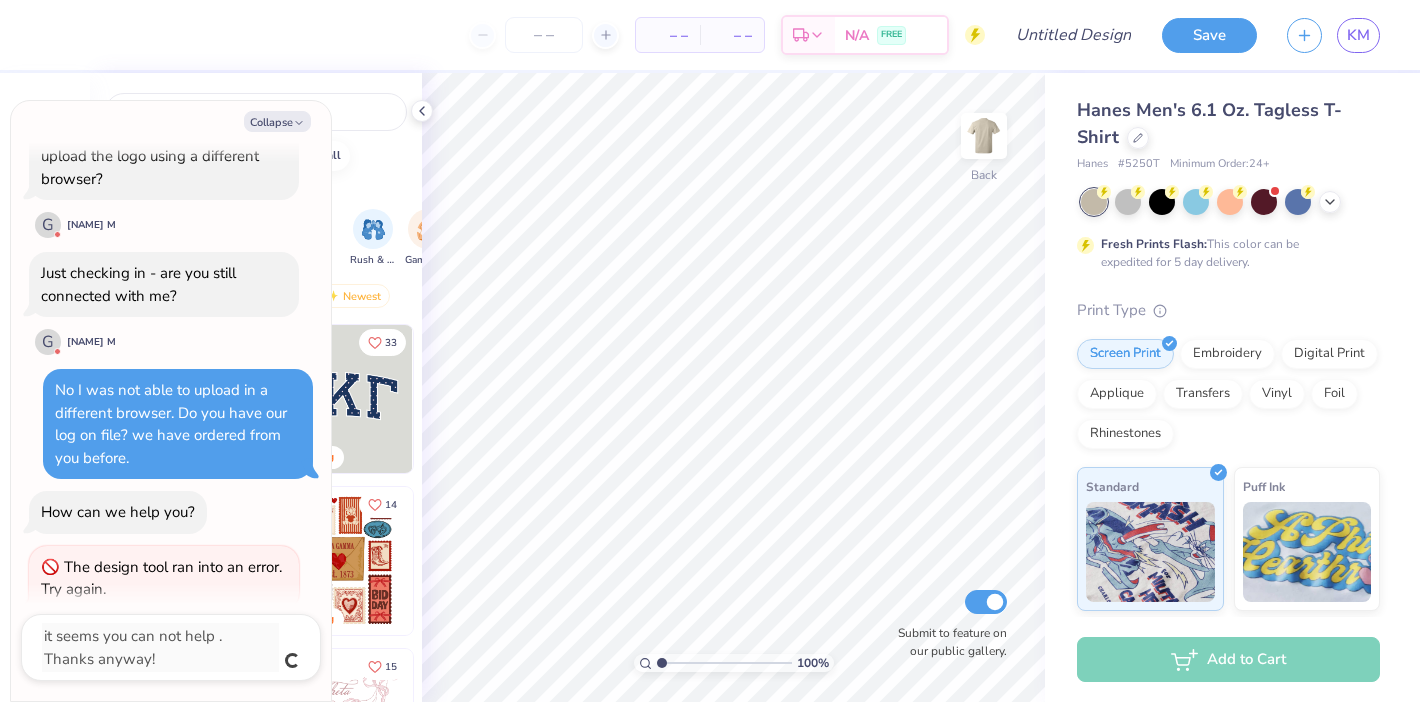 scroll, scrollTop: 1657, scrollLeft: 0, axis: vertical 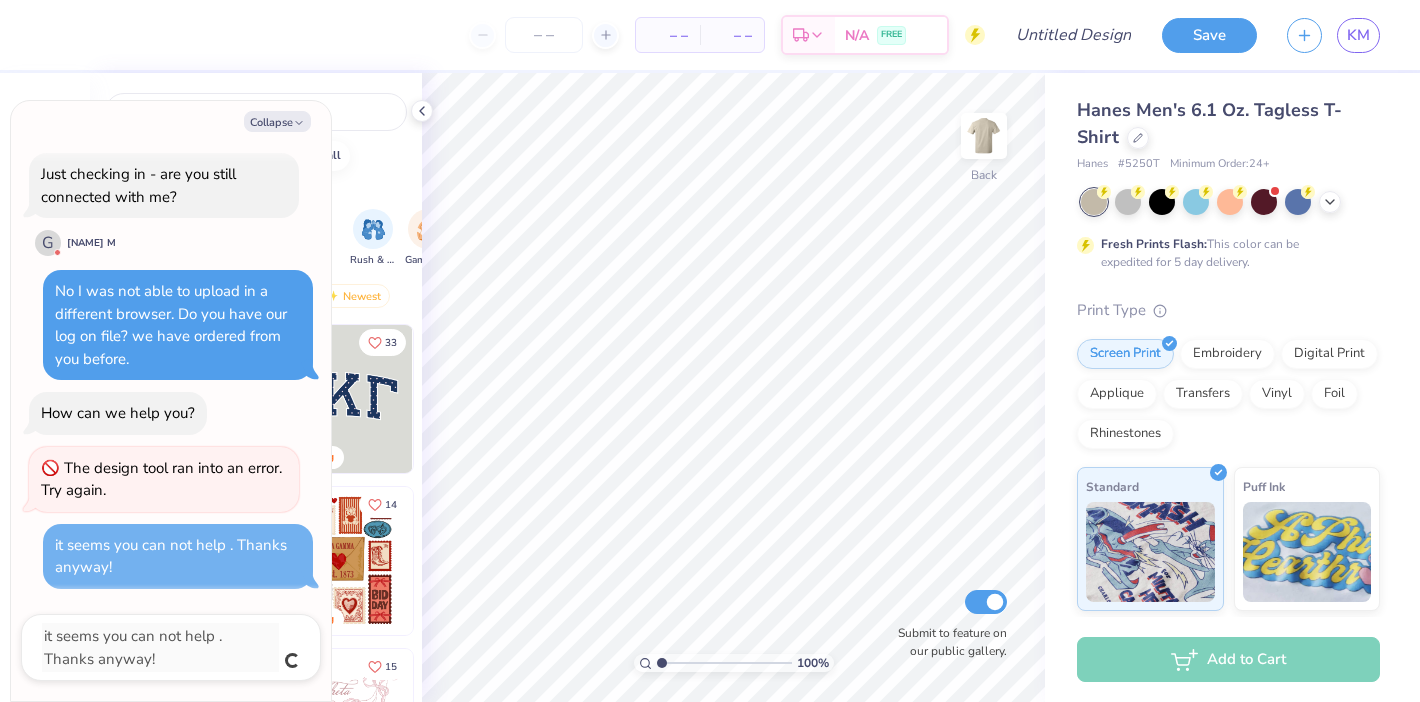 type on "x" 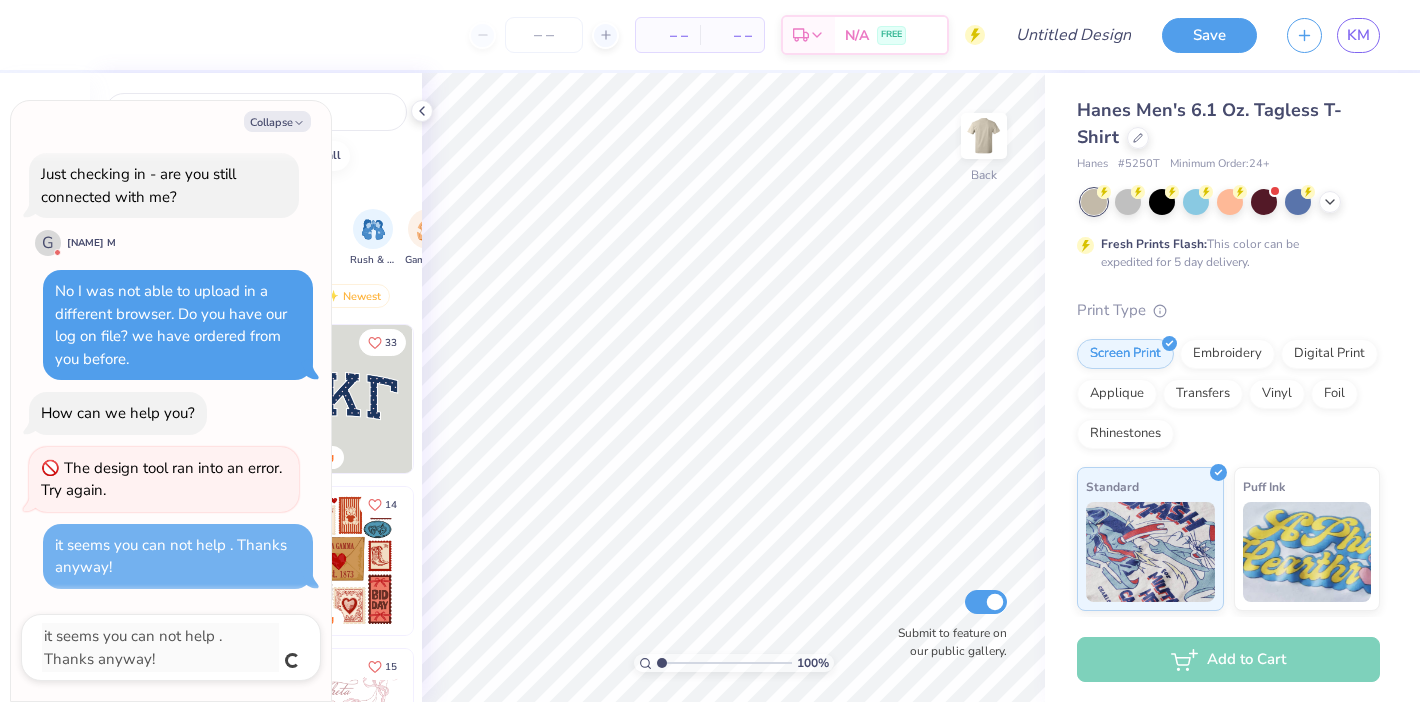 type 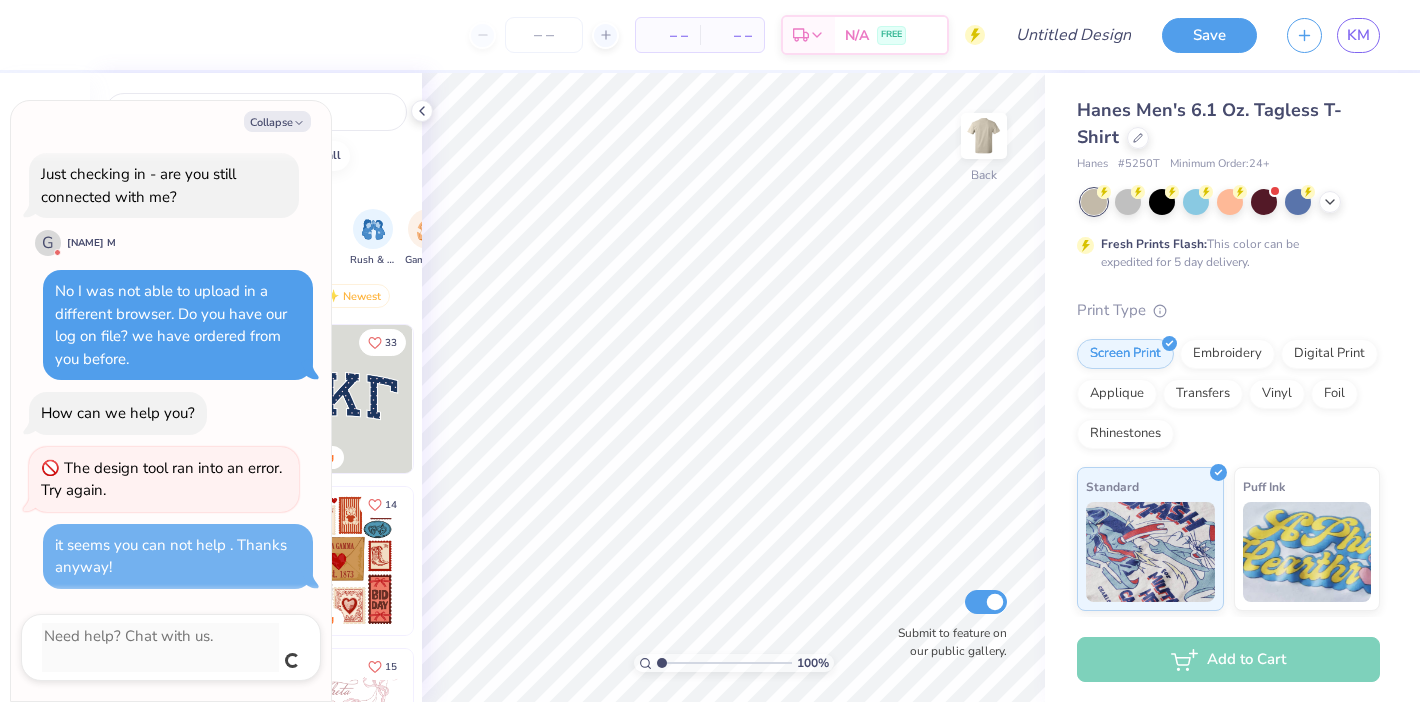 scroll, scrollTop: 1635, scrollLeft: 0, axis: vertical 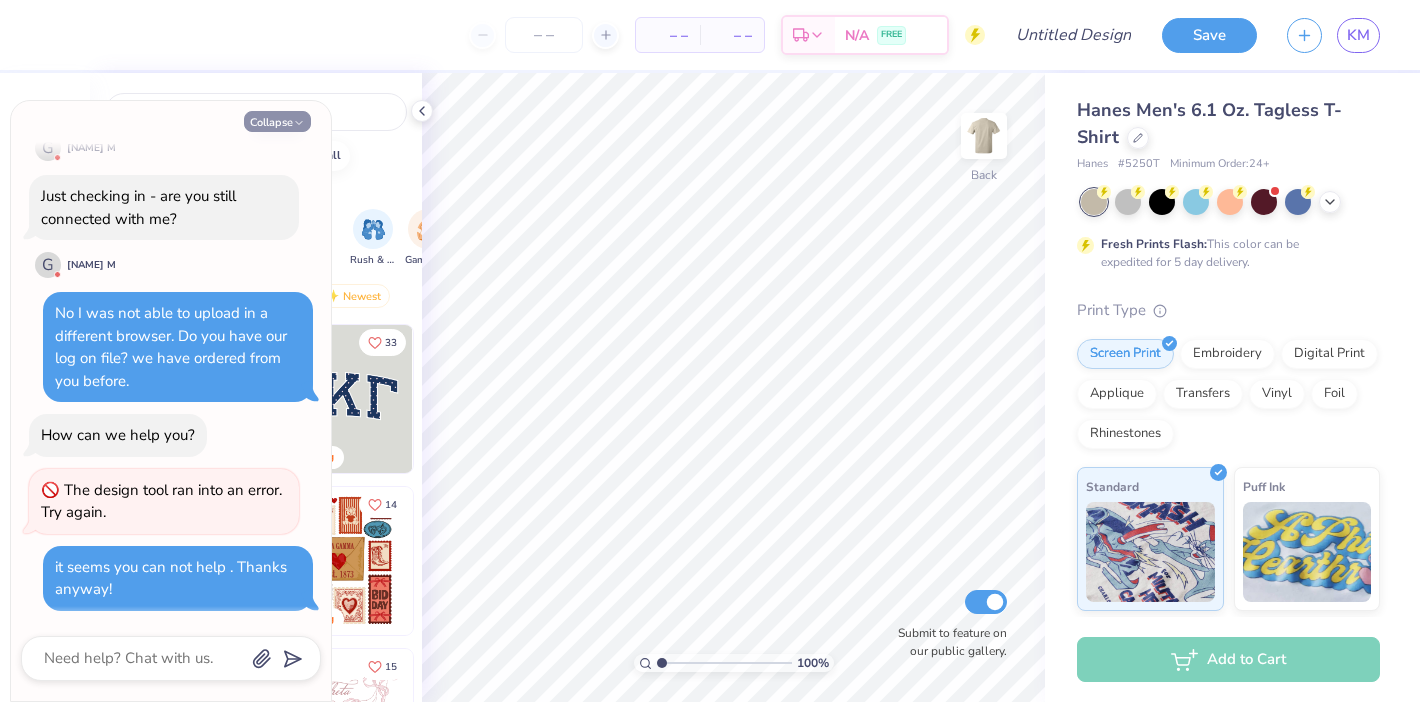 click on "Collapse" at bounding box center (277, 121) 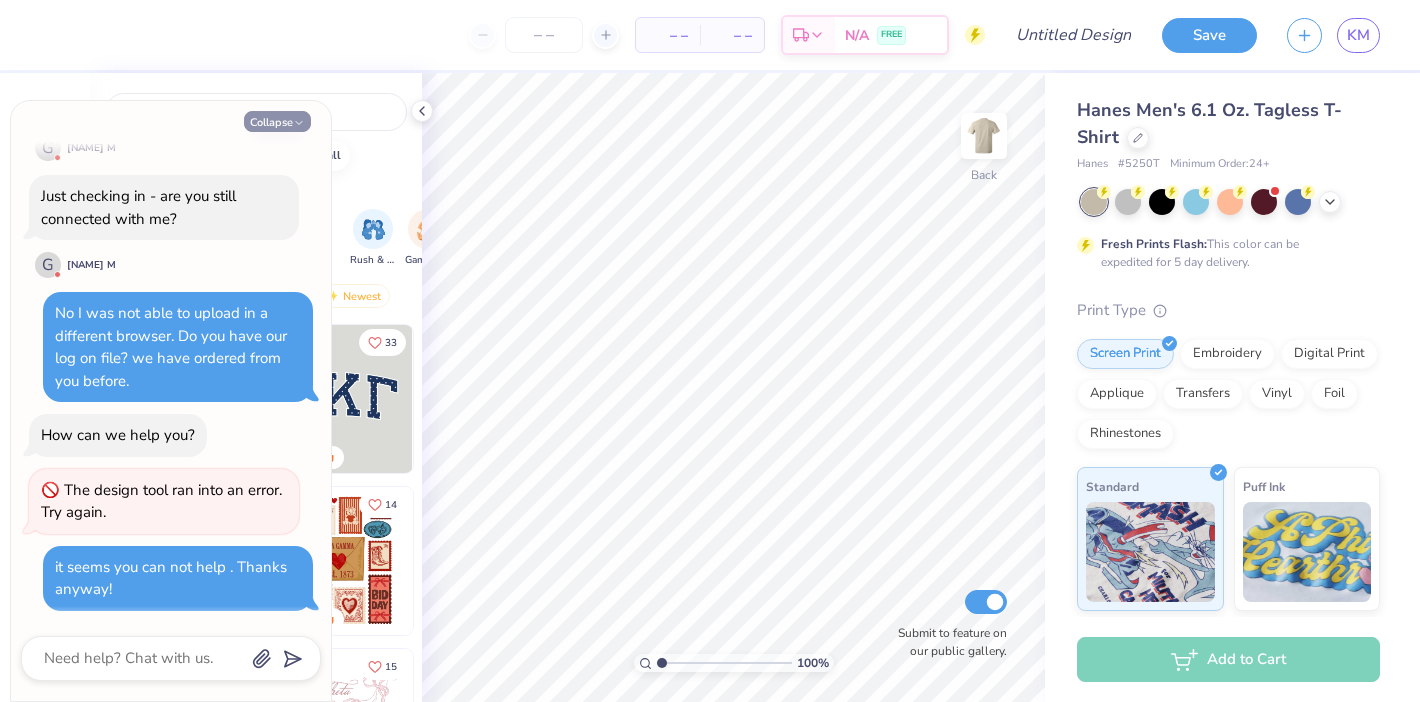 type on "x" 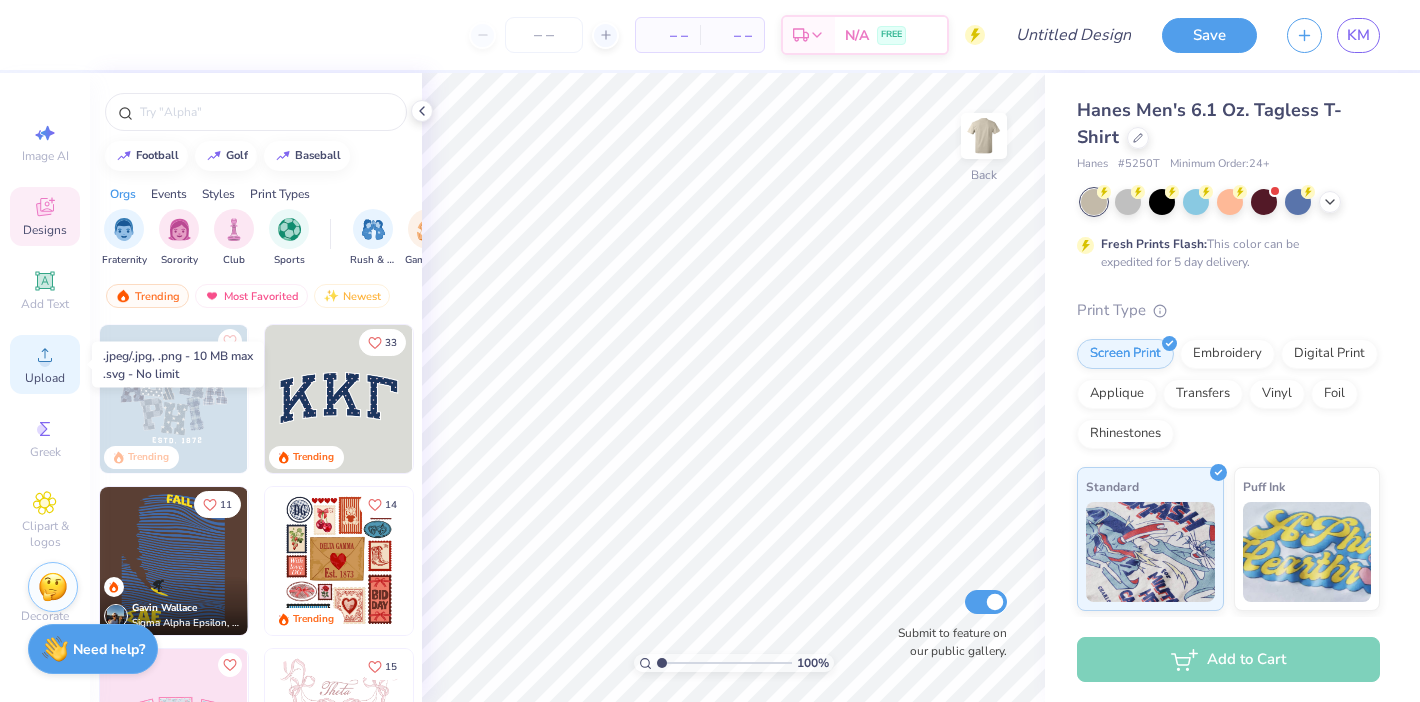 click on "Upload" at bounding box center [45, 378] 